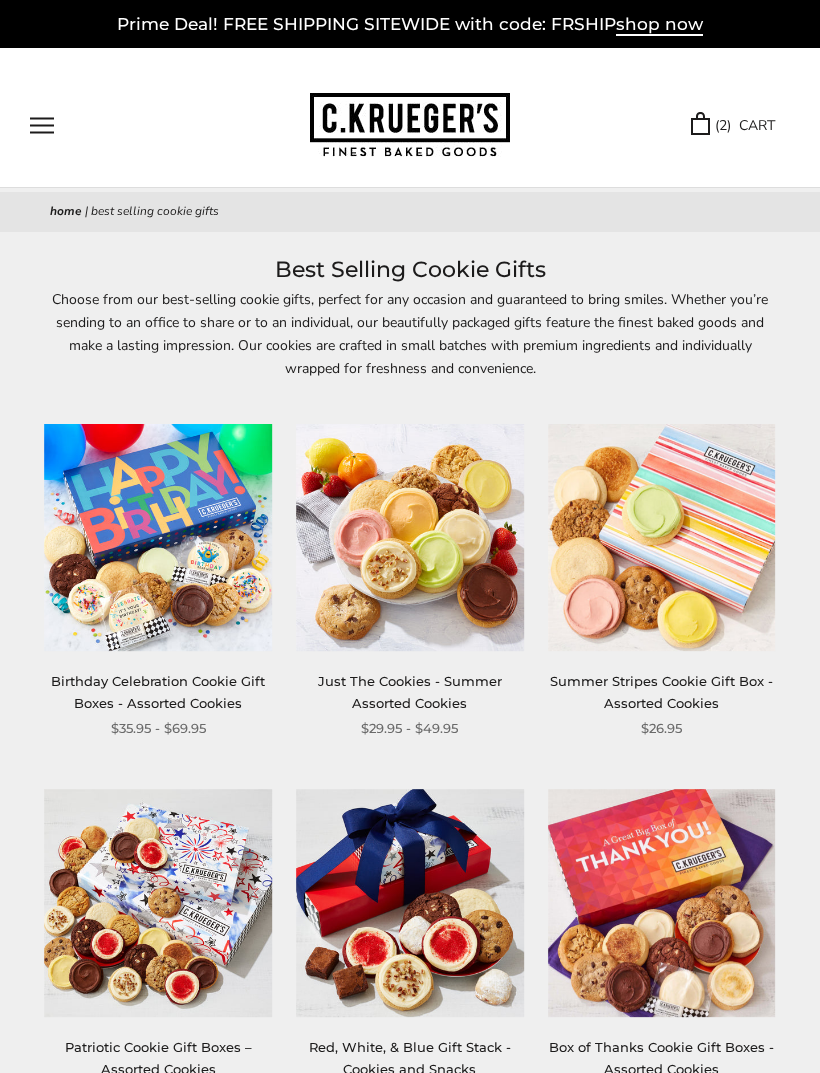 scroll, scrollTop: 0, scrollLeft: 0, axis: both 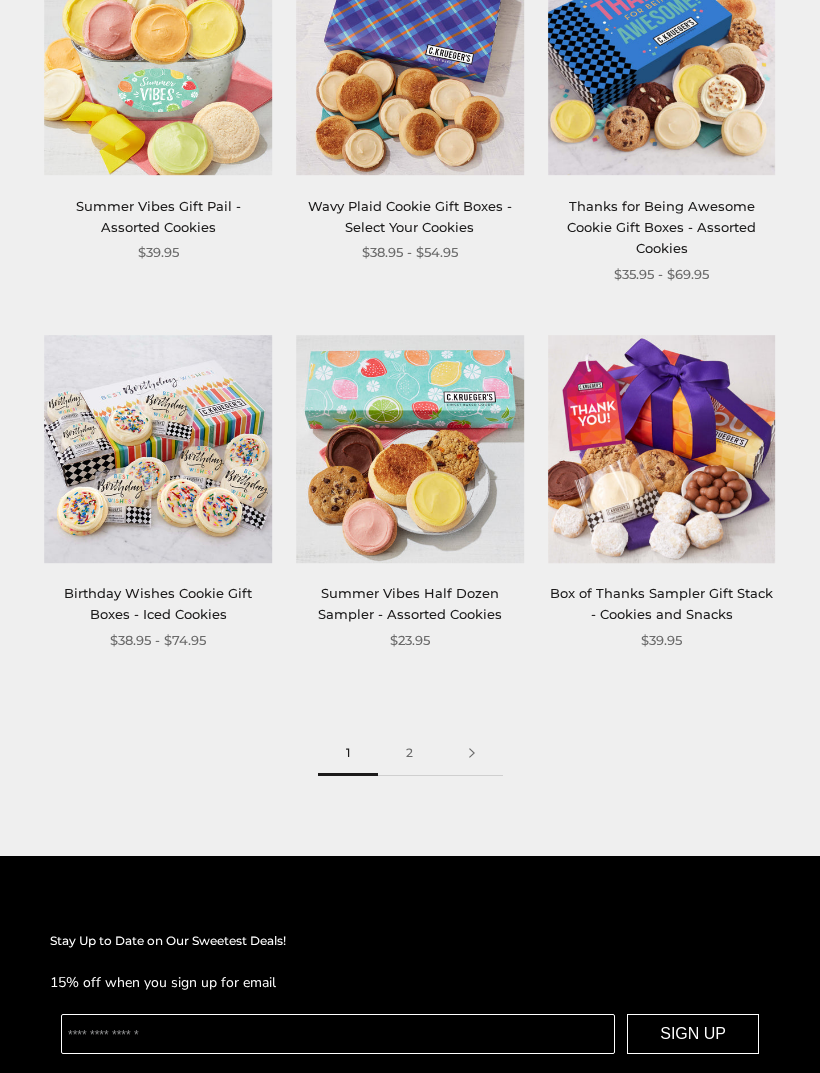 click on "2" at bounding box center (409, 754) 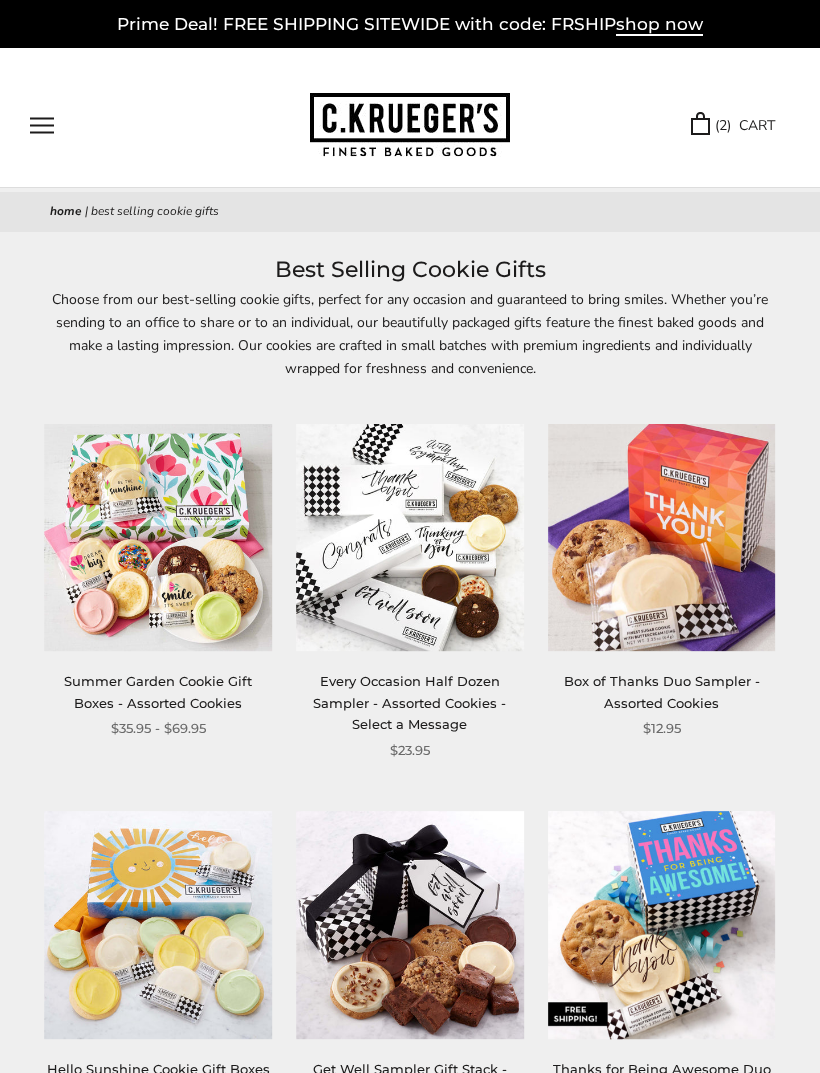 scroll, scrollTop: 0, scrollLeft: 0, axis: both 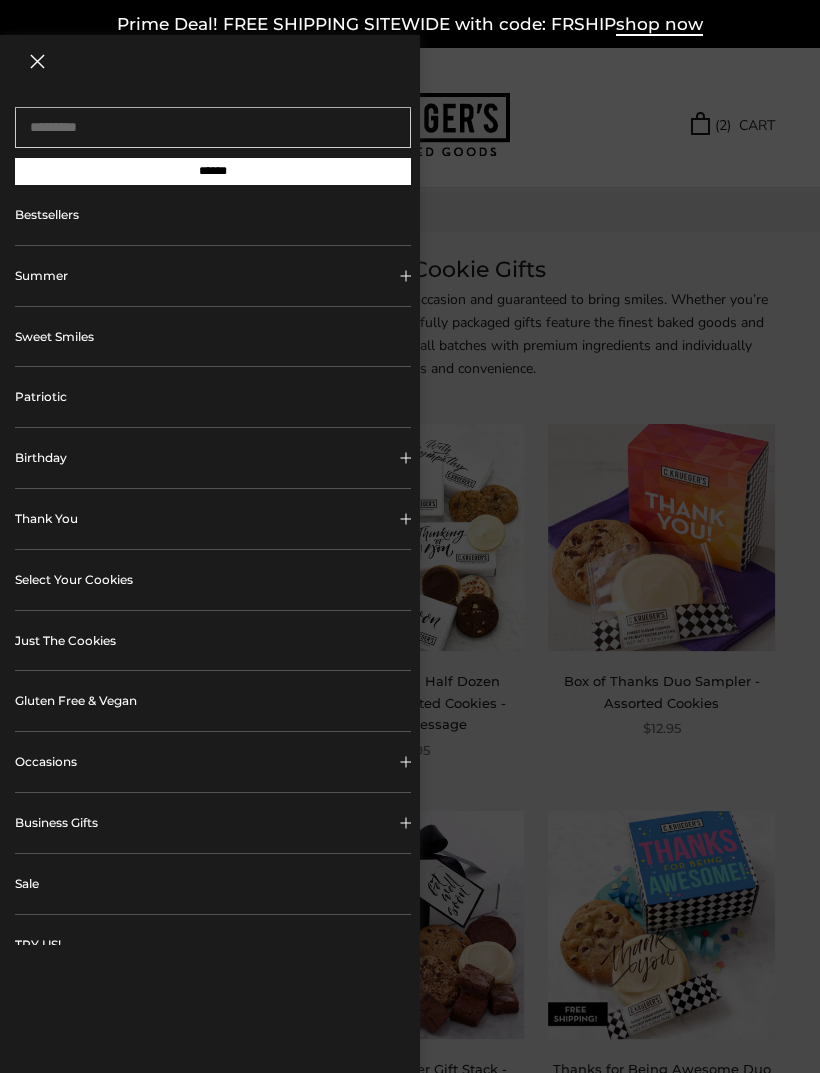 click on "Just The Cookies" at bounding box center [213, 641] 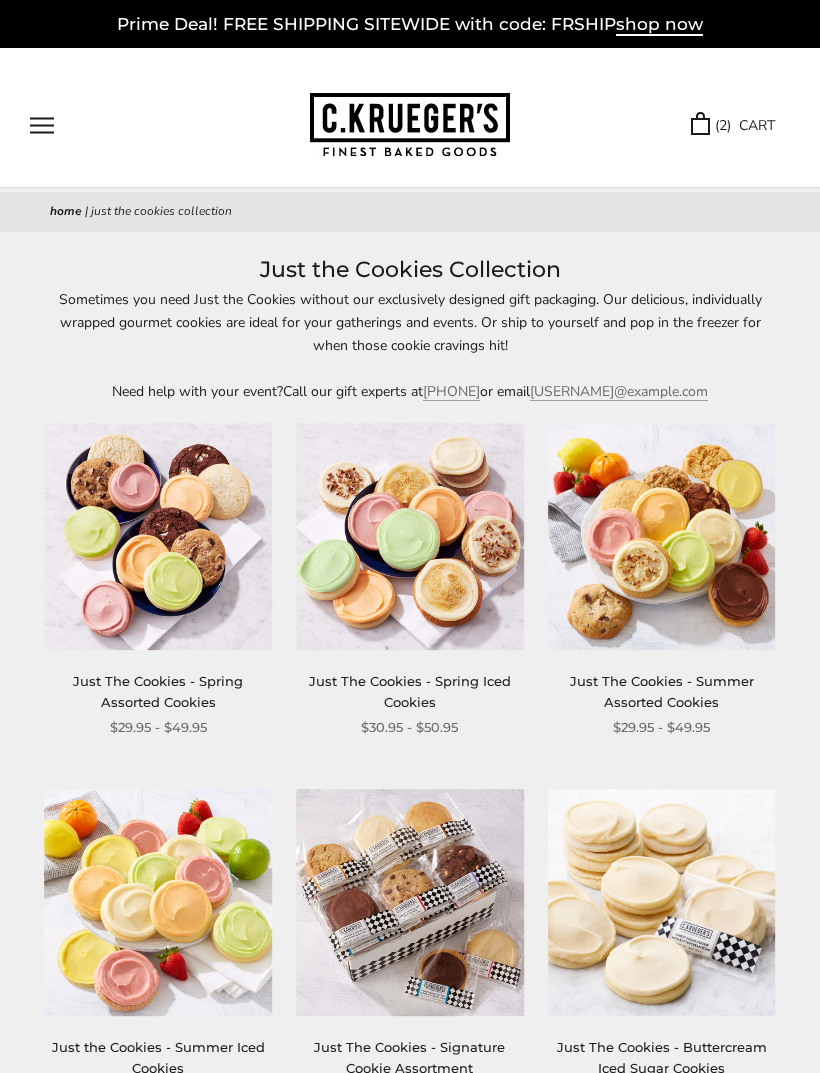 scroll, scrollTop: 0, scrollLeft: 0, axis: both 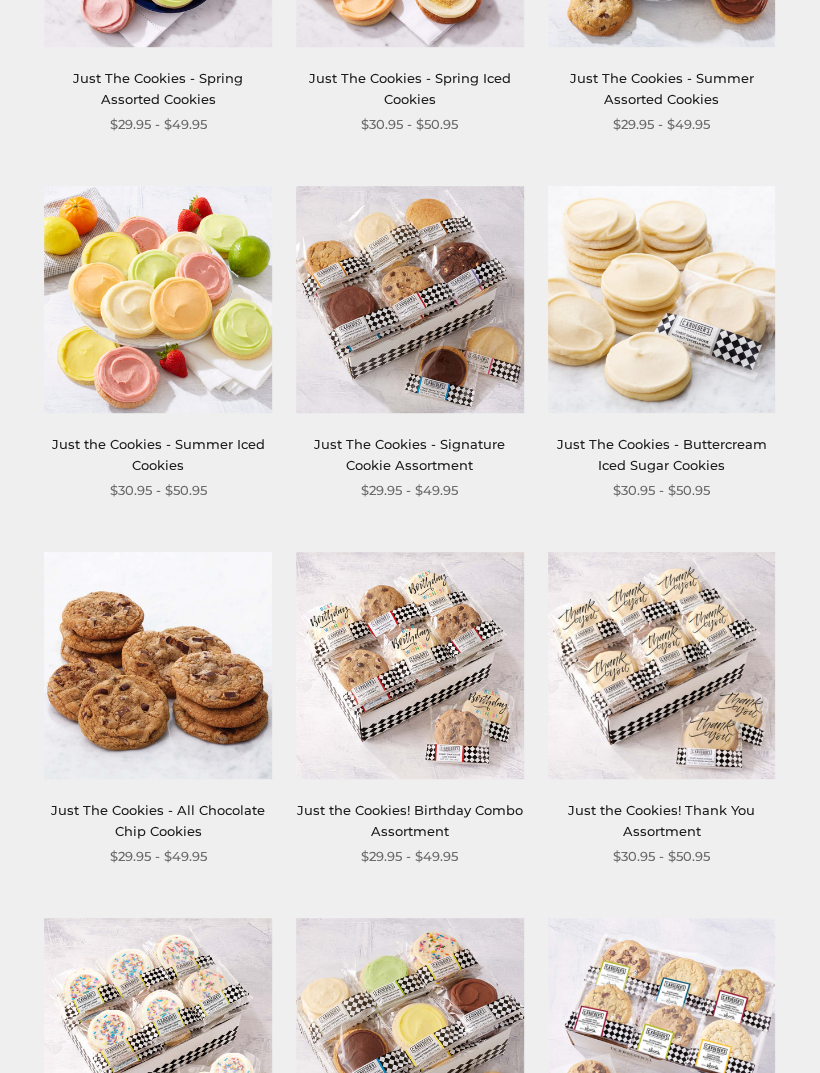 click on "Just the Cookies  - Summer Iced Cookies" at bounding box center (158, 454) 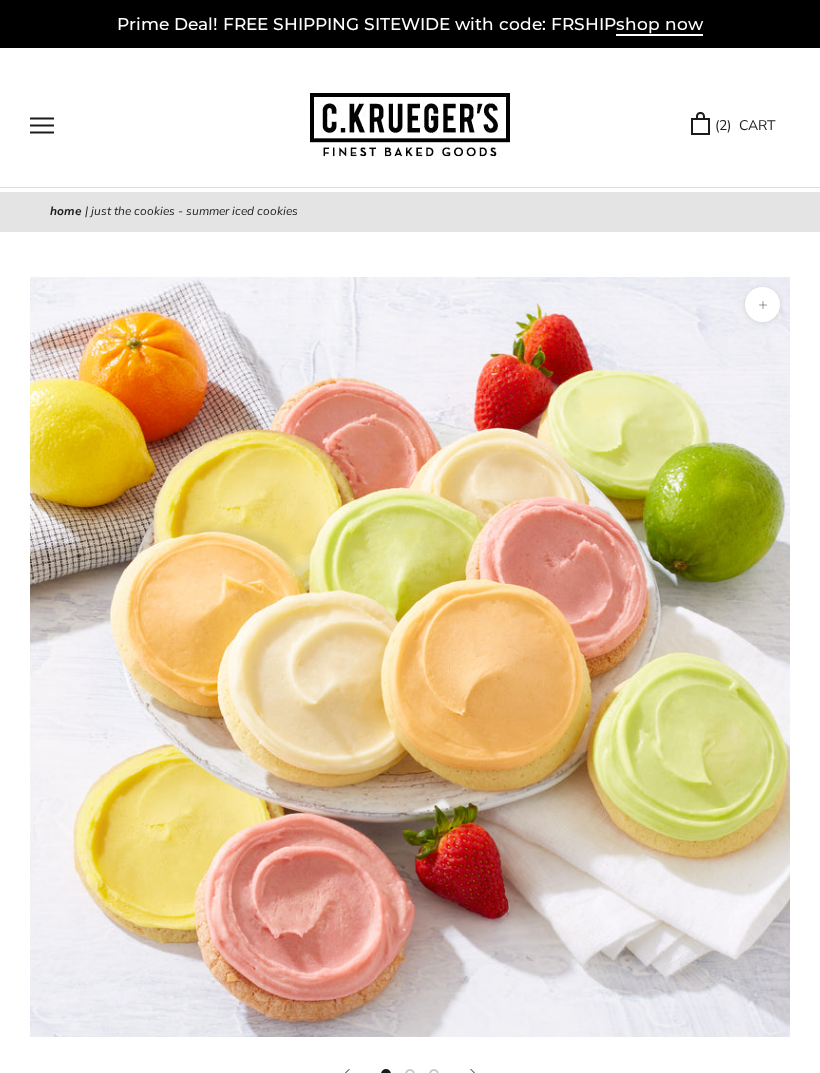 scroll, scrollTop: 0, scrollLeft: 0, axis: both 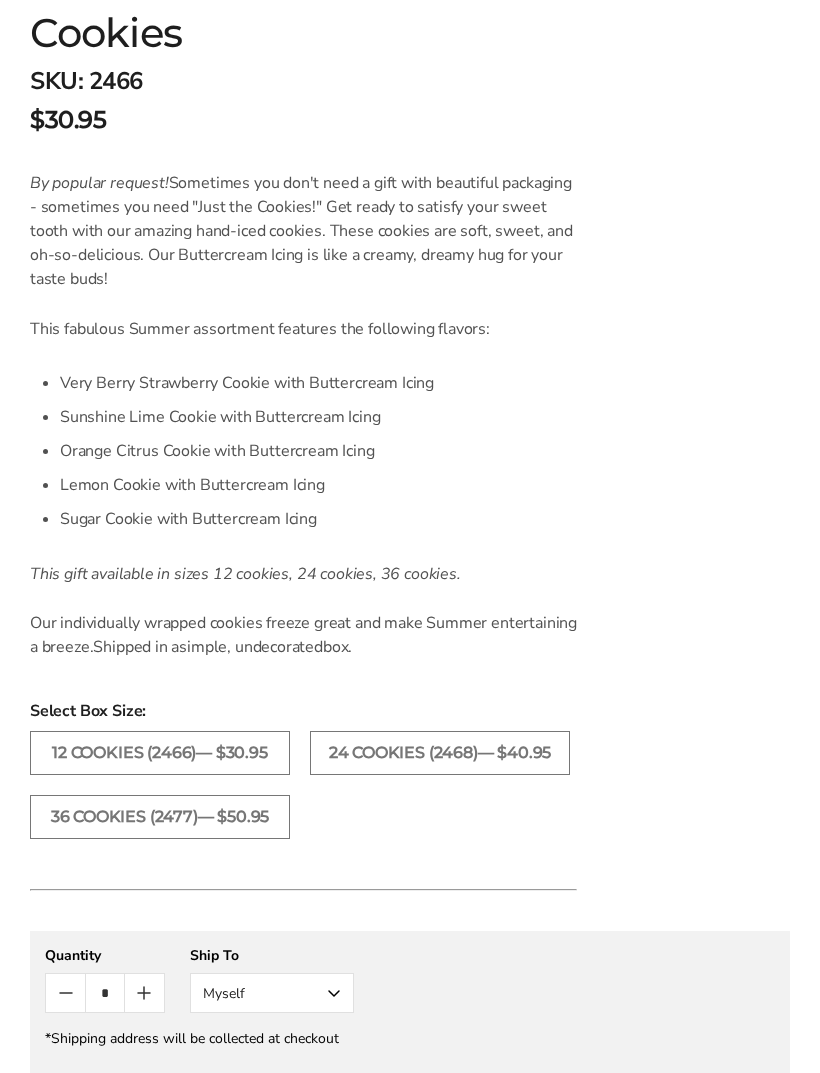 click on "36 COOKIES (2477)— $50.95" at bounding box center [160, 818] 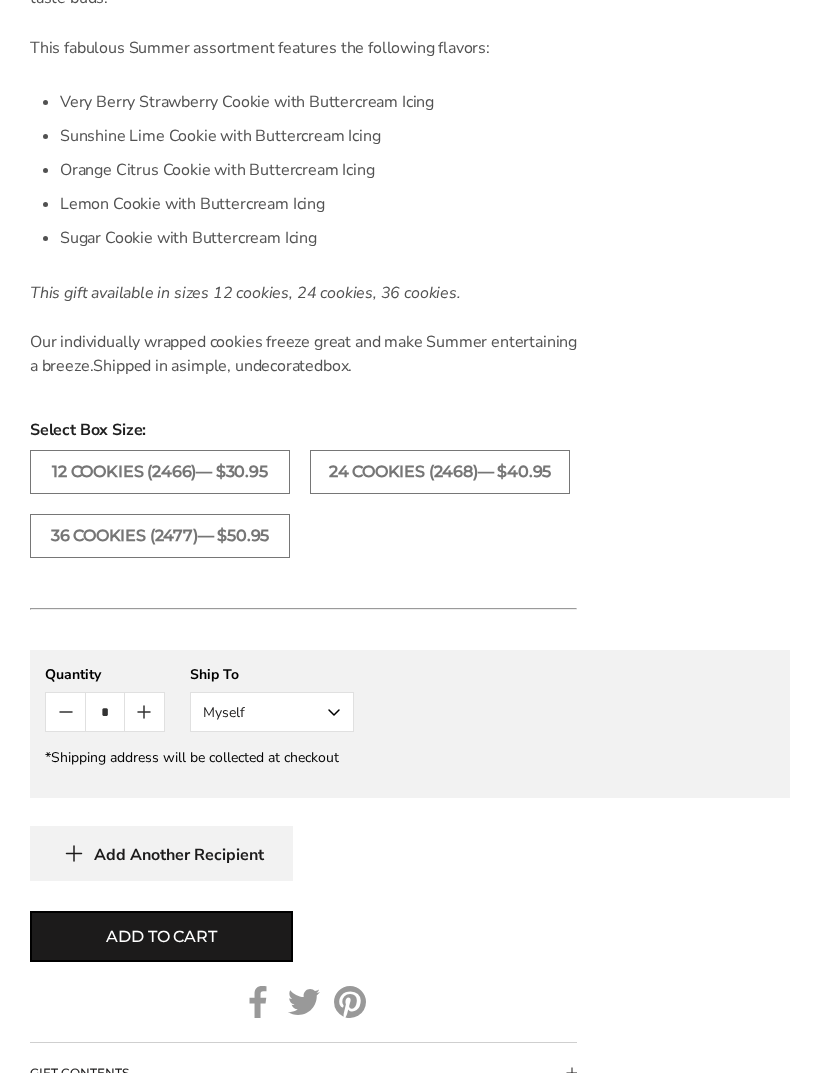 scroll, scrollTop: 1503, scrollLeft: 0, axis: vertical 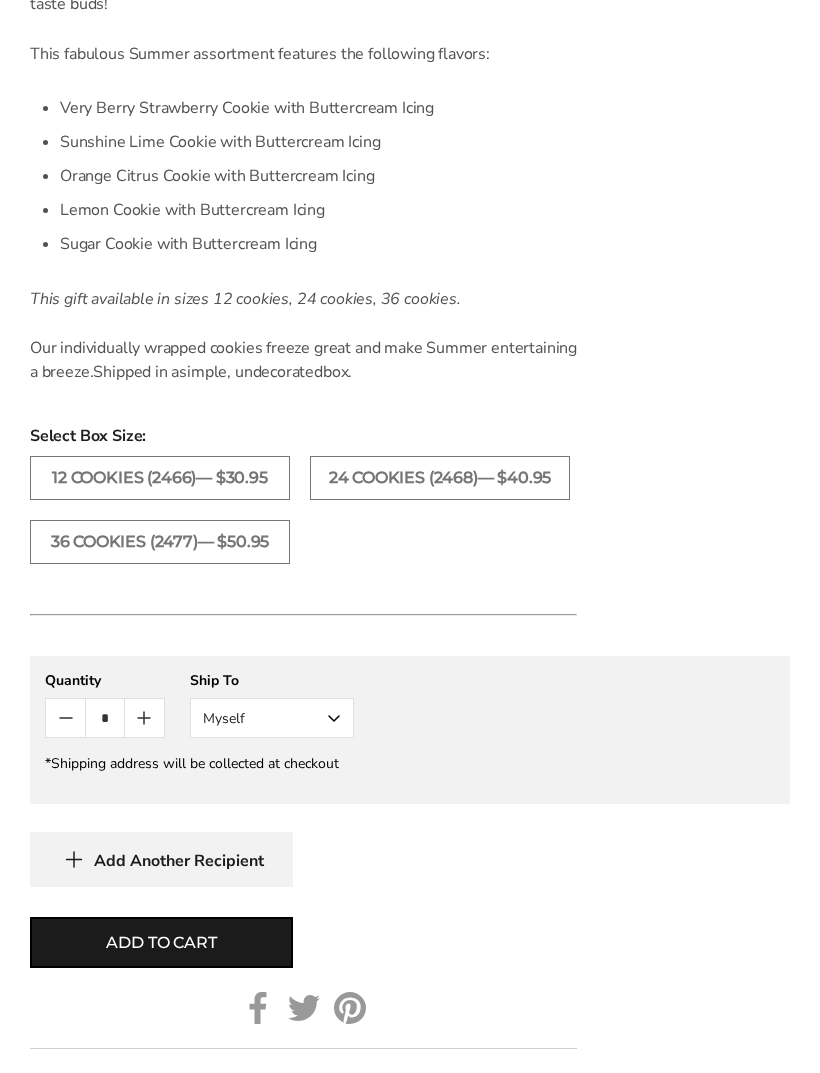 click on "Add to cart" at bounding box center [161, 943] 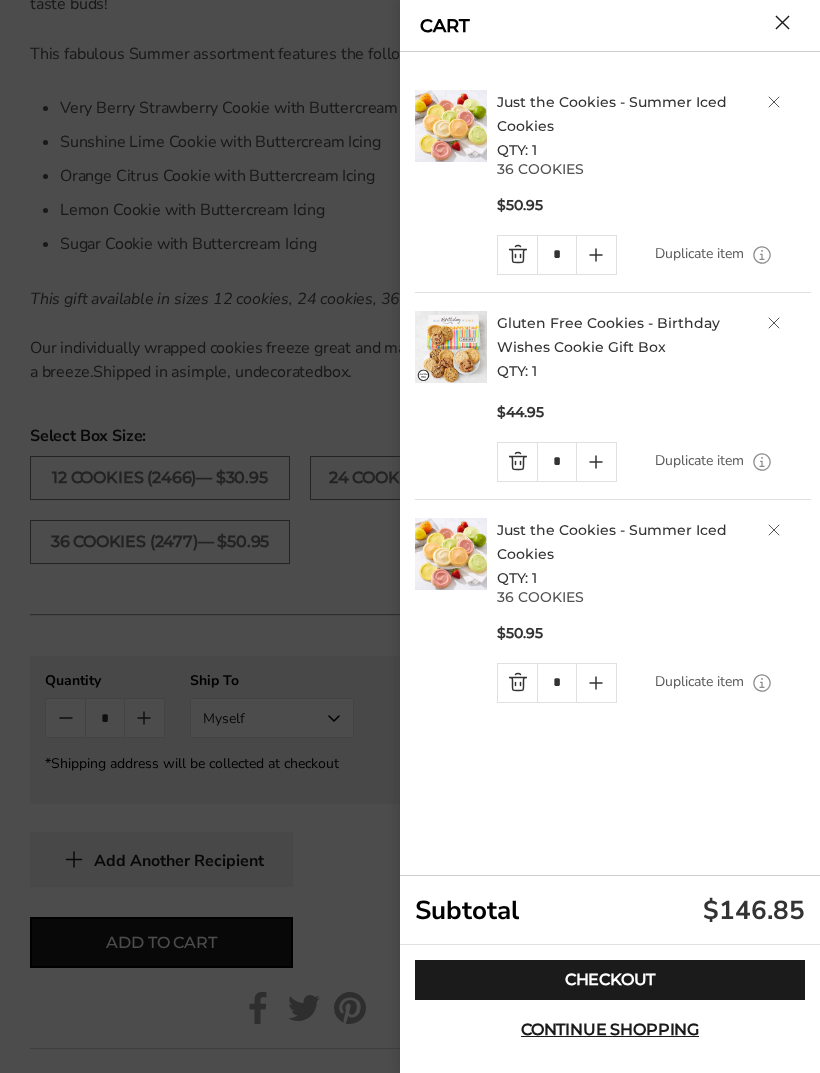 click on "Just the Cookies  - Summer Iced Cookies
QTY: 1
36 COOKIES
$50.95
*
Duplicate item
Gluten Free Cookies - Birthday Wishes Cookie Gift Box
QTY: 1" at bounding box center [613, 464] 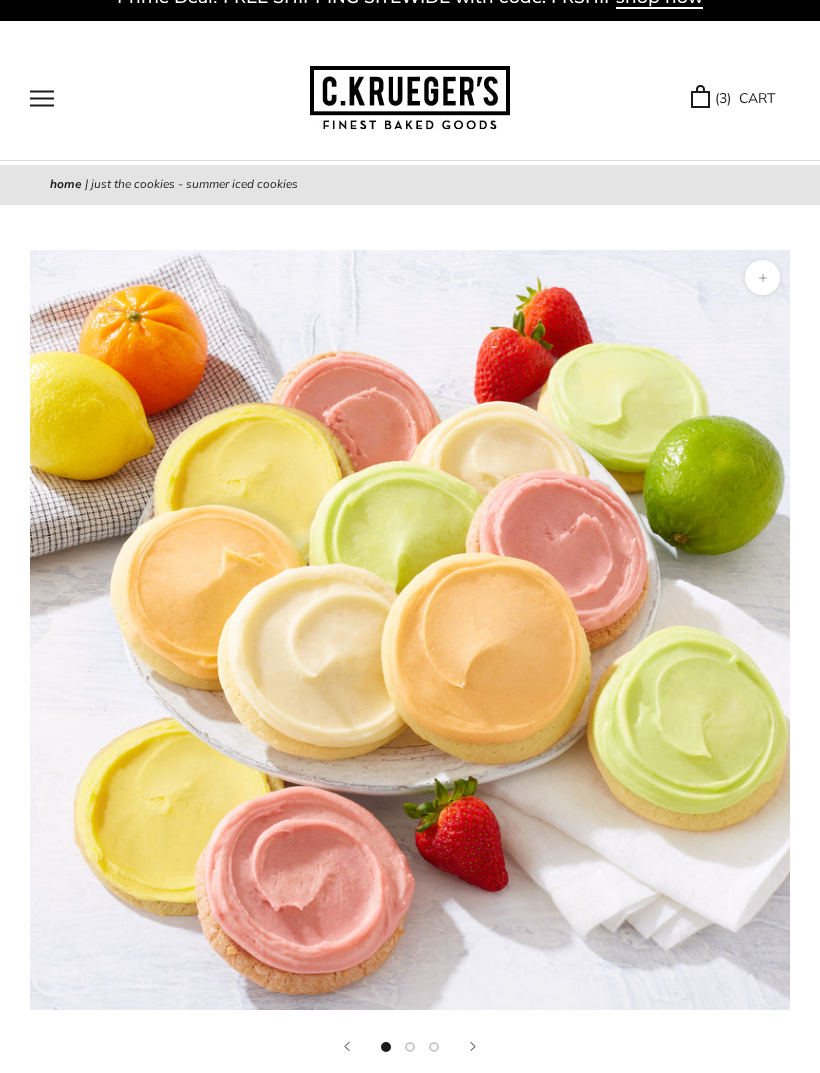 scroll, scrollTop: 0, scrollLeft: 0, axis: both 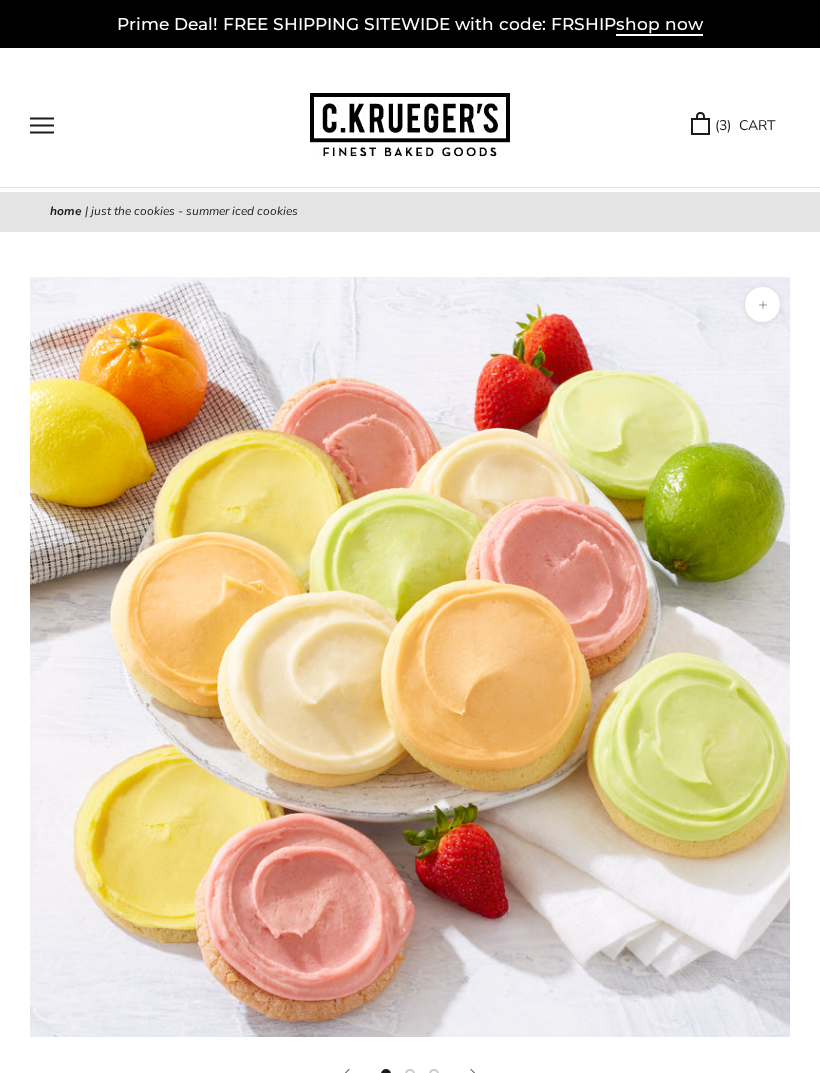 click at bounding box center (42, 125) 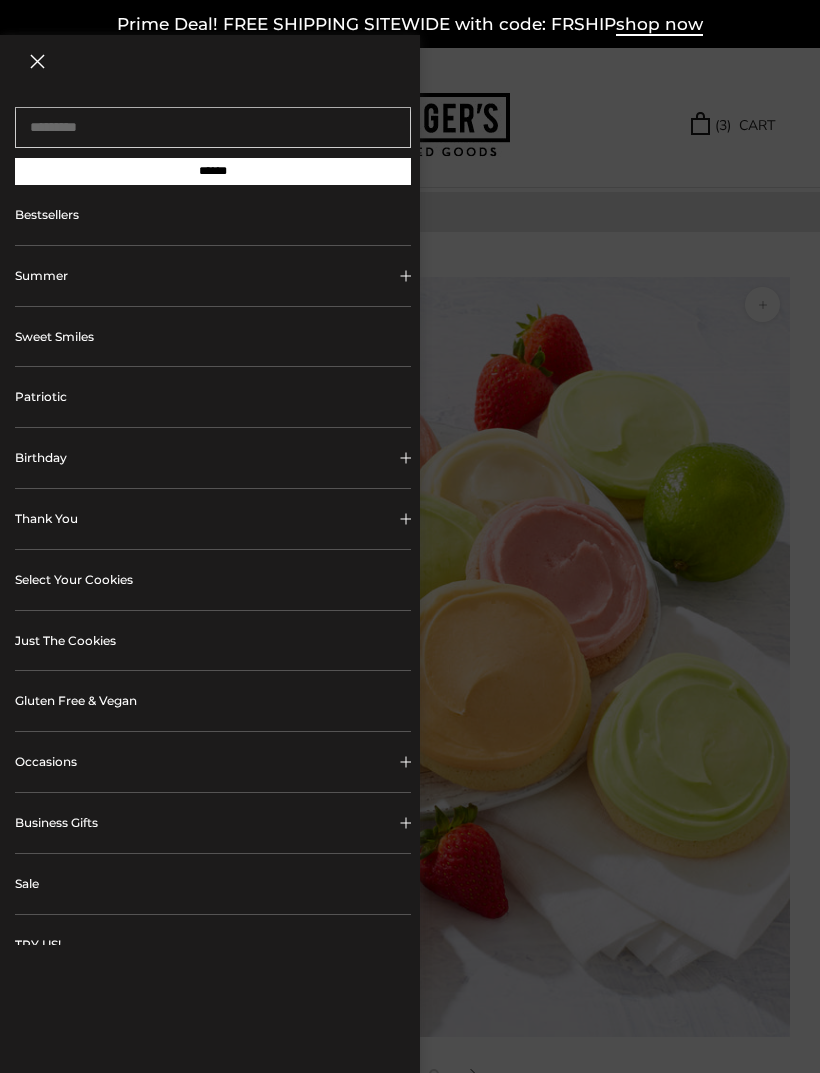 click on "Sale" at bounding box center [213, 884] 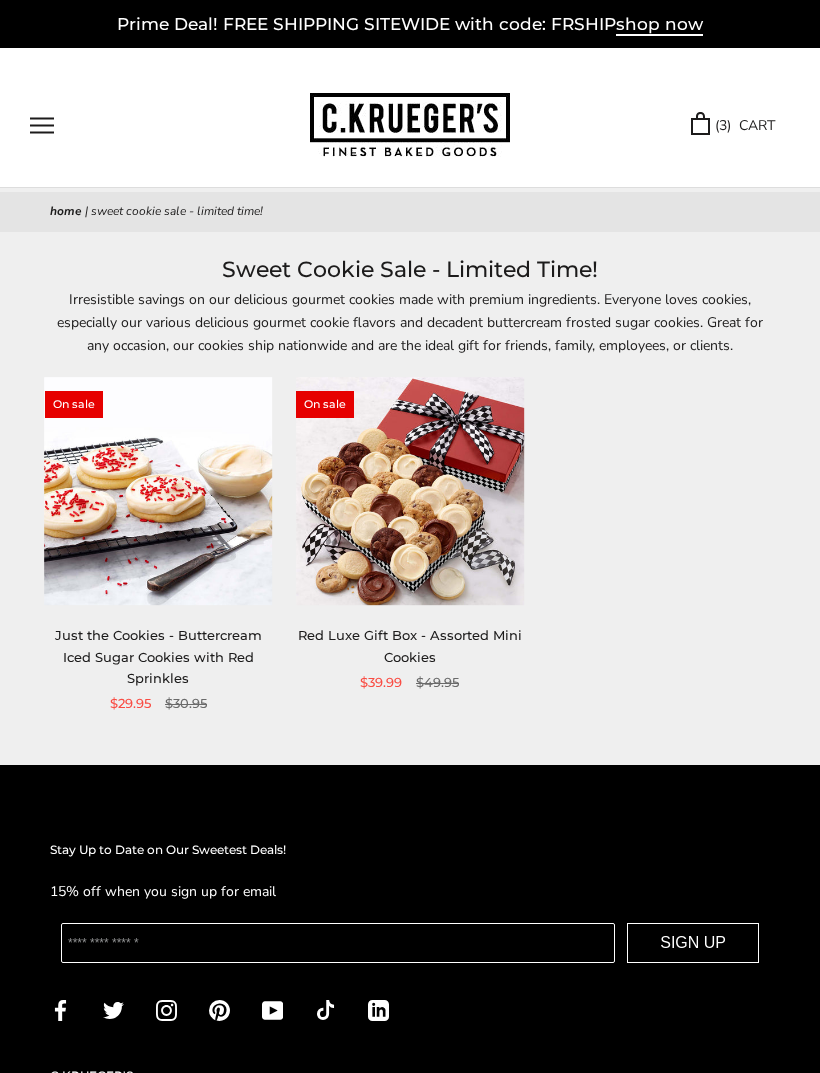 scroll, scrollTop: 0, scrollLeft: 0, axis: both 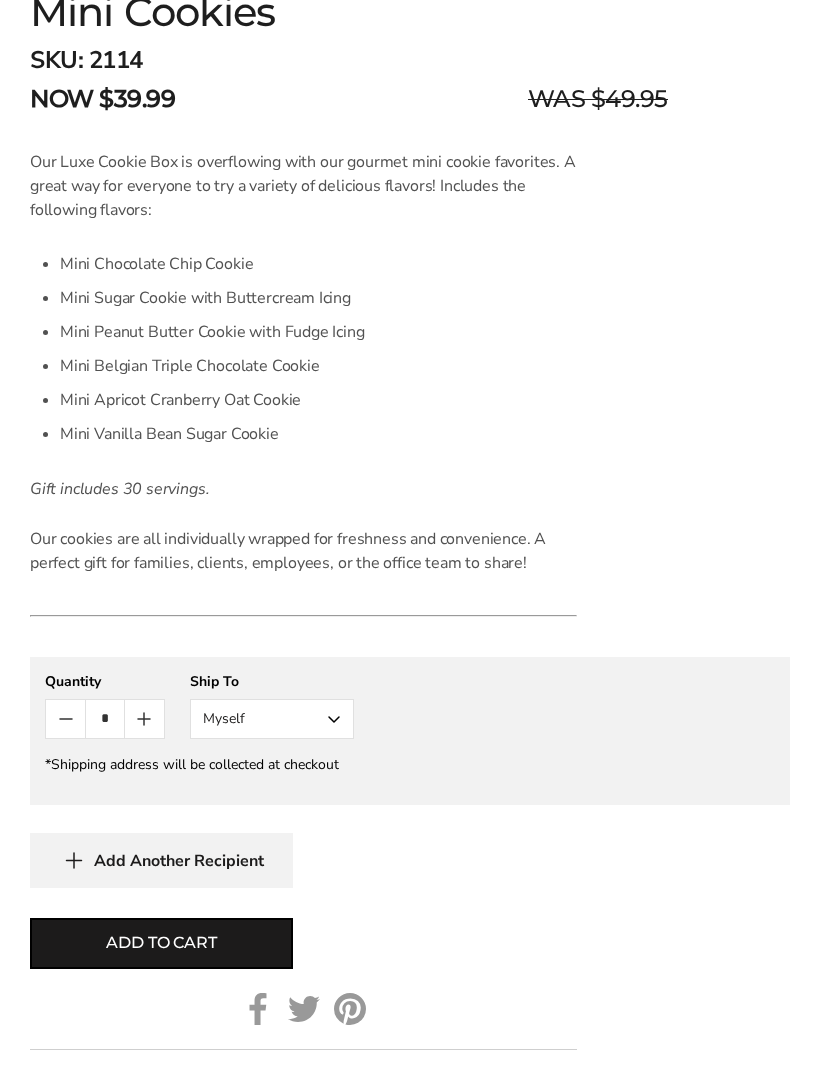 click on "Add to cart" at bounding box center [161, 943] 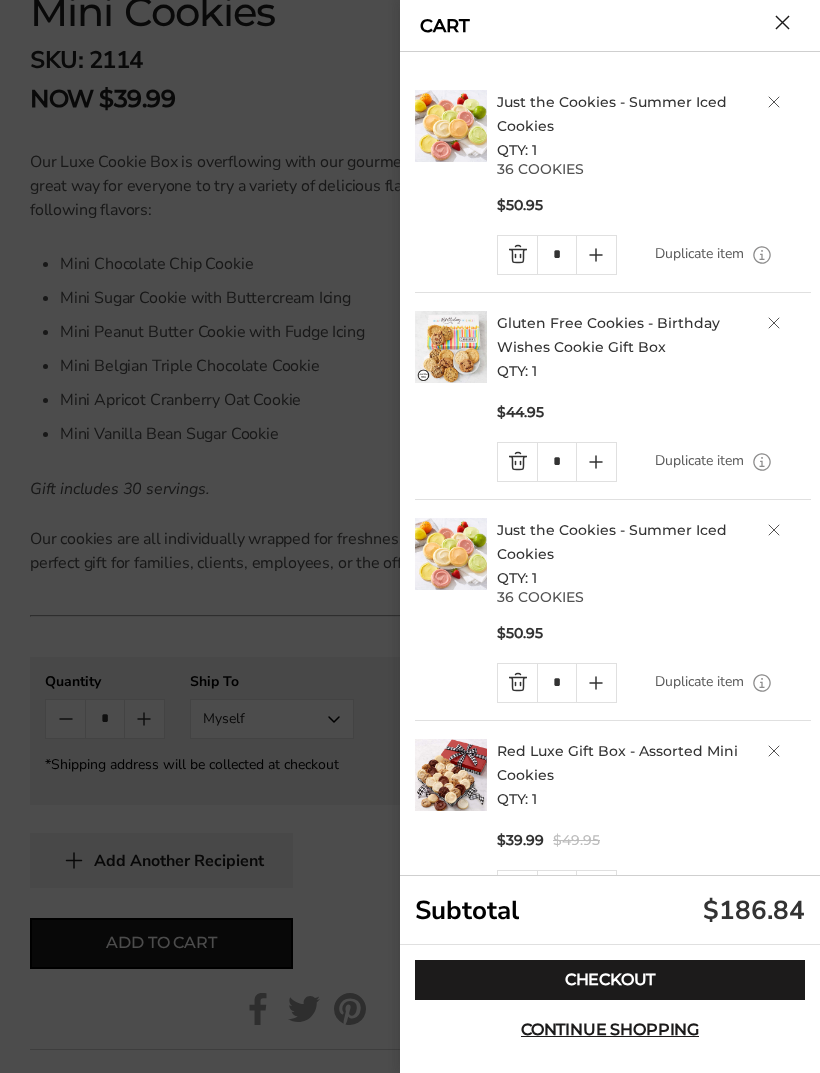 click on "Gluten Free Cookies - Birthday Wishes Cookie Gift Box
QTY: 1" at bounding box center [654, 347] 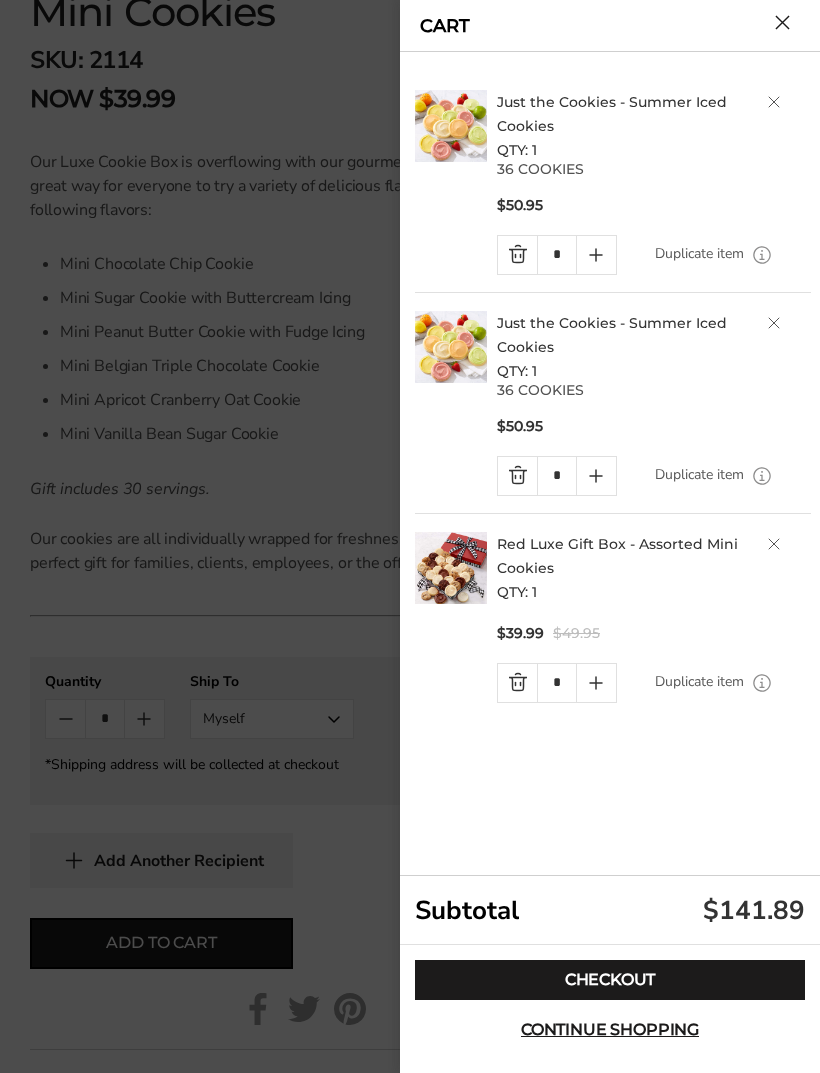 click at bounding box center (774, 323) 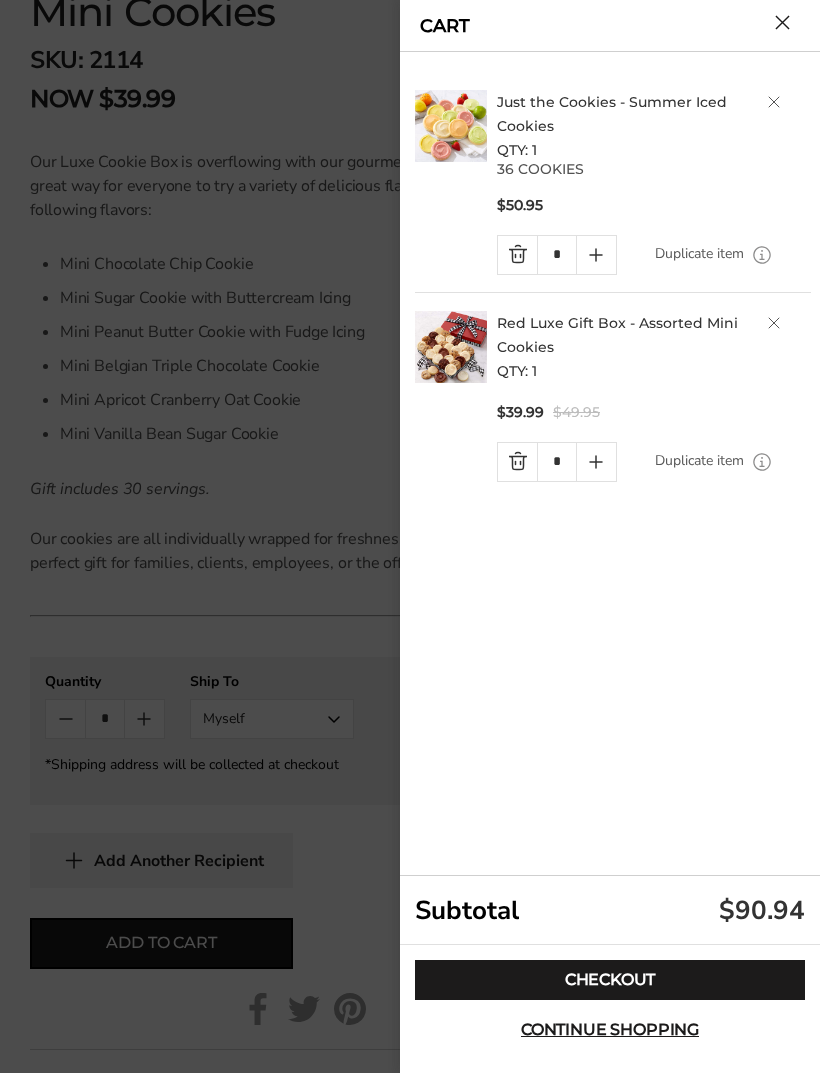 click on "Continue shopping" at bounding box center [610, 1030] 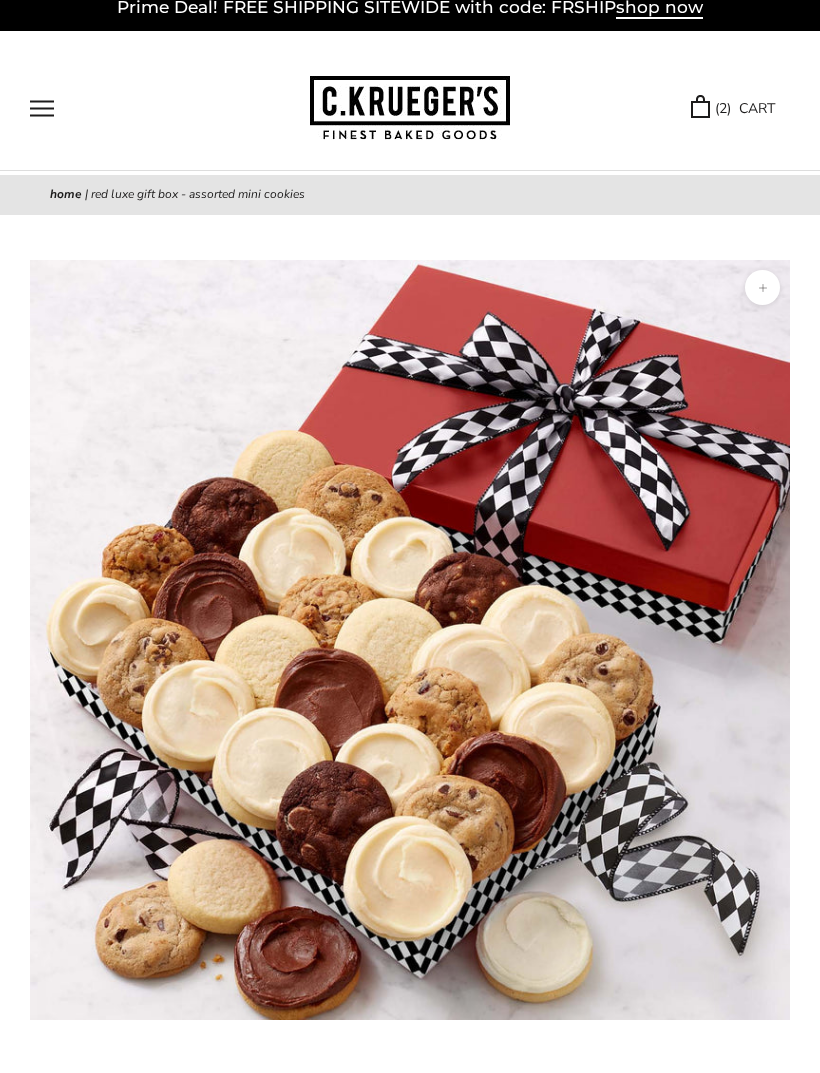 scroll, scrollTop: 0, scrollLeft: 0, axis: both 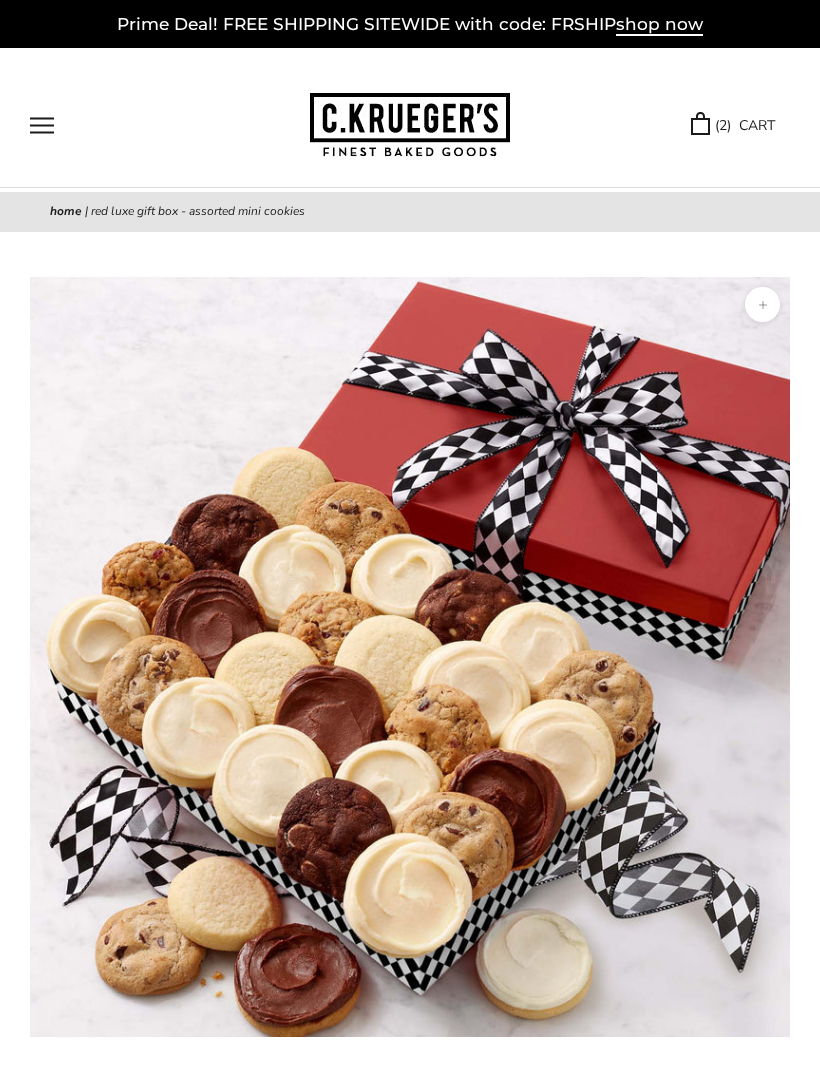 click at bounding box center (42, 125) 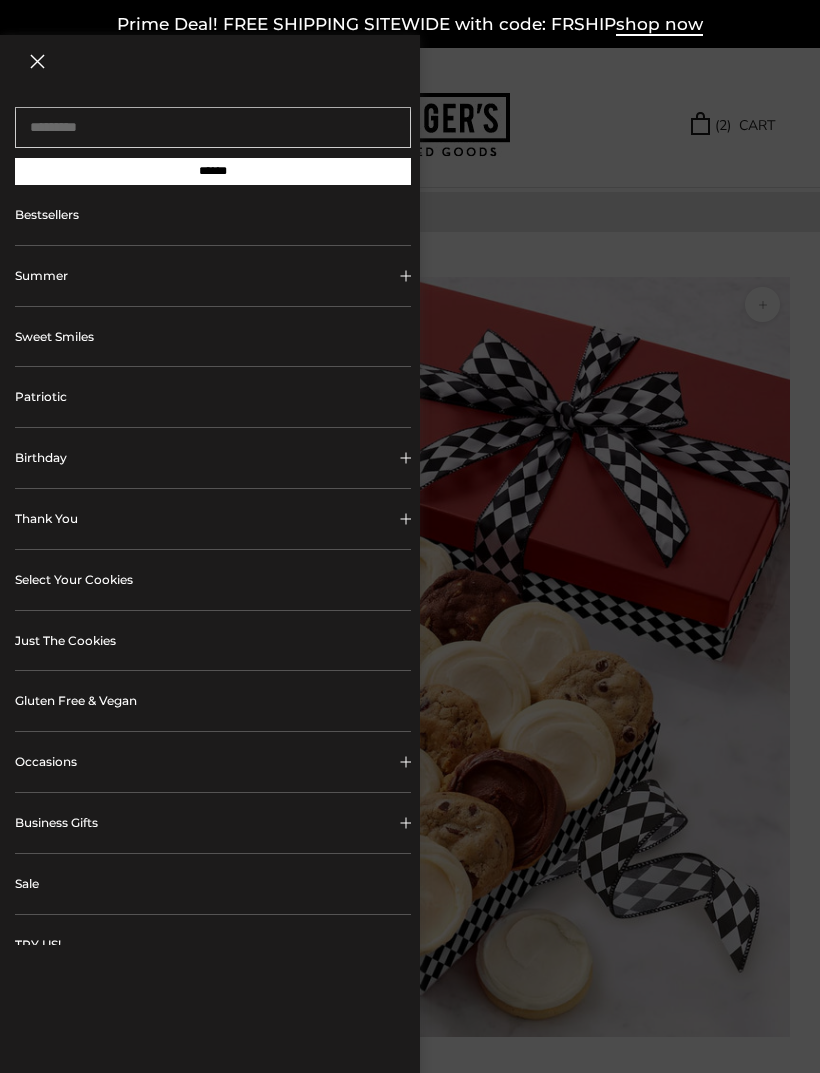 click on "Bestsellers" at bounding box center [213, 215] 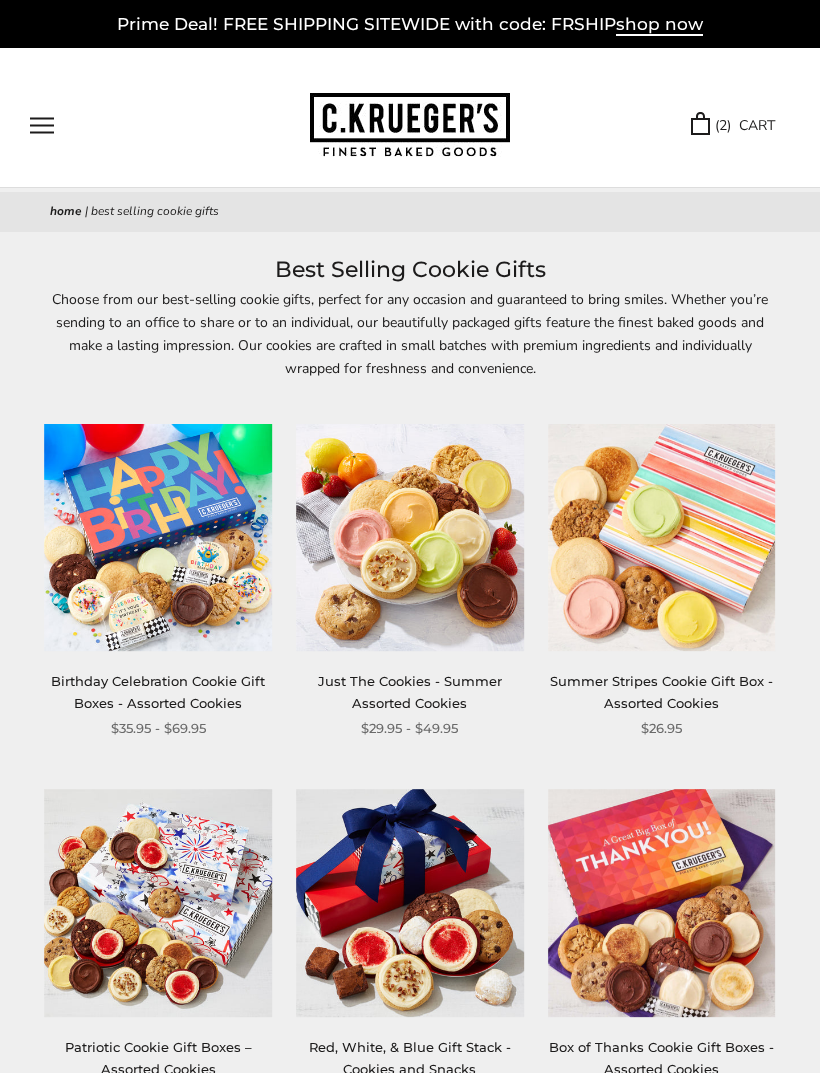scroll, scrollTop: 0, scrollLeft: 0, axis: both 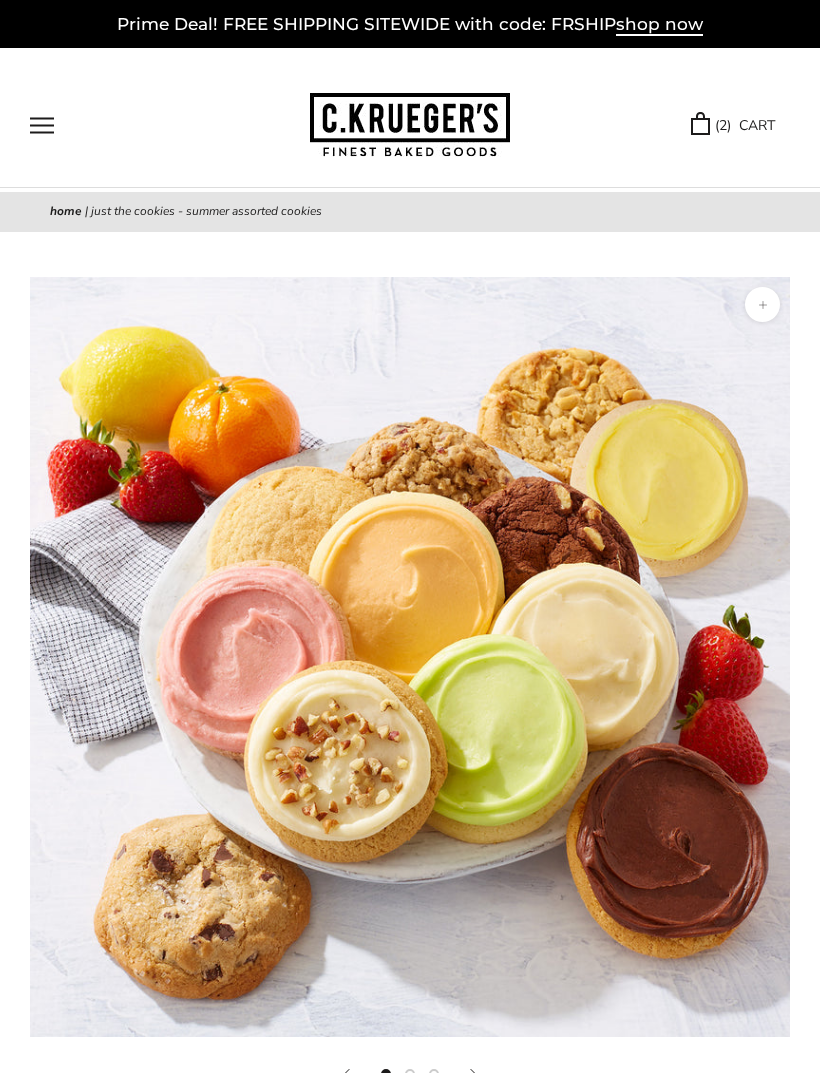 click on "( 2 )  CART" at bounding box center [733, 125] 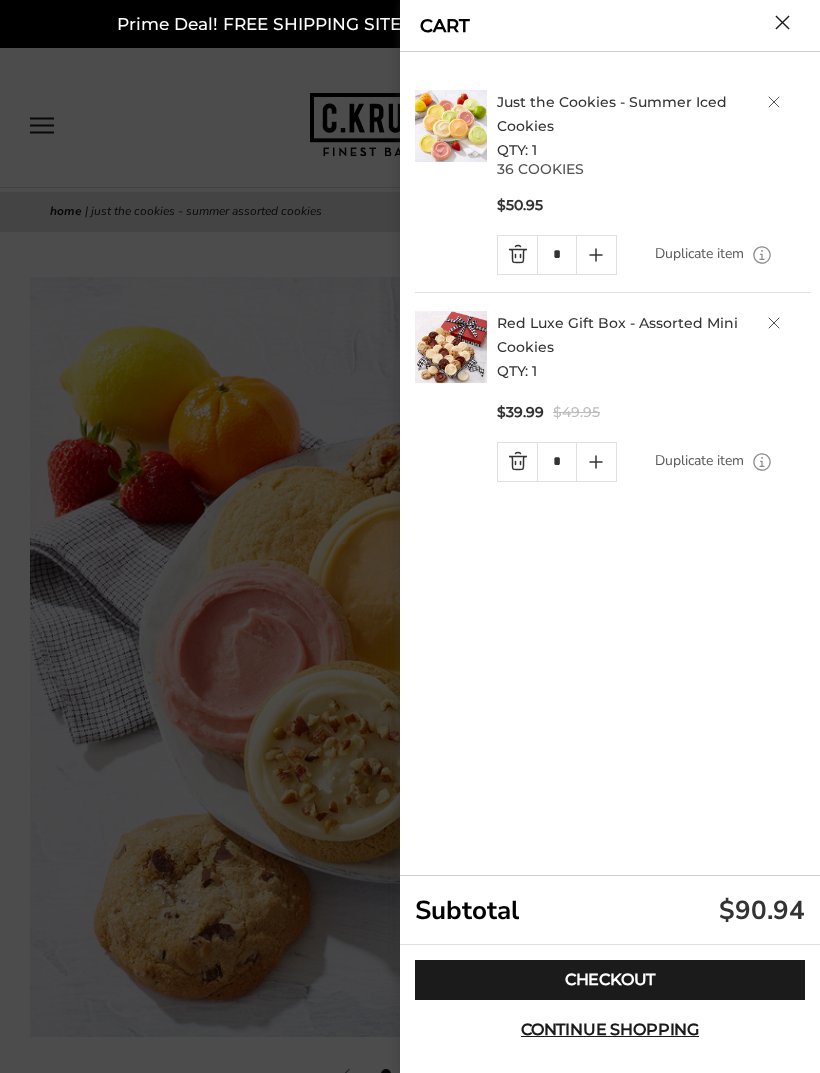 click at bounding box center [410, 536] 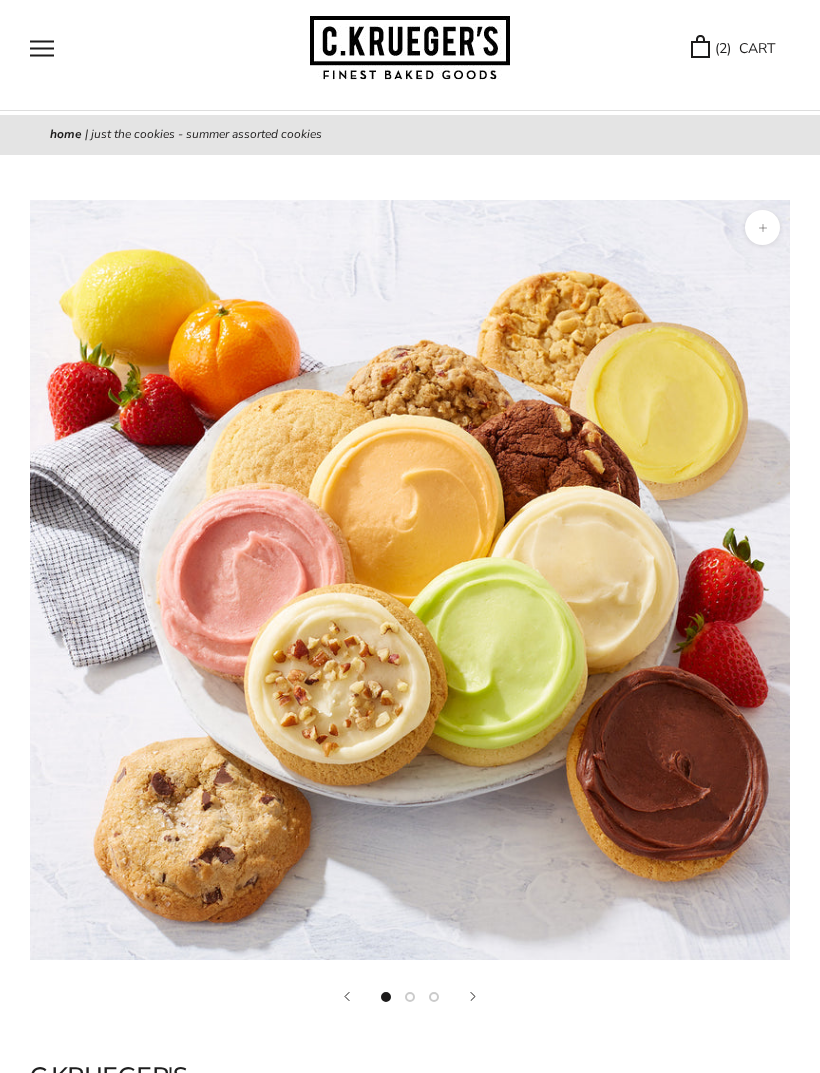 scroll, scrollTop: 0, scrollLeft: 0, axis: both 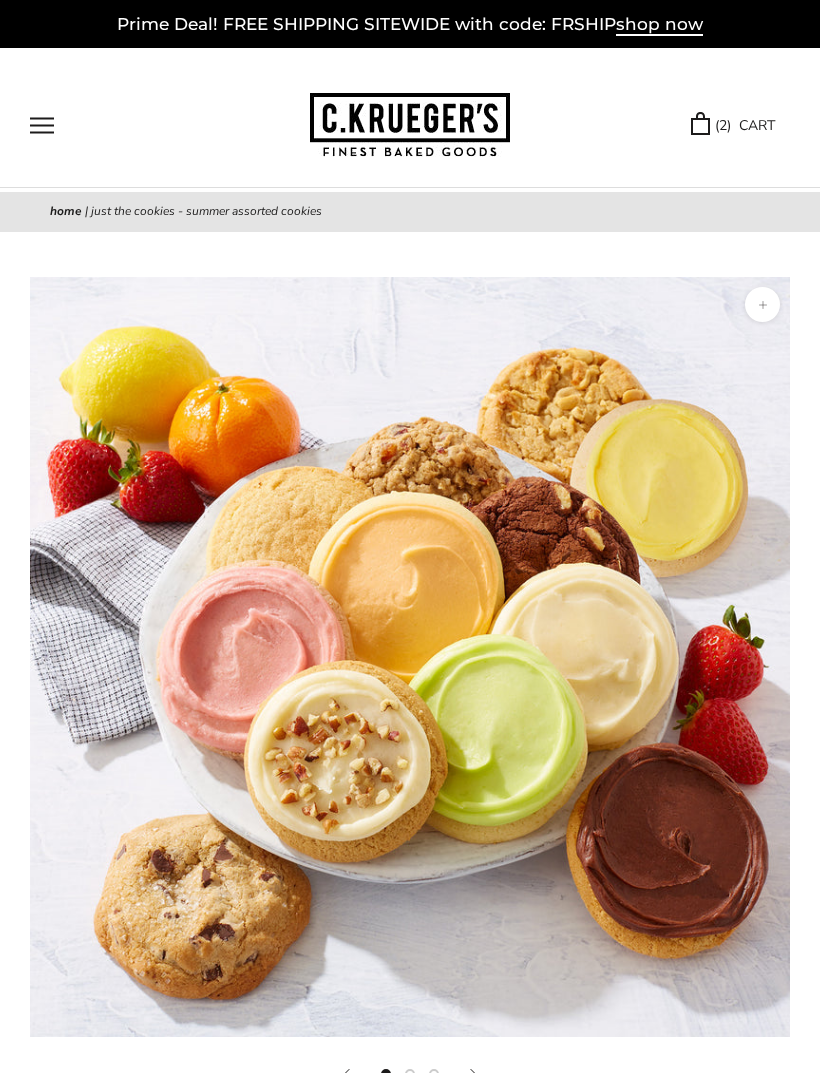 click on "( 2 )  CART" at bounding box center (733, 125) 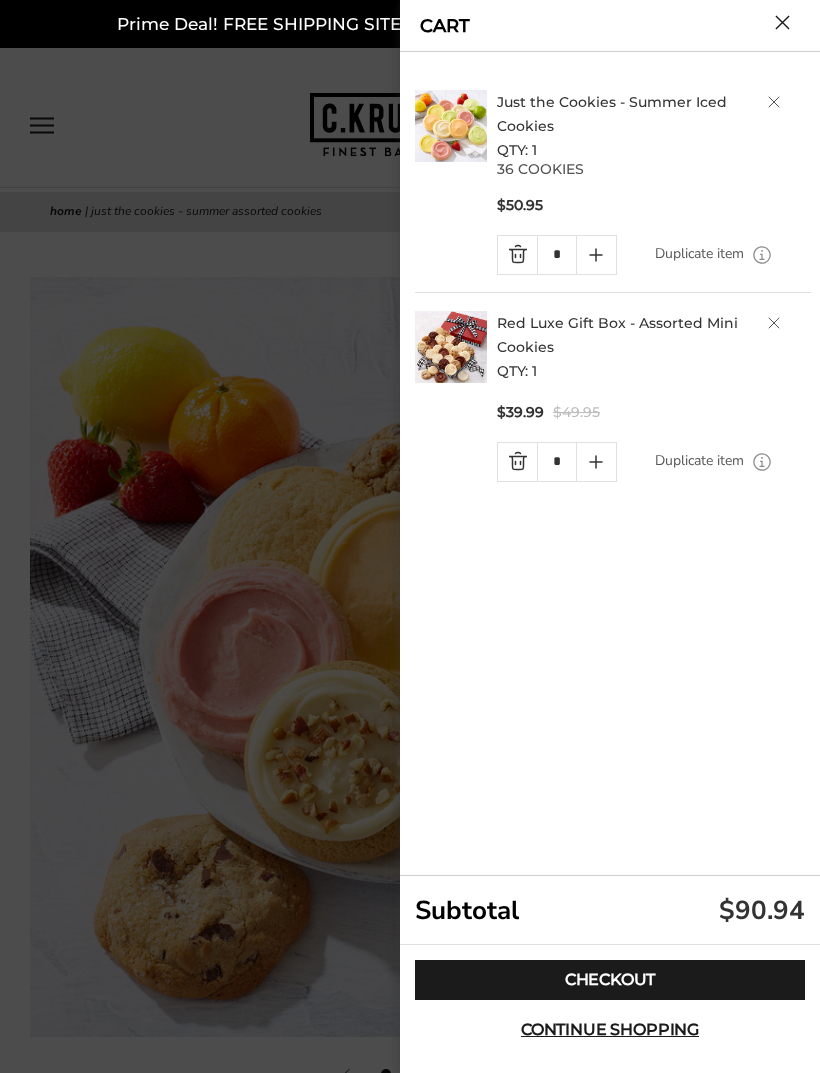 click on "Just the Cookies  - Summer Iced Cookies" at bounding box center [612, 114] 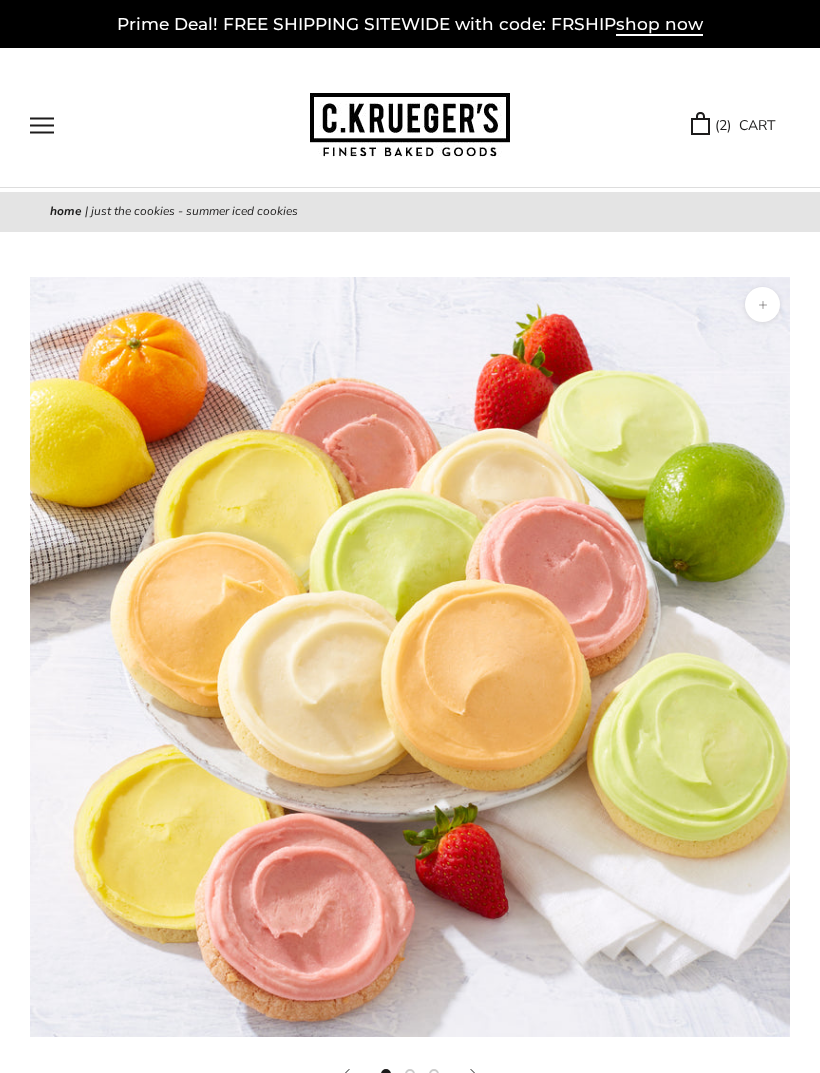 scroll, scrollTop: 0, scrollLeft: 0, axis: both 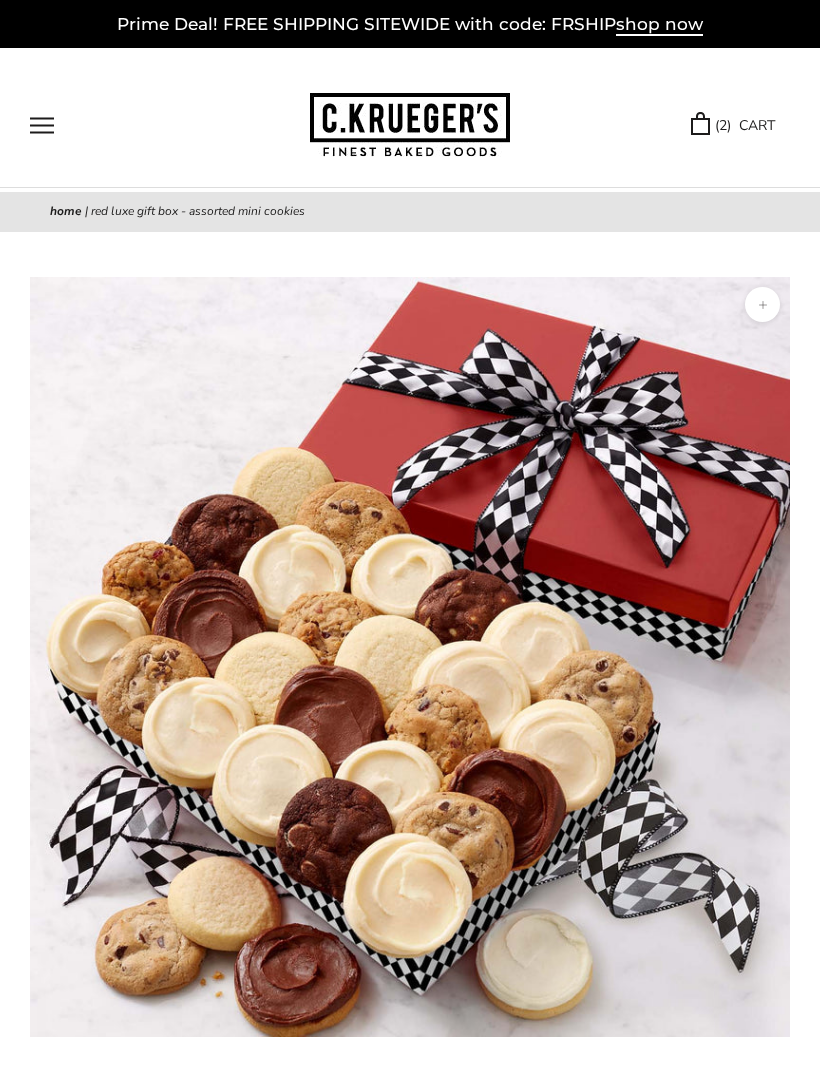 click at bounding box center [42, 125] 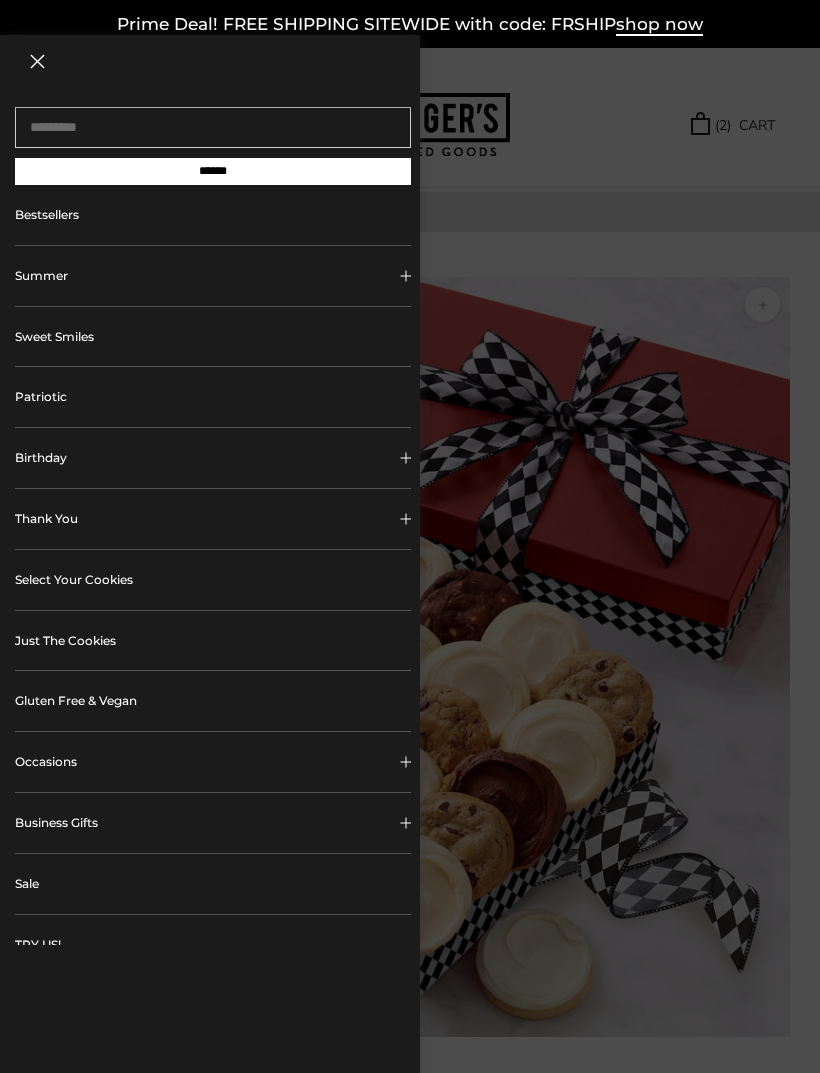 click on "Summer" at bounding box center [213, 276] 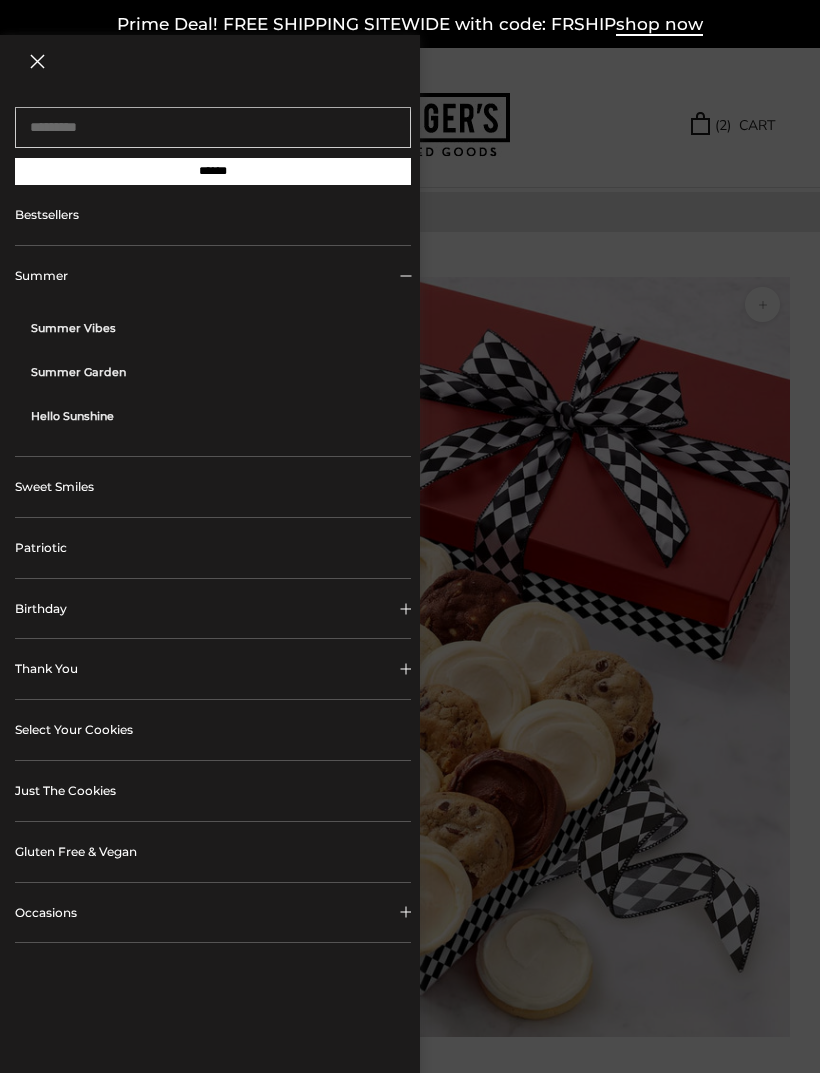 click on "Just The Cookies" at bounding box center [213, 791] 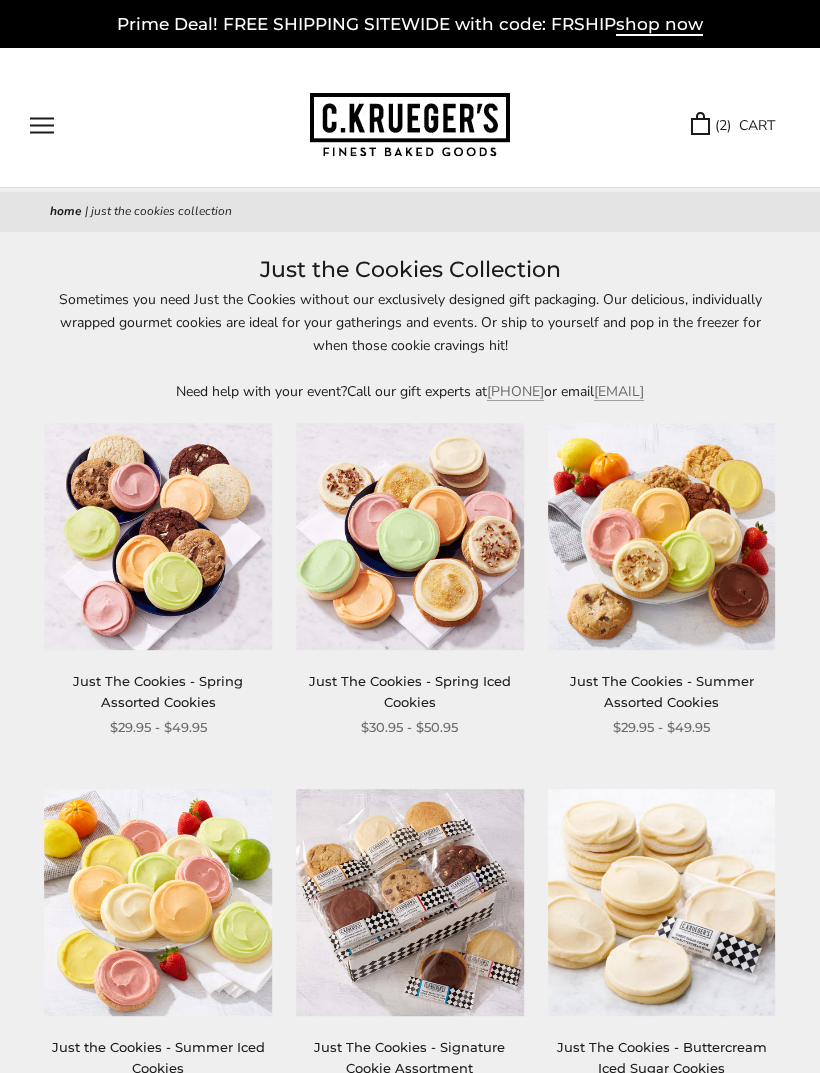 scroll, scrollTop: 0, scrollLeft: 0, axis: both 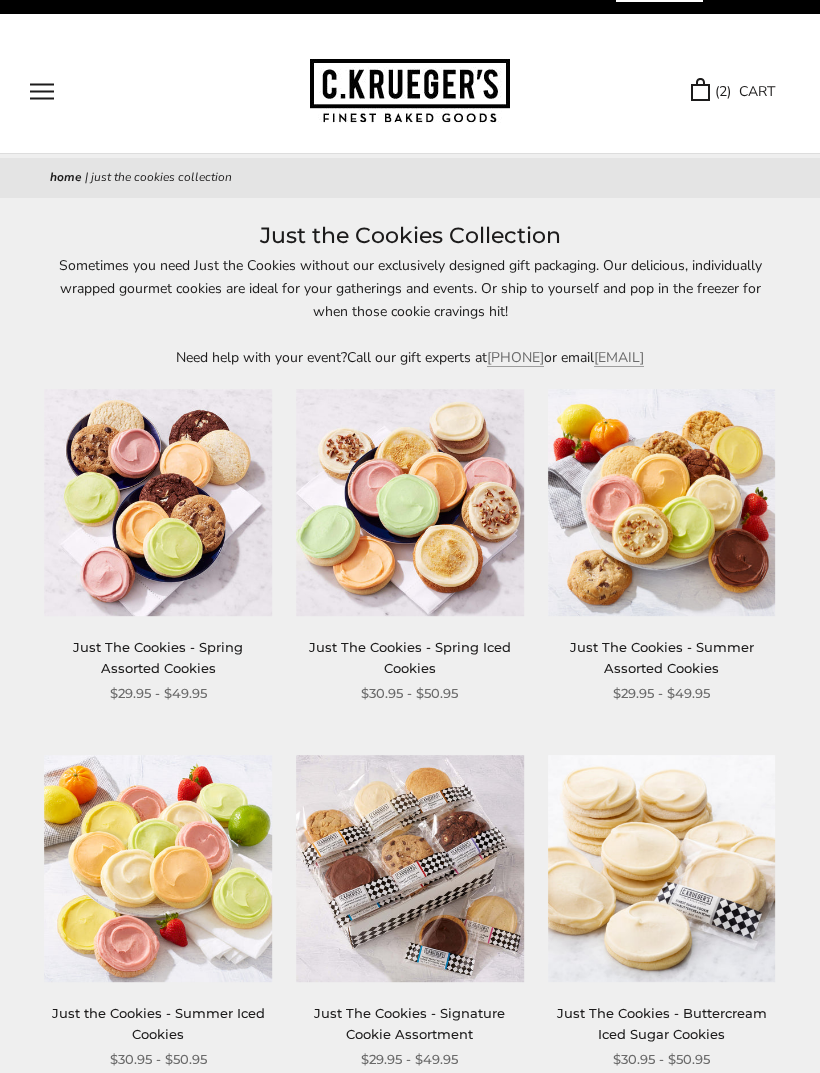 click on "Just The Cookies - Summer Assorted Cookies" at bounding box center [662, 657] 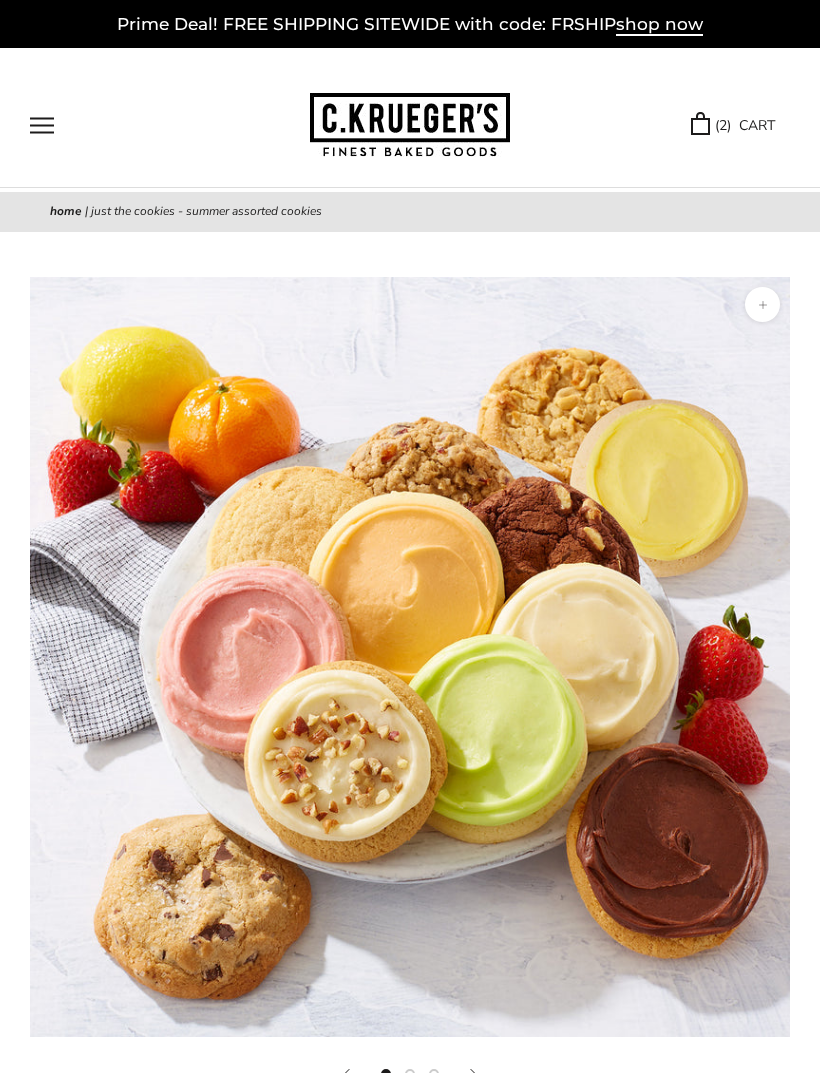 scroll, scrollTop: 0, scrollLeft: 0, axis: both 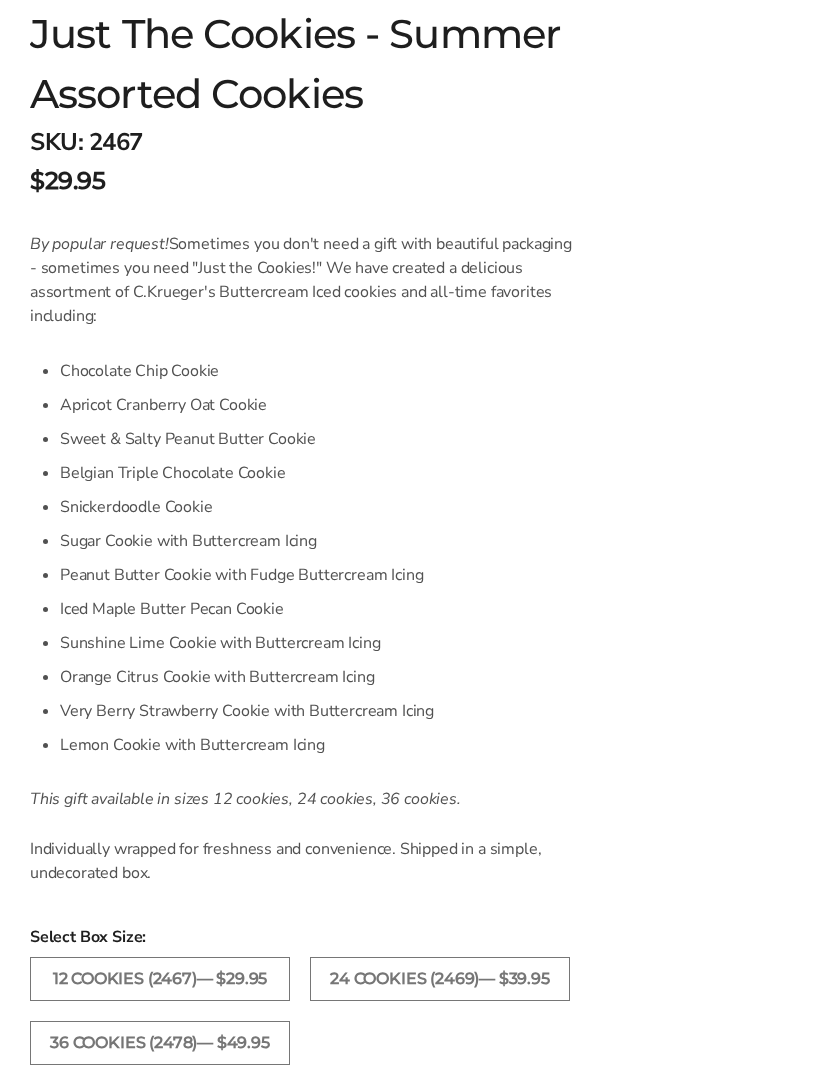 click on "36 COOKIES (2478)— $49.95" at bounding box center [160, 1043] 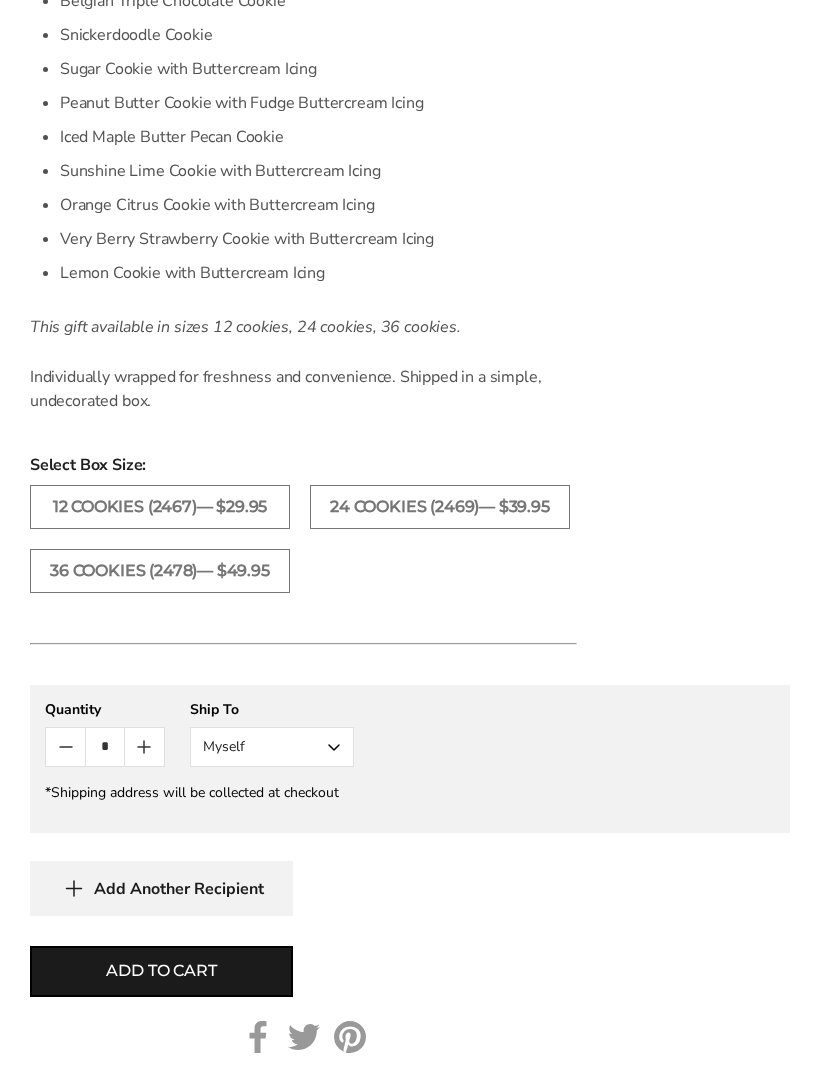 scroll, scrollTop: 1640, scrollLeft: 0, axis: vertical 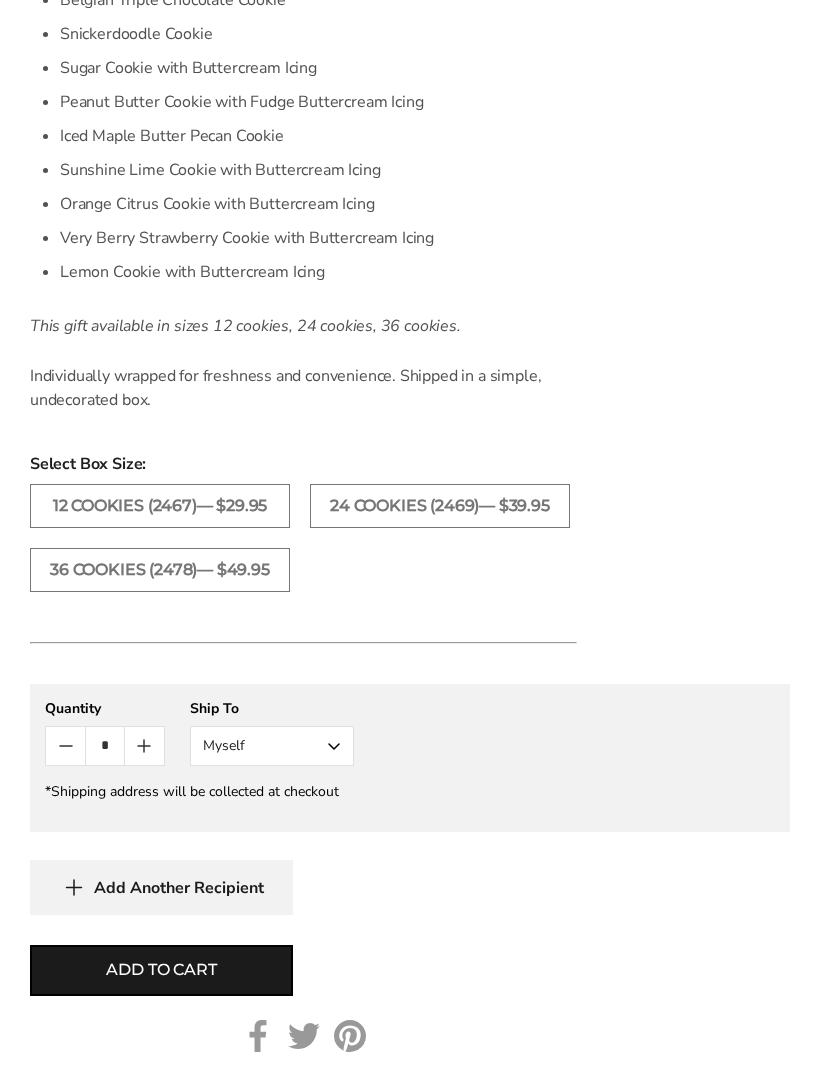 click on "Add to cart" at bounding box center [161, 970] 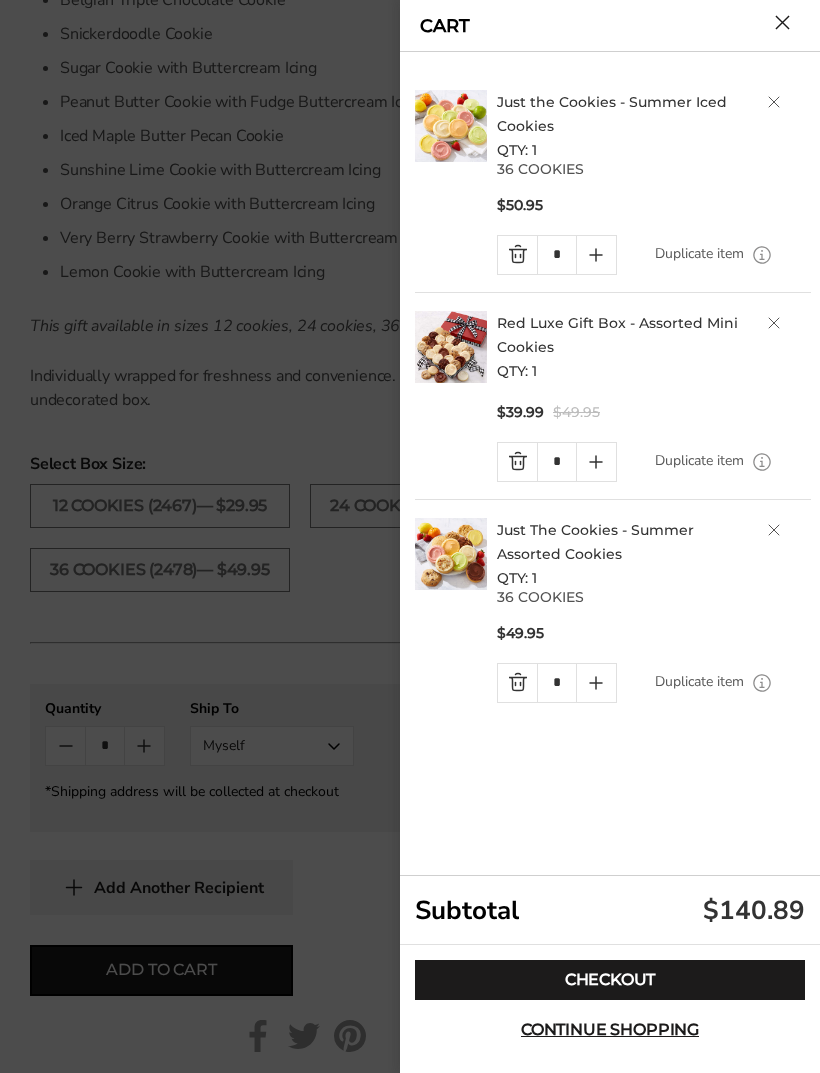 click at bounding box center [774, 102] 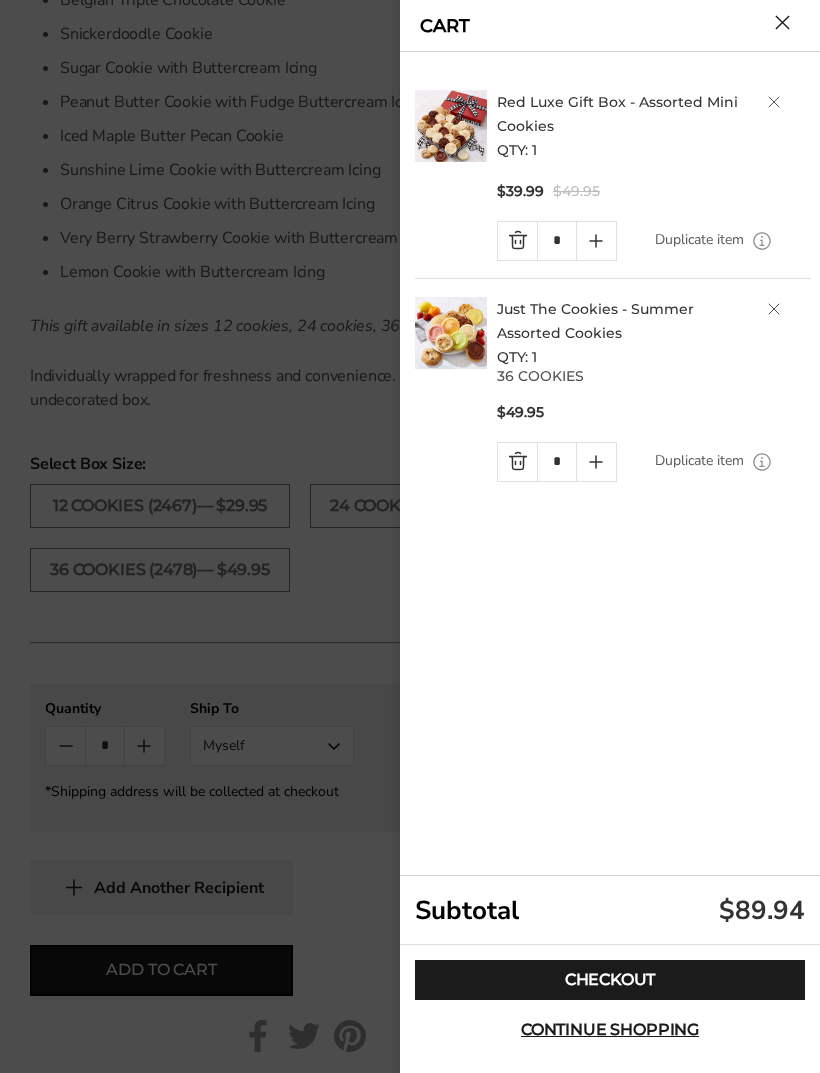 click on "Continue shopping" at bounding box center [610, 1030] 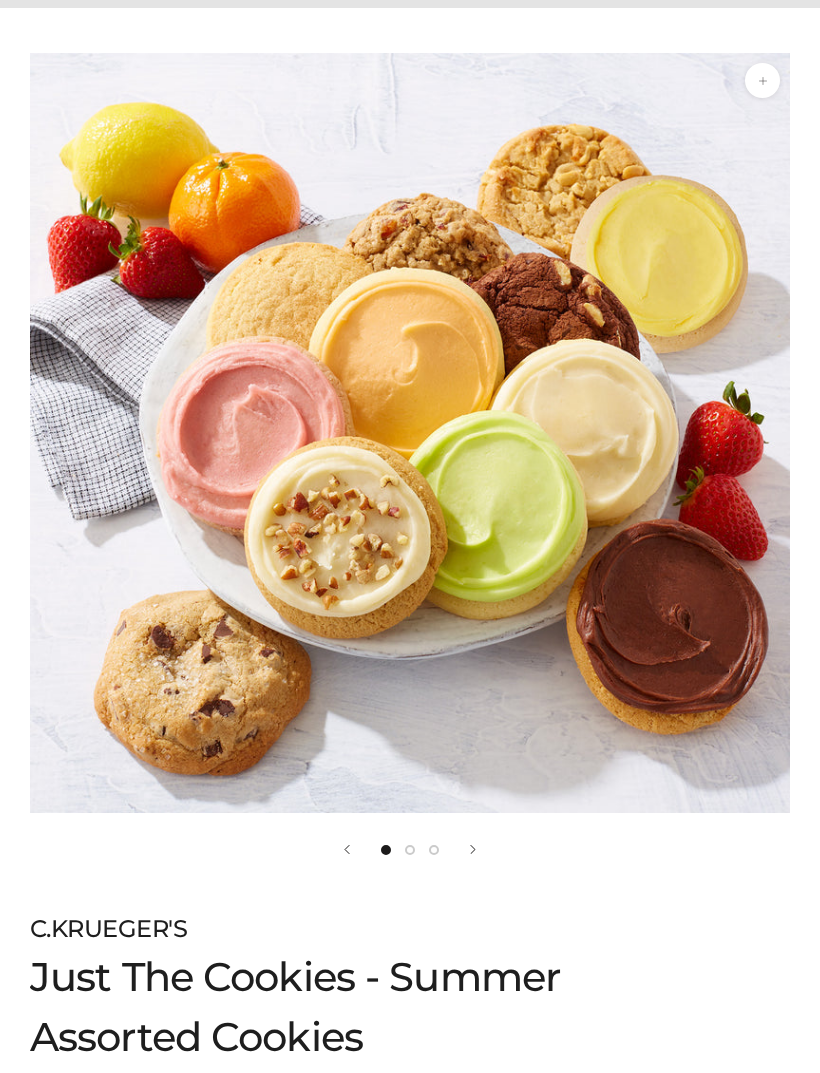 scroll, scrollTop: 0, scrollLeft: 0, axis: both 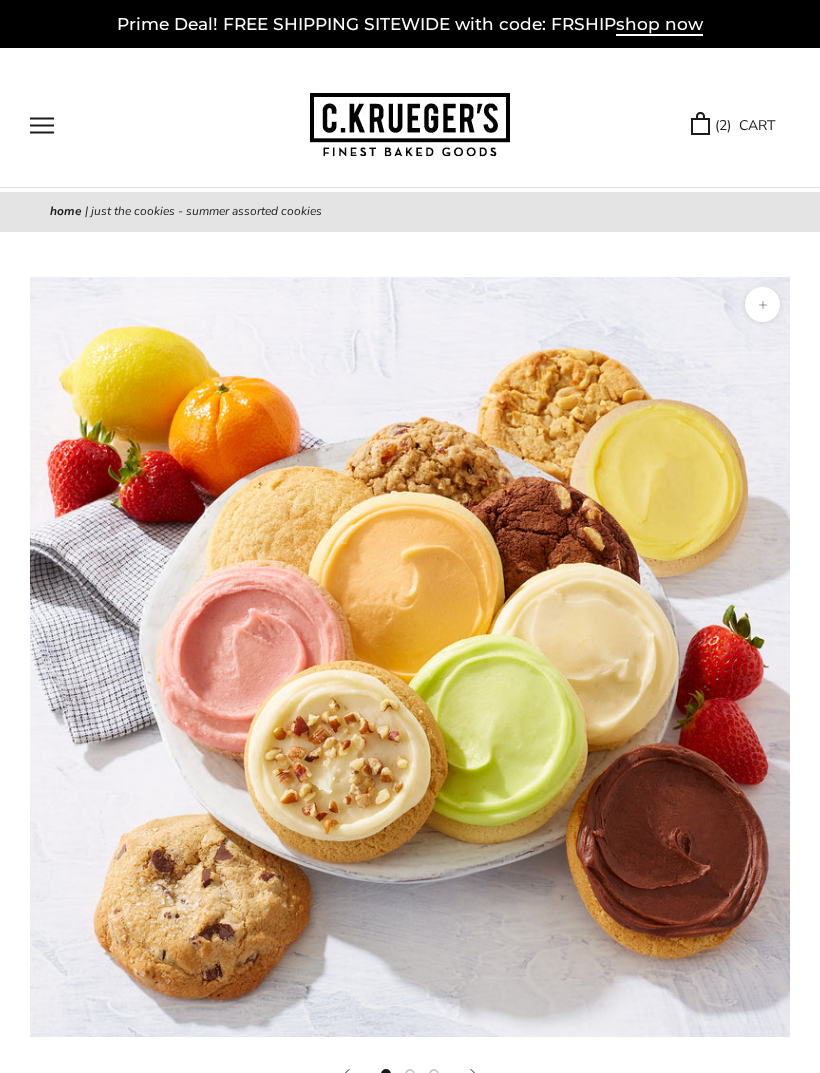 click at bounding box center [42, 125] 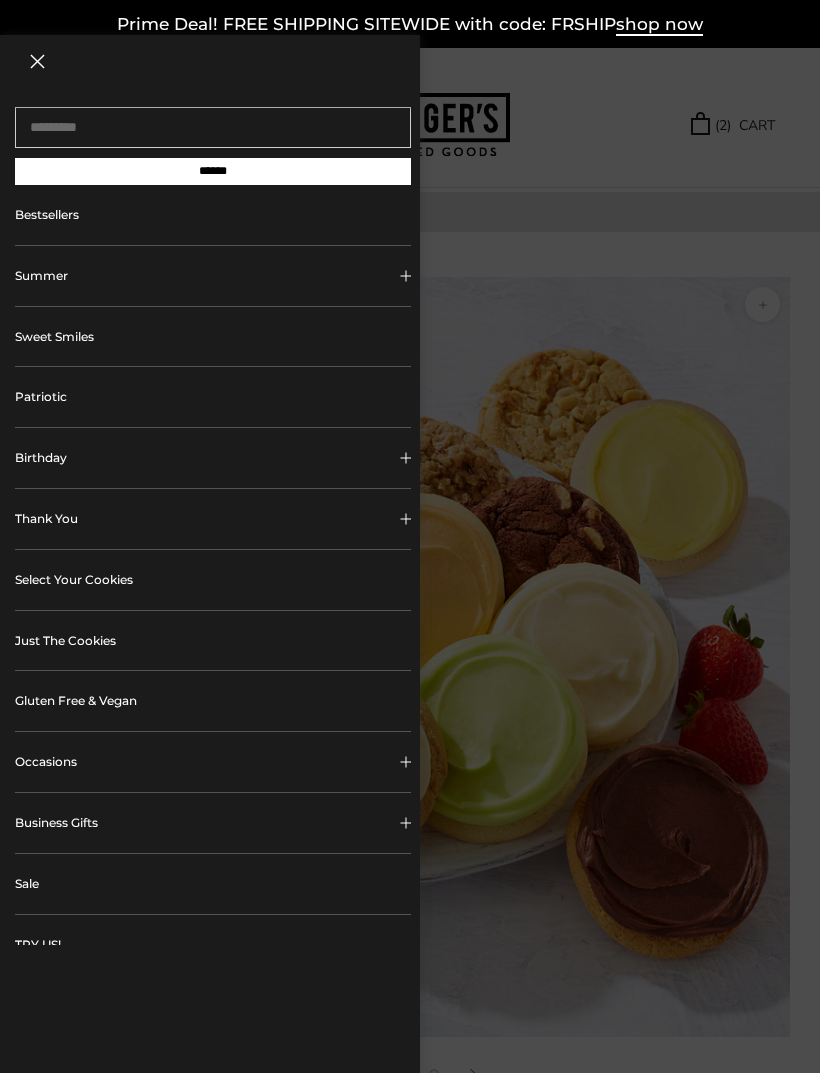 click on "Sale" at bounding box center (213, 884) 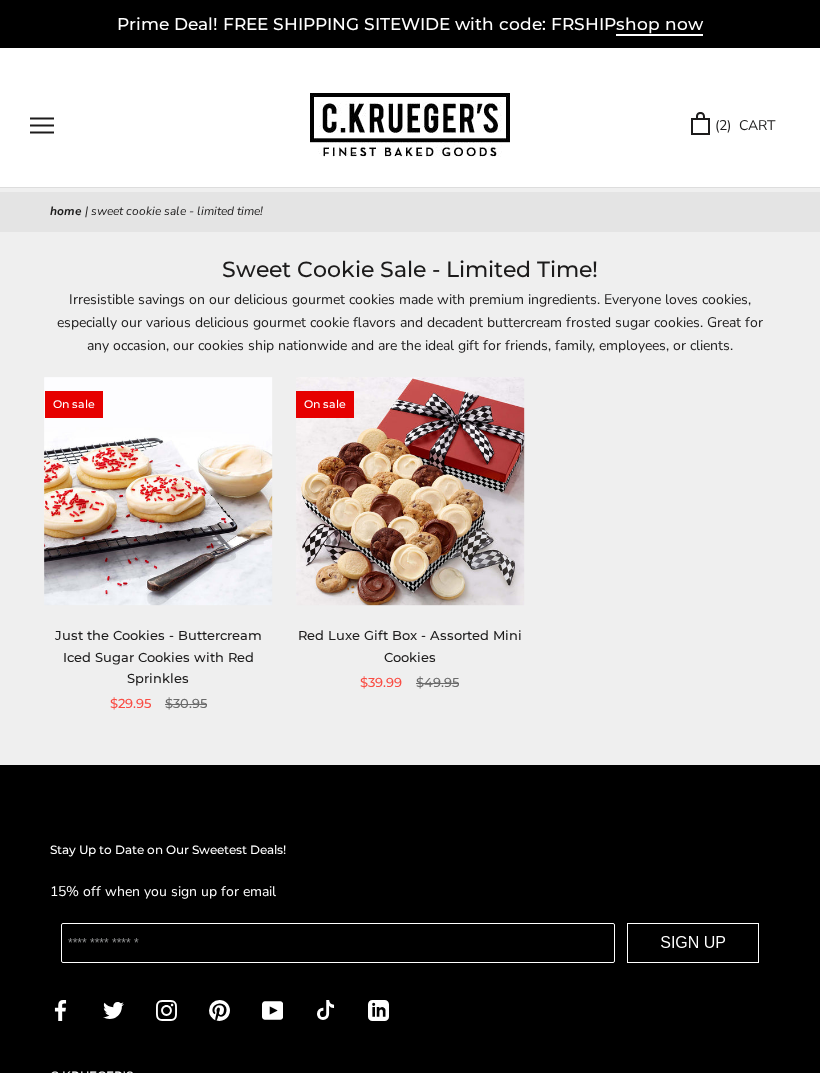 scroll, scrollTop: 0, scrollLeft: 0, axis: both 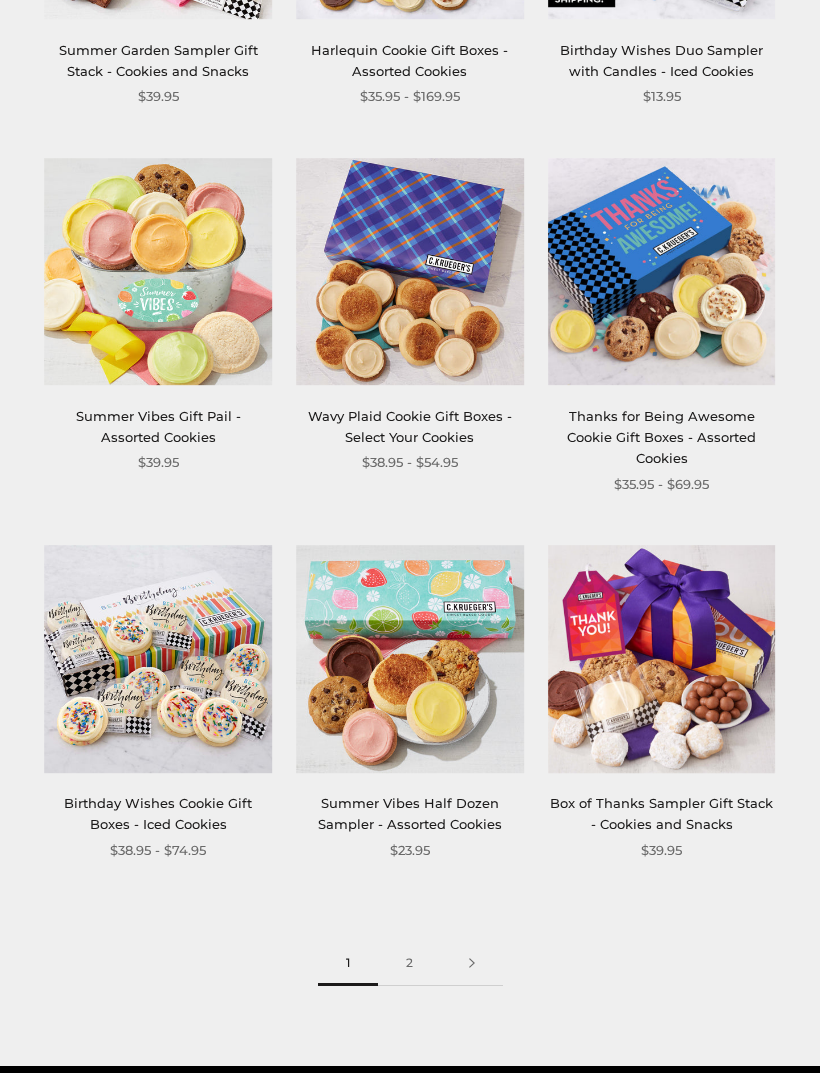 click on "Box of Thanks Sampler Gift Stack - Cookies and Snacks" at bounding box center [661, 814] 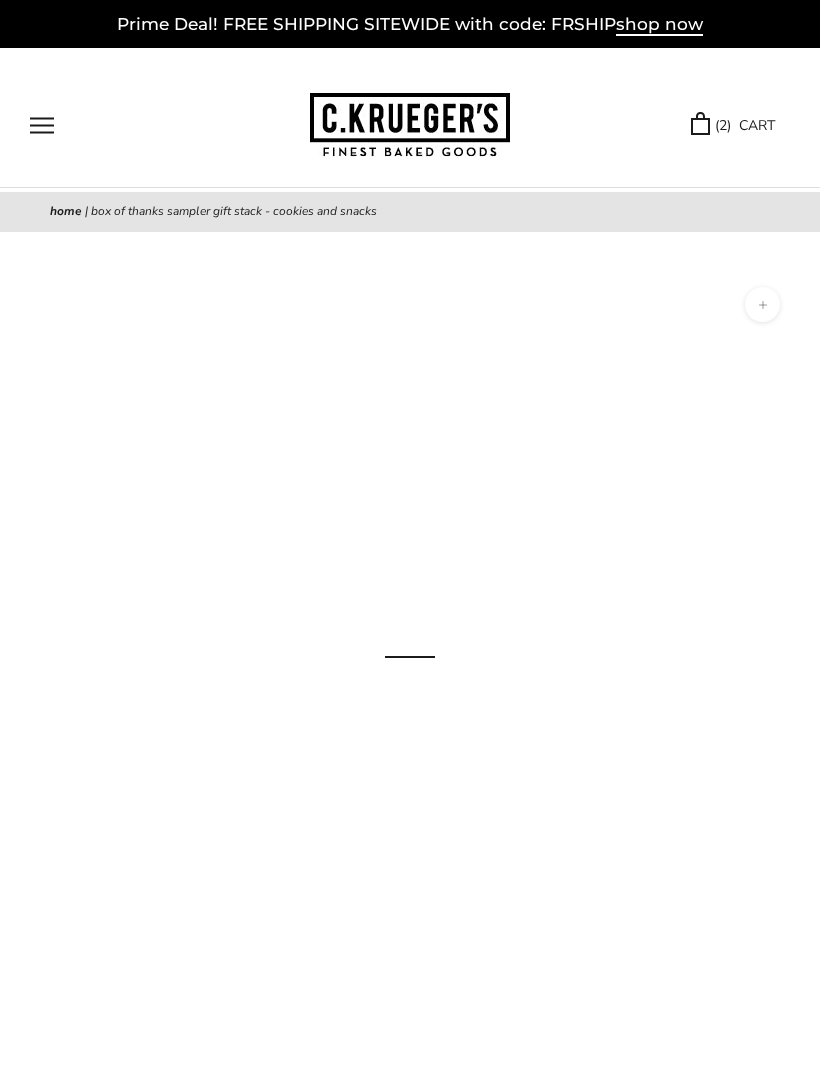 scroll, scrollTop: 0, scrollLeft: 0, axis: both 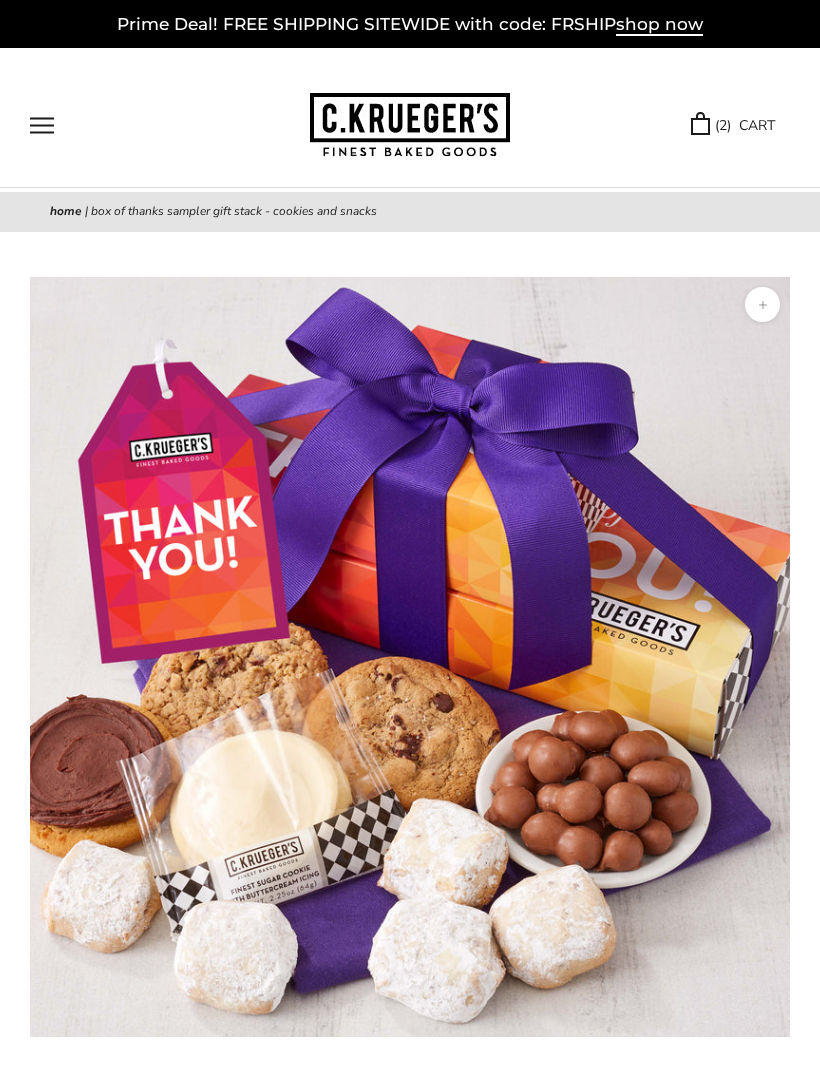 click at bounding box center [42, 125] 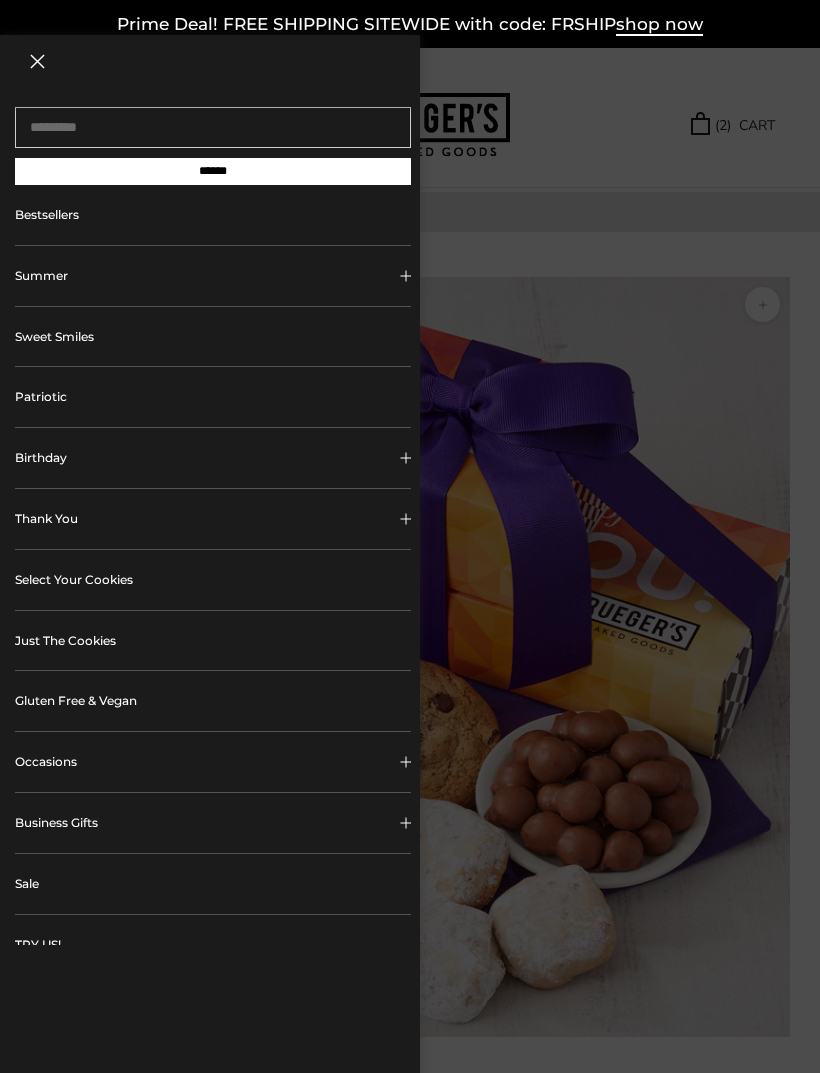 click on "Select Your Cookies" at bounding box center (213, 580) 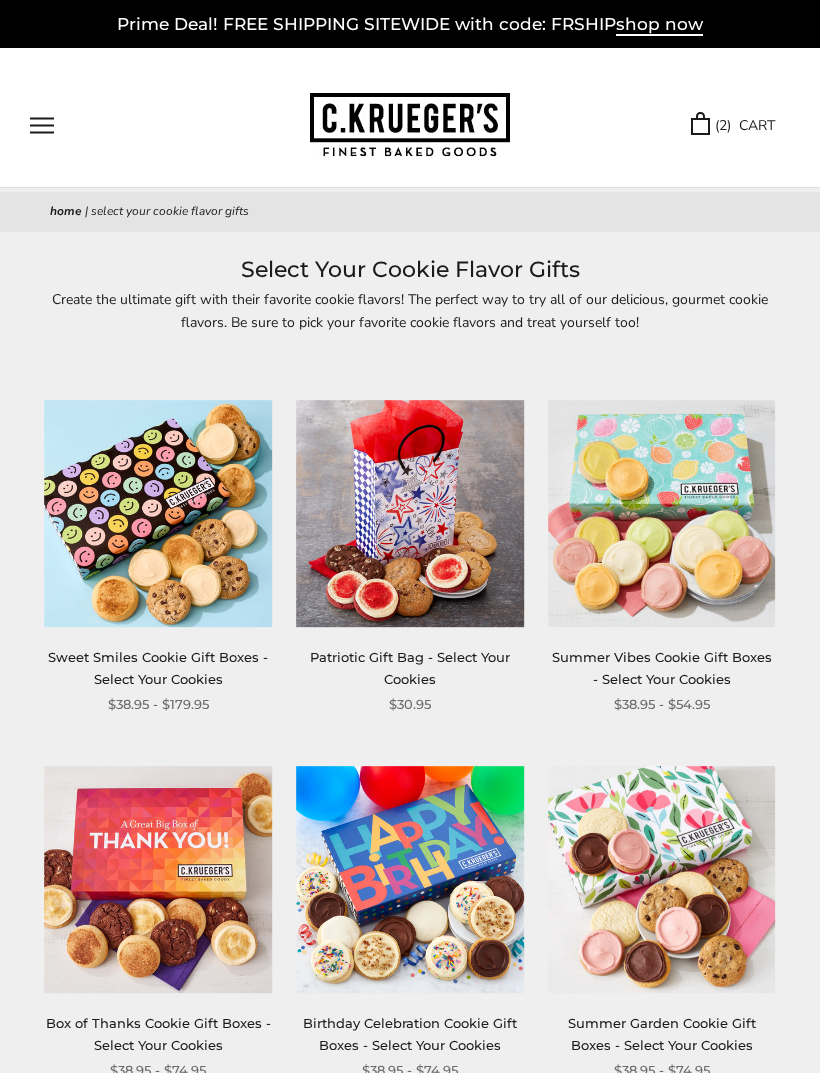 scroll, scrollTop: 0, scrollLeft: 0, axis: both 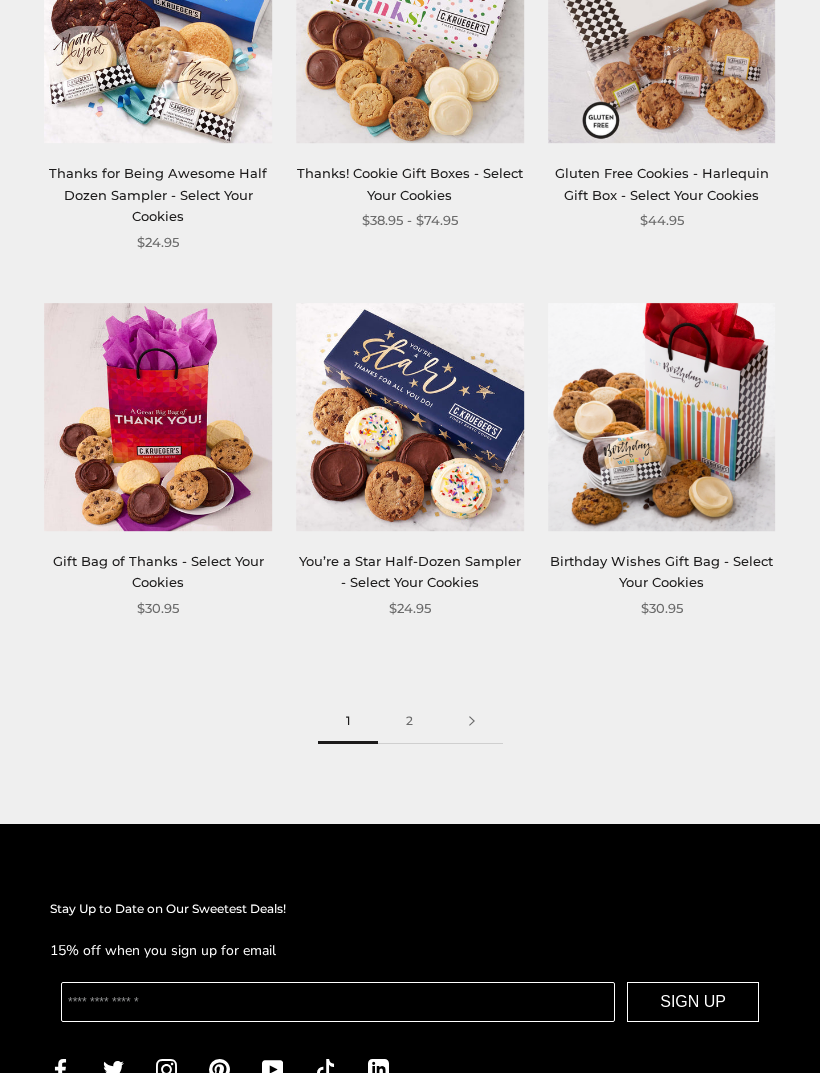 click on "2" at bounding box center [409, 722] 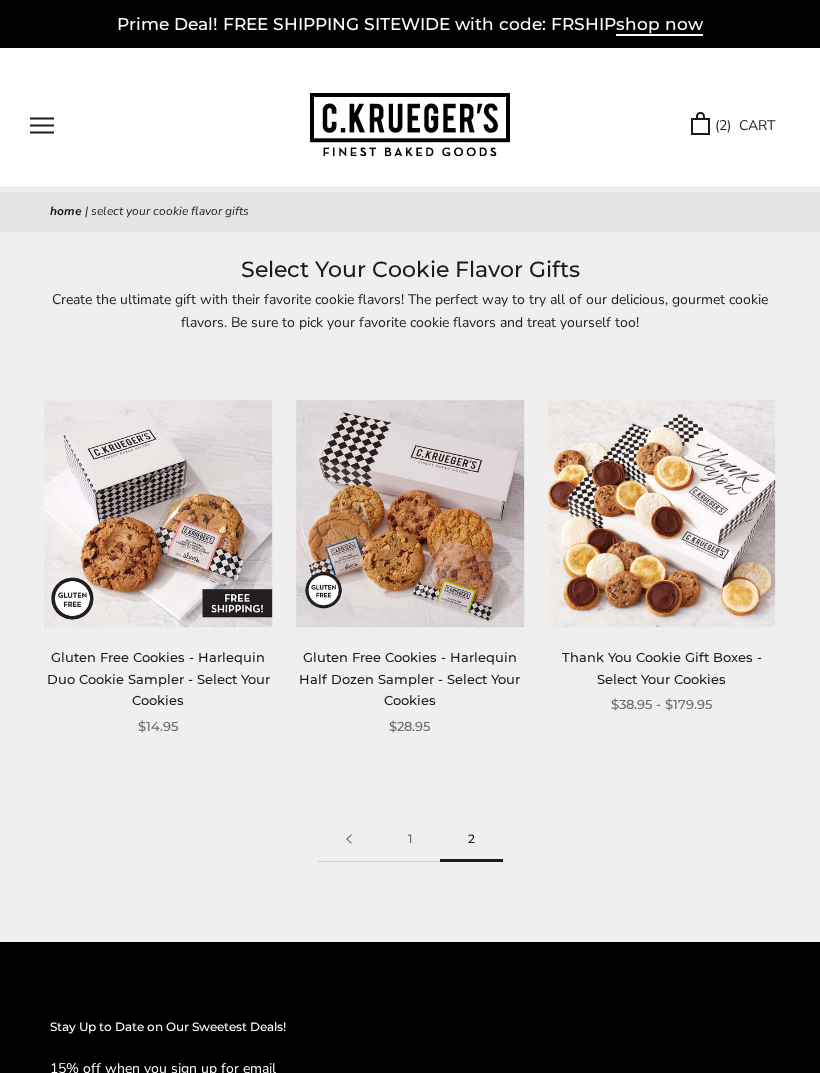 scroll, scrollTop: 0, scrollLeft: 0, axis: both 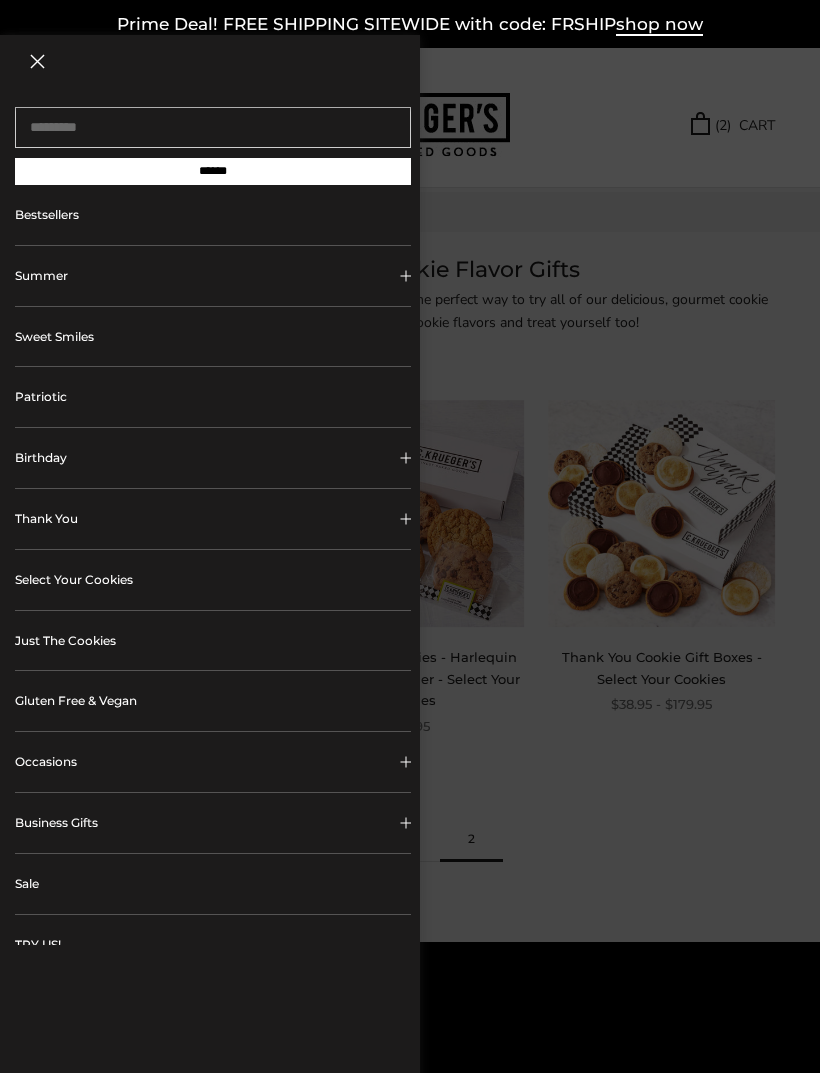click on "Select Your Cookies" at bounding box center [213, 580] 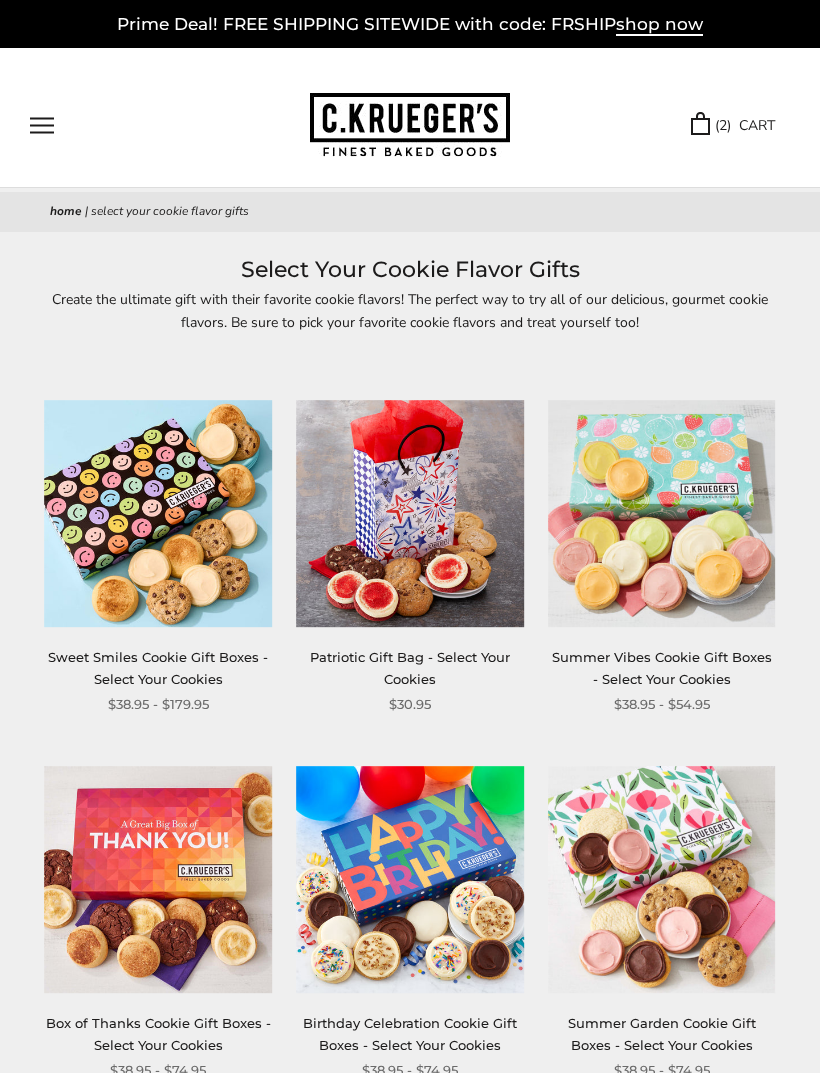 scroll, scrollTop: 0, scrollLeft: 0, axis: both 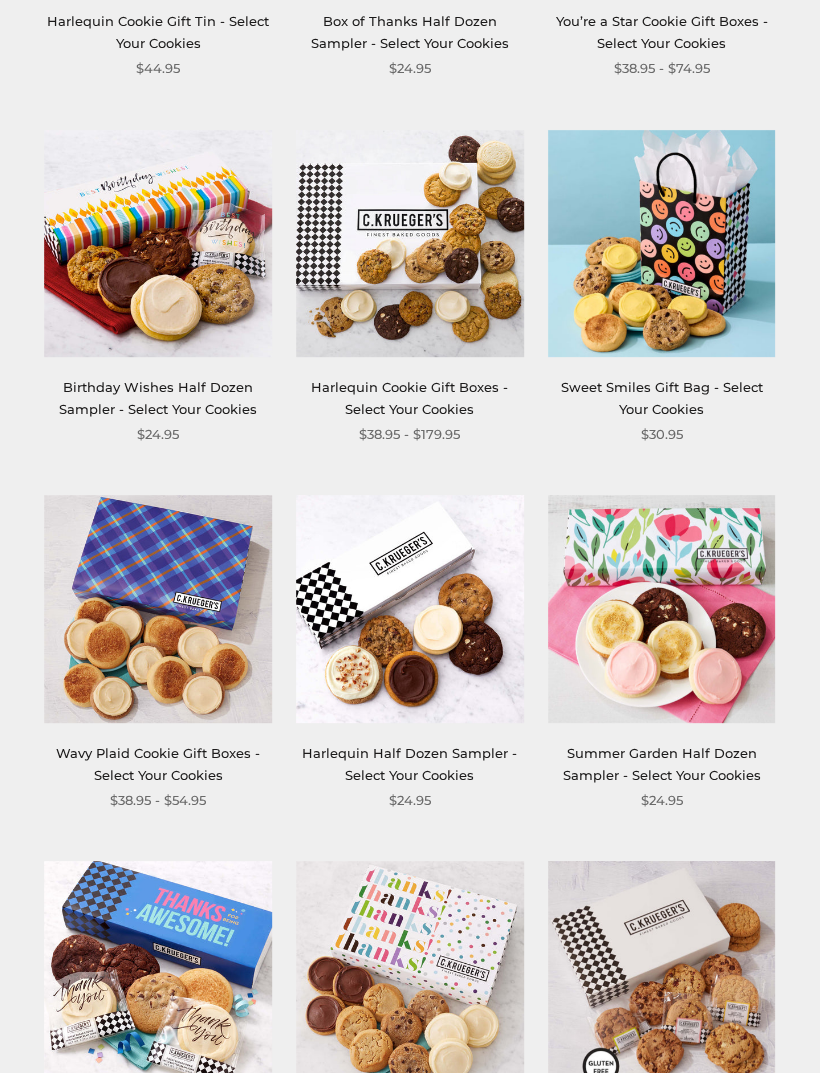 click on "Wavy Plaid Cookie Gift Boxes - Select Your Cookies" at bounding box center [158, 763] 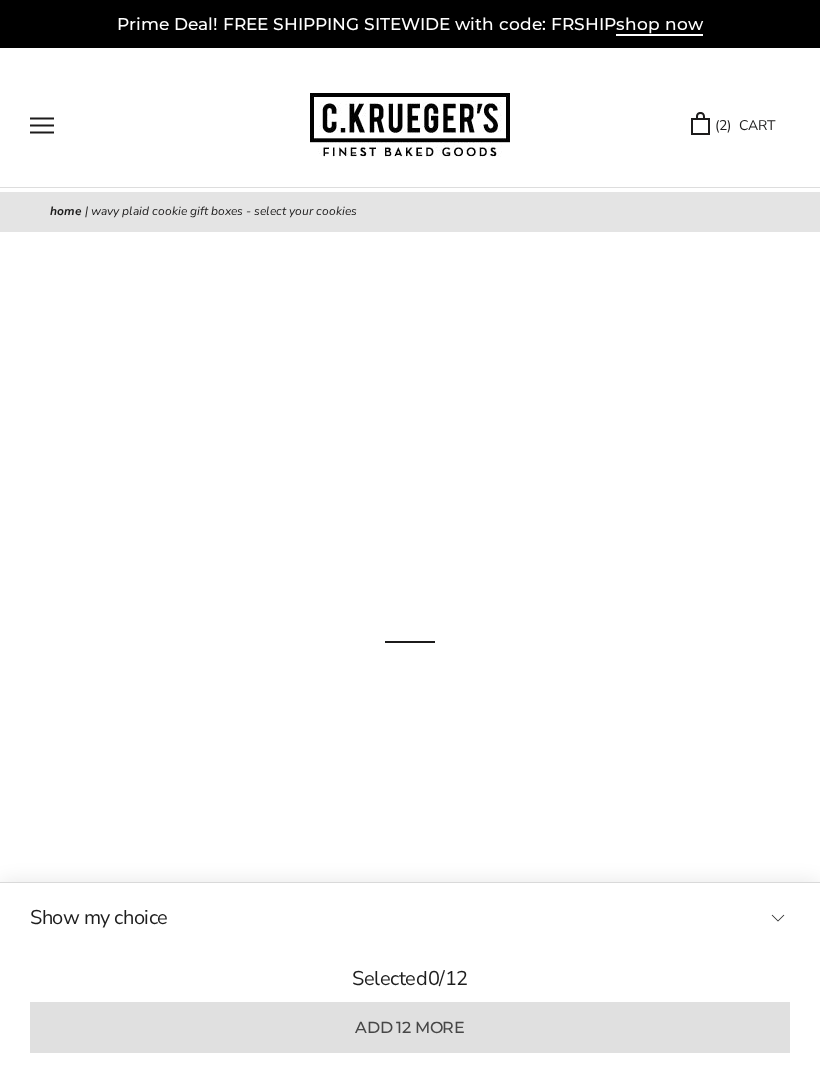 scroll, scrollTop: 0, scrollLeft: 0, axis: both 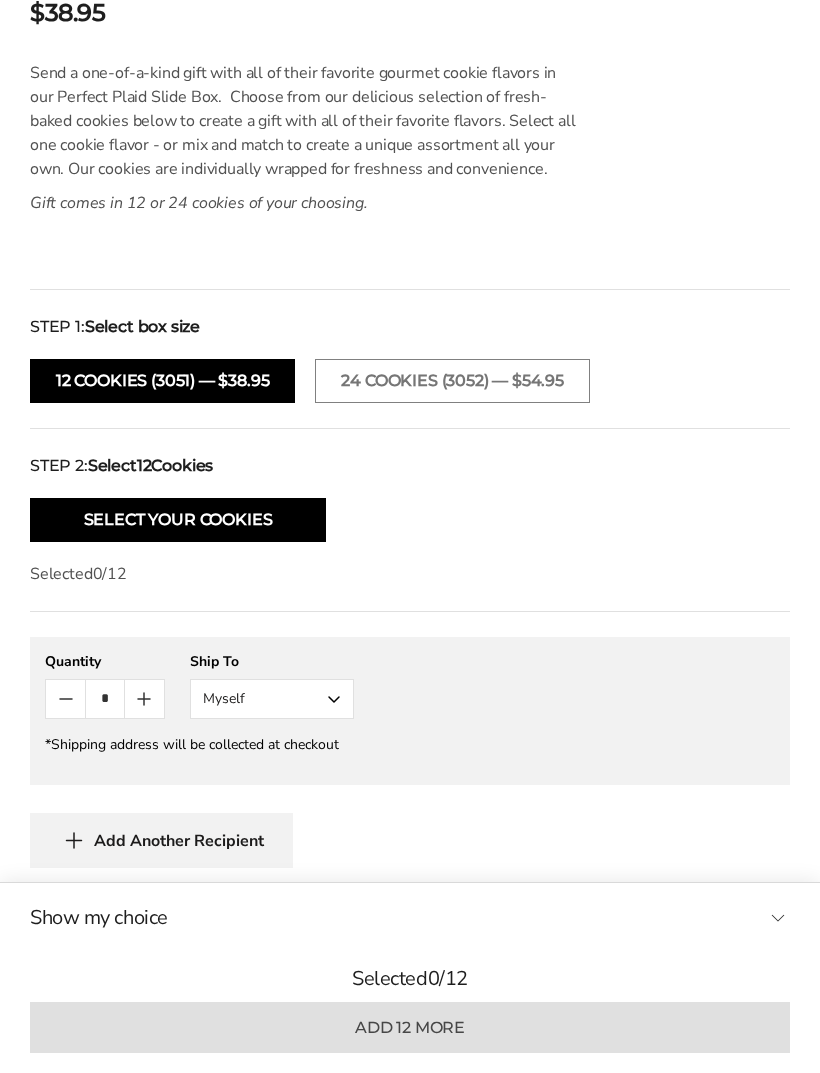 click on "Select Your Cookies" at bounding box center [178, 520] 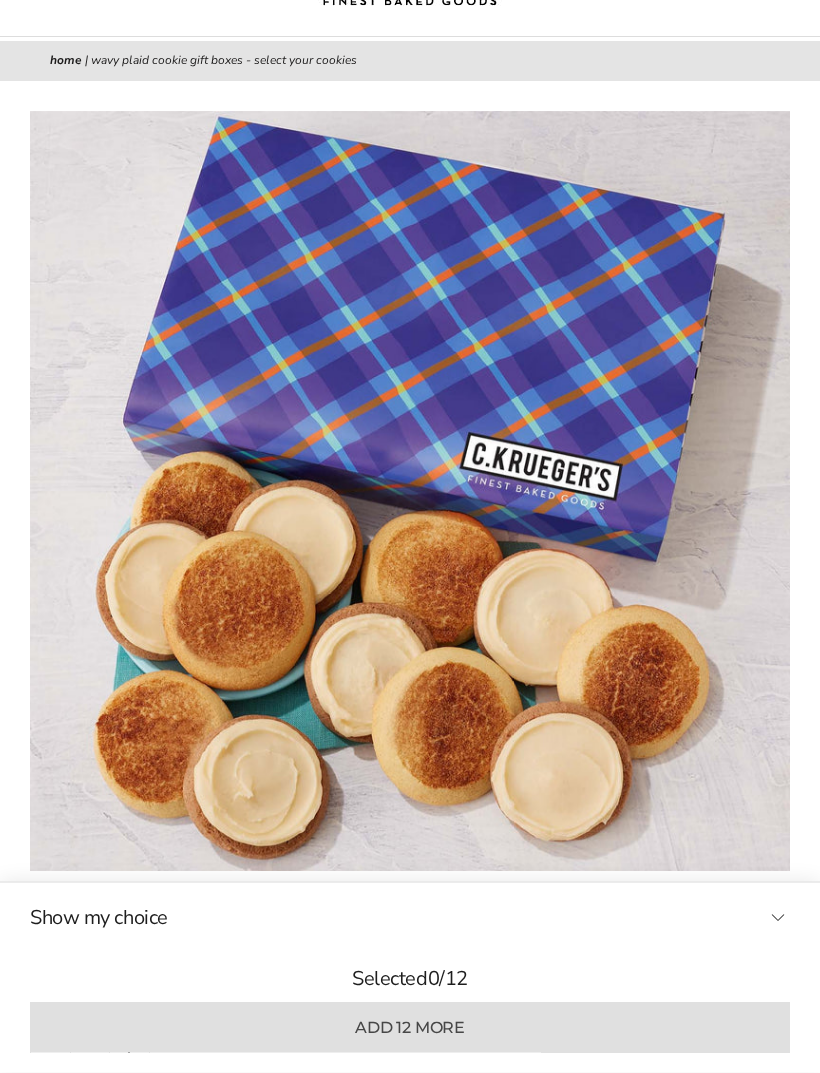 scroll, scrollTop: 0, scrollLeft: 0, axis: both 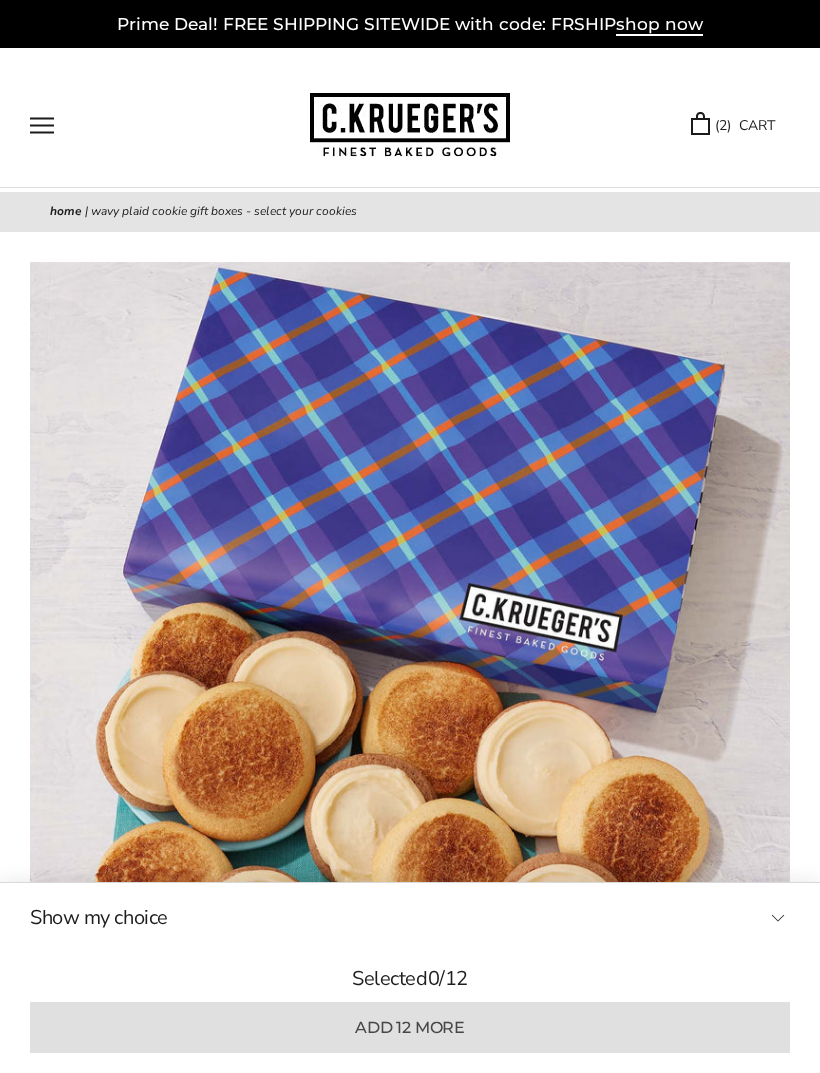 click on "( 2 )  CART" at bounding box center (733, 125) 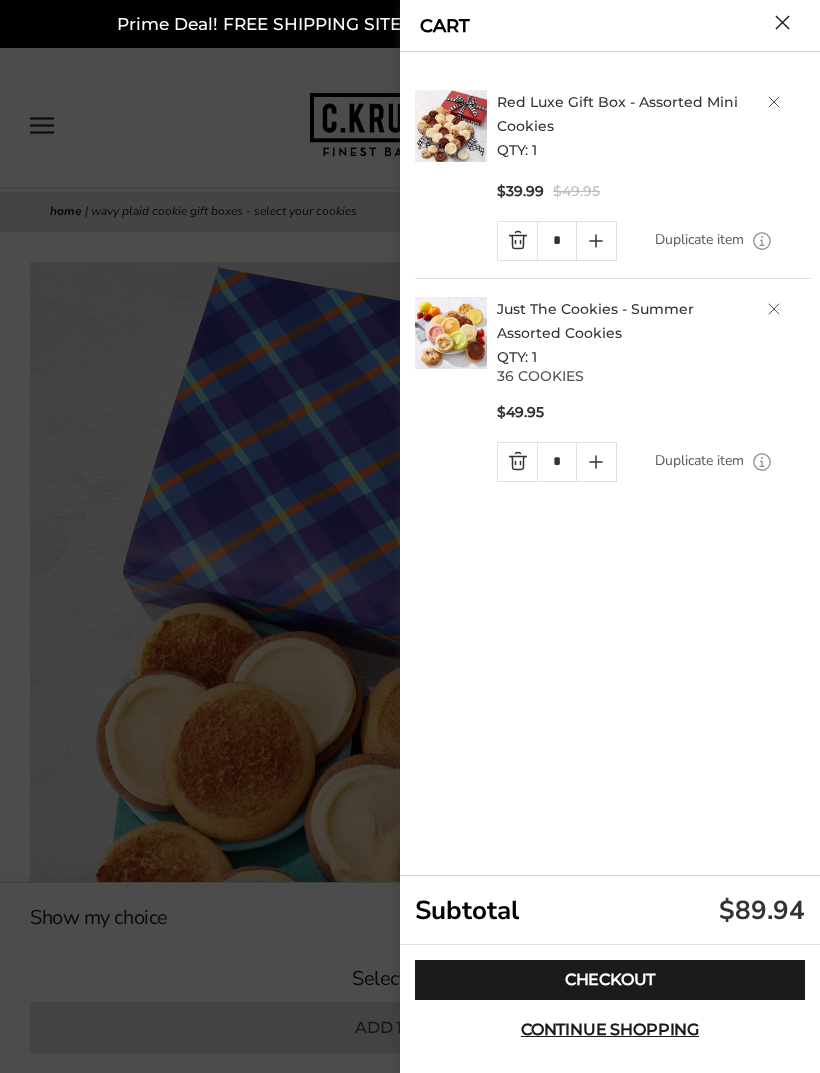 click on "Red Luxe Gift Box - Assorted Mini Cookies" at bounding box center [617, 114] 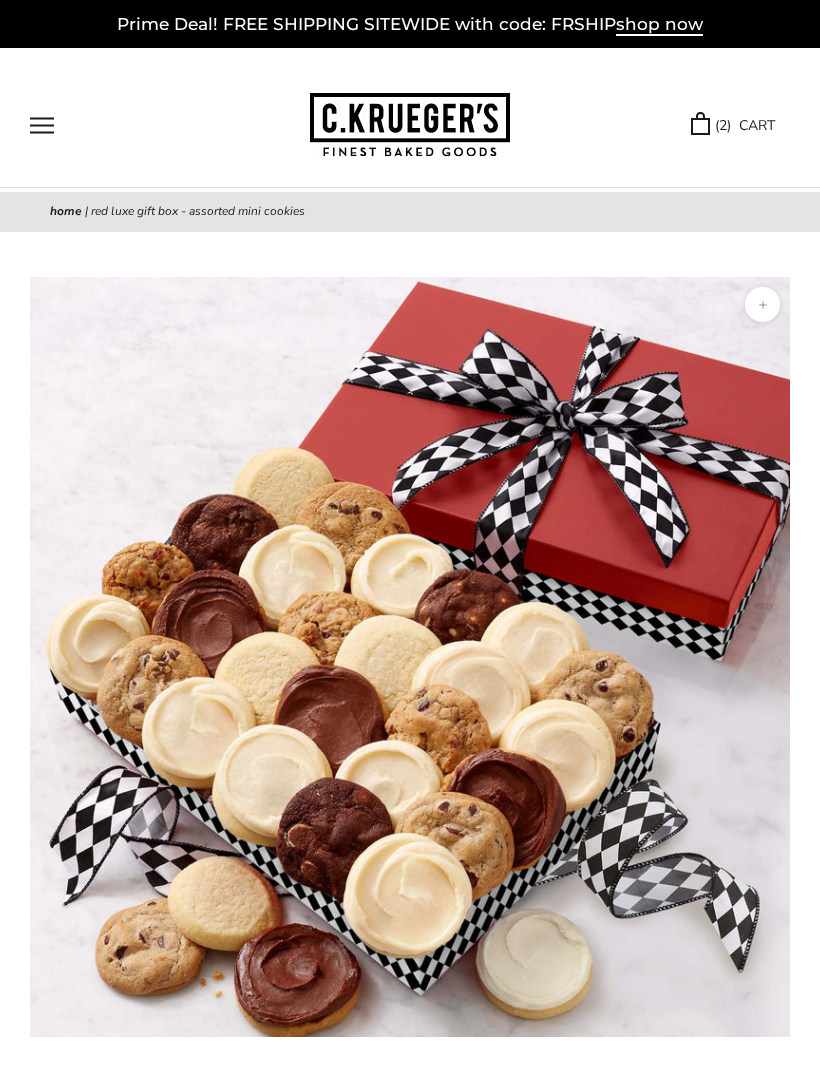 scroll, scrollTop: 0, scrollLeft: 0, axis: both 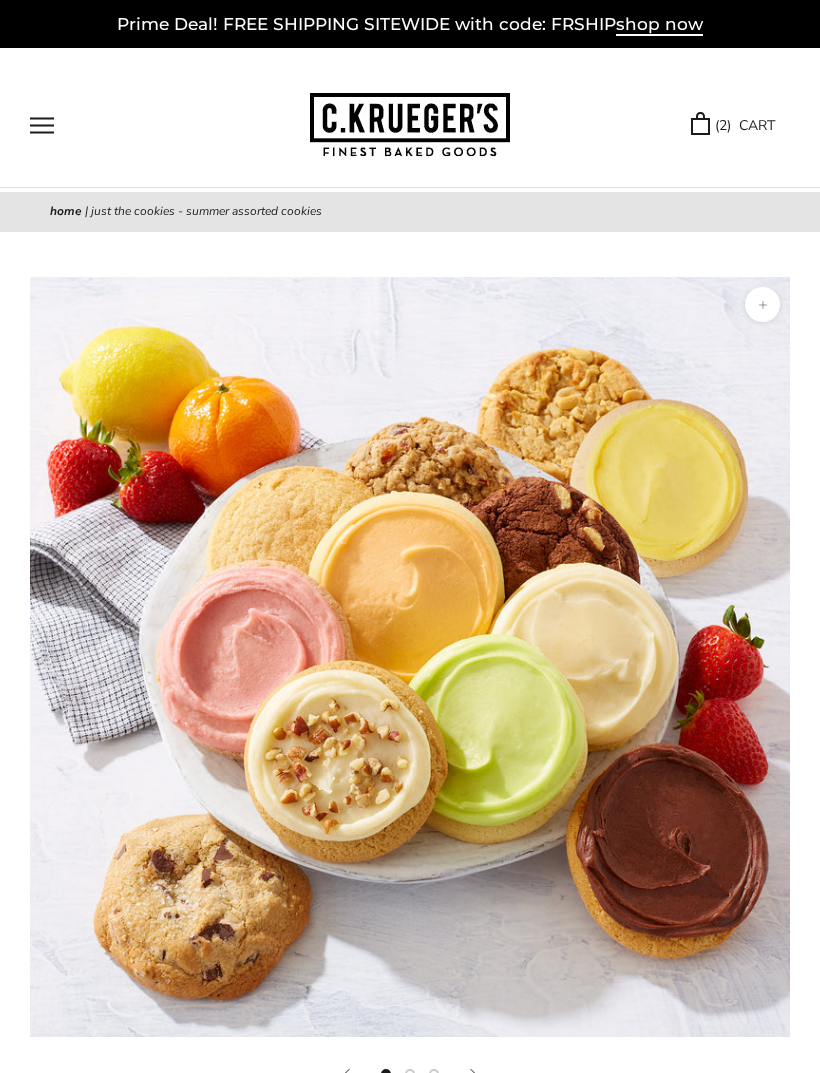click at bounding box center [42, 125] 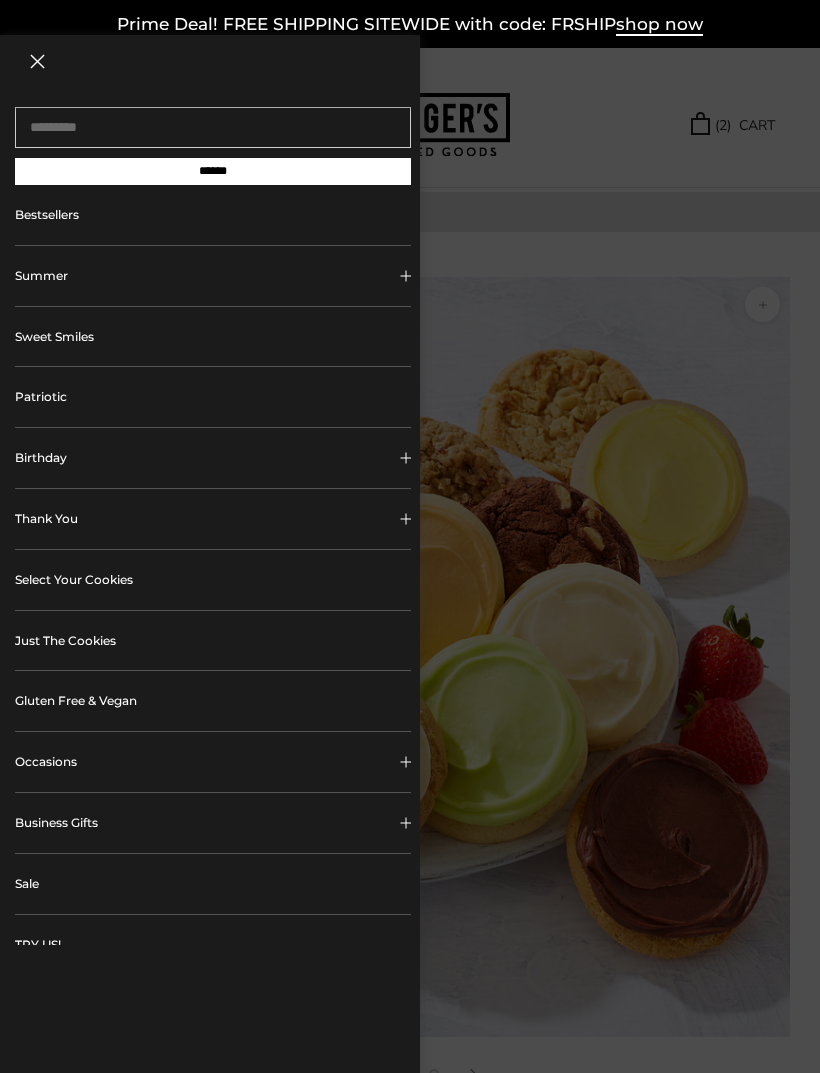 click on "Select Your Cookies" at bounding box center [213, 580] 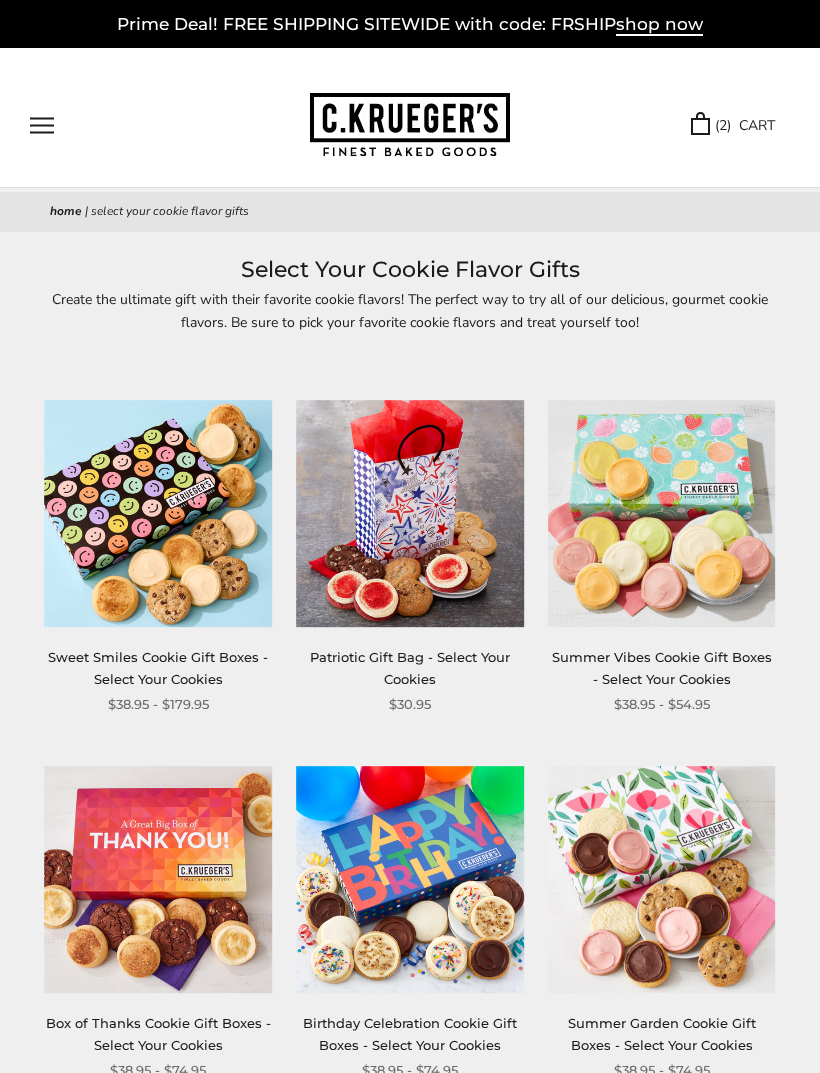 scroll, scrollTop: 0, scrollLeft: 0, axis: both 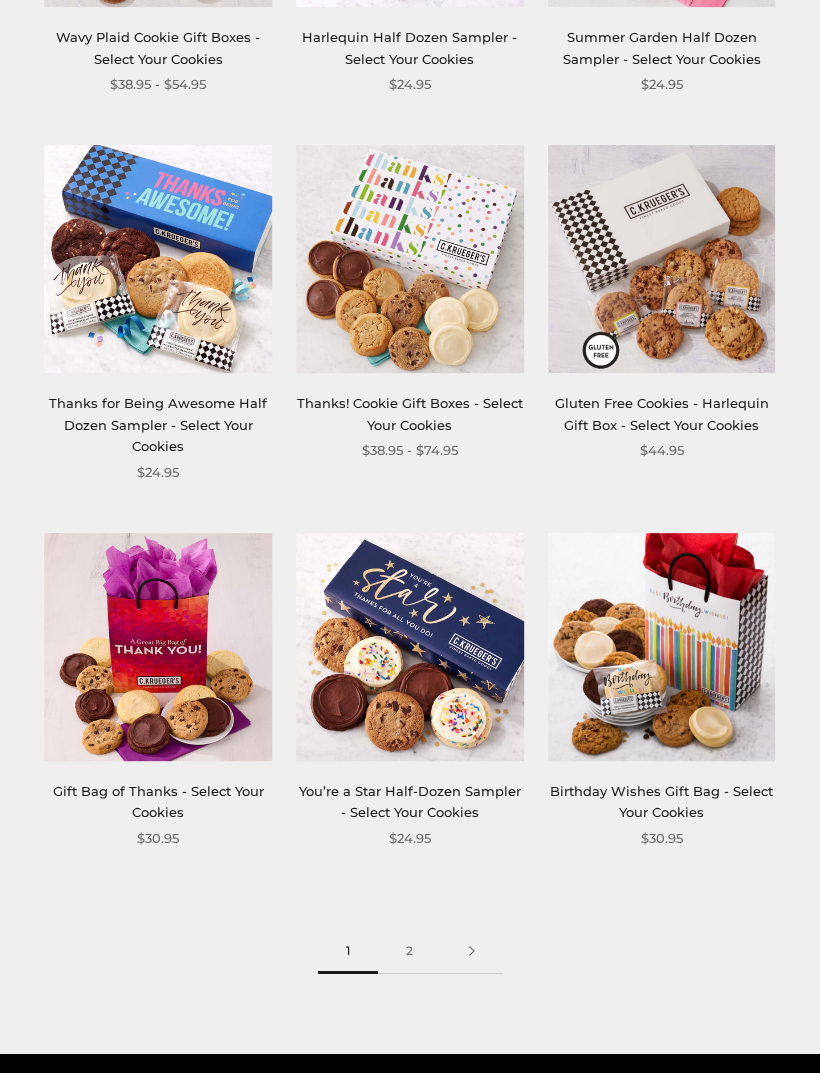 click on "2" at bounding box center (409, 951) 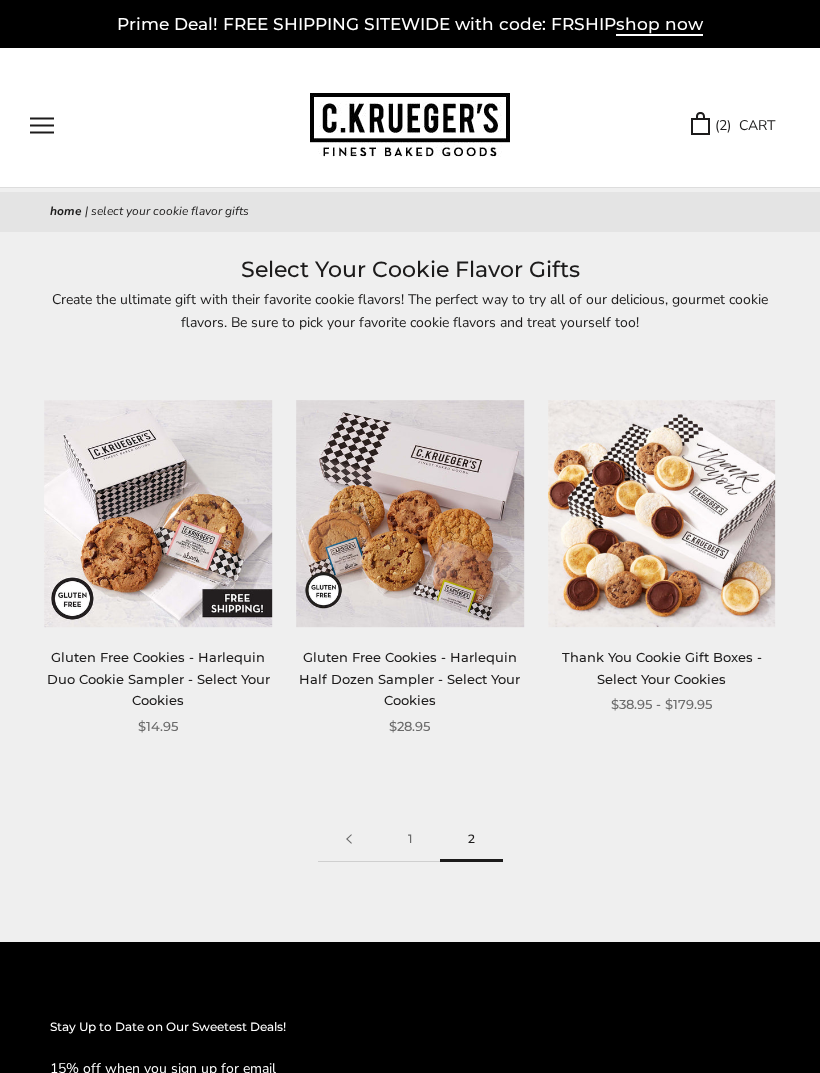 scroll, scrollTop: 0, scrollLeft: 0, axis: both 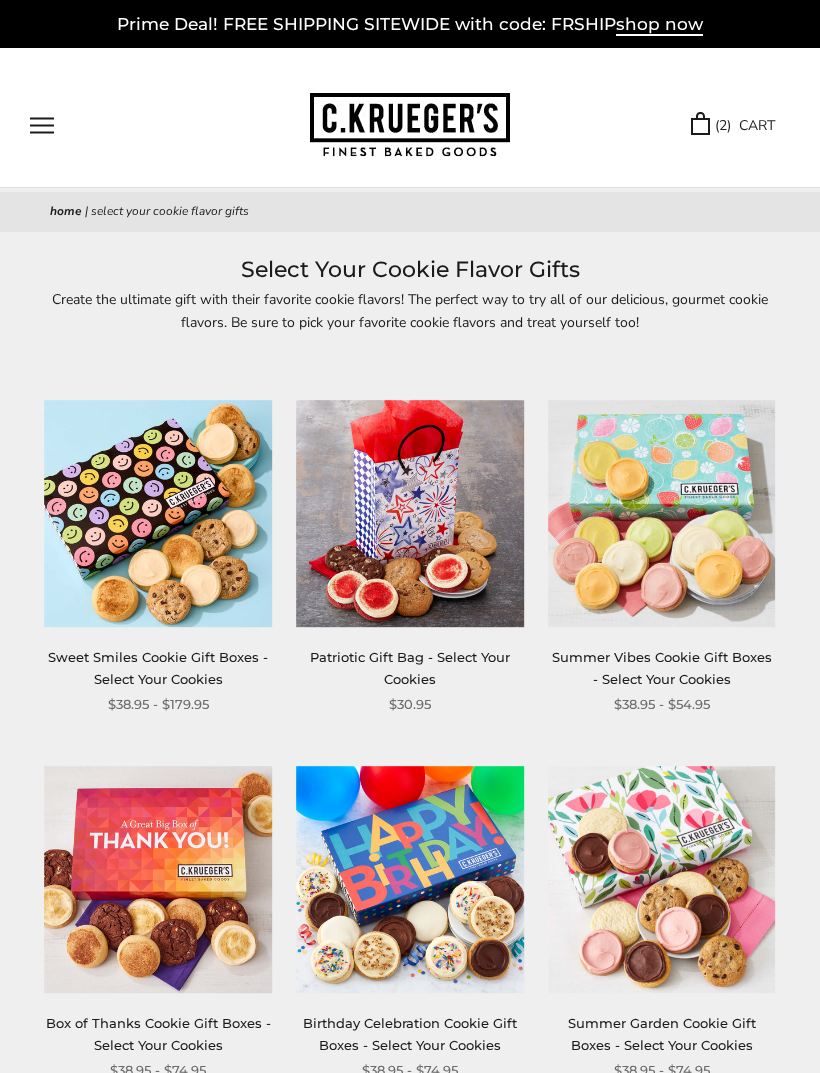 click at bounding box center (42, 125) 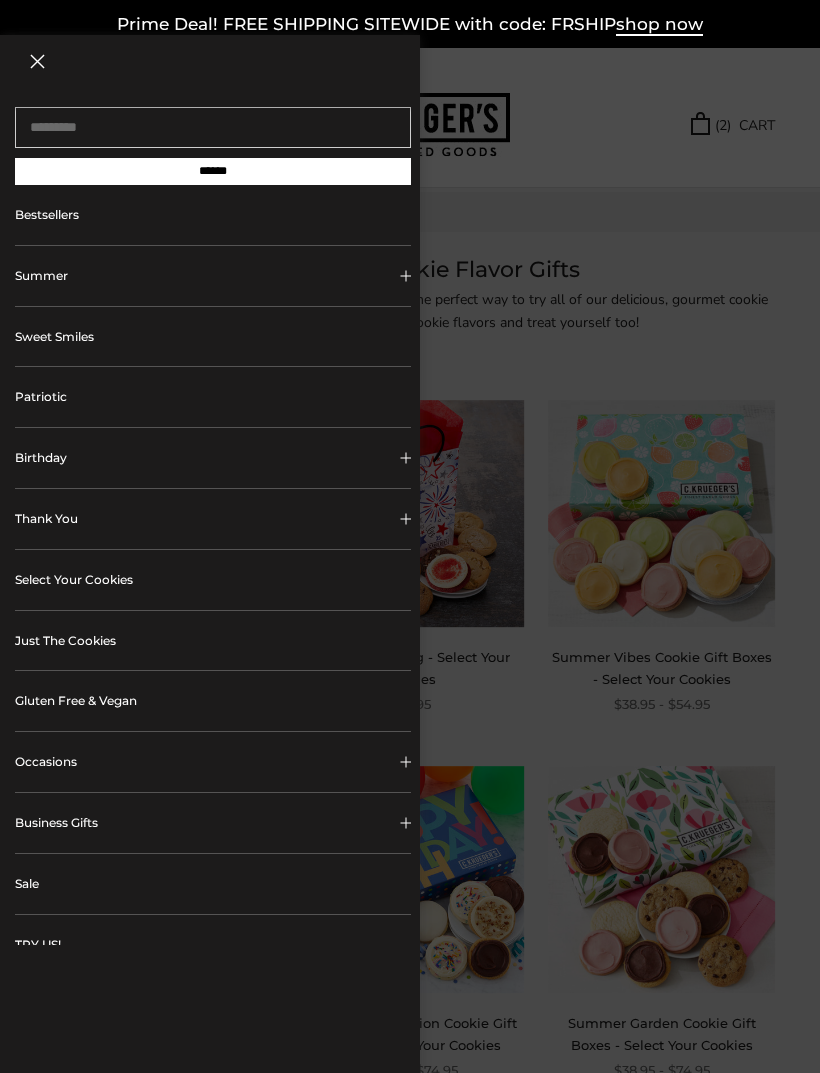 click on "Just The Cookies" at bounding box center (213, 641) 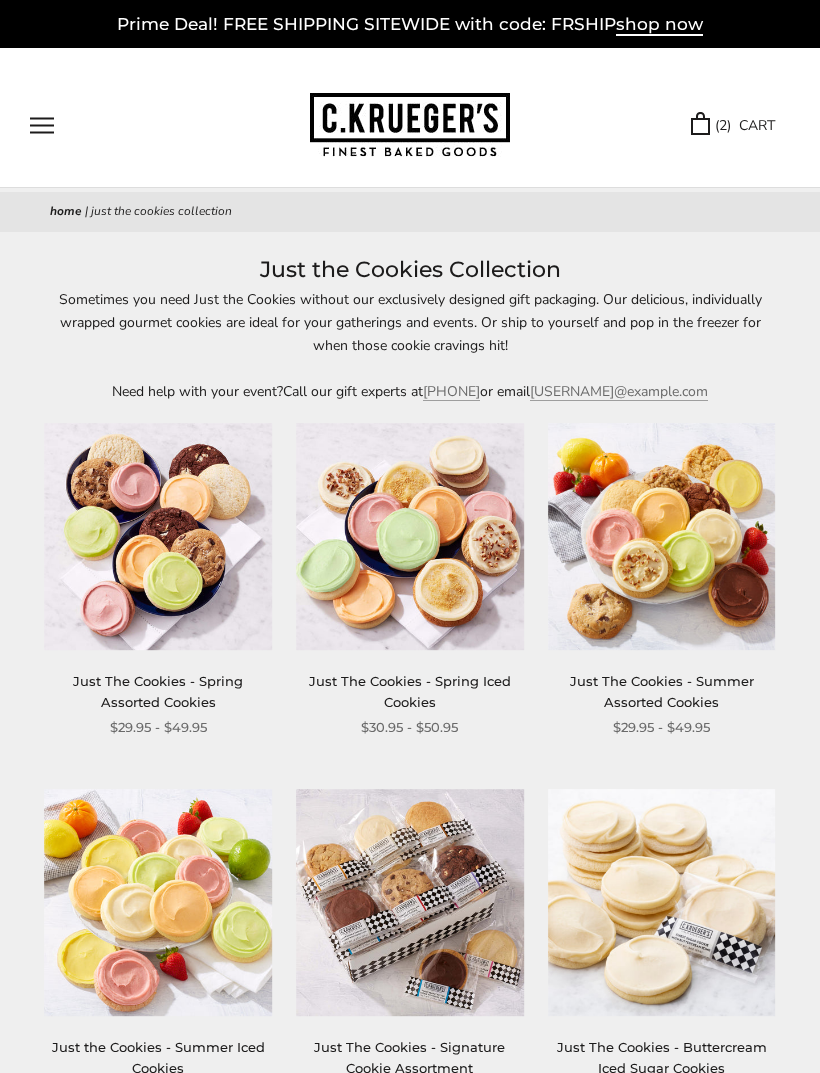 scroll, scrollTop: 0, scrollLeft: 0, axis: both 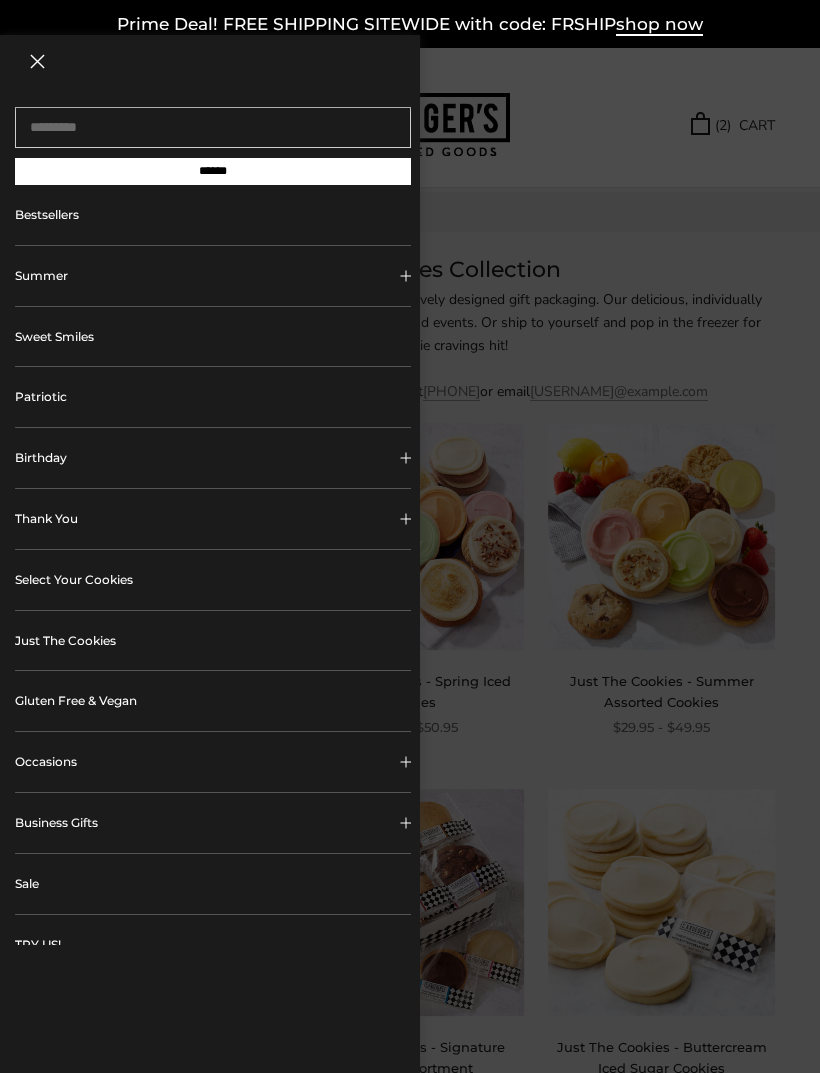 click on "Select Your Cookies" at bounding box center (213, 580) 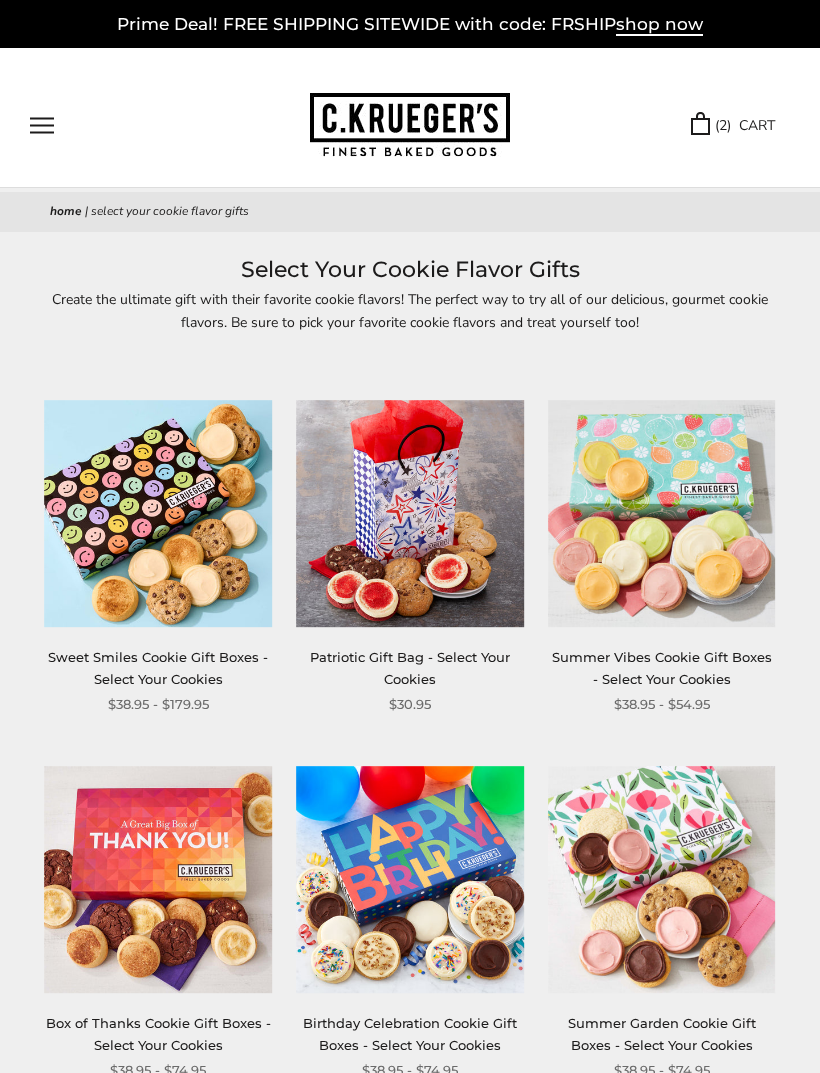scroll, scrollTop: 0, scrollLeft: 0, axis: both 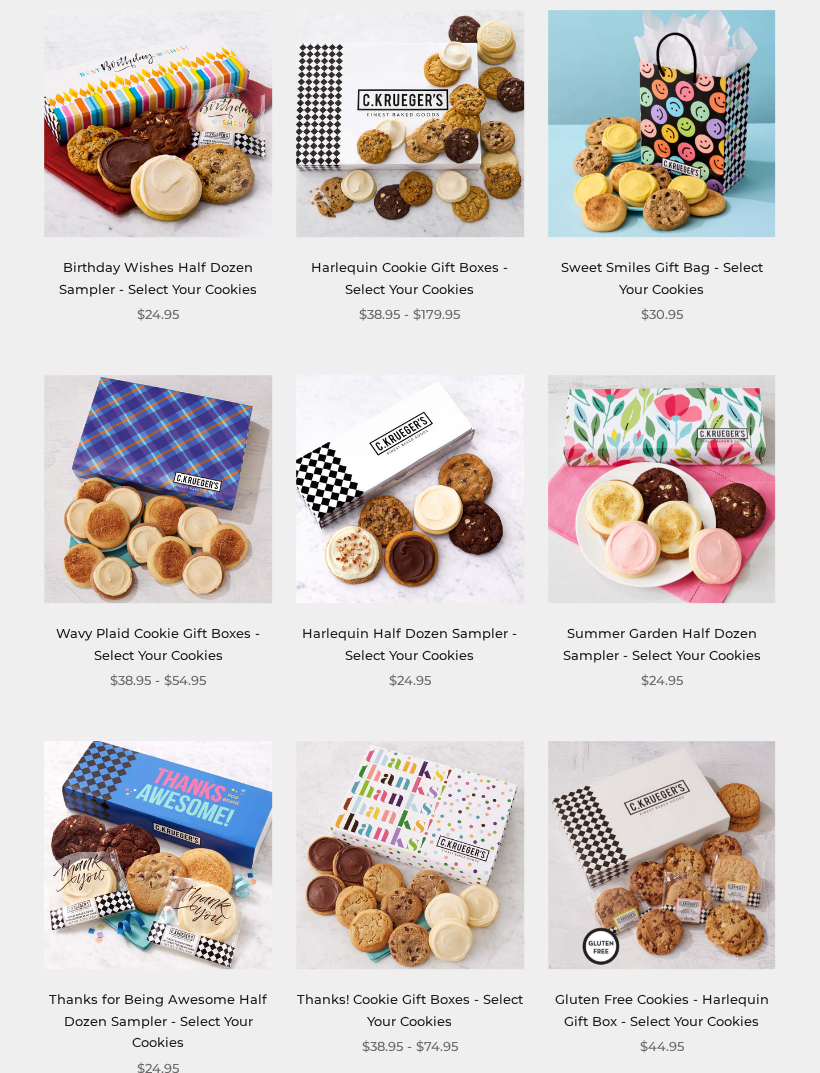 click on "Wavy Plaid Cookie Gift Boxes - Select Your Cookies" at bounding box center [158, 644] 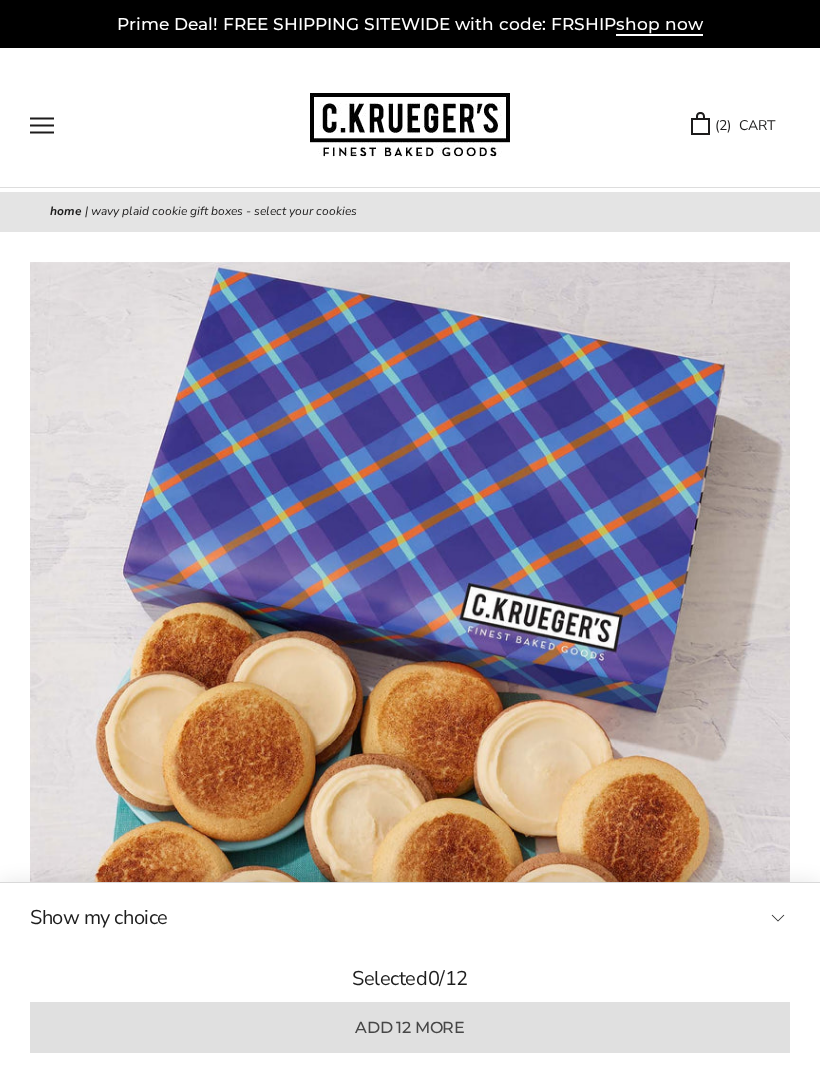 scroll, scrollTop: 0, scrollLeft: 0, axis: both 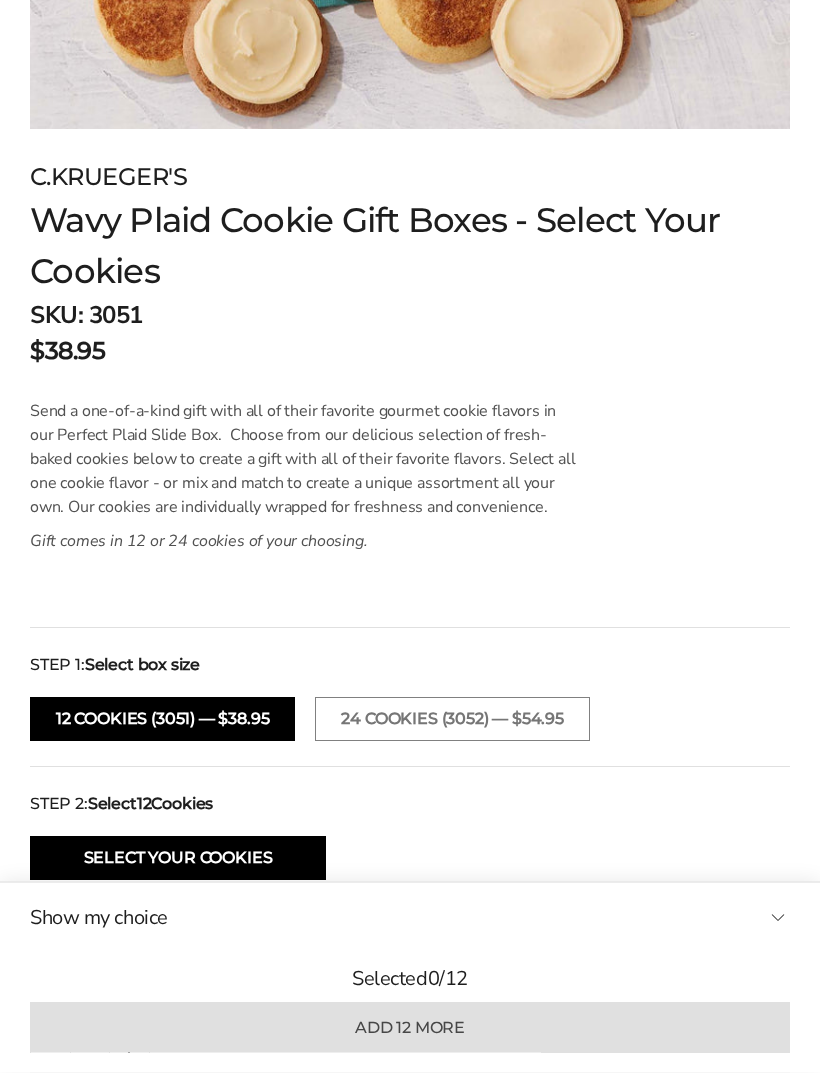 click on "24 Cookies (3052)  — $54.95" at bounding box center (452, 720) 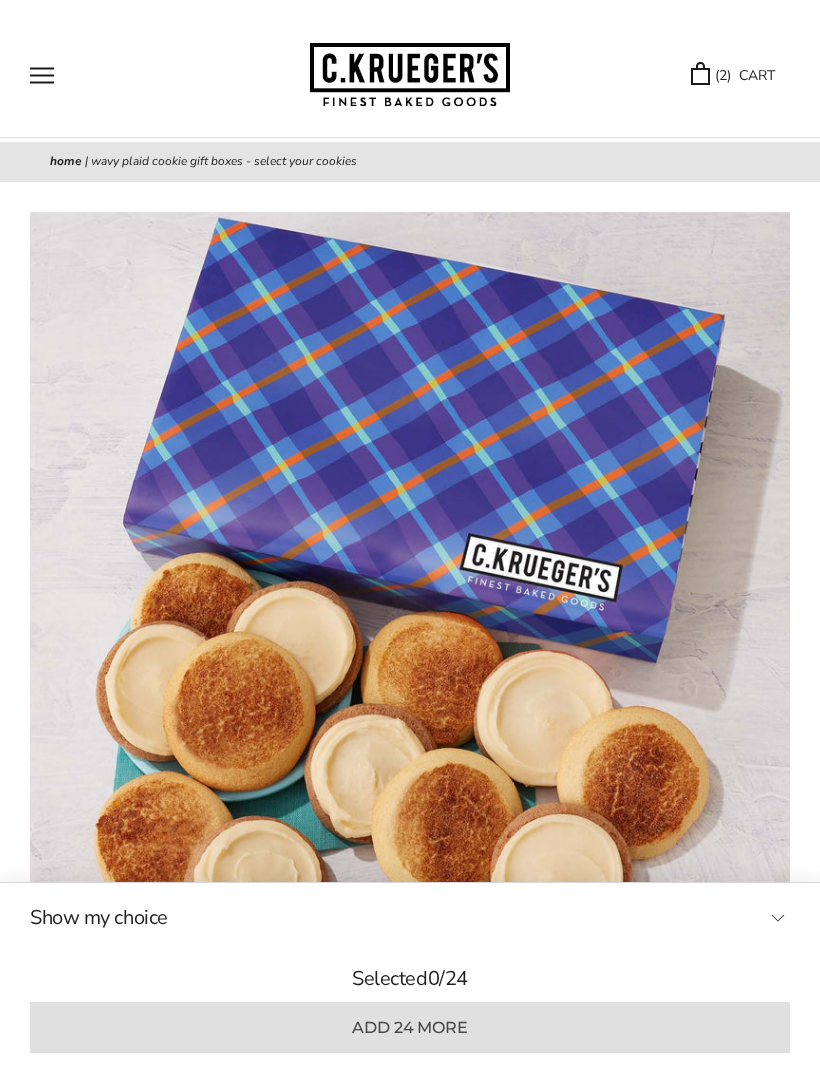 scroll, scrollTop: 0, scrollLeft: 0, axis: both 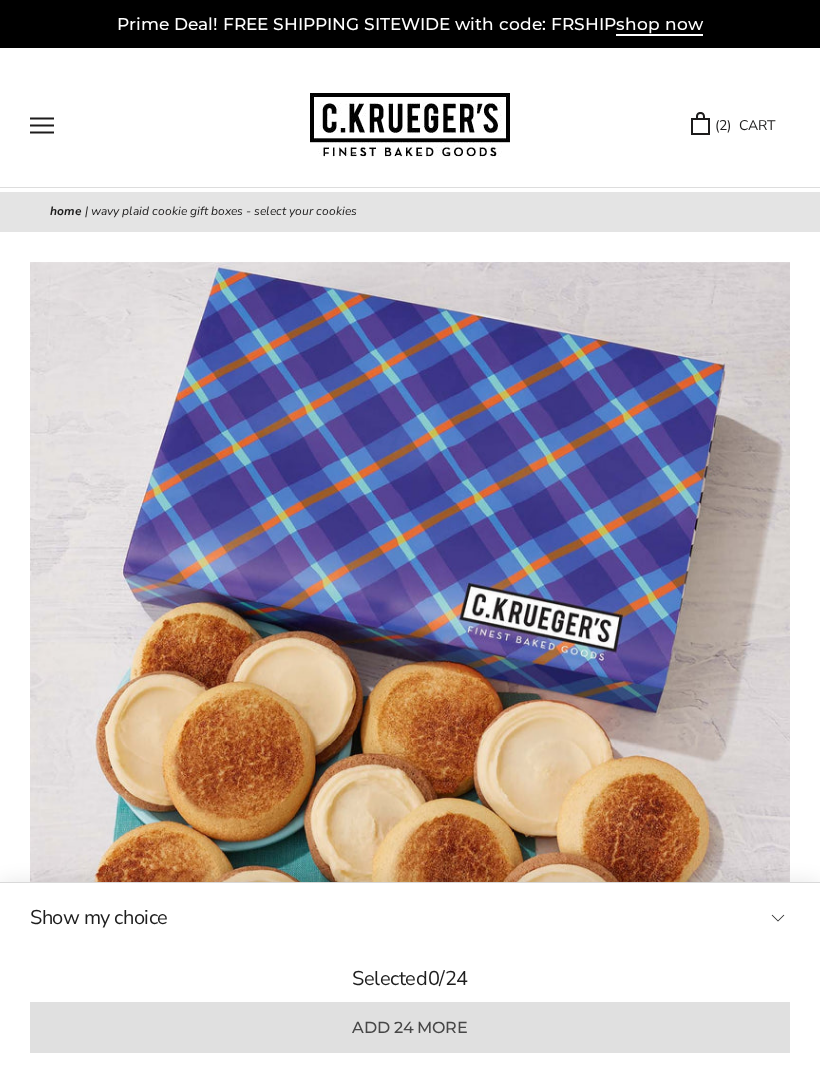 click on "( 2 )  CART" at bounding box center (733, 125) 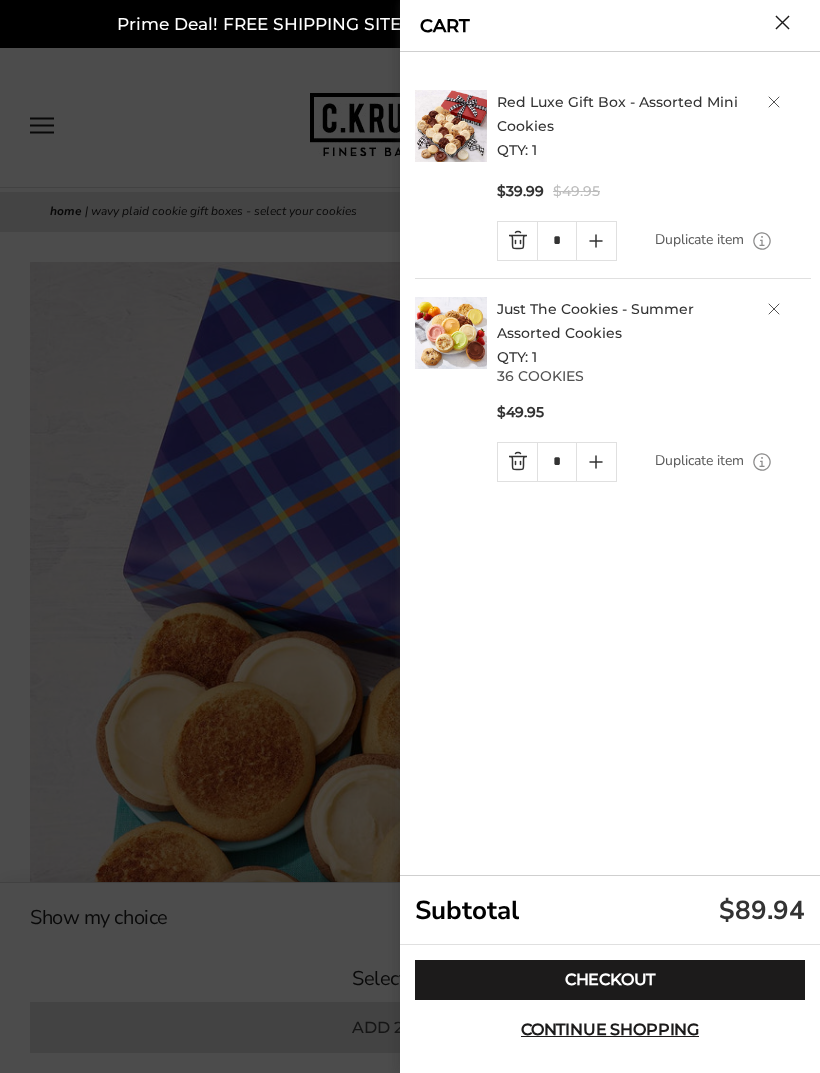 click on "Red Luxe Gift Box - Assorted Mini Cookies" at bounding box center (617, 114) 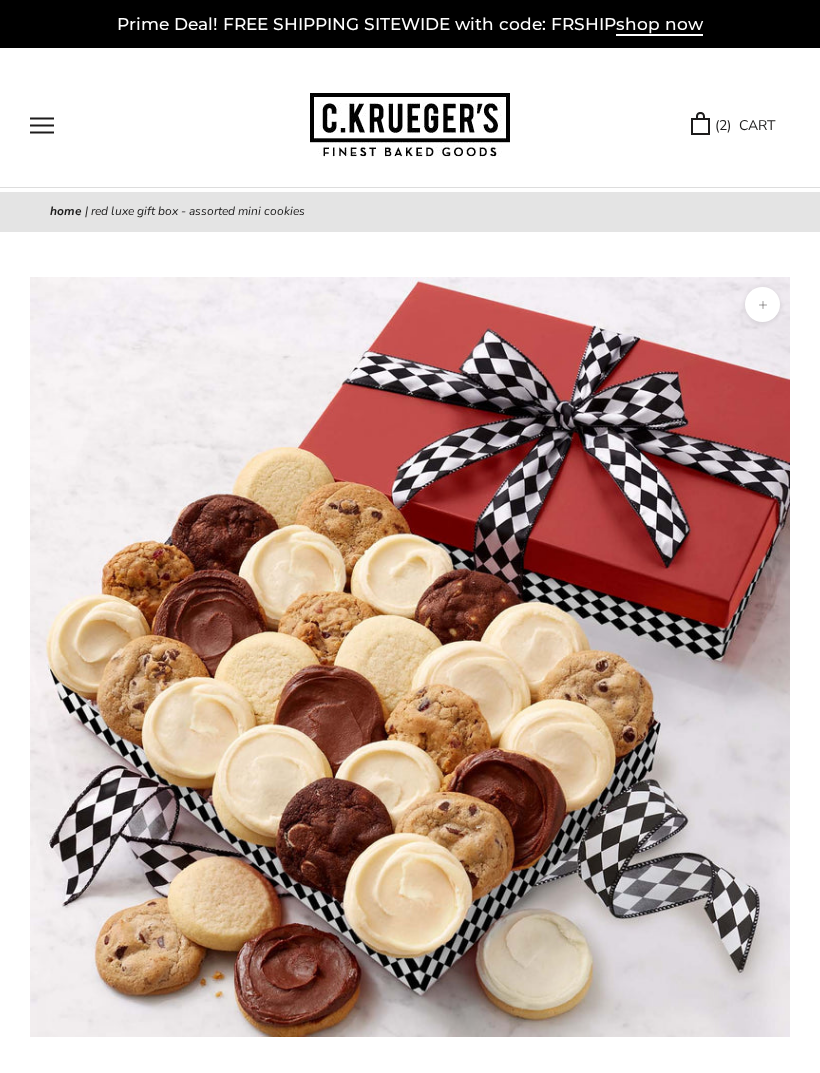 scroll, scrollTop: 0, scrollLeft: 0, axis: both 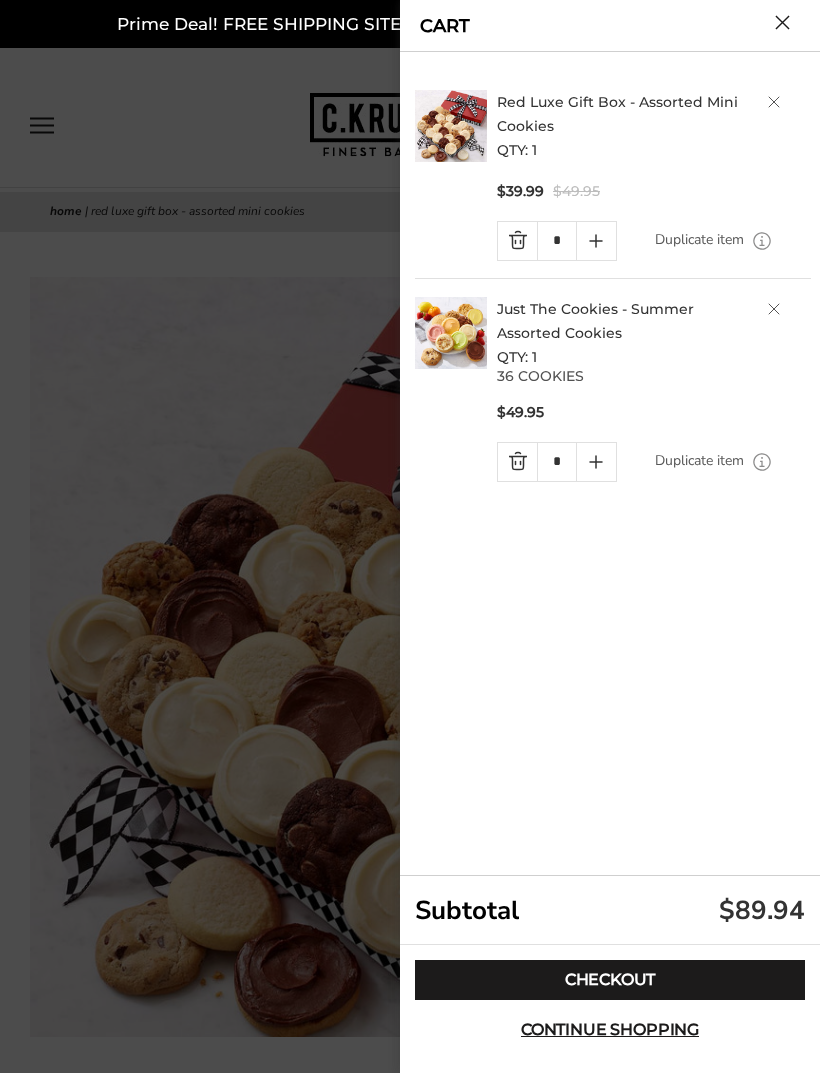 click on "Just The Cookies - Summer Assorted Cookies" at bounding box center (595, 321) 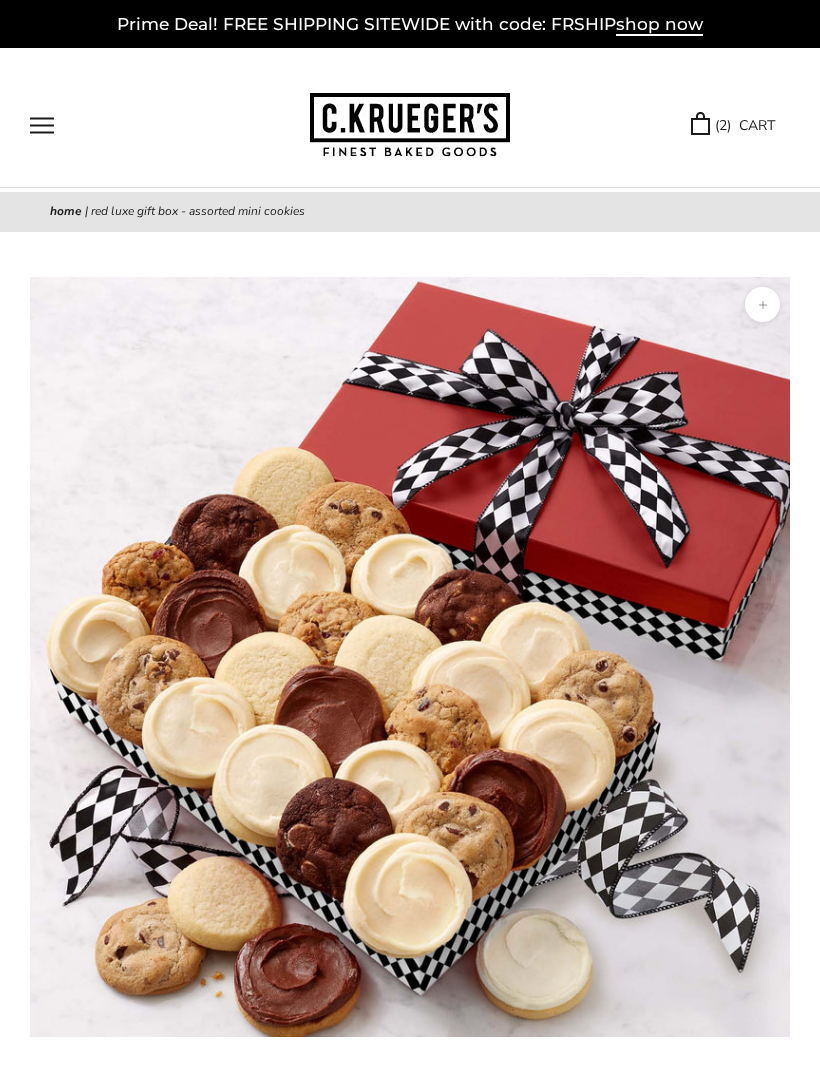 click at bounding box center [42, 125] 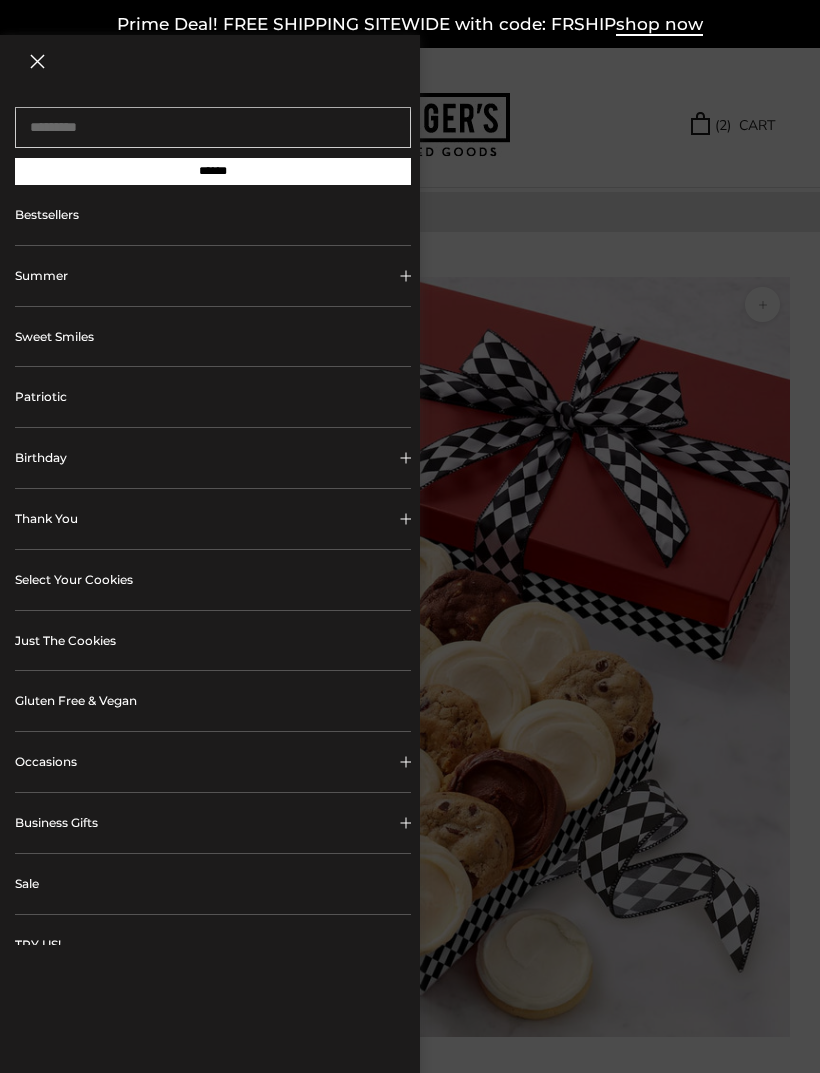 click on "Select Your Cookies" at bounding box center [213, 580] 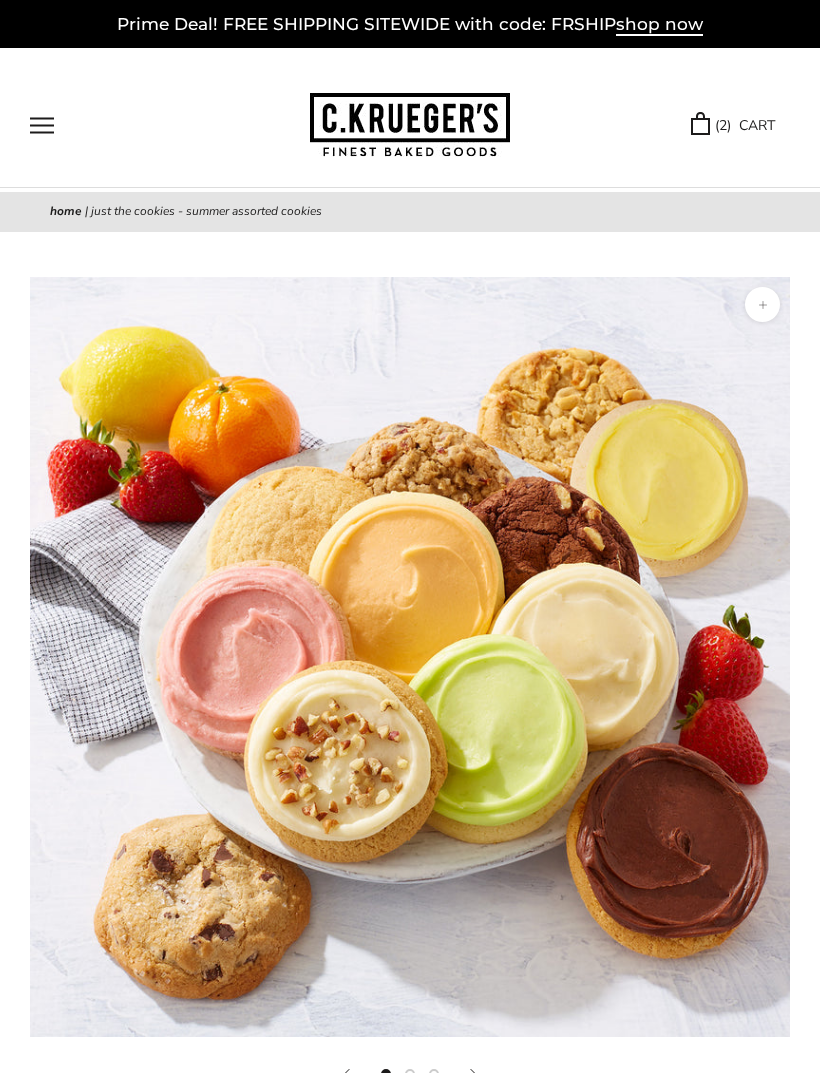 scroll, scrollTop: 0, scrollLeft: 0, axis: both 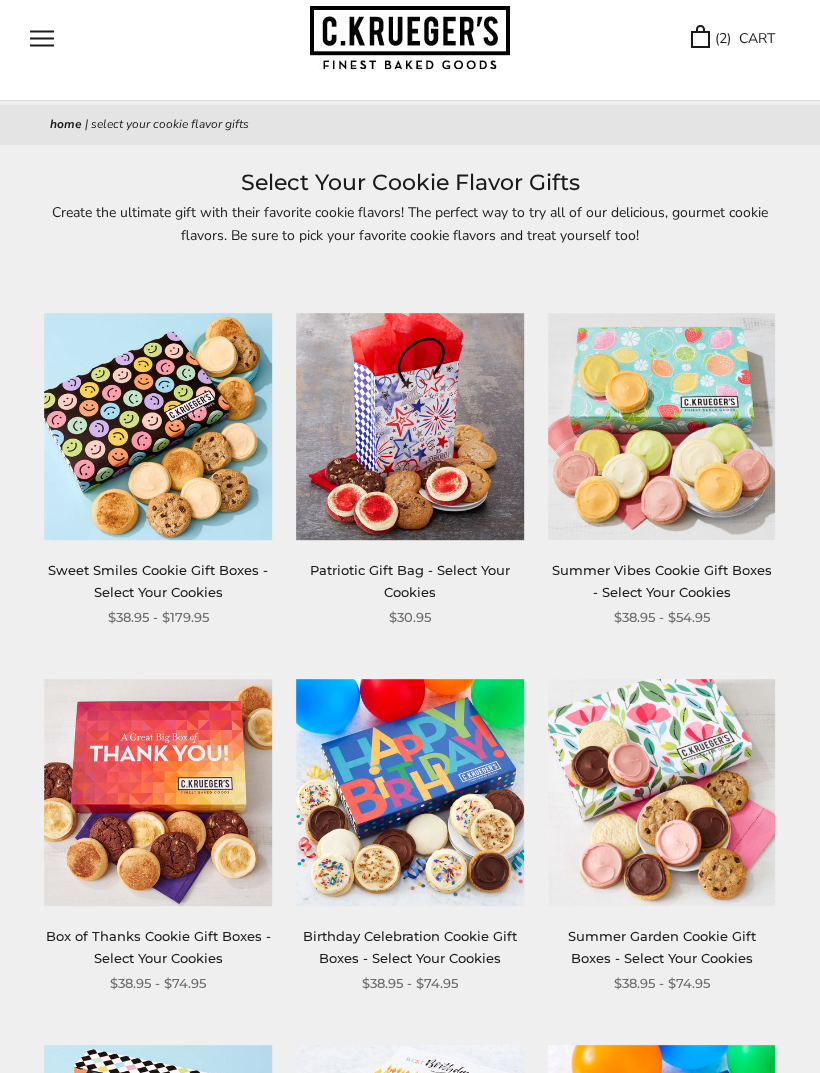 click on "Patriotic Gift Bag - Select Your Cookies" at bounding box center [410, 580] 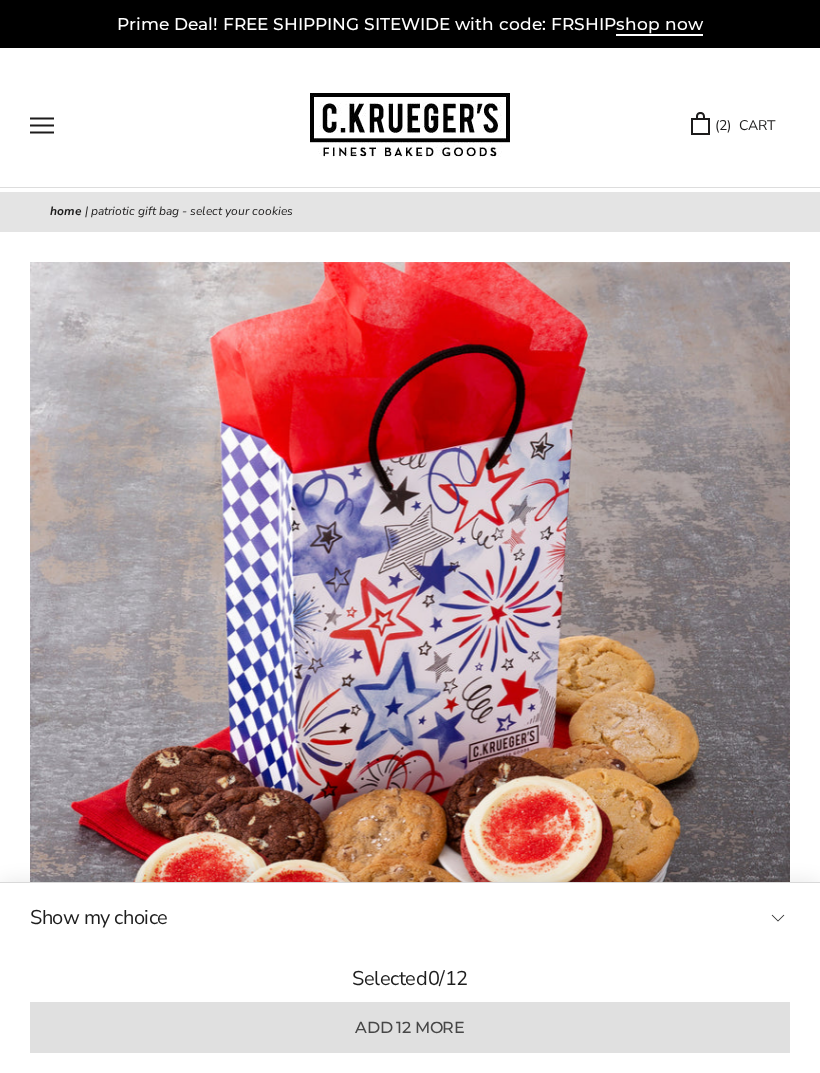 scroll, scrollTop: 0, scrollLeft: 0, axis: both 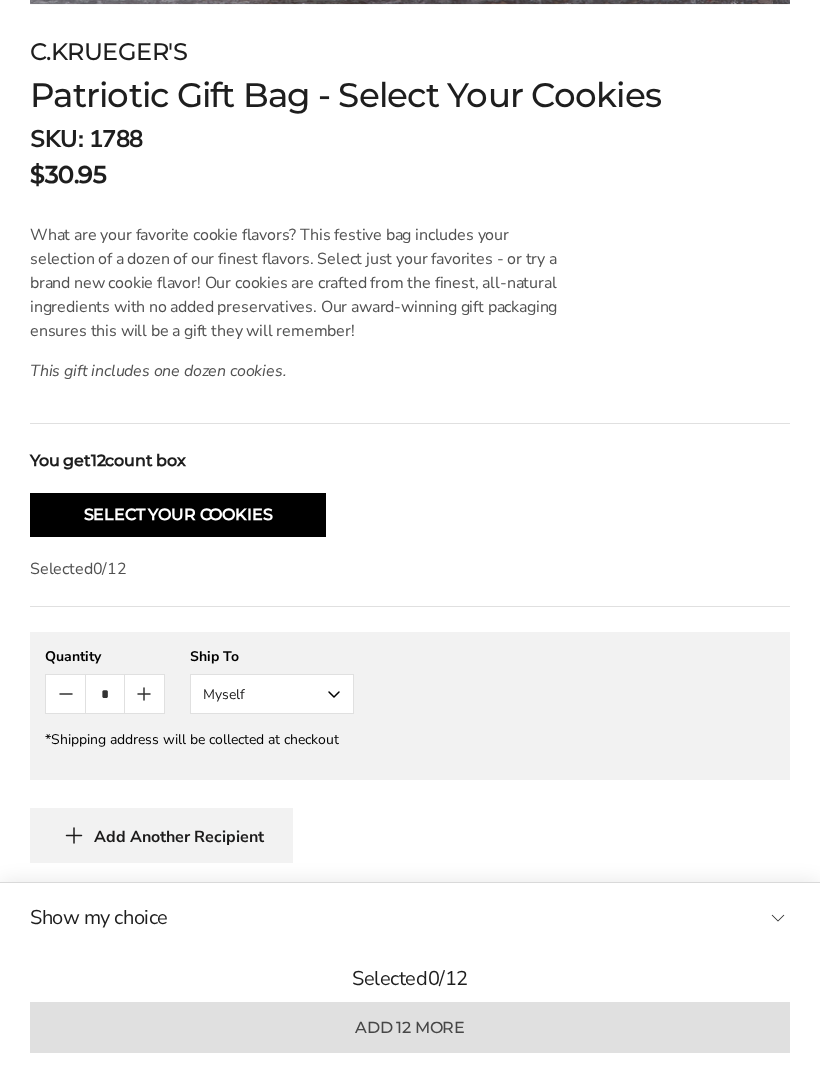 click on "0" at bounding box center [434, 978] 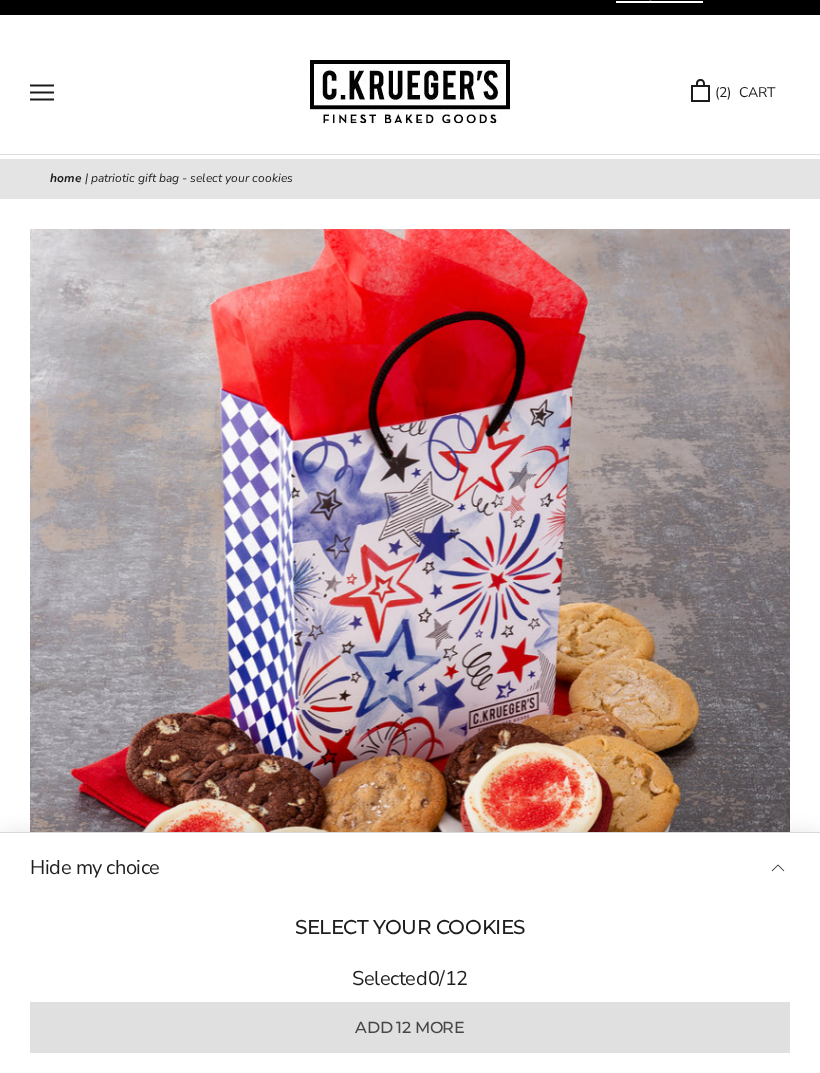 scroll, scrollTop: 0, scrollLeft: 0, axis: both 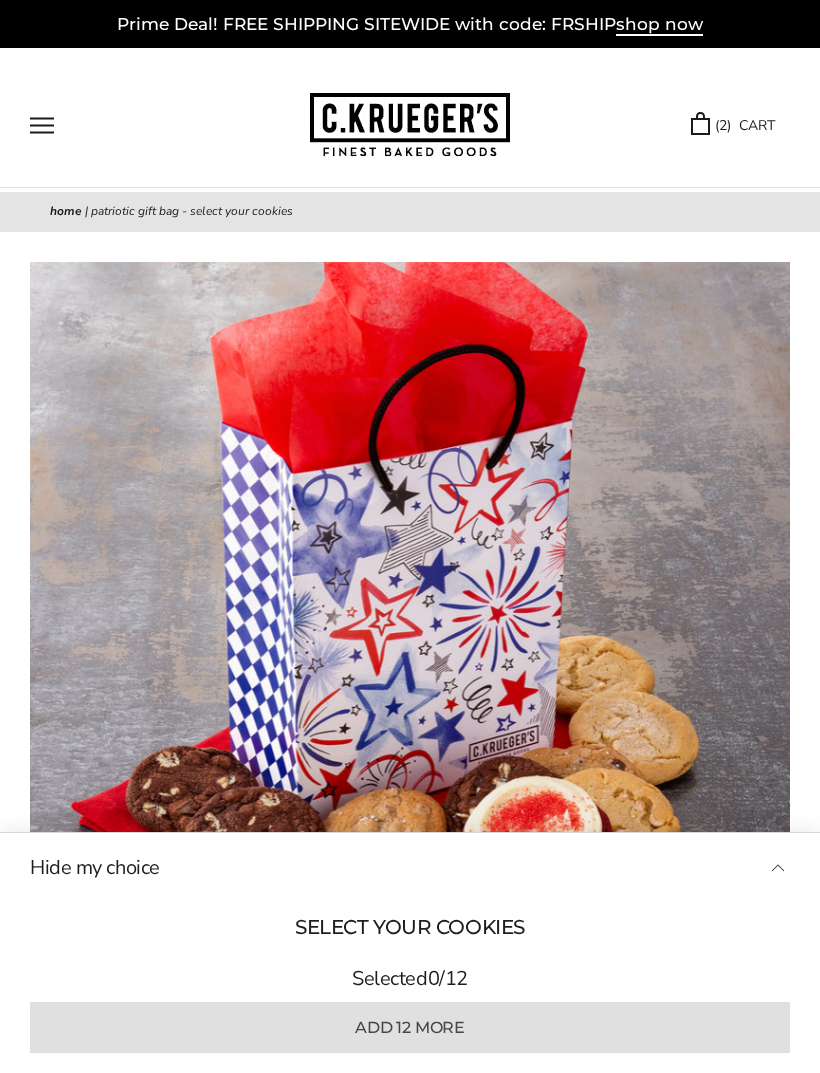 click on "( 2 )  CART" at bounding box center [733, 125] 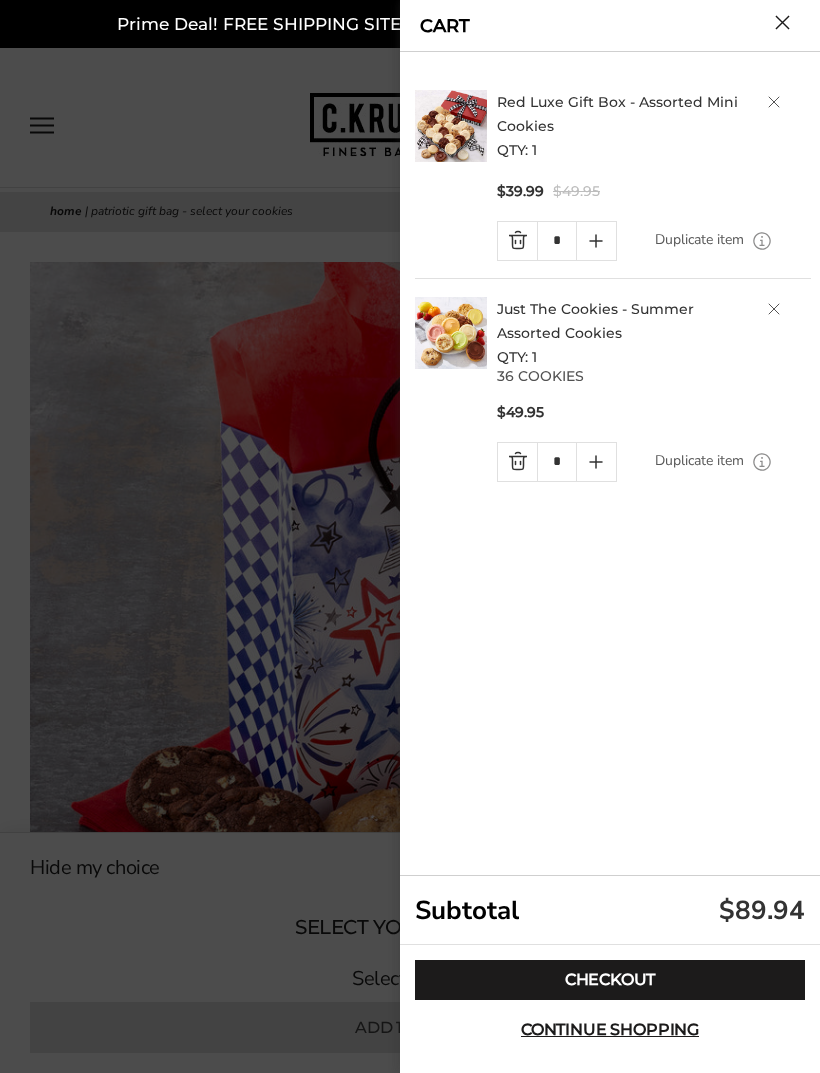 click at bounding box center [410, 536] 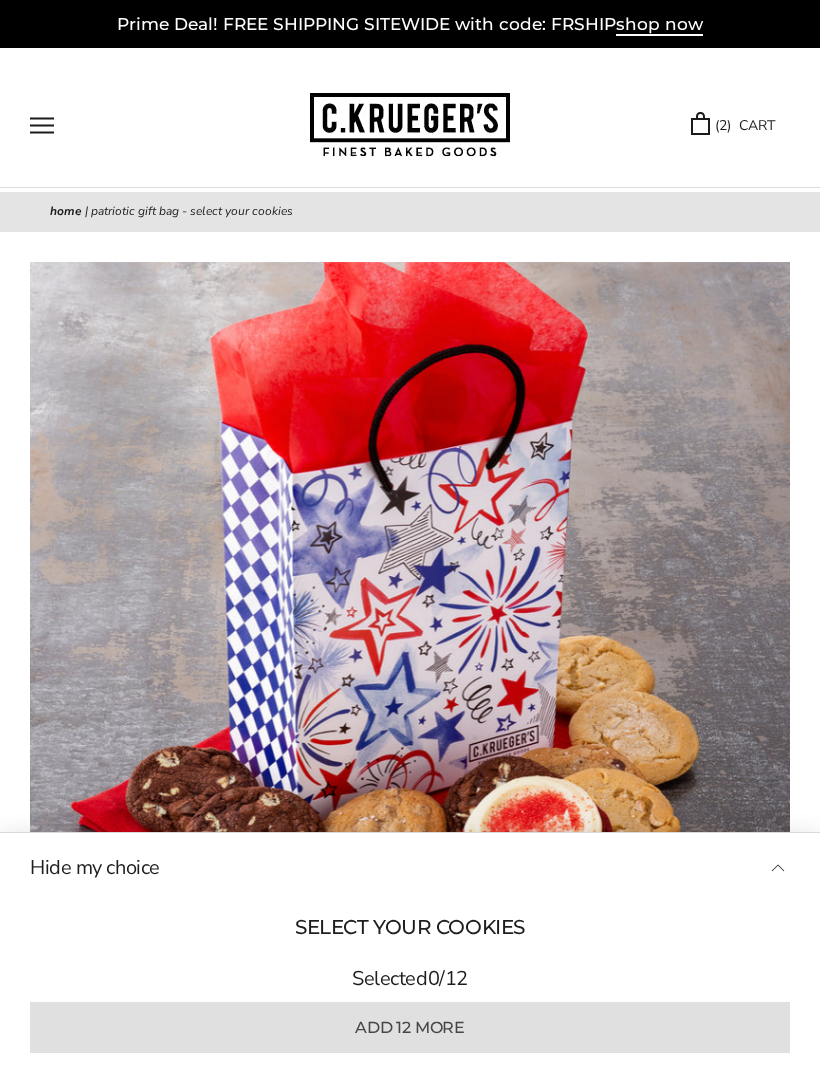 click at bounding box center (42, 125) 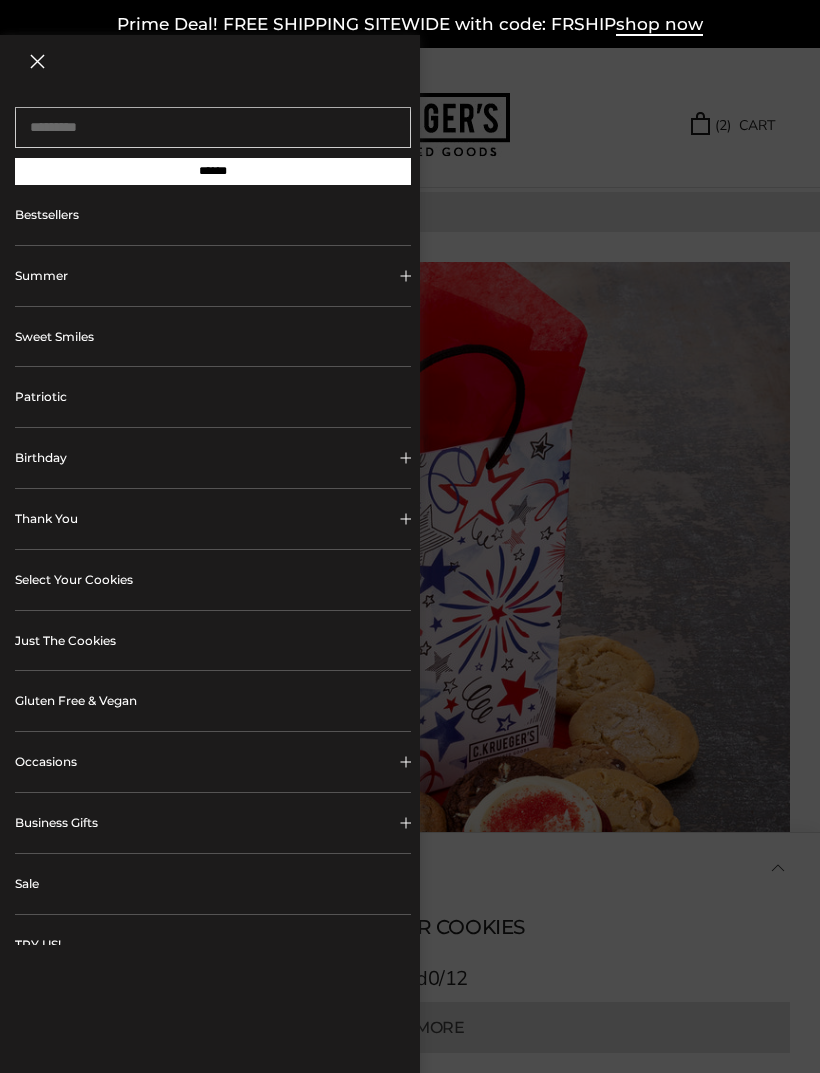 click on "Select Your Cookies" at bounding box center [213, 580] 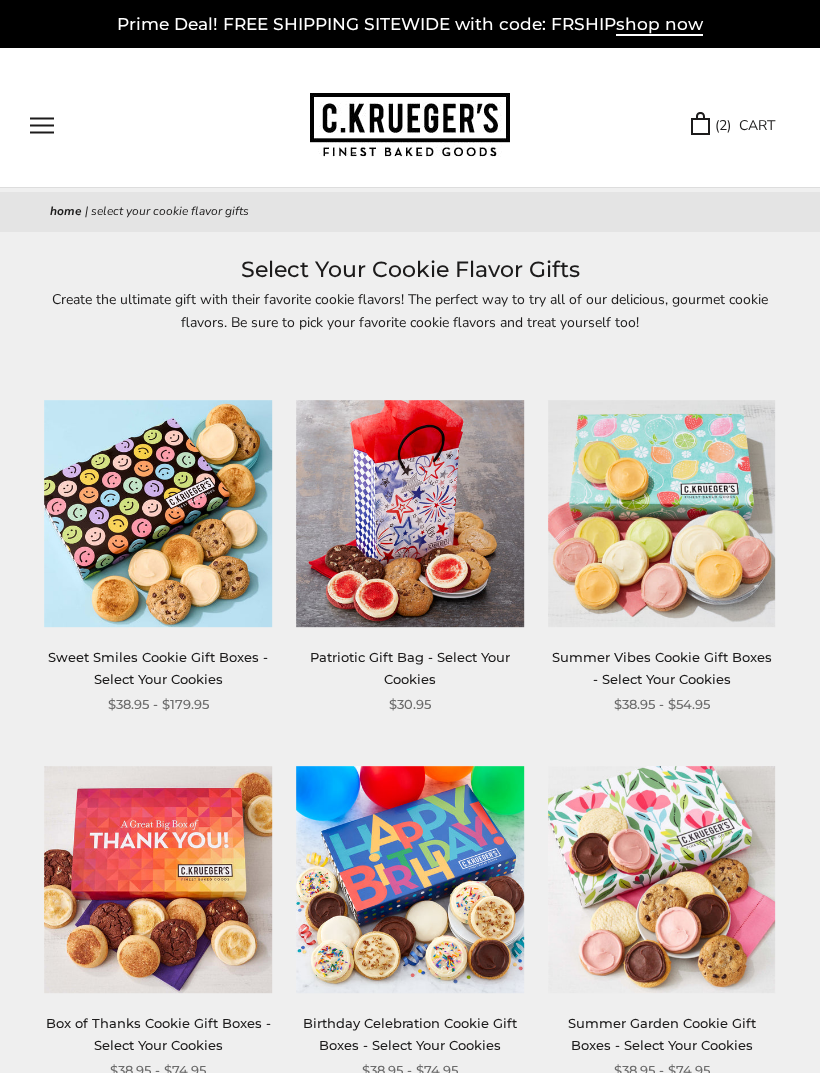 scroll, scrollTop: 0, scrollLeft: 0, axis: both 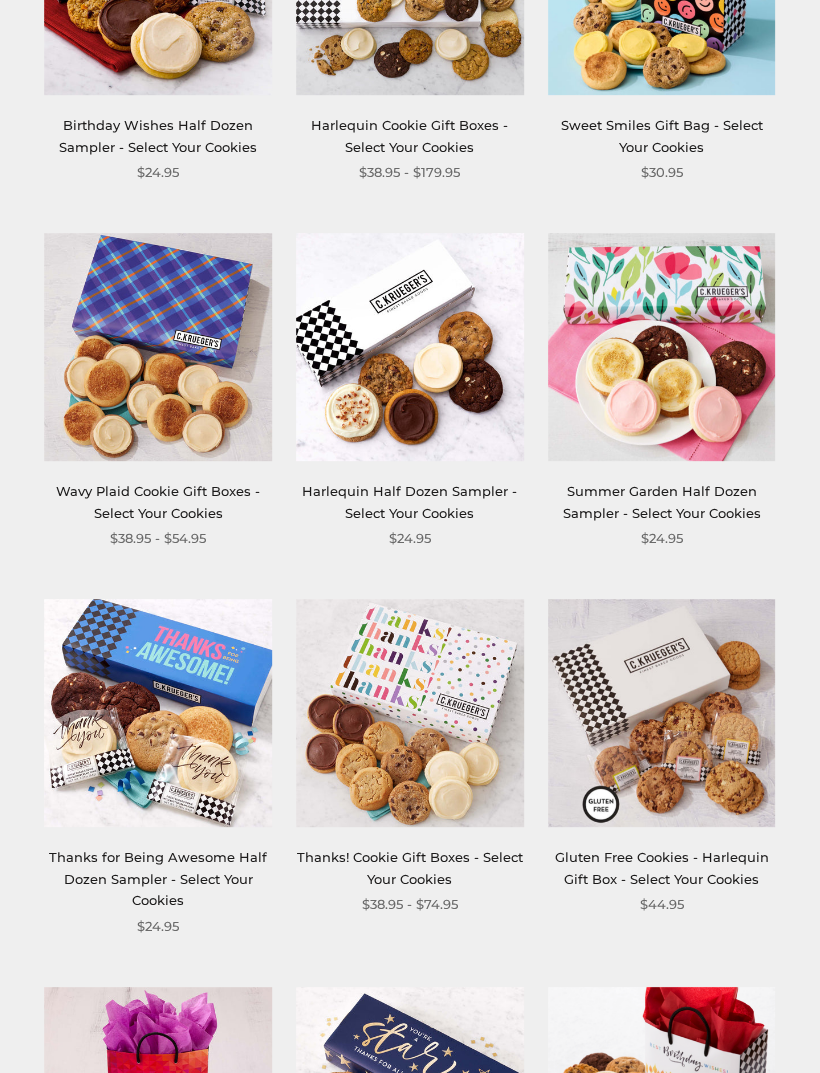 click on "Wavy Plaid Cookie Gift Boxes - Select Your Cookies" at bounding box center (158, 502) 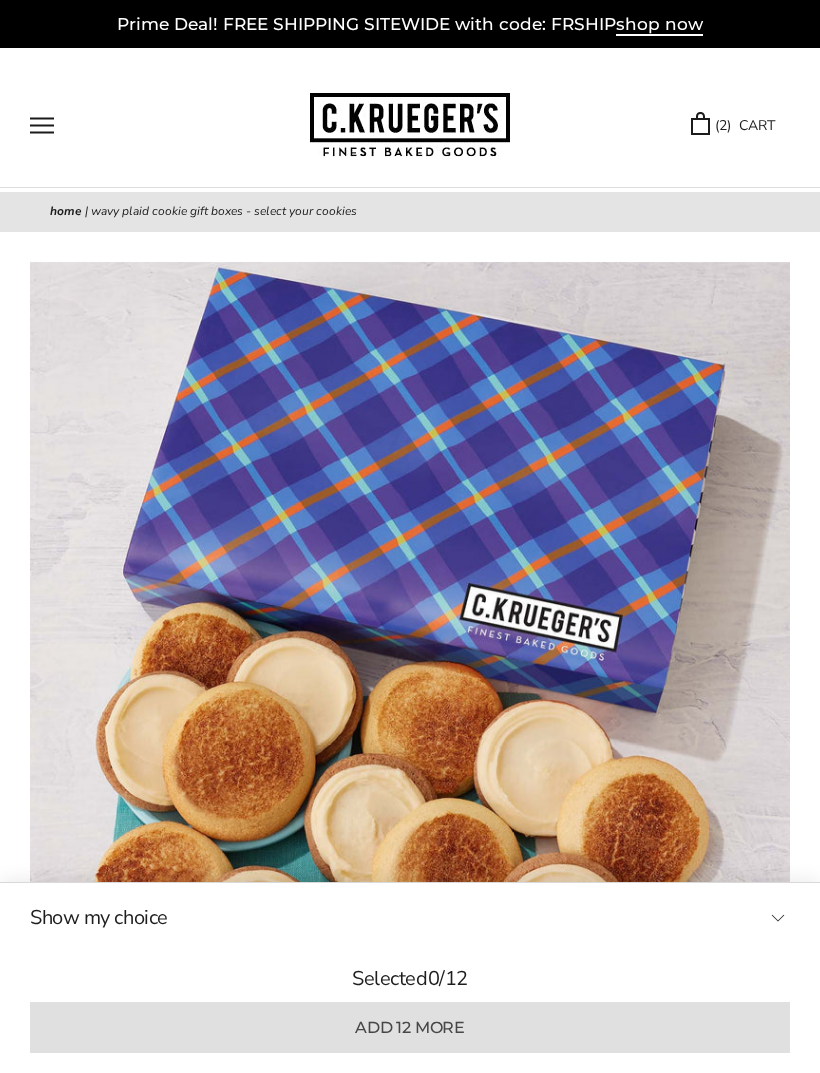 scroll, scrollTop: 0, scrollLeft: 0, axis: both 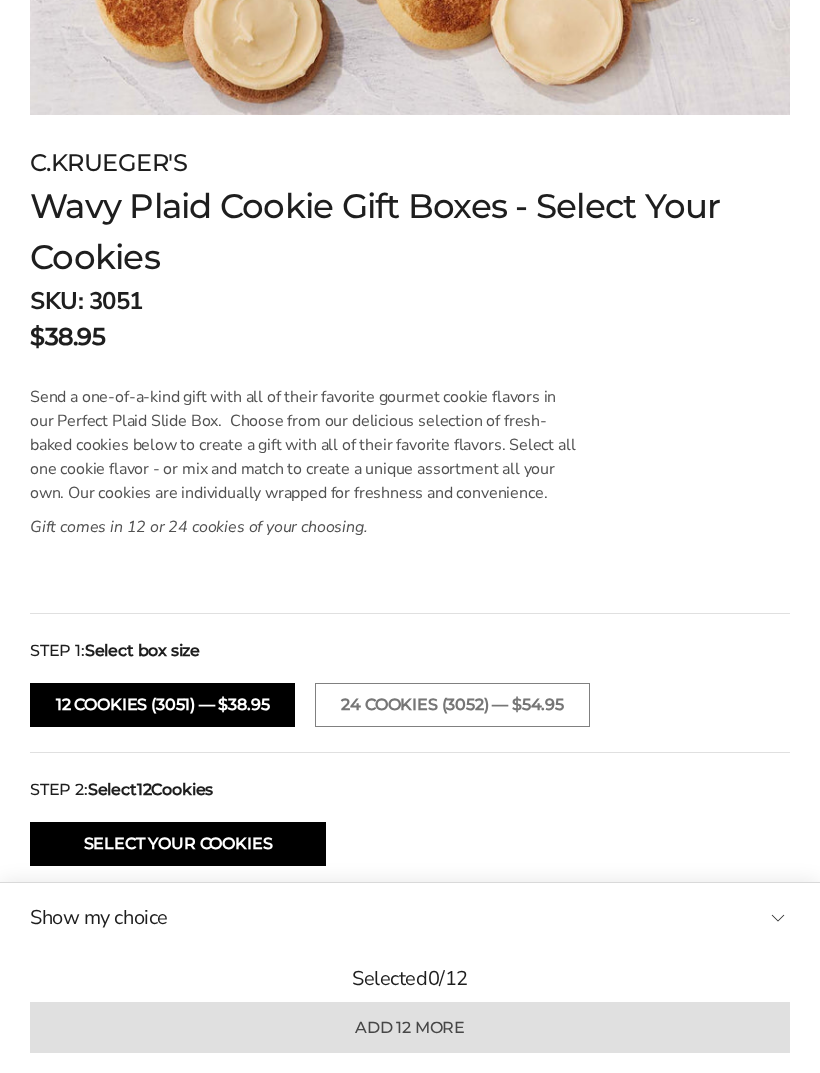 click on "24 Cookies (3052)  — $54.95" at bounding box center (452, 705) 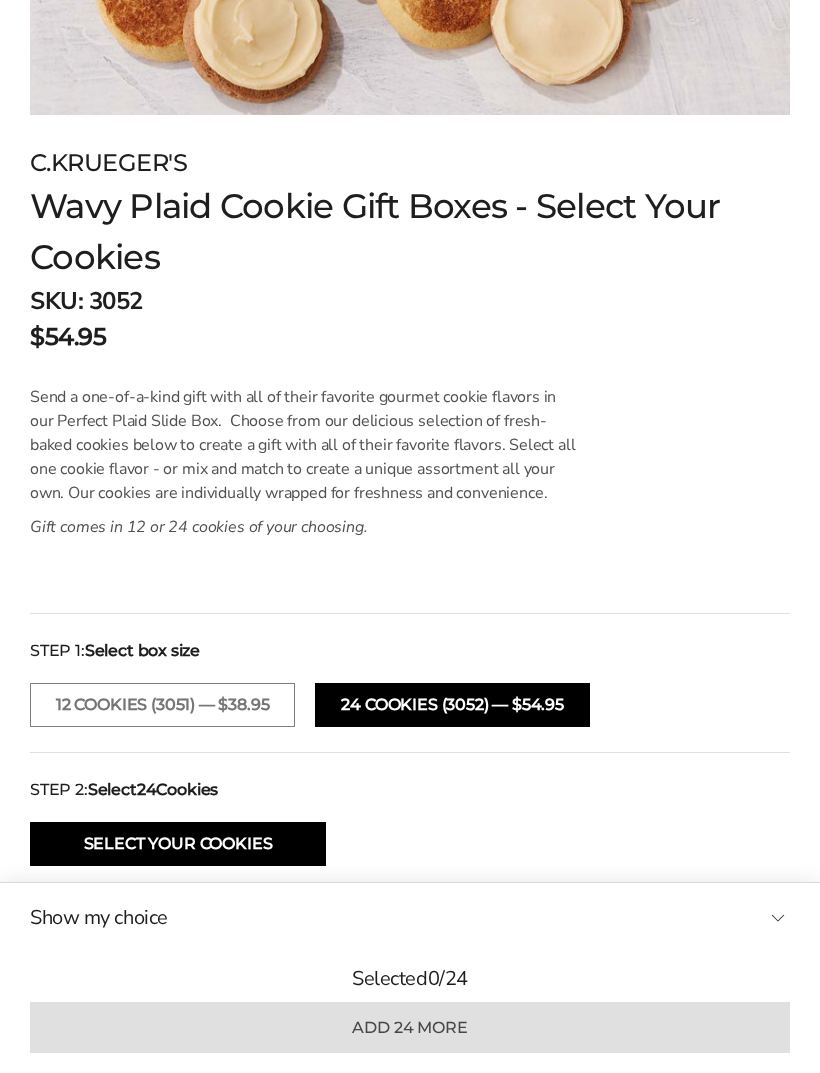 click on "Select Your Cookies" at bounding box center [178, 844] 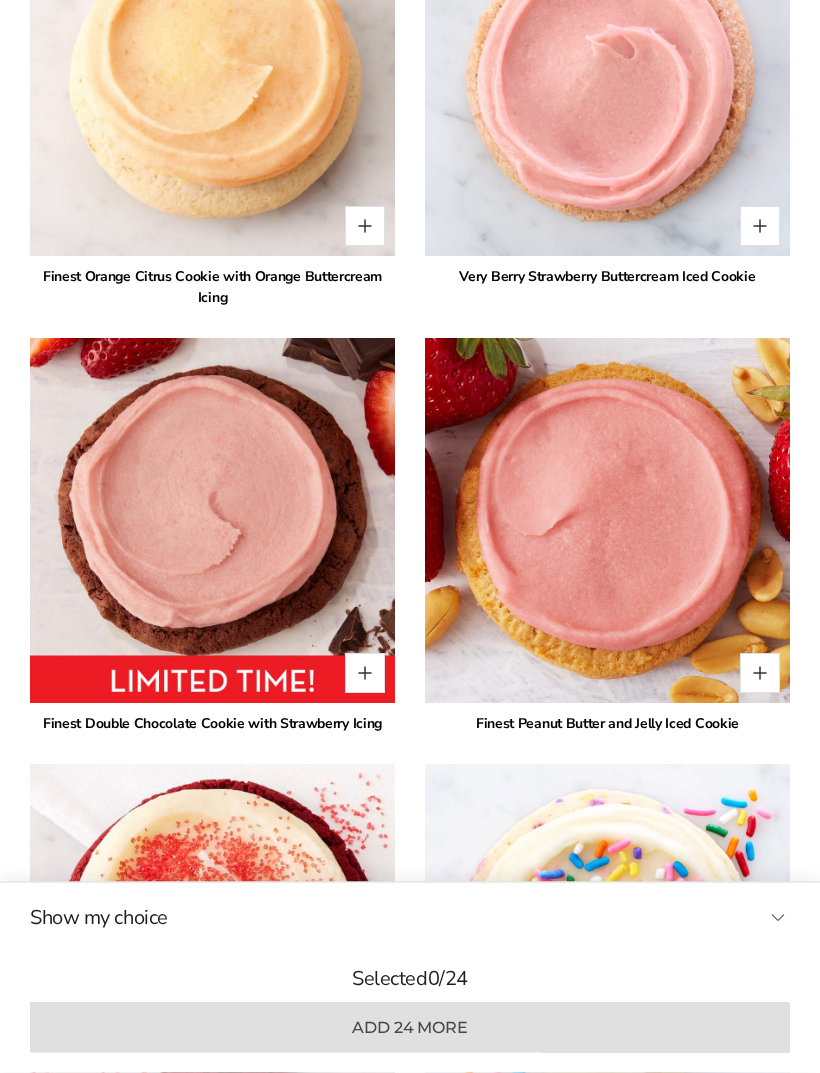 scroll, scrollTop: 3120, scrollLeft: 0, axis: vertical 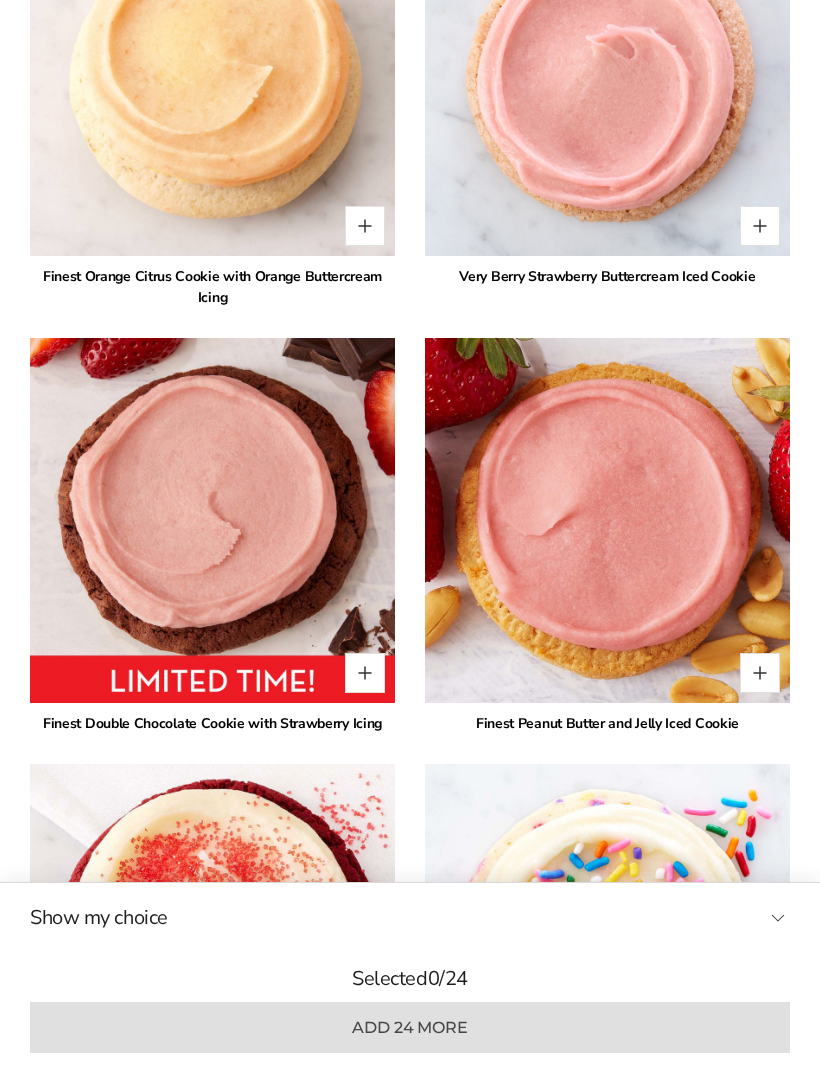 click at bounding box center [365, 673] 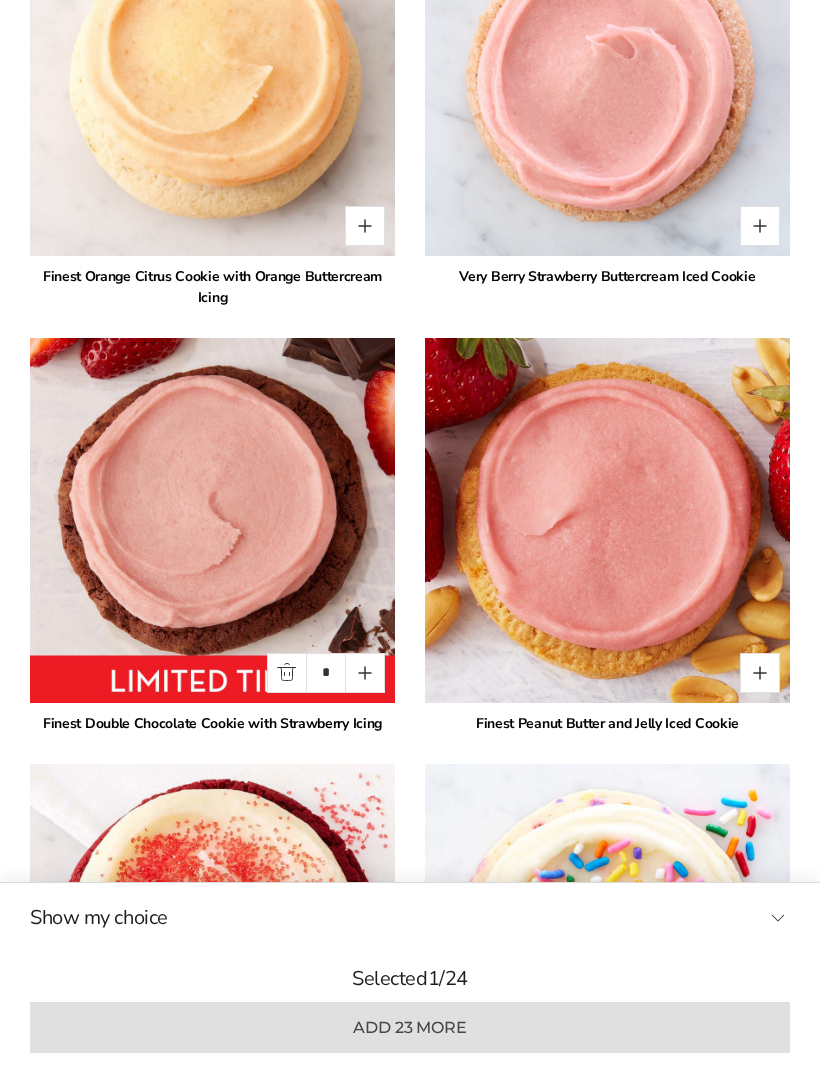 click at bounding box center [760, 673] 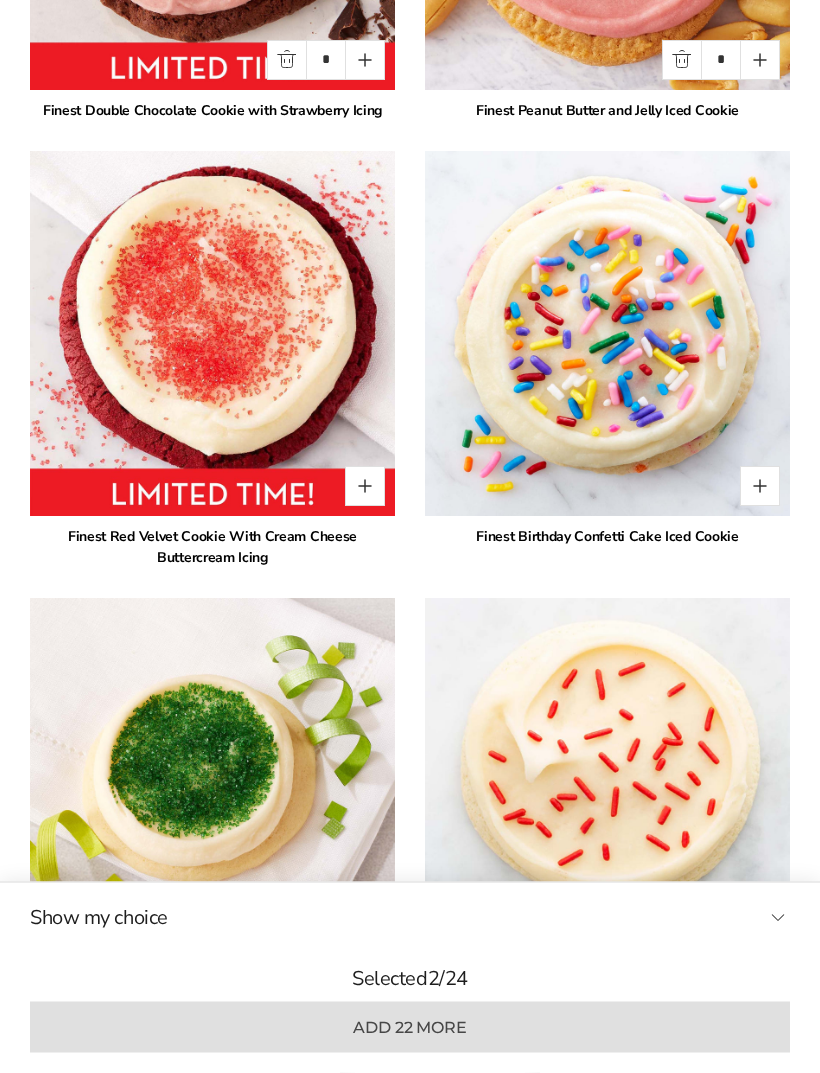 scroll, scrollTop: 3733, scrollLeft: 0, axis: vertical 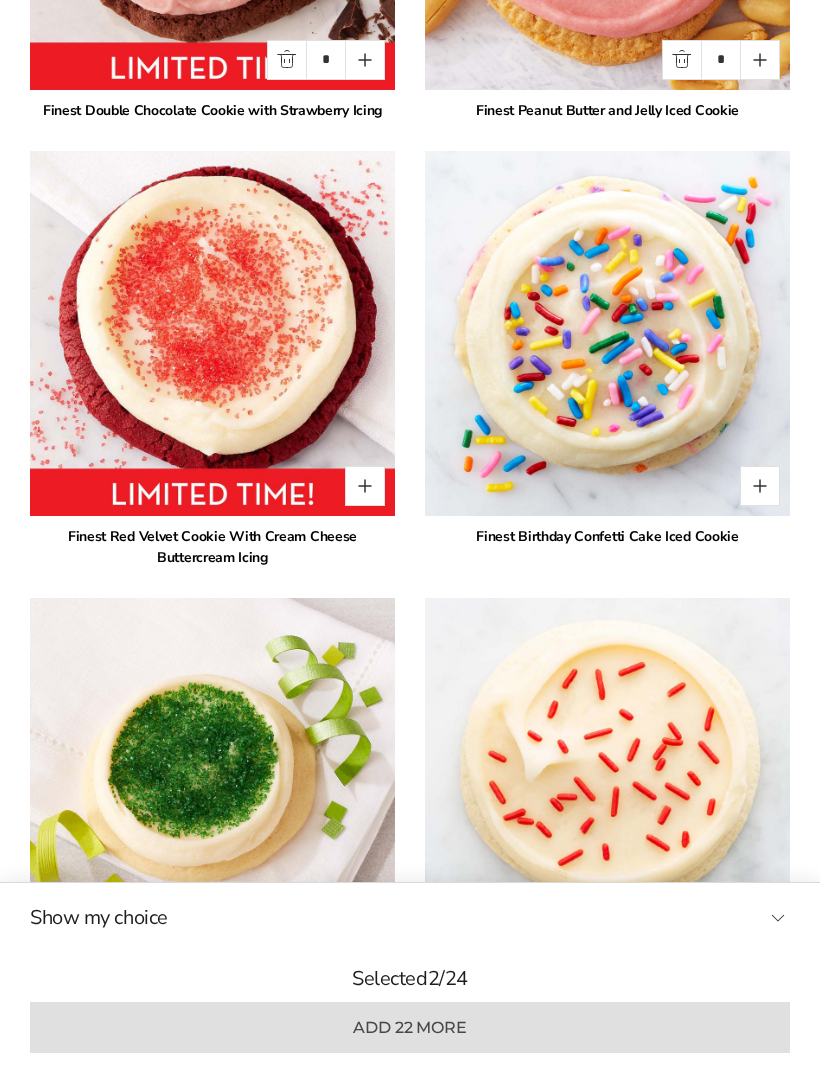 click at bounding box center (365, 486) 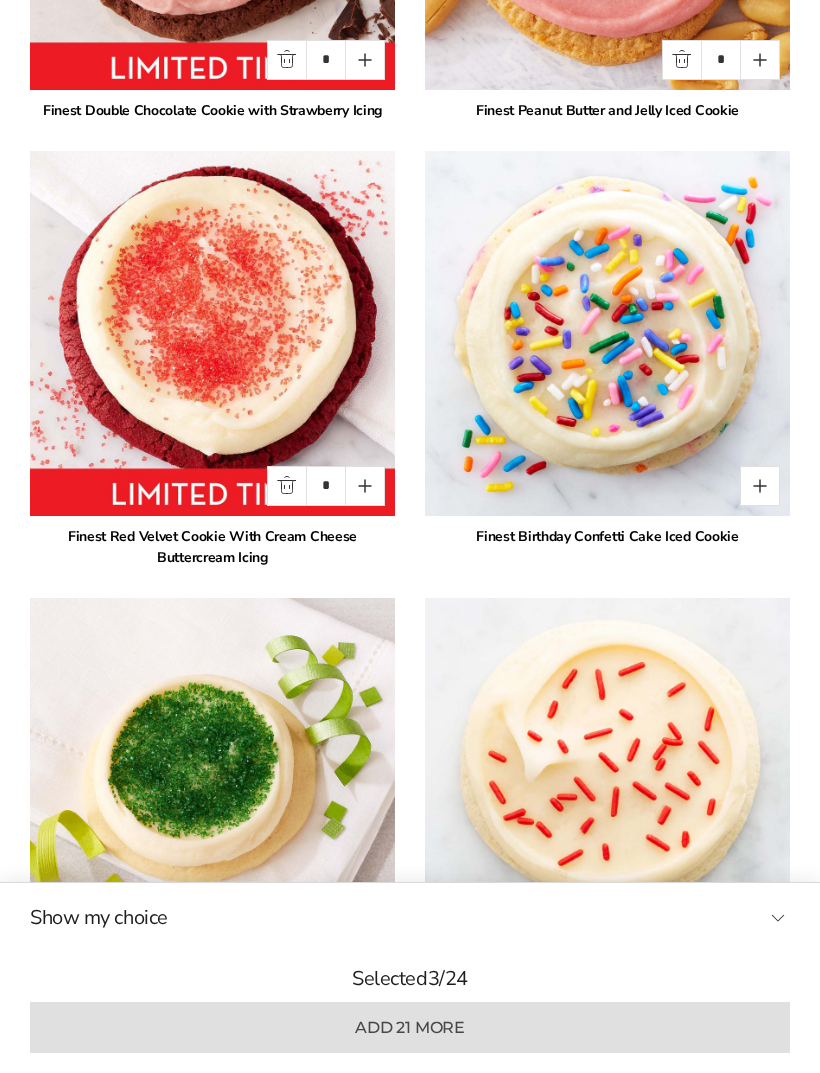 click at bounding box center (760, 486) 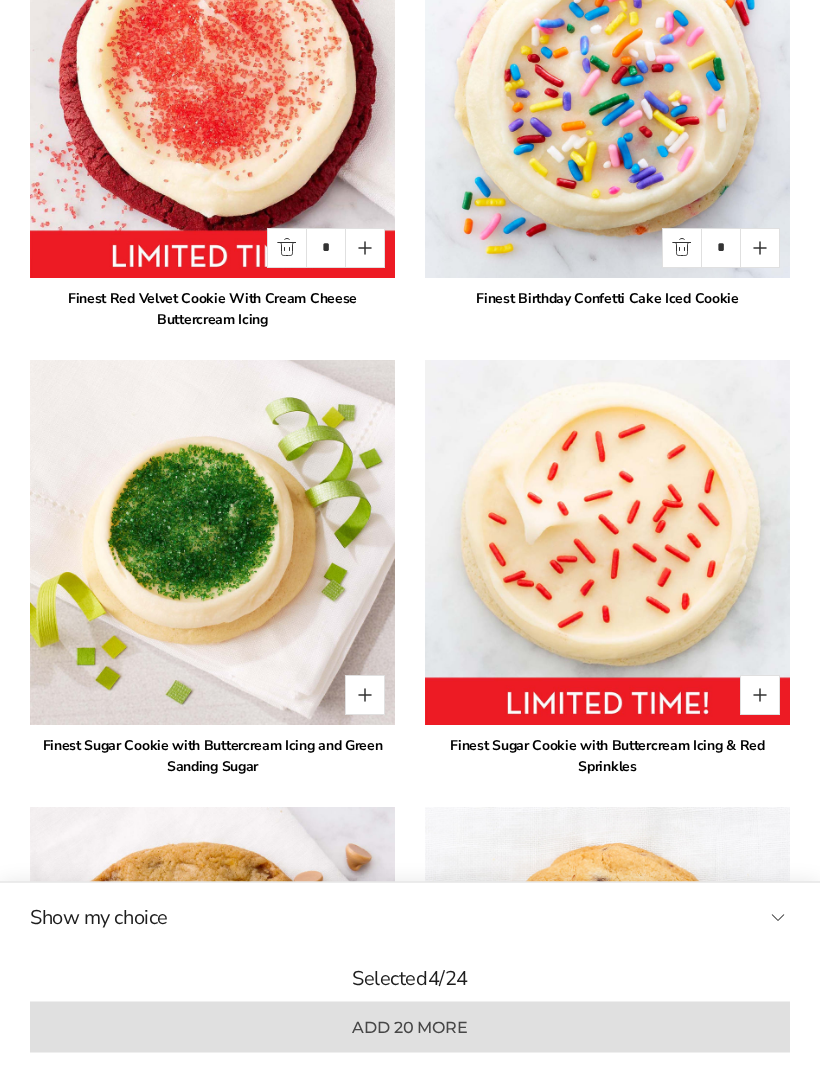 scroll, scrollTop: 3971, scrollLeft: 0, axis: vertical 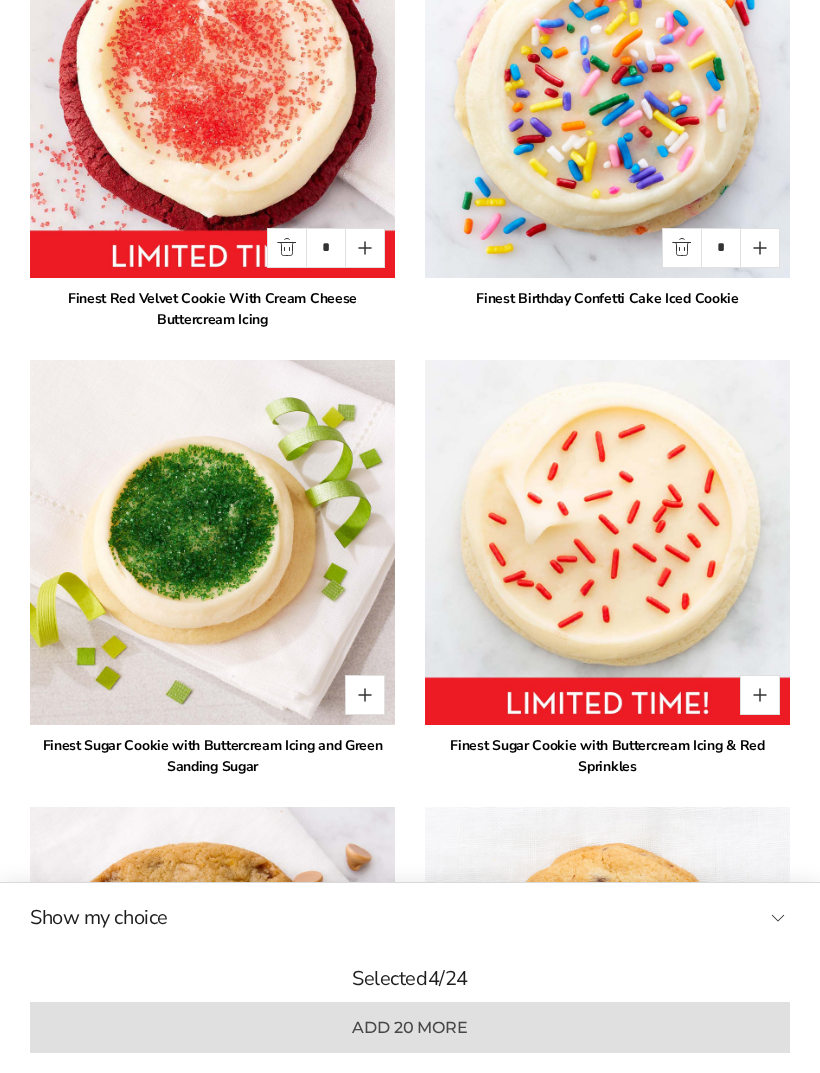 click at bounding box center [365, 695] 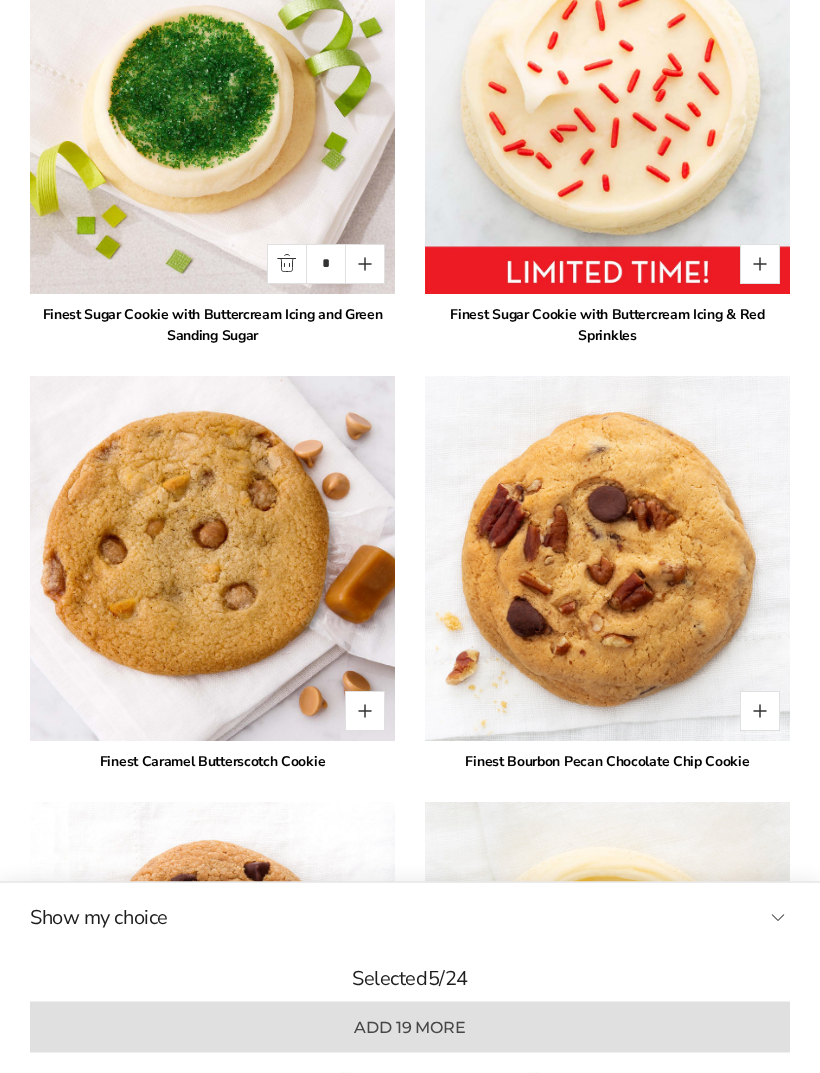 scroll, scrollTop: 4402, scrollLeft: 0, axis: vertical 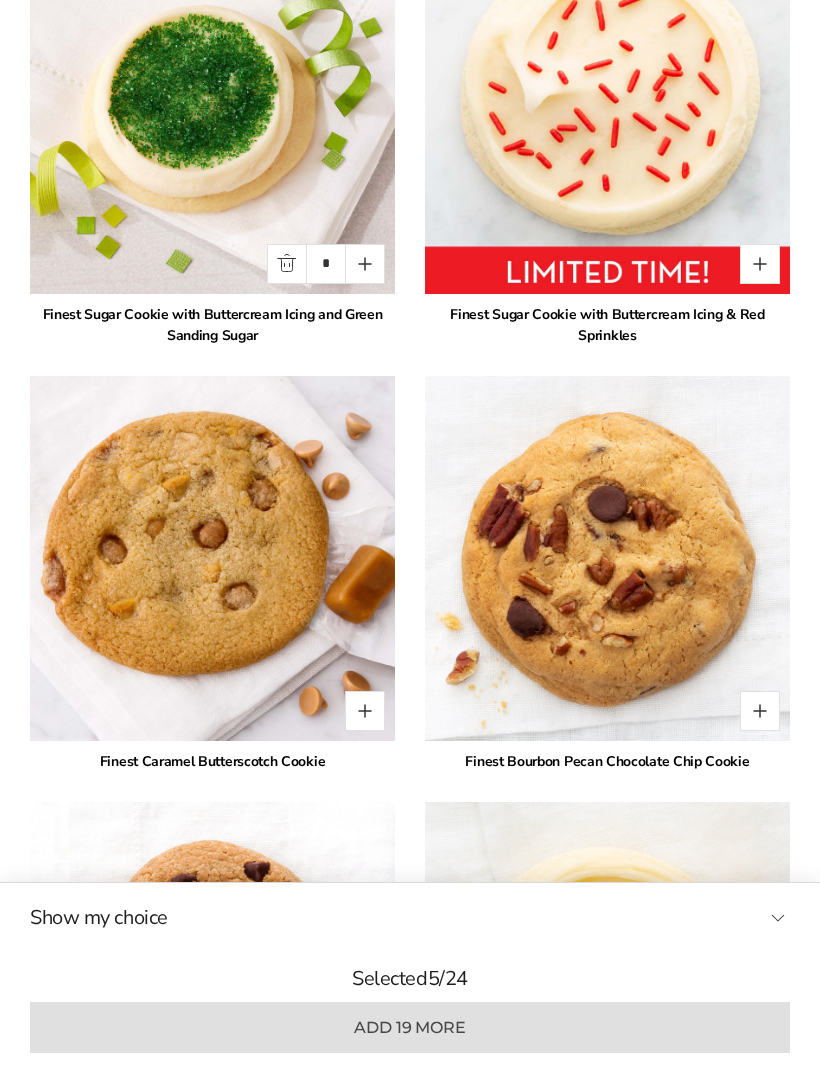 click at bounding box center (365, 711) 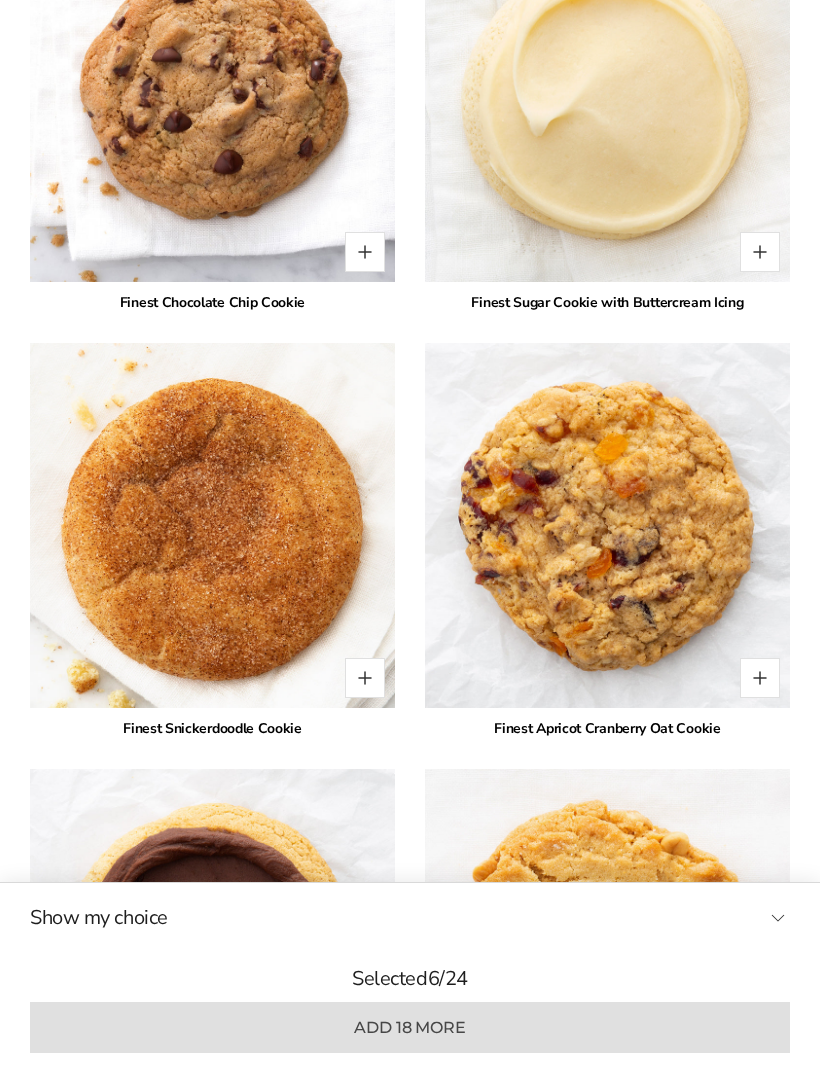 scroll, scrollTop: 5304, scrollLeft: 0, axis: vertical 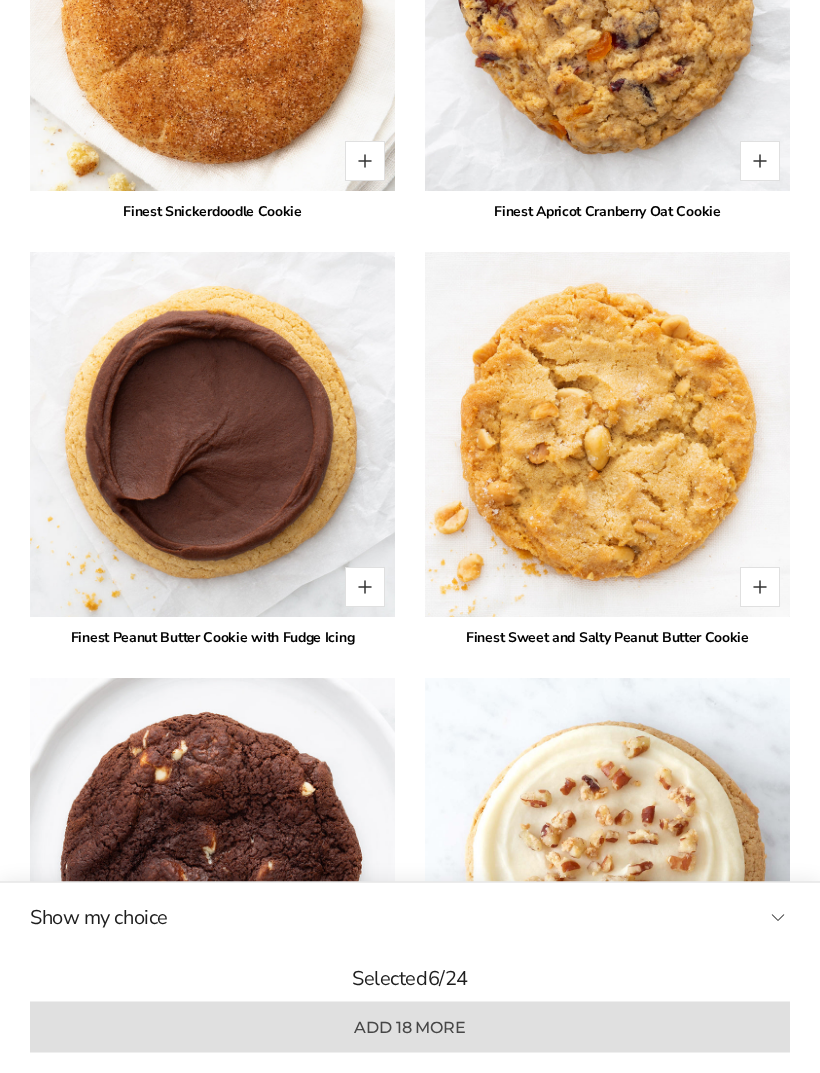 click at bounding box center [365, 588] 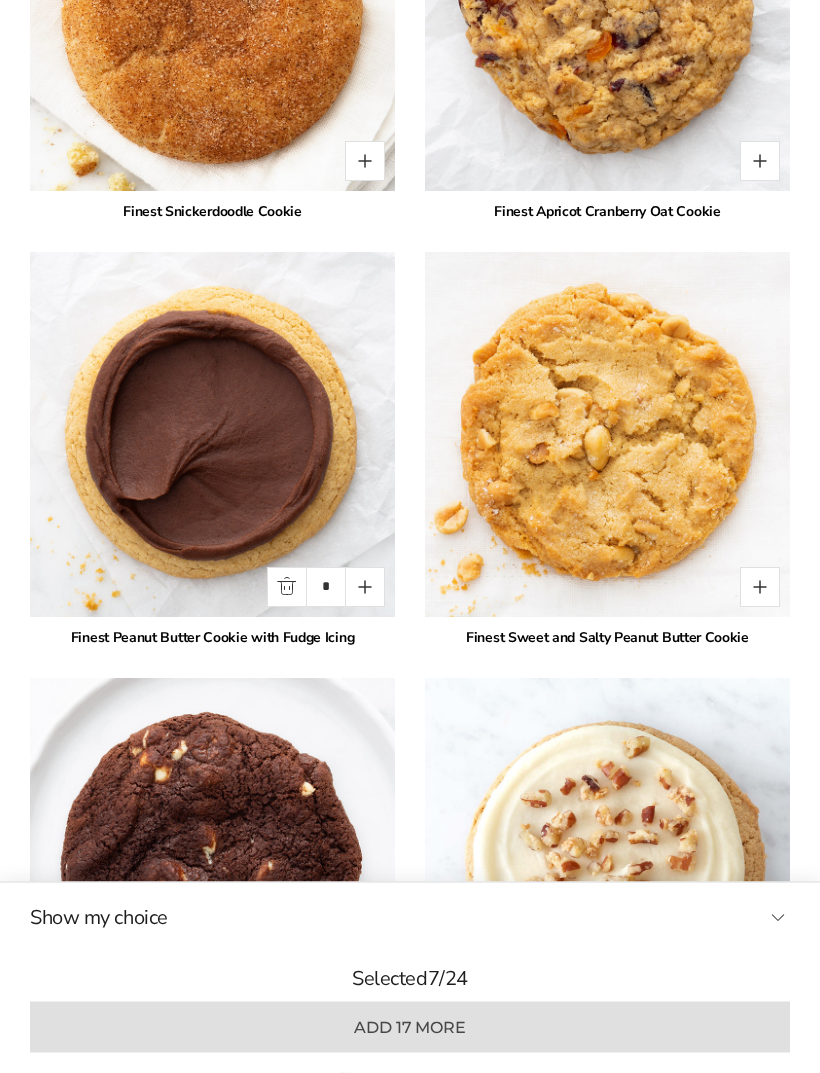 type on "*" 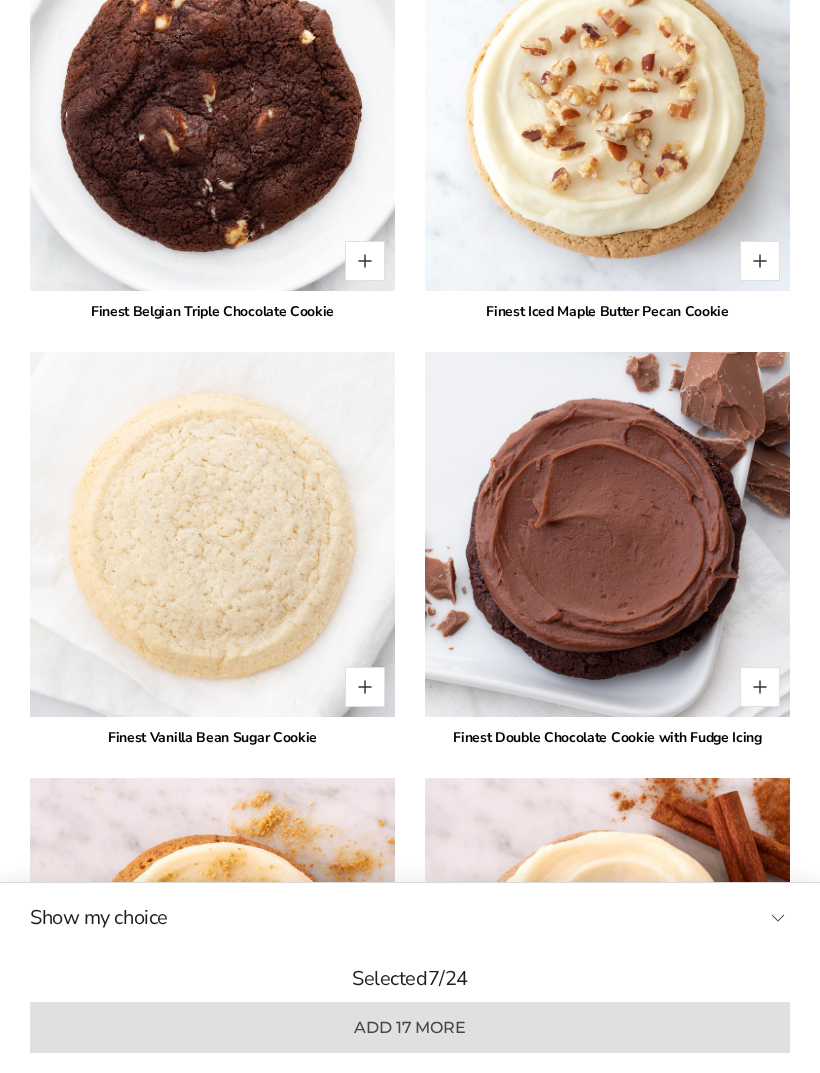 scroll, scrollTop: 6553, scrollLeft: 0, axis: vertical 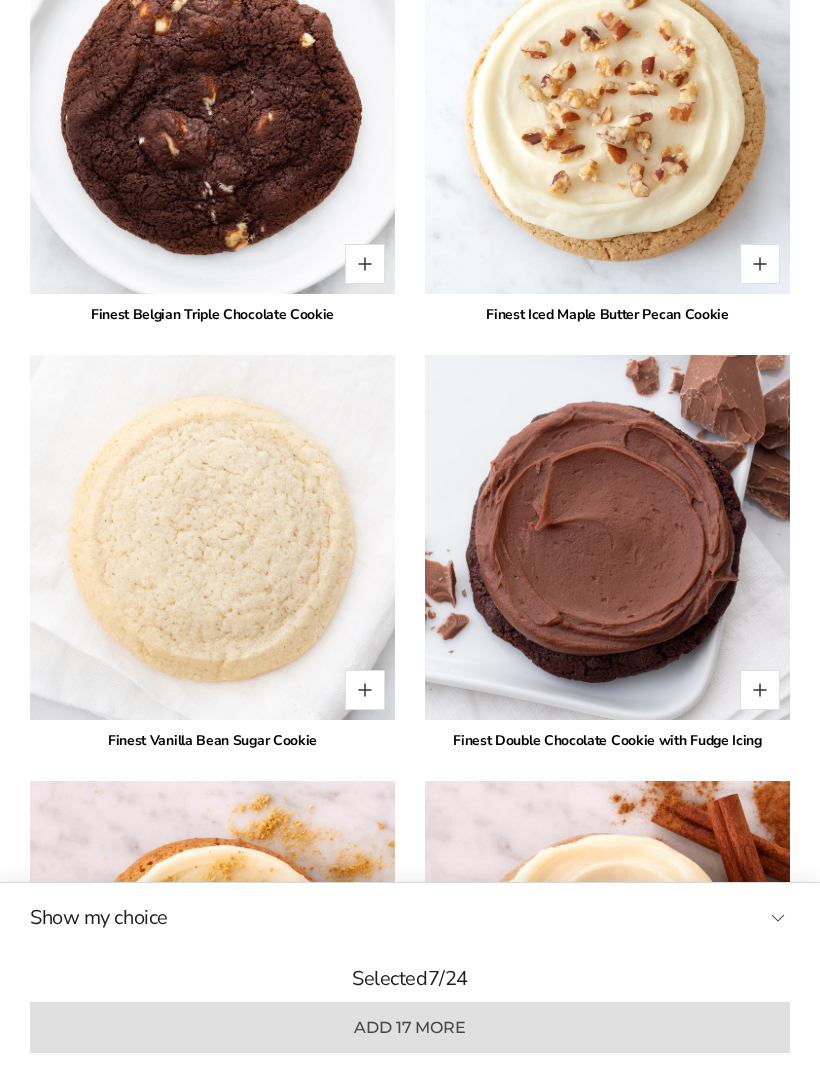 click at bounding box center (365, 690) 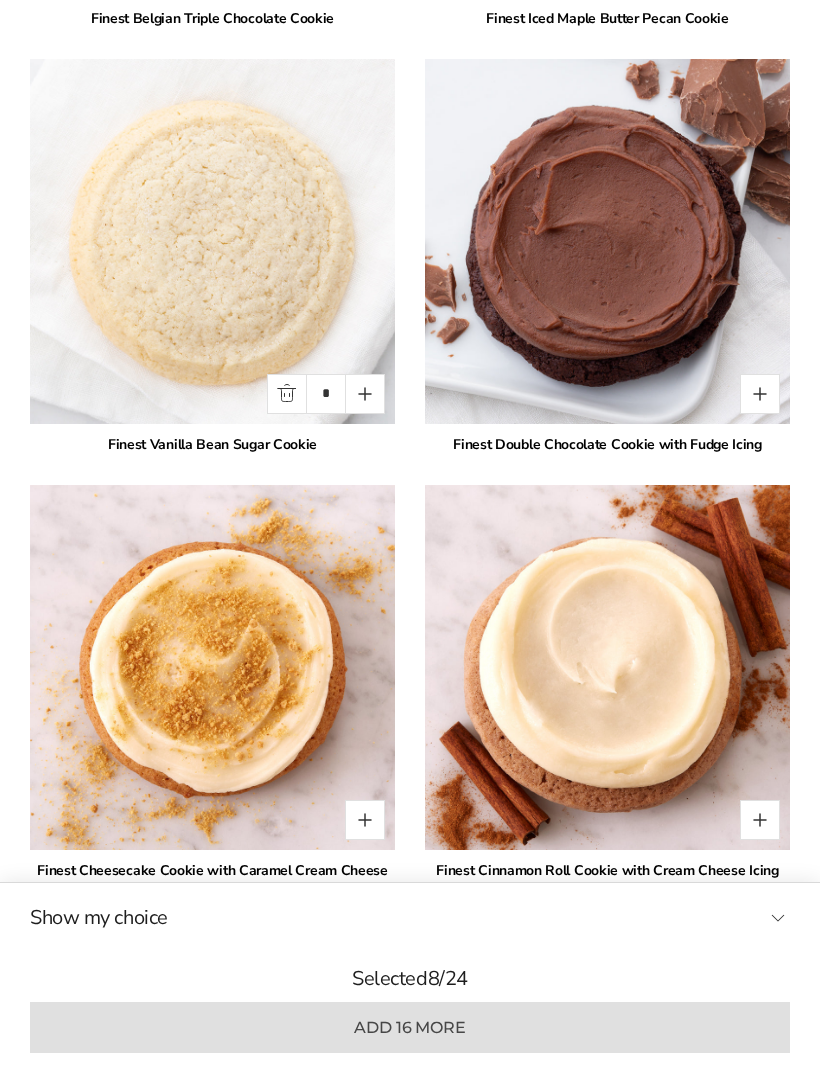 scroll, scrollTop: 6910, scrollLeft: 0, axis: vertical 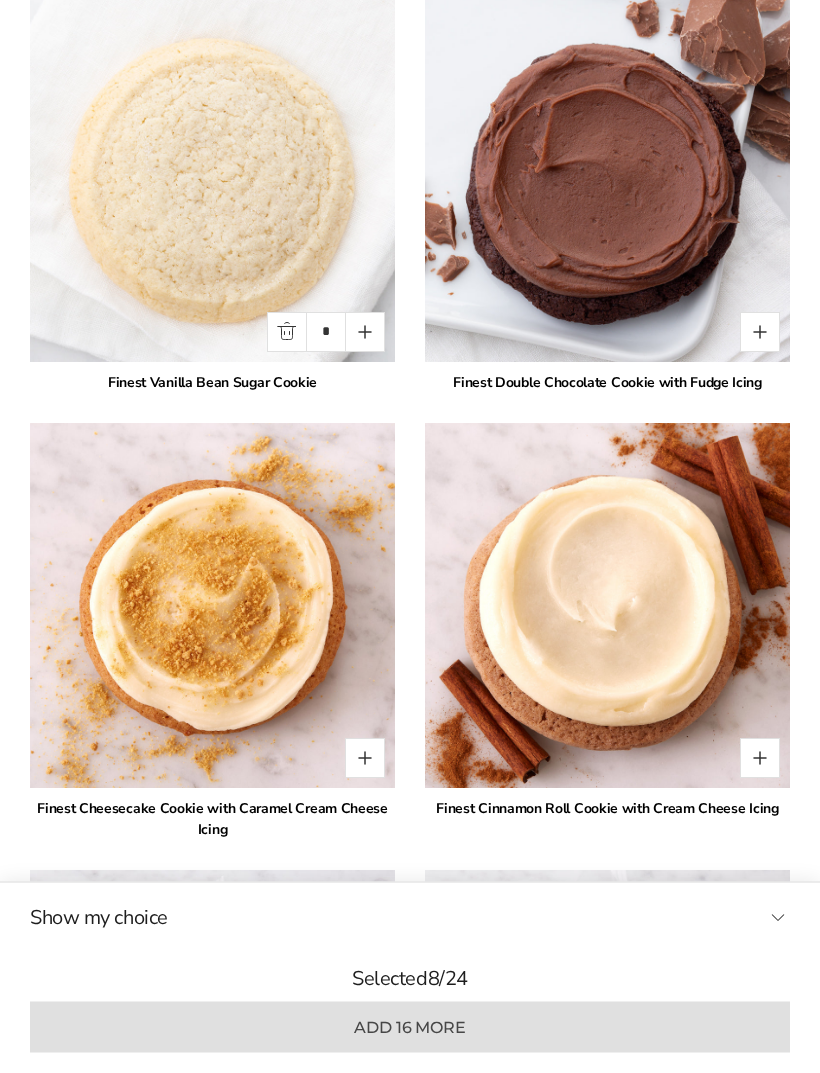 click at bounding box center (365, 759) 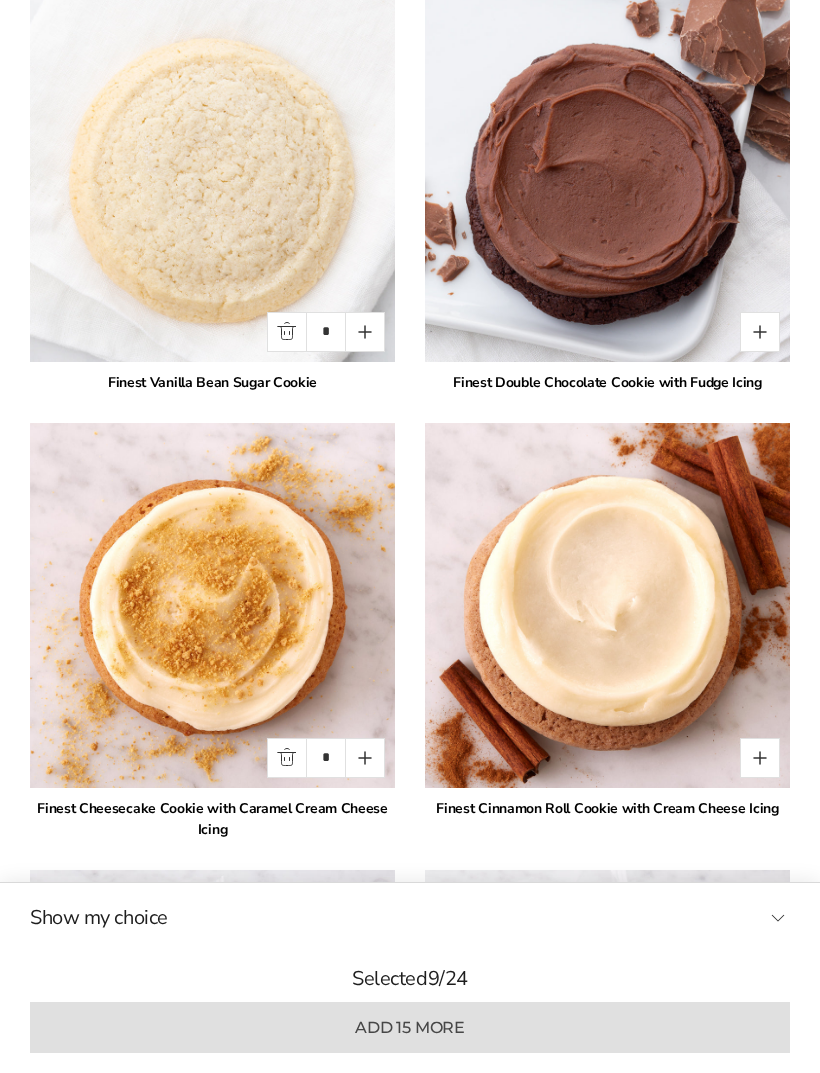 click at bounding box center (760, 758) 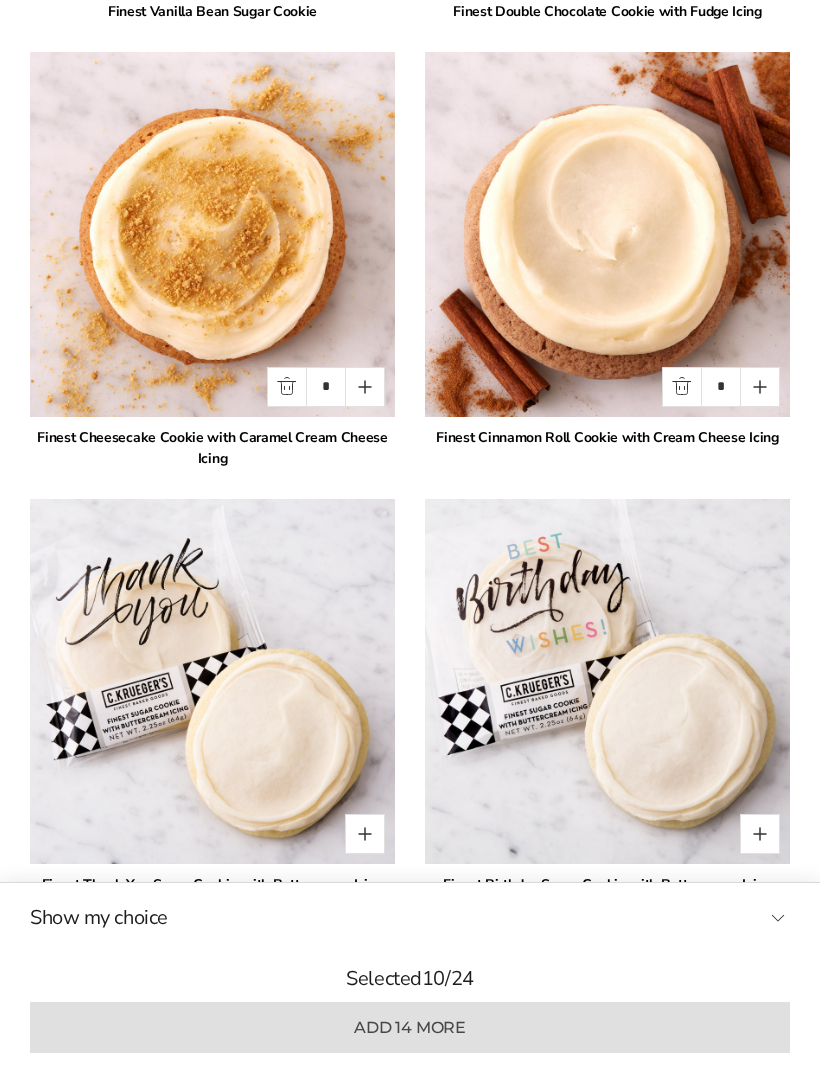 scroll, scrollTop: 7281, scrollLeft: 0, axis: vertical 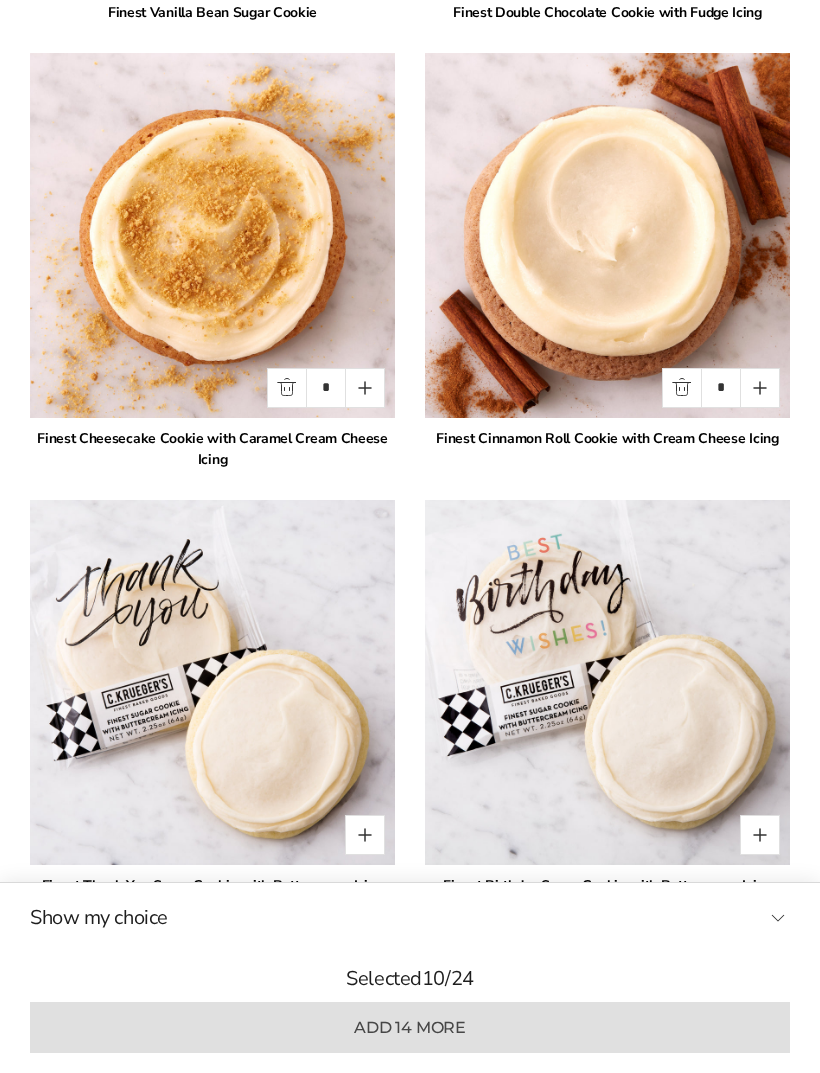 click at bounding box center [365, 388] 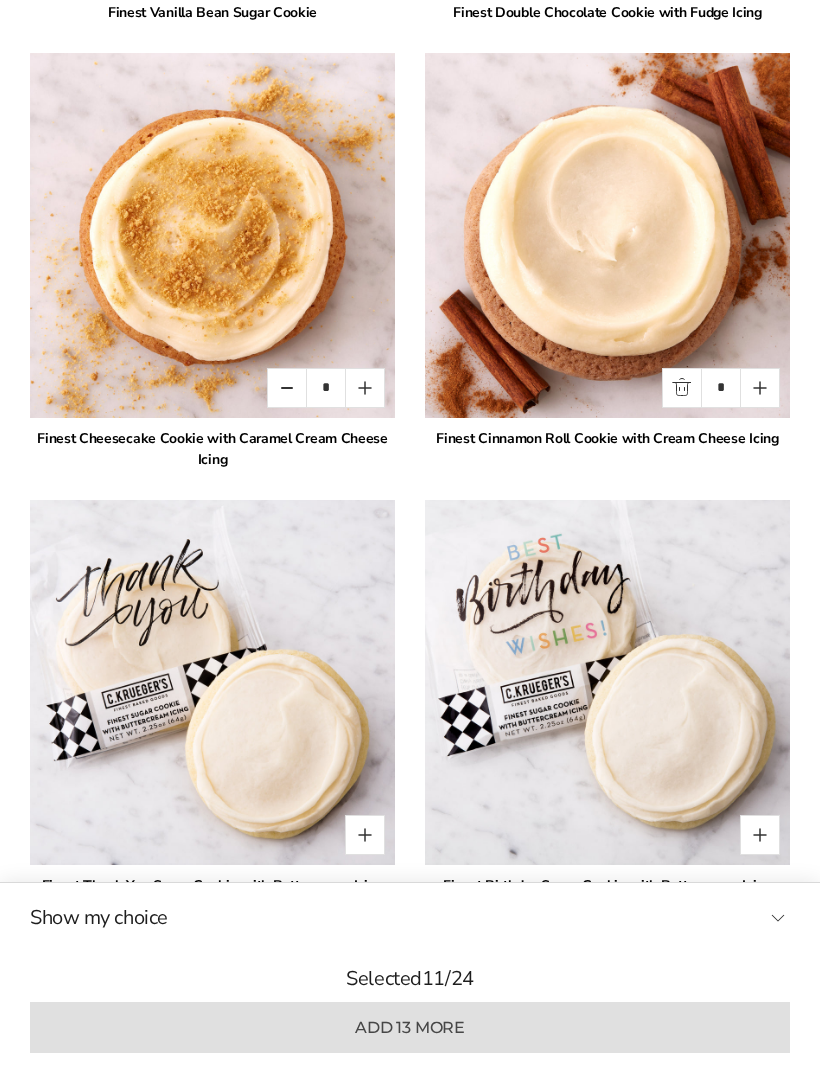 click 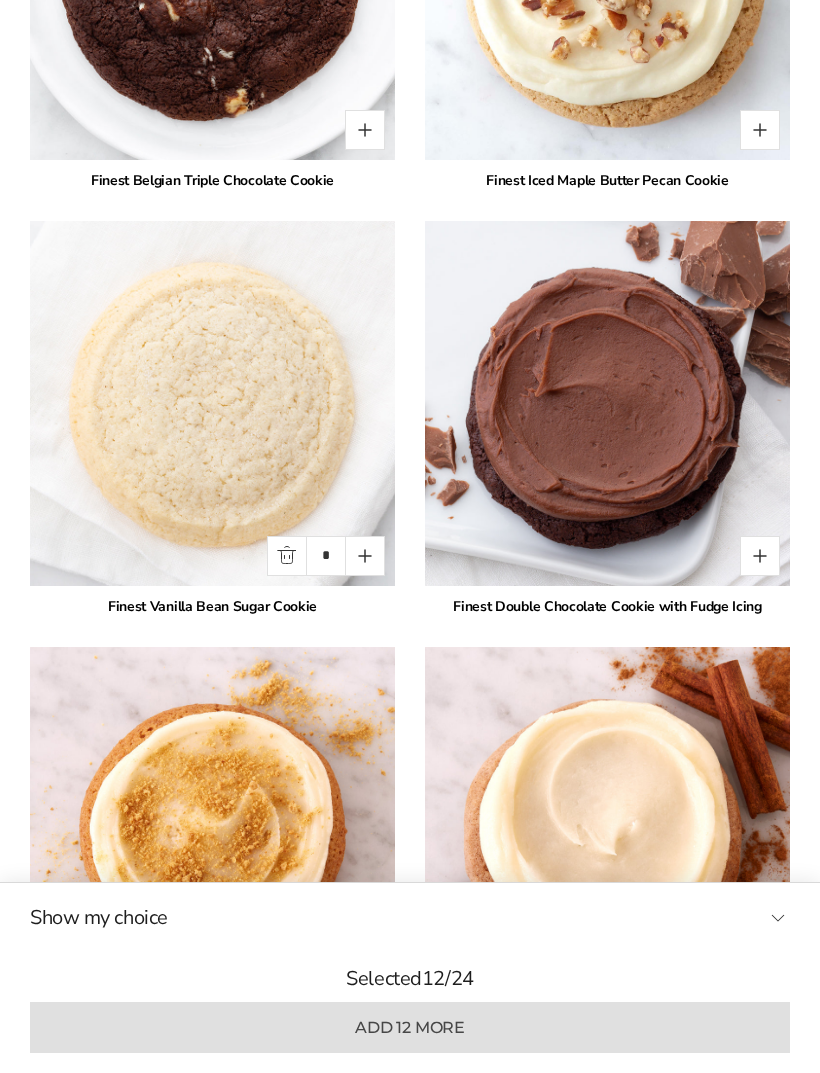 scroll, scrollTop: 6686, scrollLeft: 0, axis: vertical 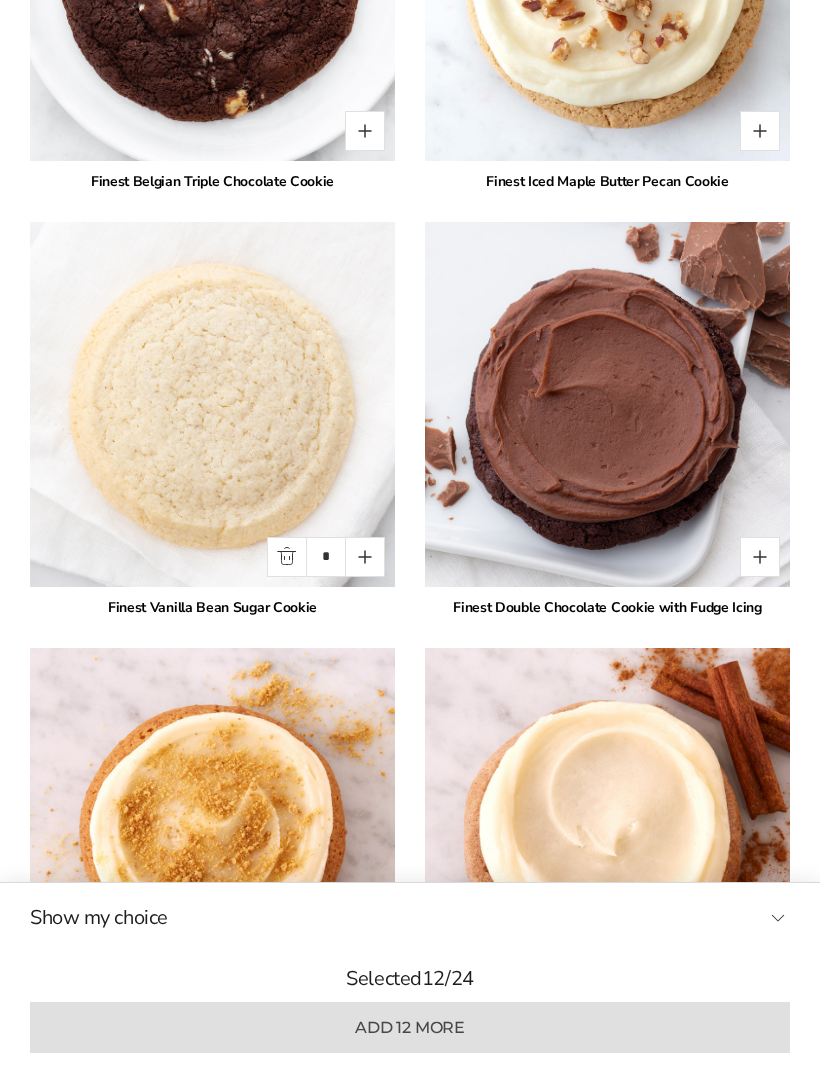 click 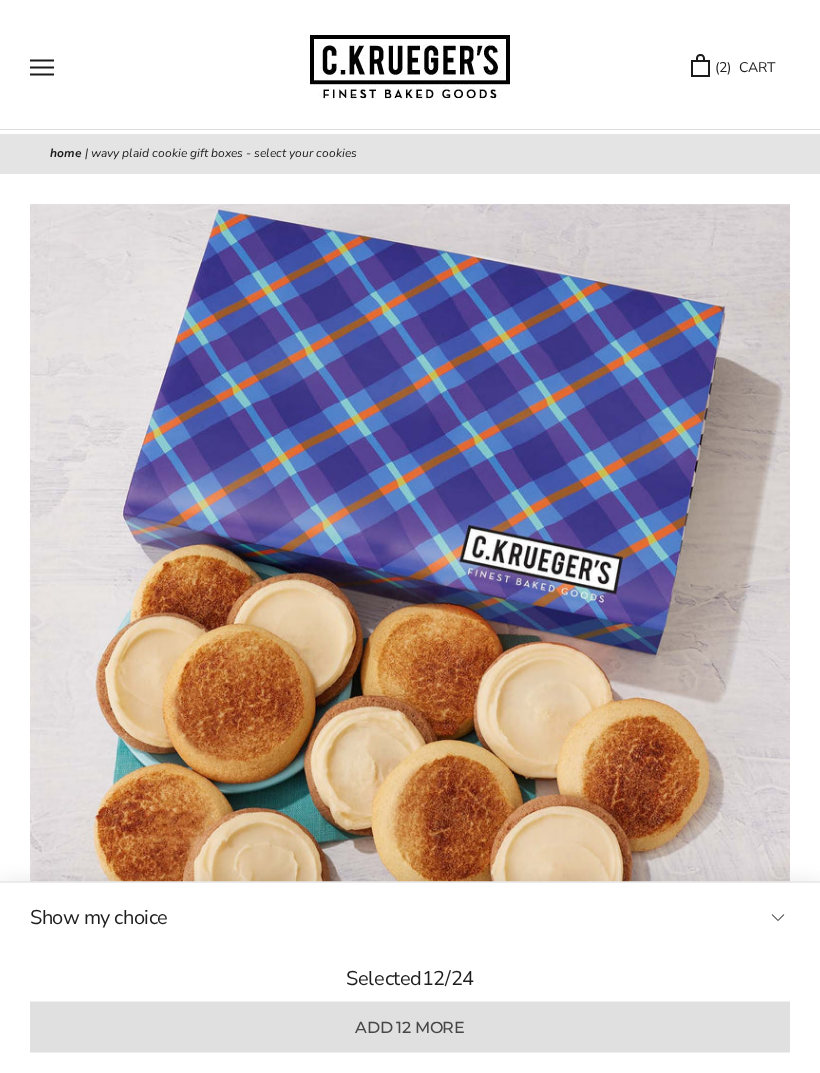 scroll, scrollTop: 0, scrollLeft: 0, axis: both 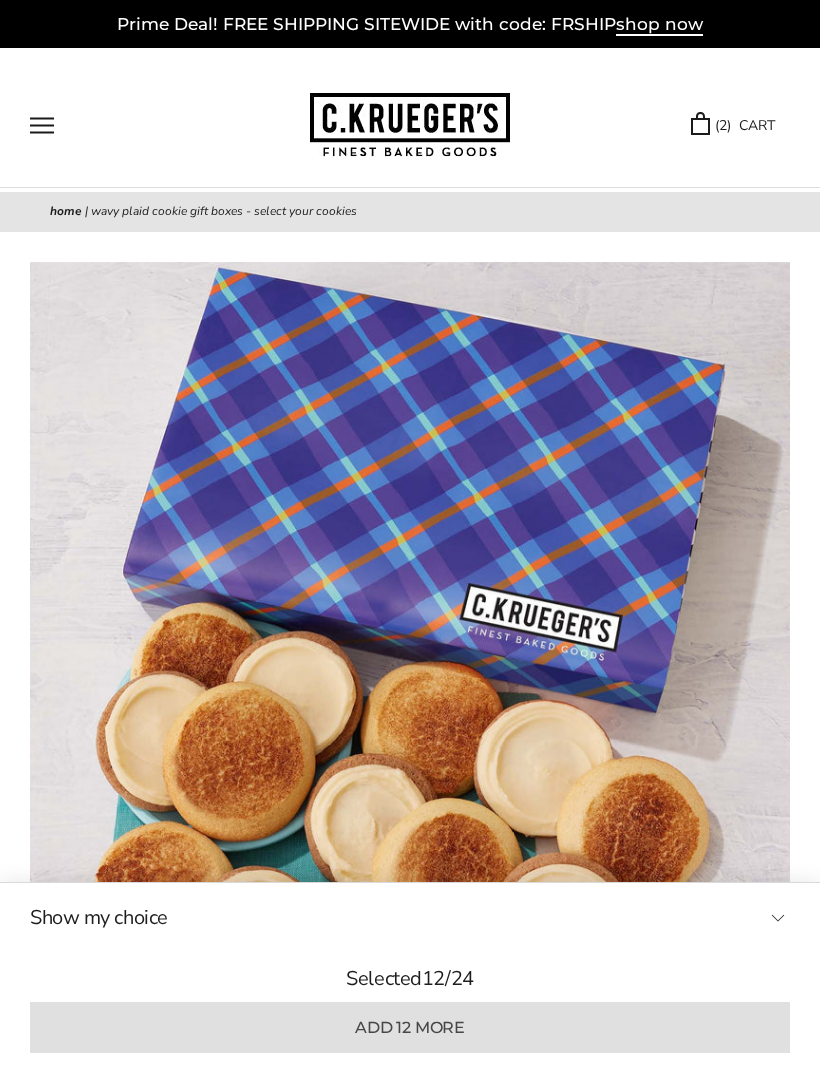 click on "( 2 )  CART" 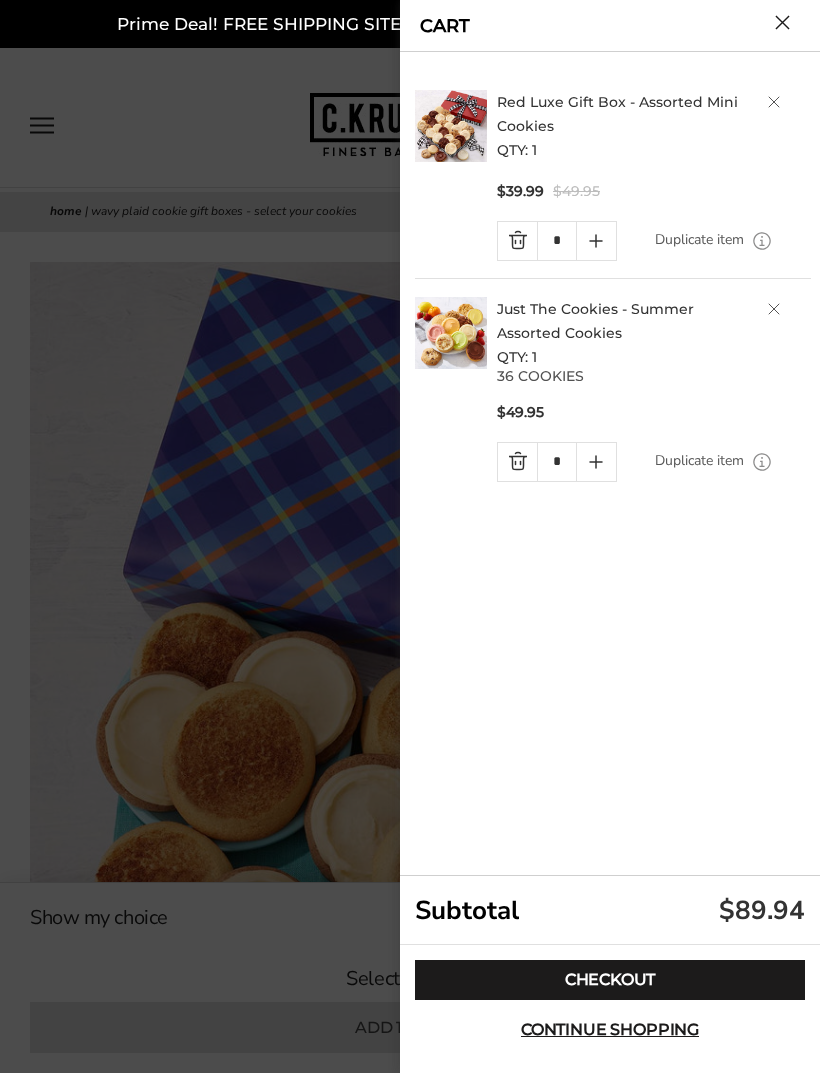 click on "Red Luxe Gift Box - Assorted Mini Cookies" 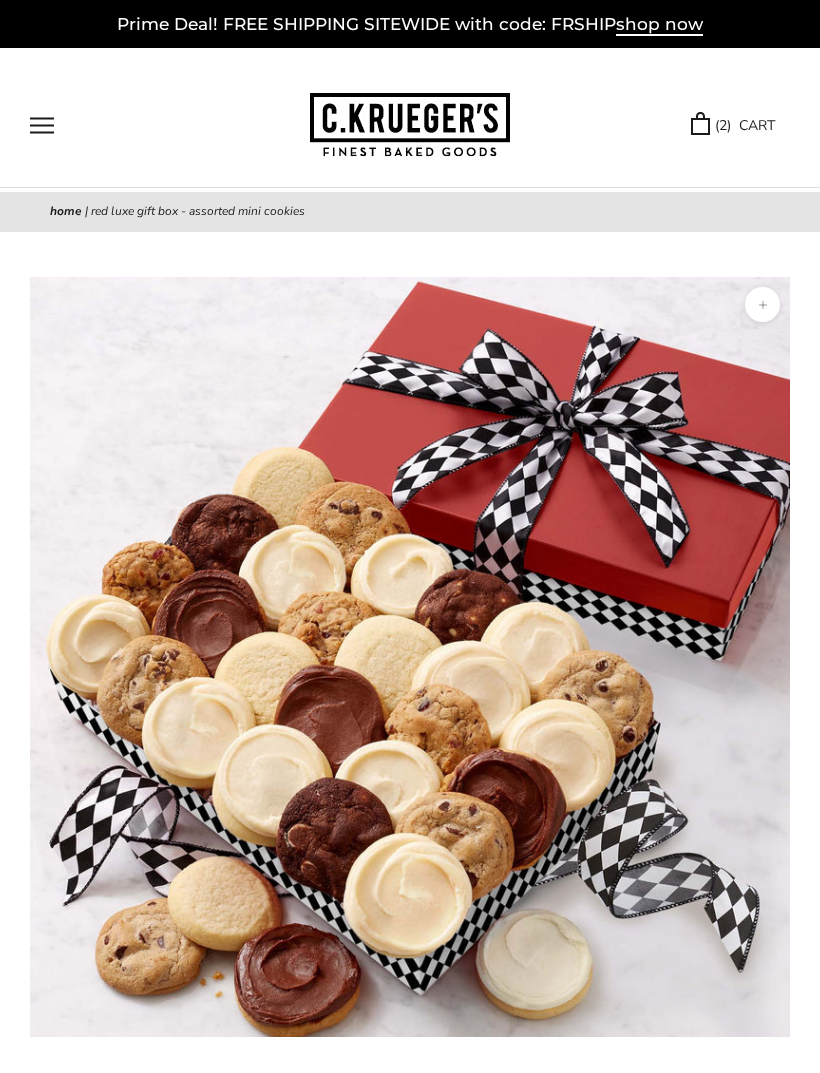 scroll, scrollTop: 0, scrollLeft: 0, axis: both 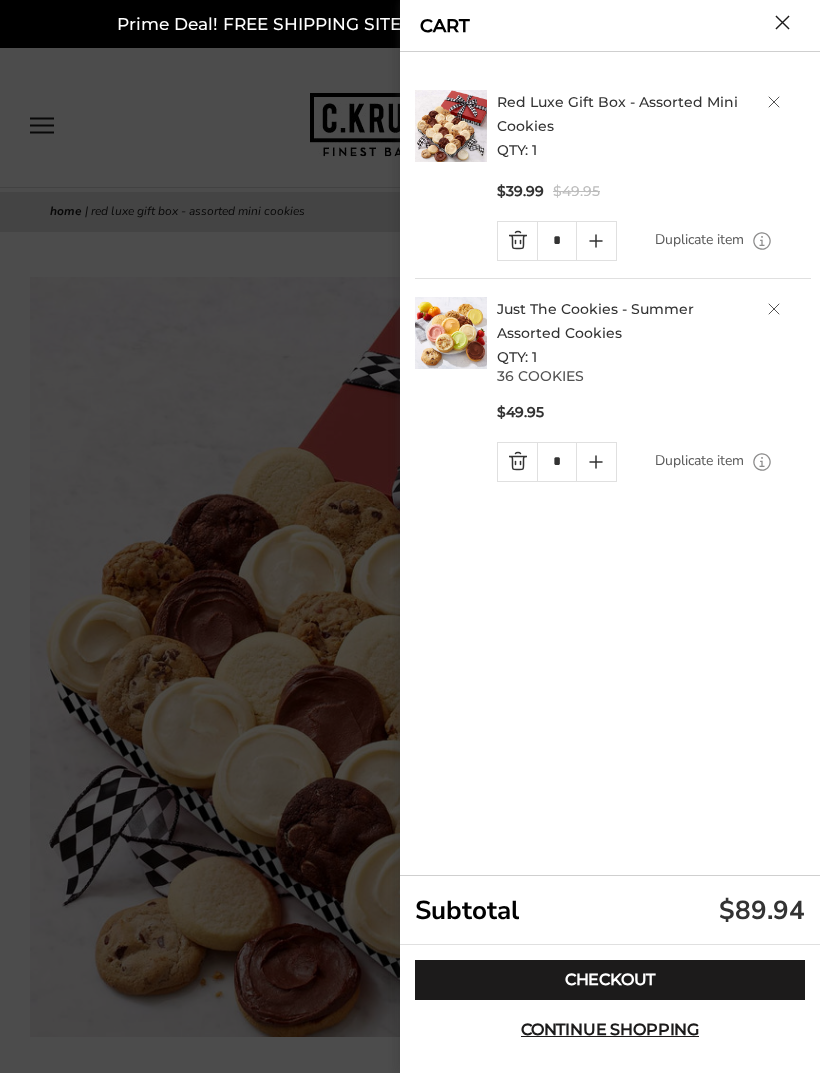 click on "Just The Cookies - Summer Assorted Cookies" at bounding box center [595, 321] 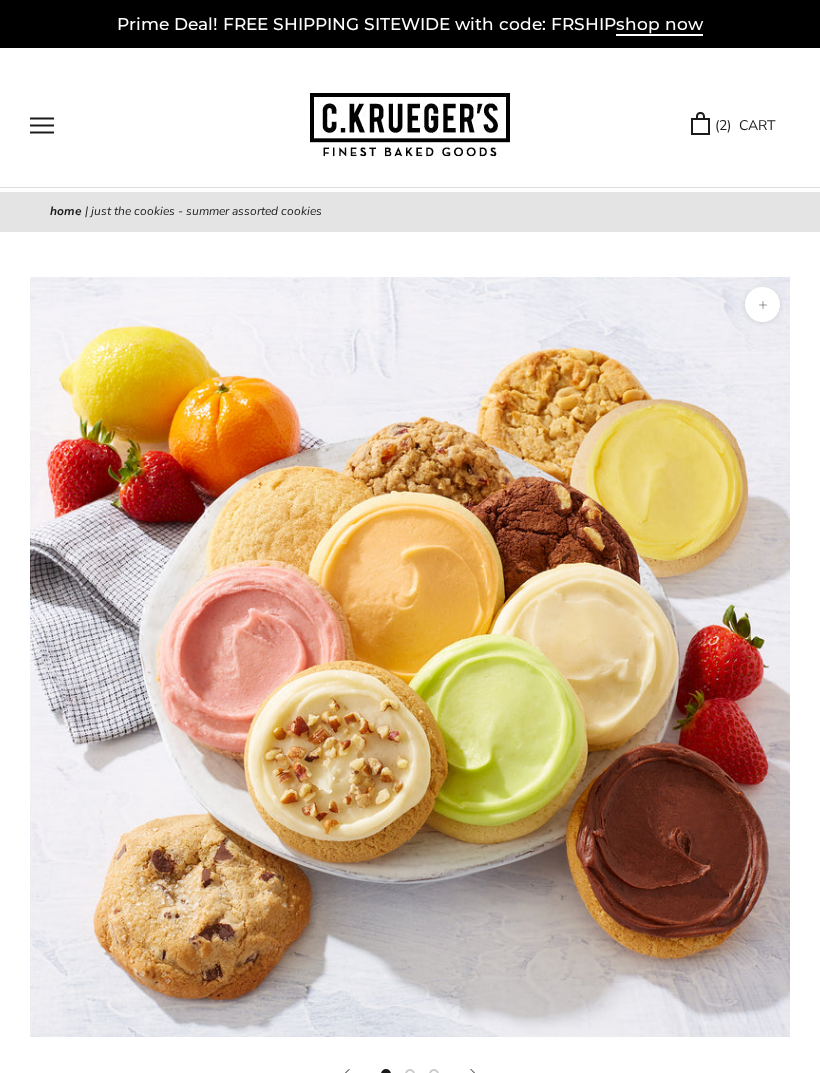 scroll, scrollTop: 0, scrollLeft: 0, axis: both 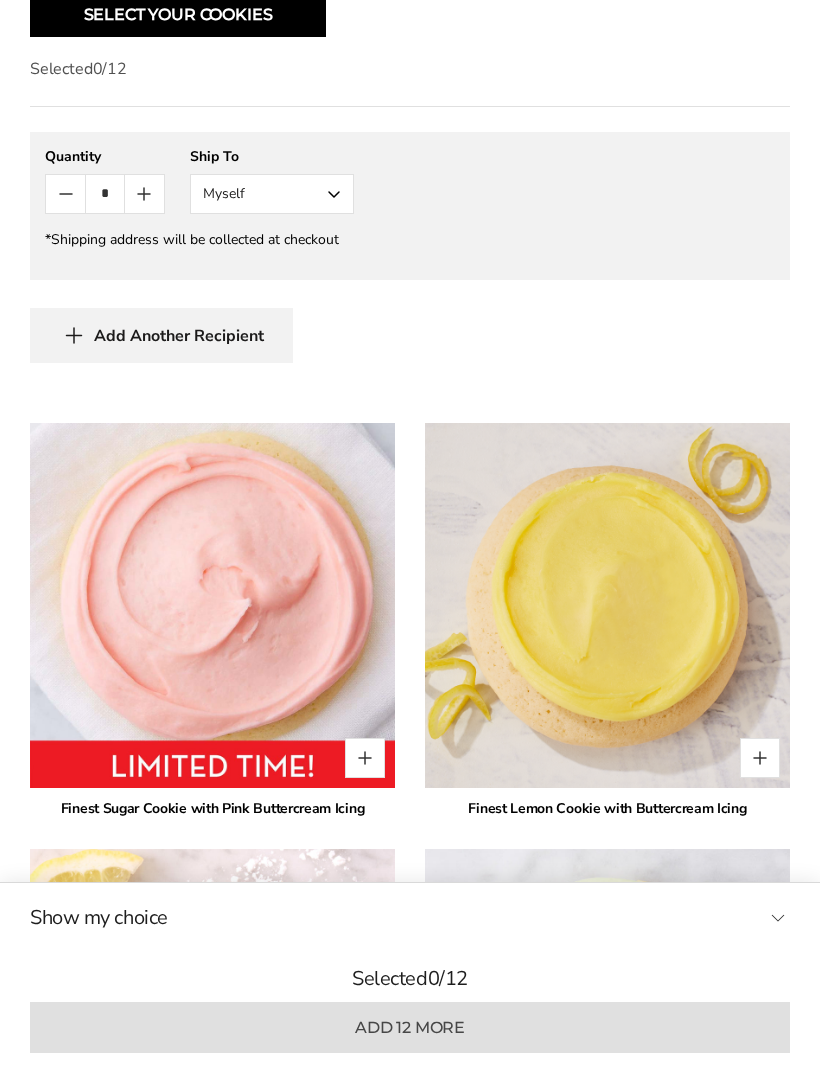 click at bounding box center [365, 758] 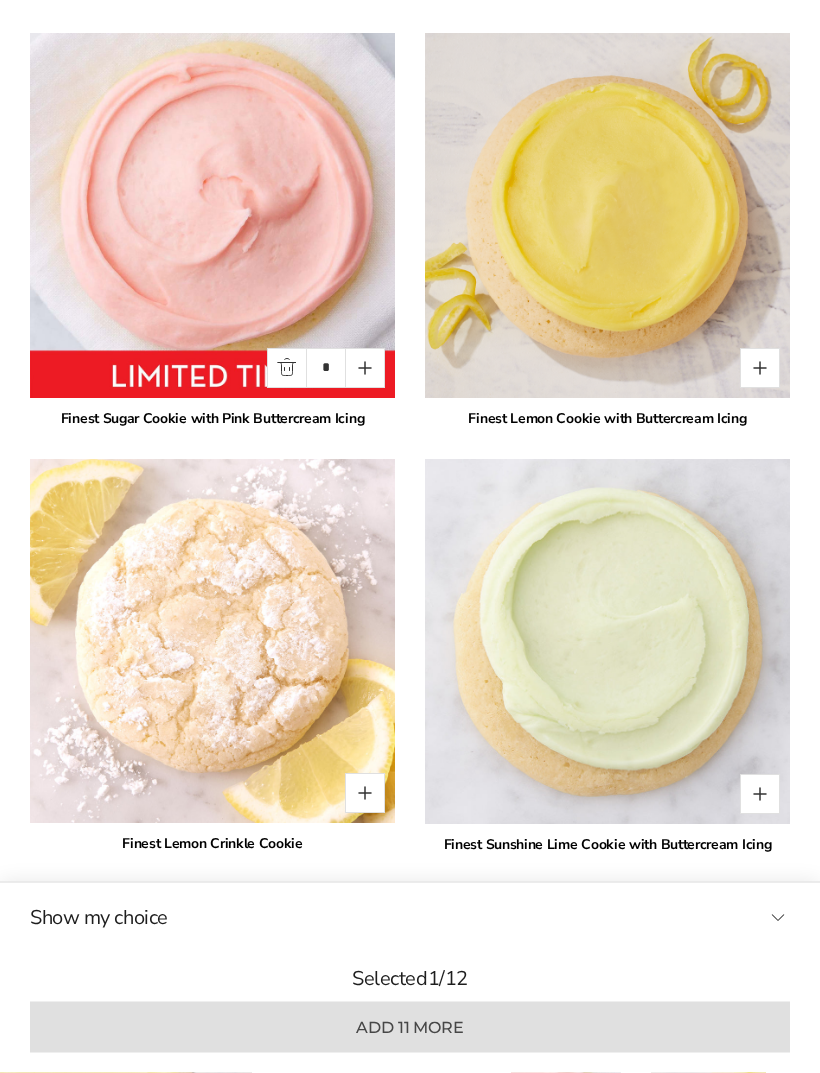 scroll, scrollTop: 2126, scrollLeft: 0, axis: vertical 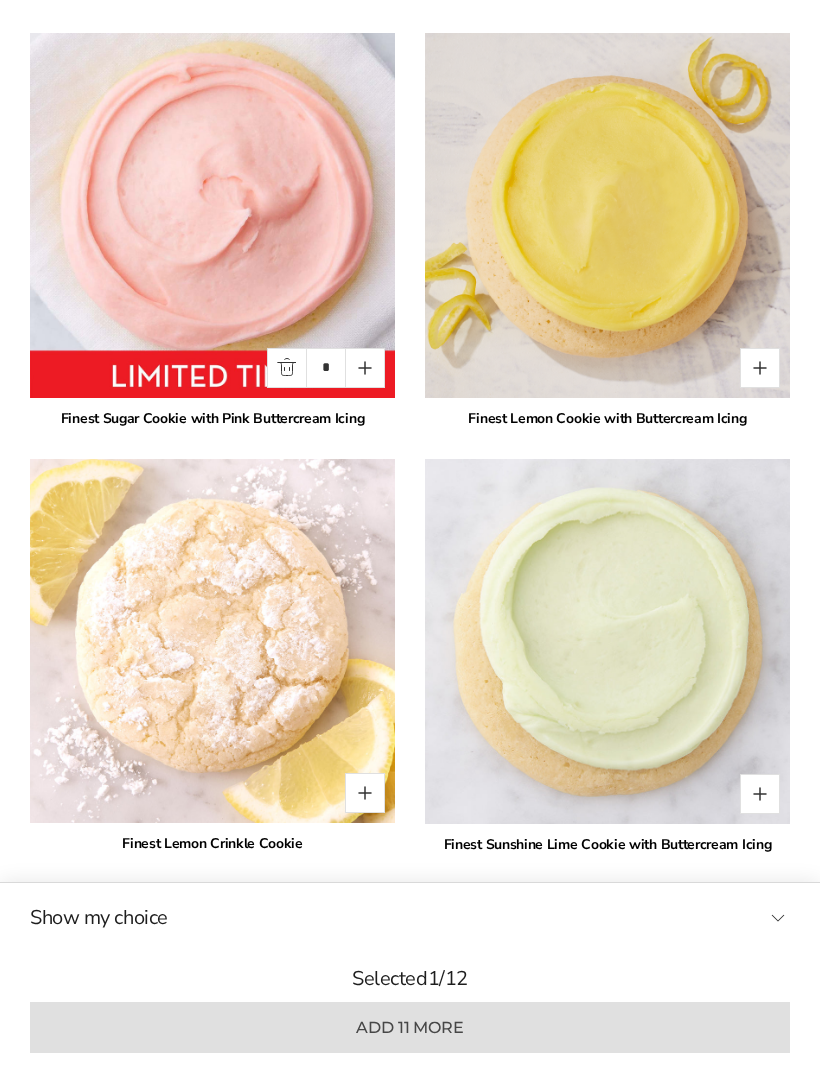 click at bounding box center (607, 641) 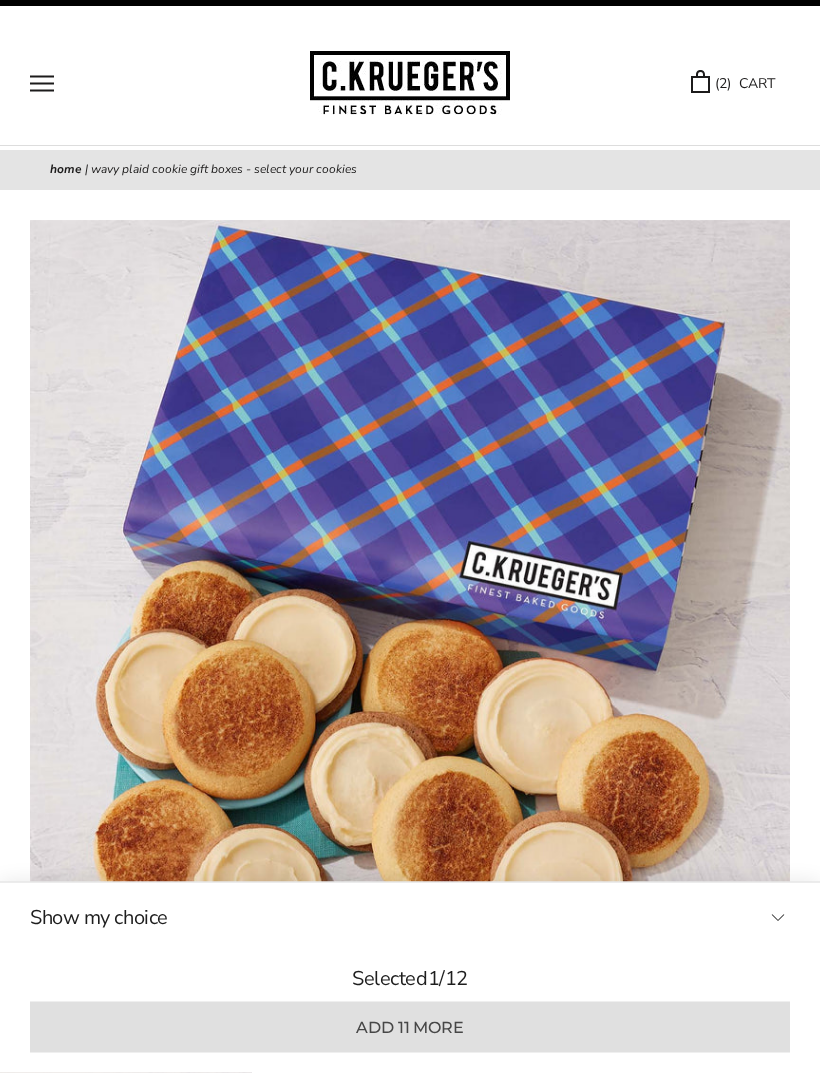 scroll, scrollTop: 0, scrollLeft: 0, axis: both 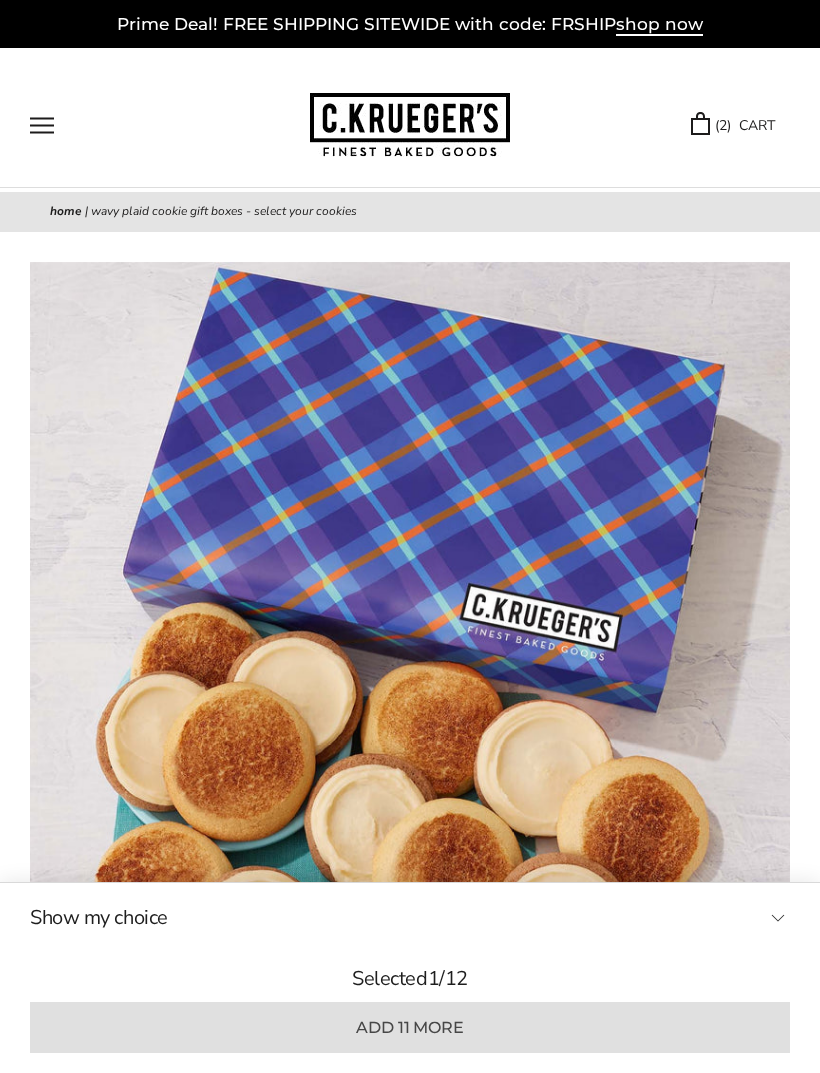 click on "( 2 )  CART" at bounding box center [733, 125] 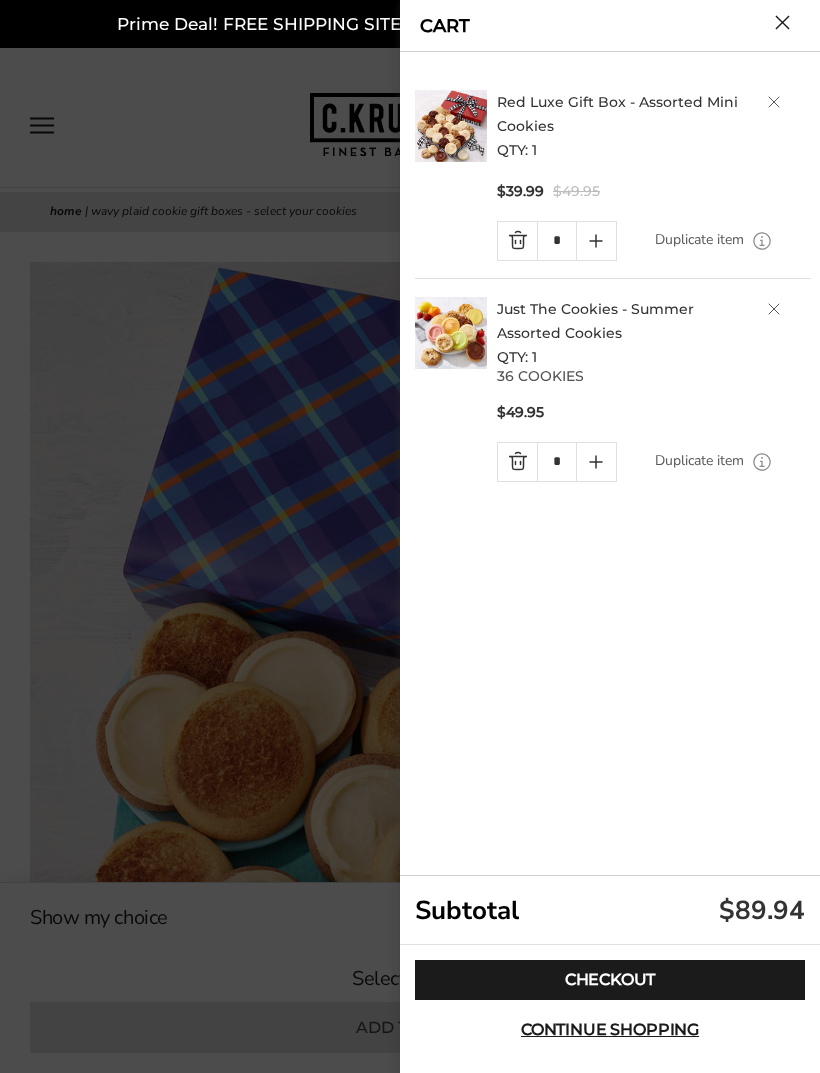 click on "Red Luxe Gift Box - Assorted Mini Cookies" at bounding box center (617, 114) 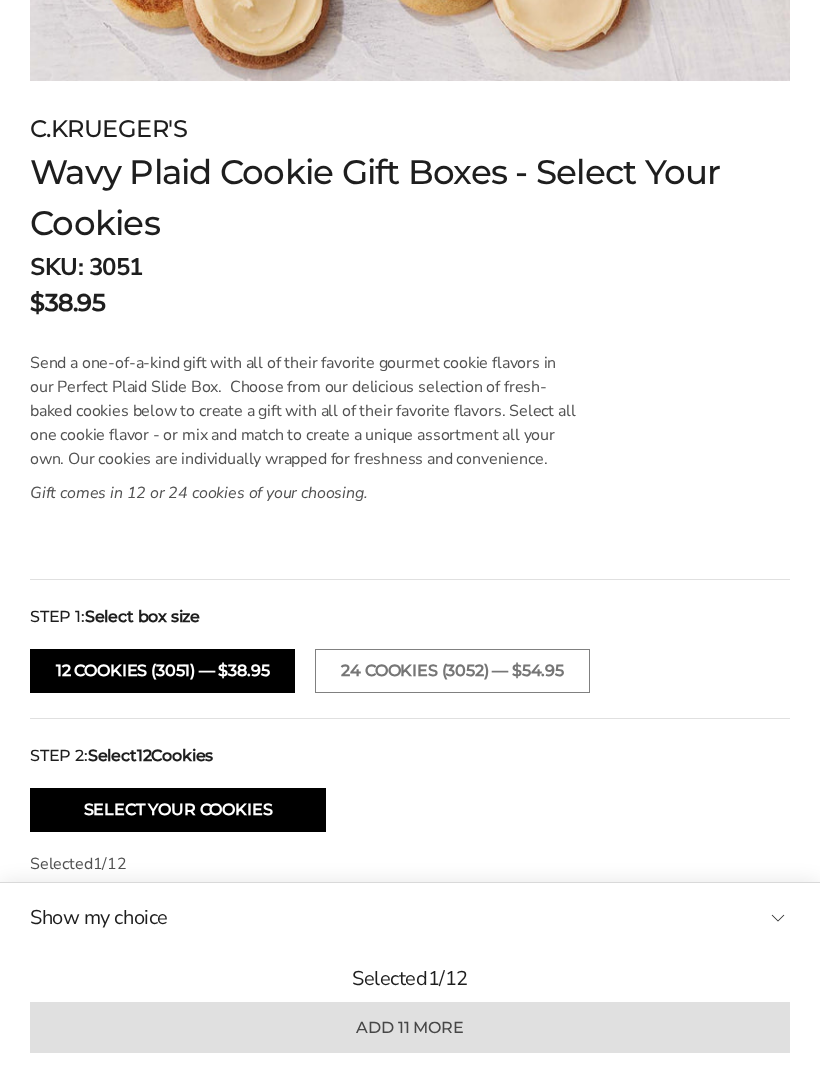 click on "24 Cookies (3052)  — $54.95" at bounding box center (452, 671) 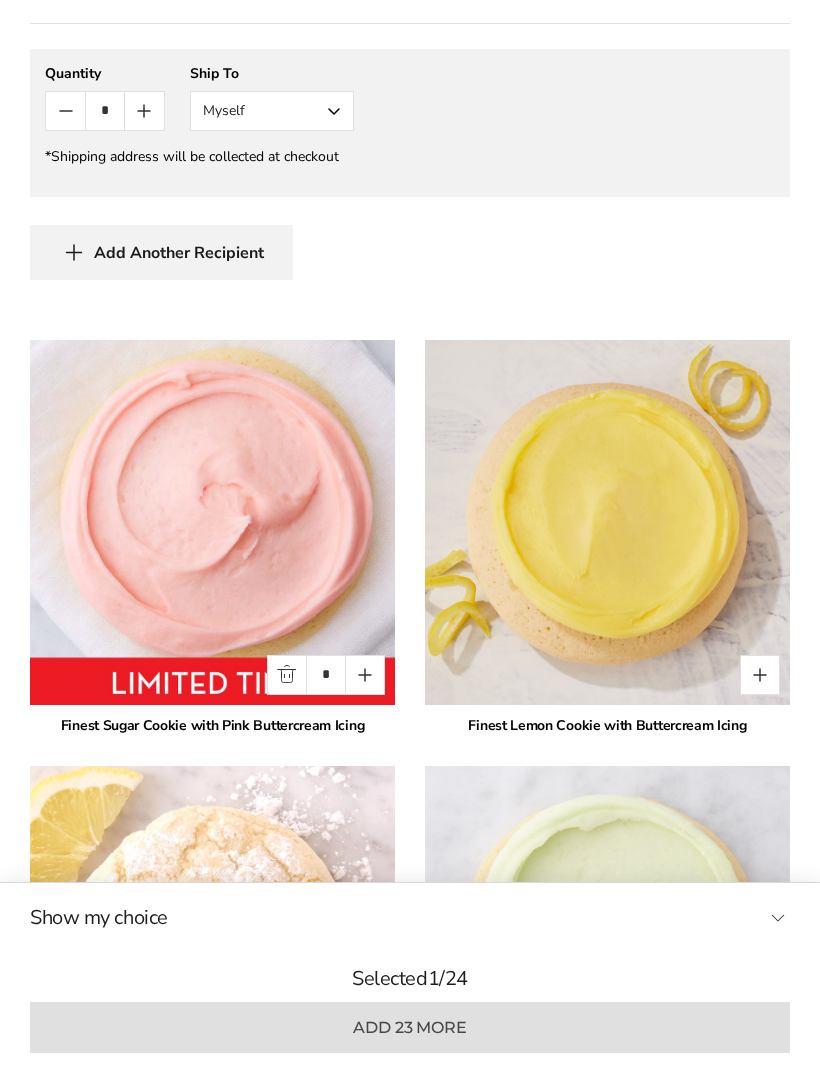 scroll, scrollTop: 1841, scrollLeft: 0, axis: vertical 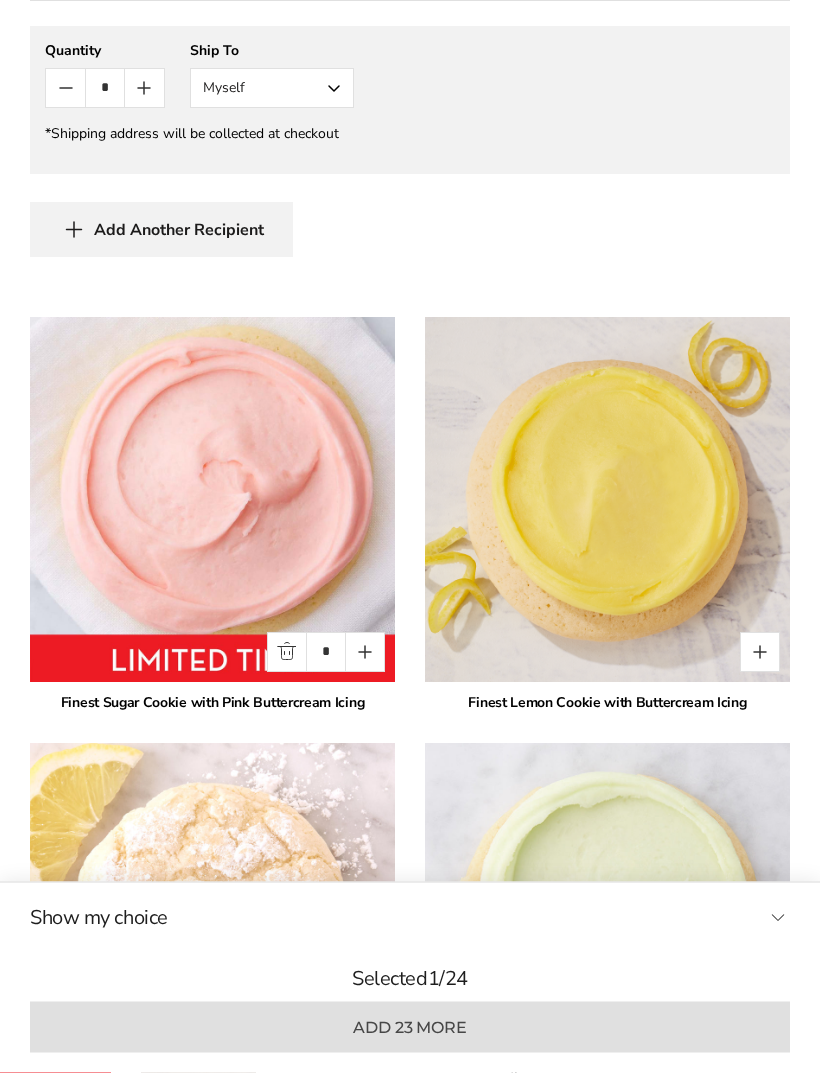 click at bounding box center [365, 653] 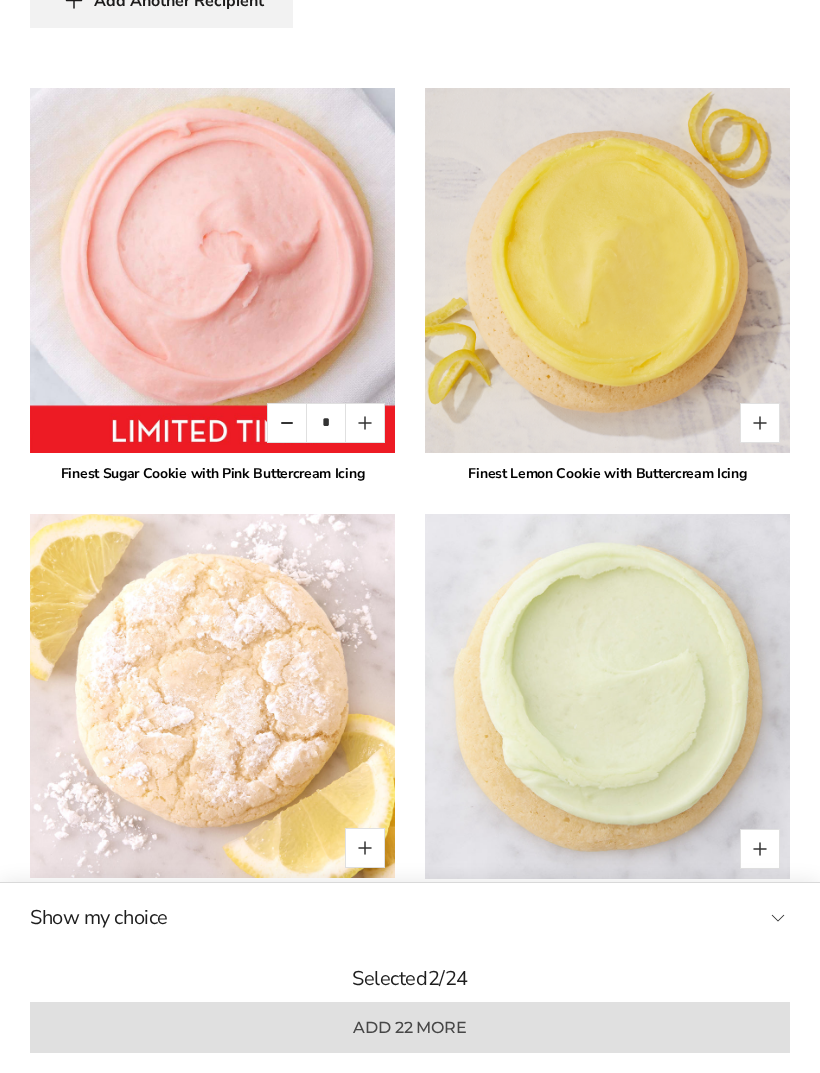 scroll, scrollTop: 2075, scrollLeft: 0, axis: vertical 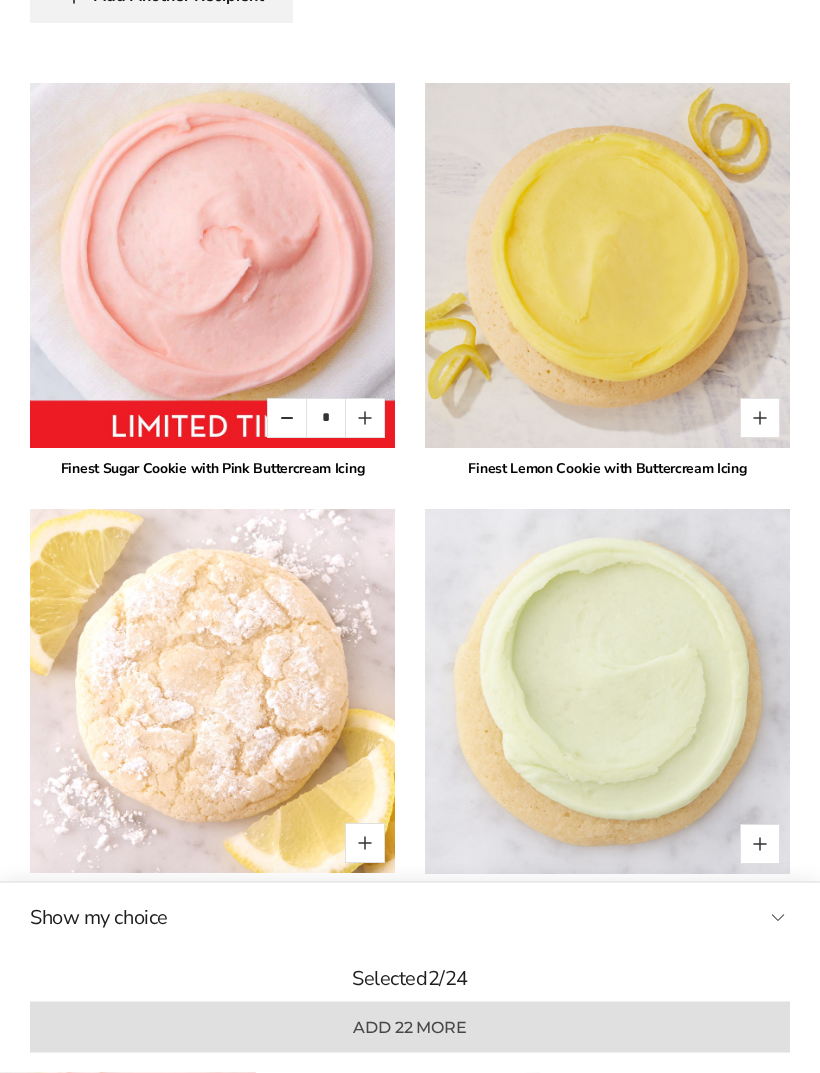click at bounding box center [365, 844] 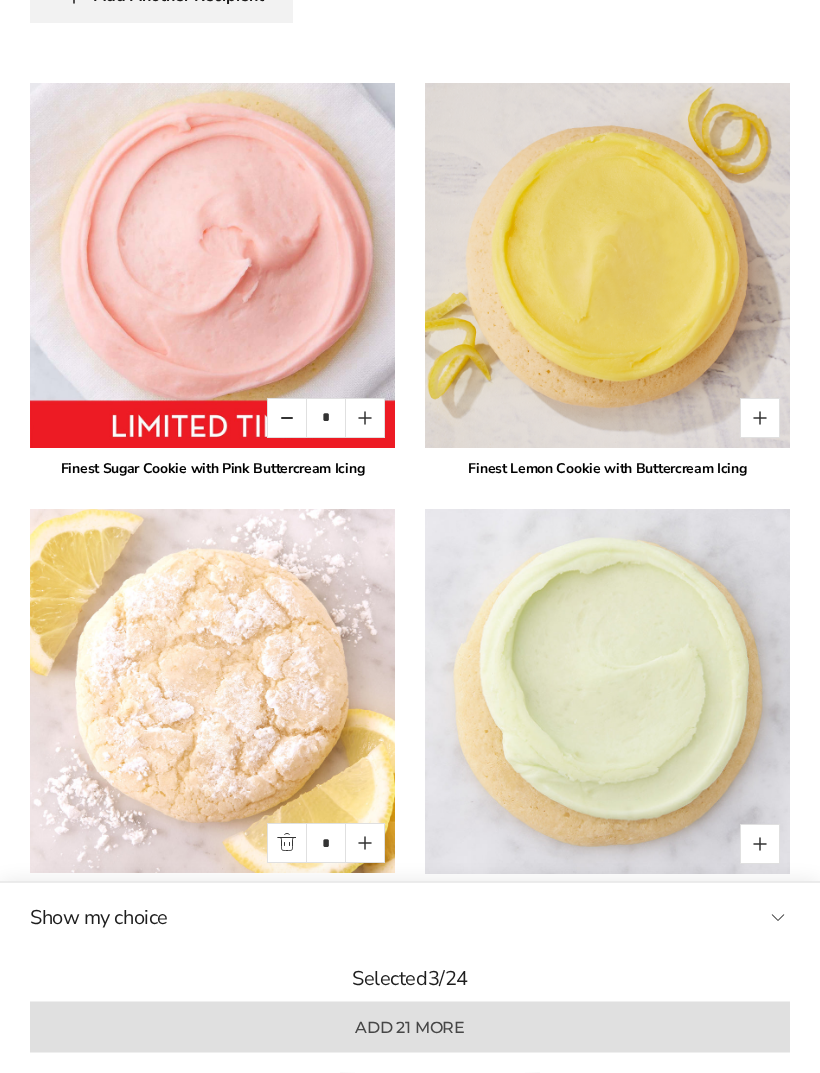 scroll, scrollTop: 2076, scrollLeft: 0, axis: vertical 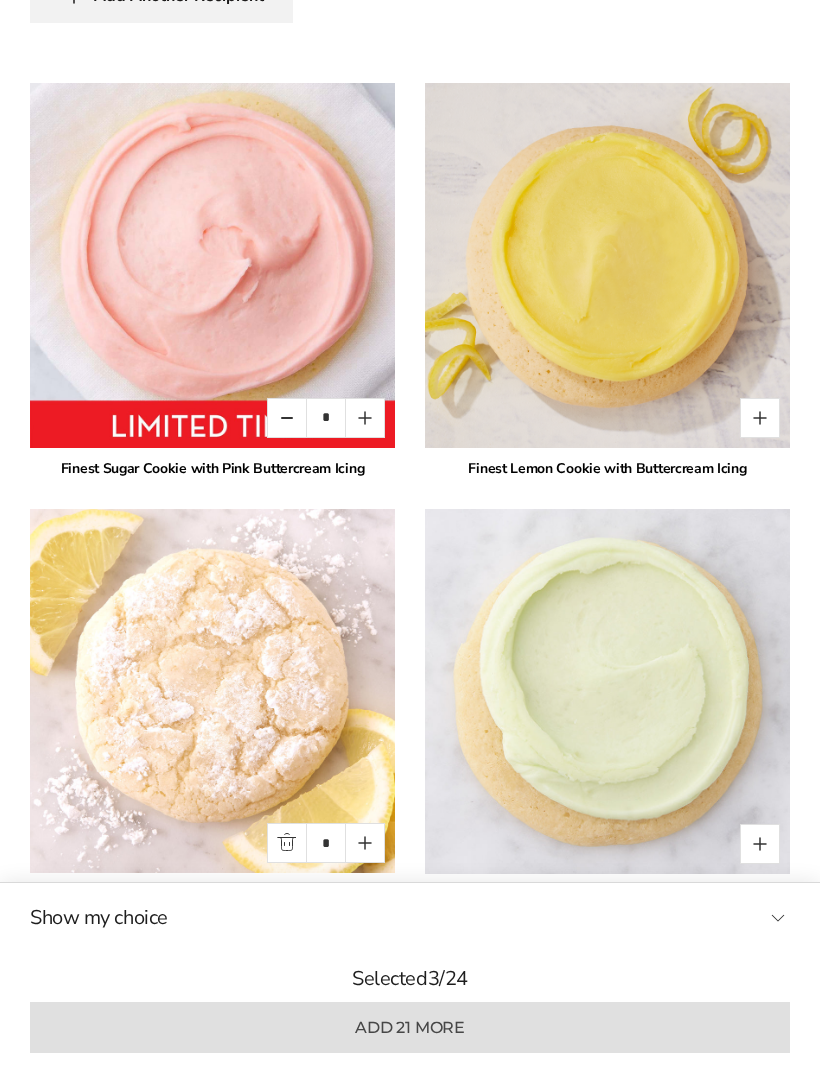 click at bounding box center (365, 843) 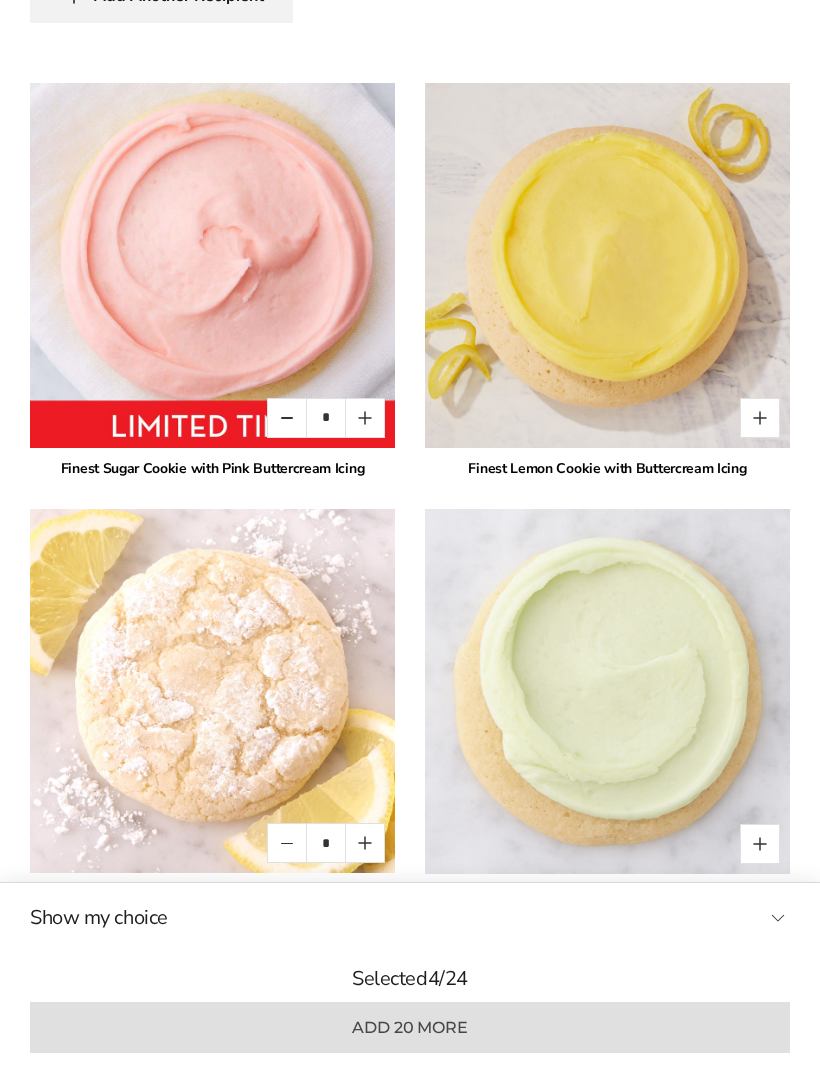 click at bounding box center [760, 418] 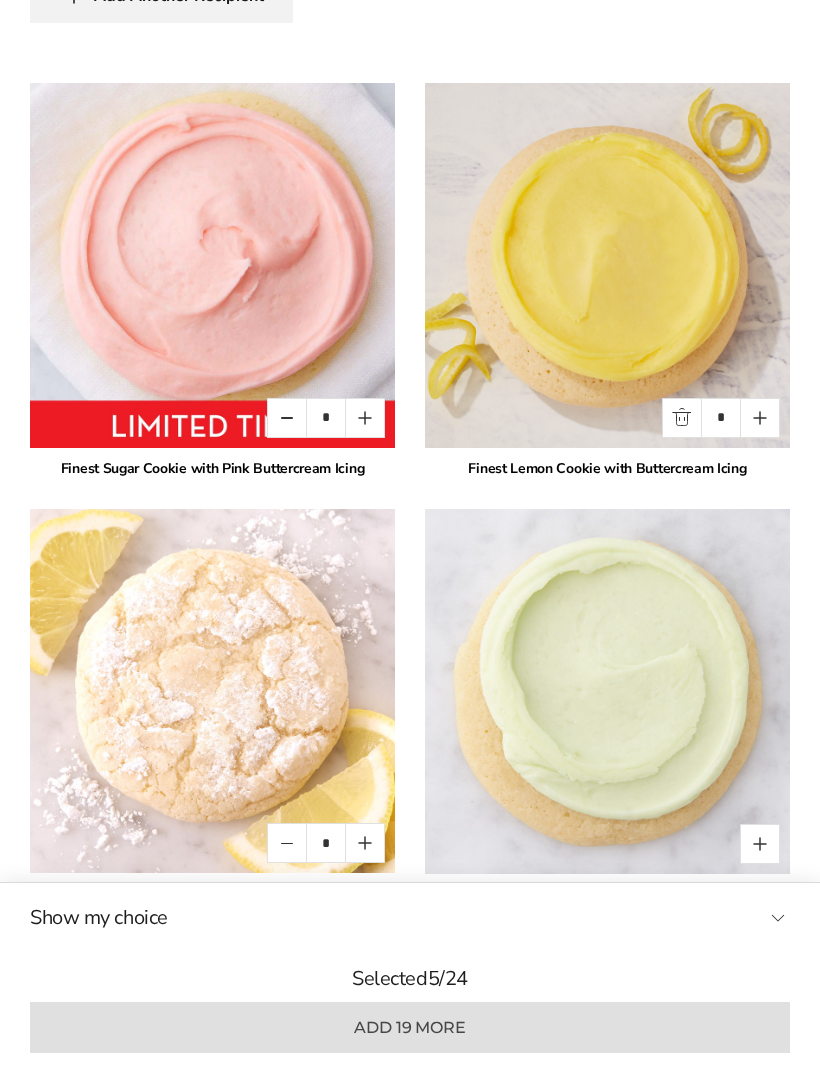 click at bounding box center [760, 418] 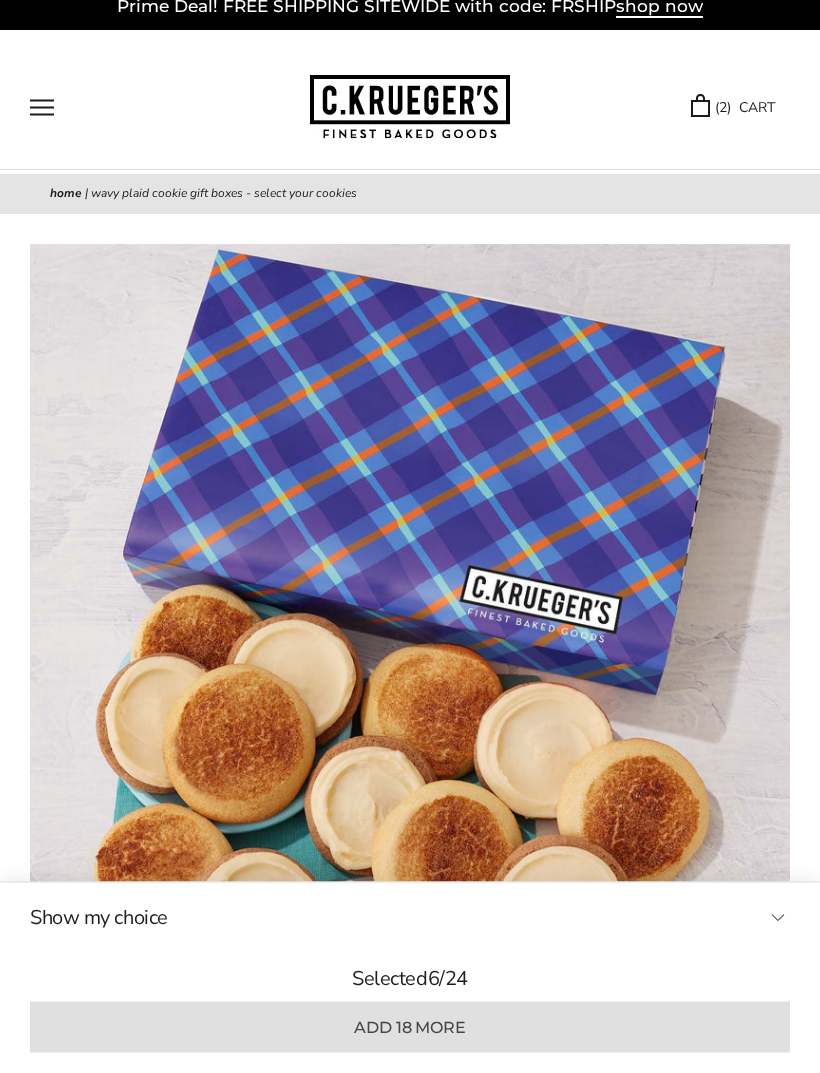 scroll, scrollTop: 0, scrollLeft: 0, axis: both 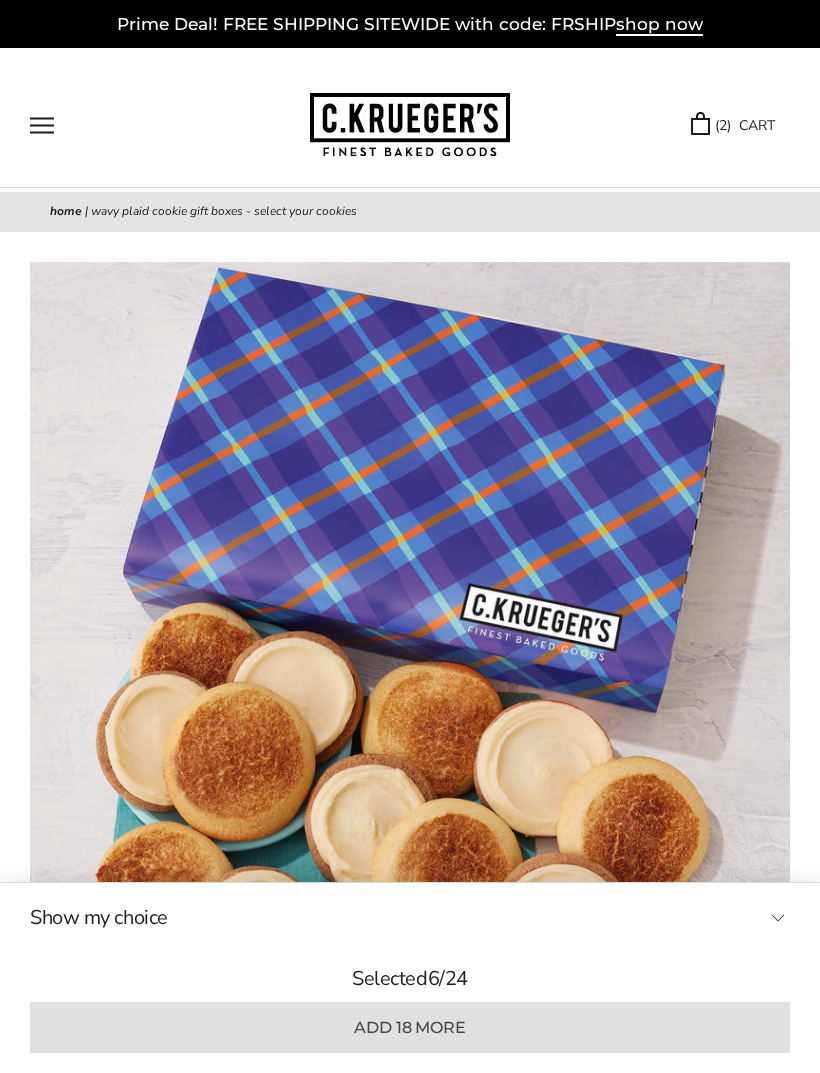 click on "( 2 )  CART" at bounding box center [733, 125] 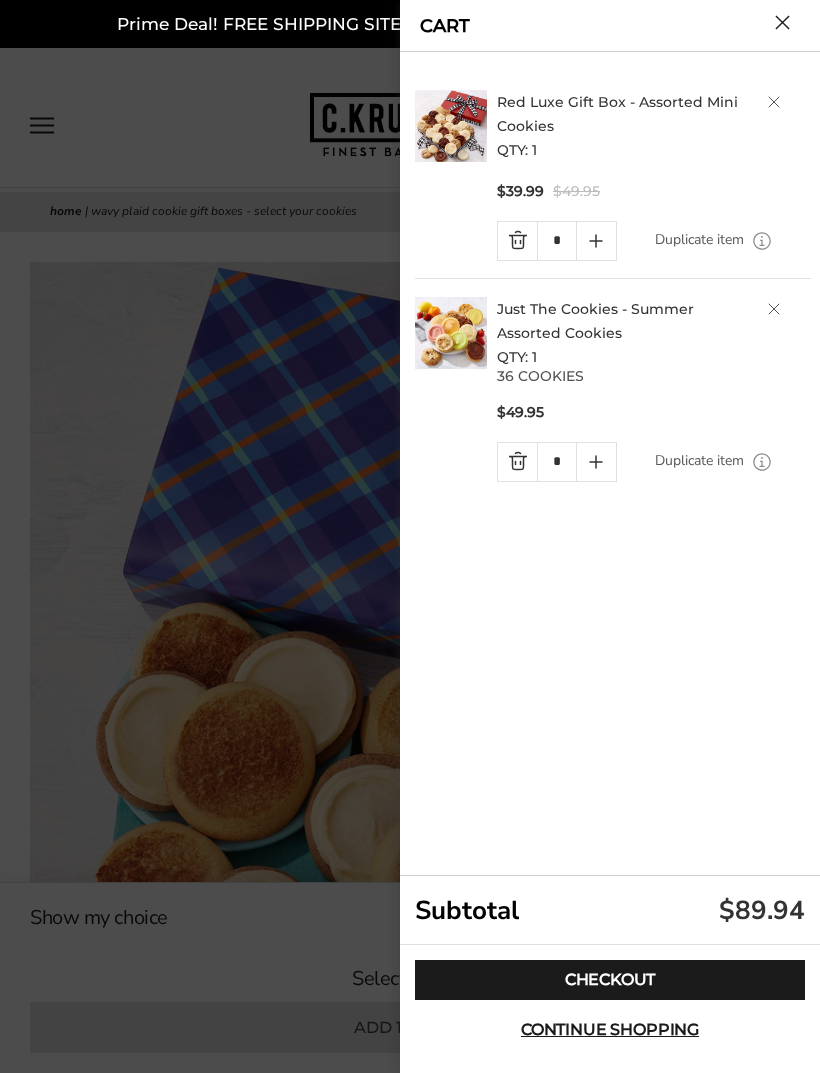 click on "Just The Cookies - Summer Assorted Cookies" at bounding box center (595, 321) 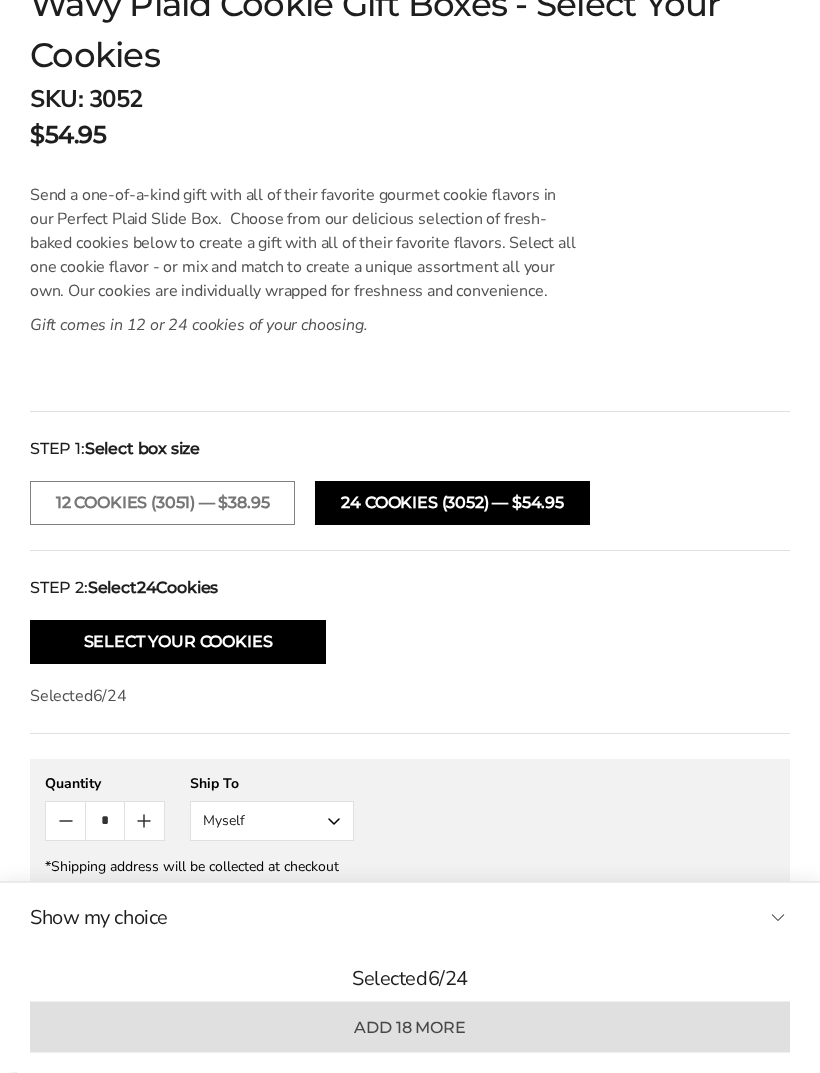 scroll, scrollTop: 1107, scrollLeft: 0, axis: vertical 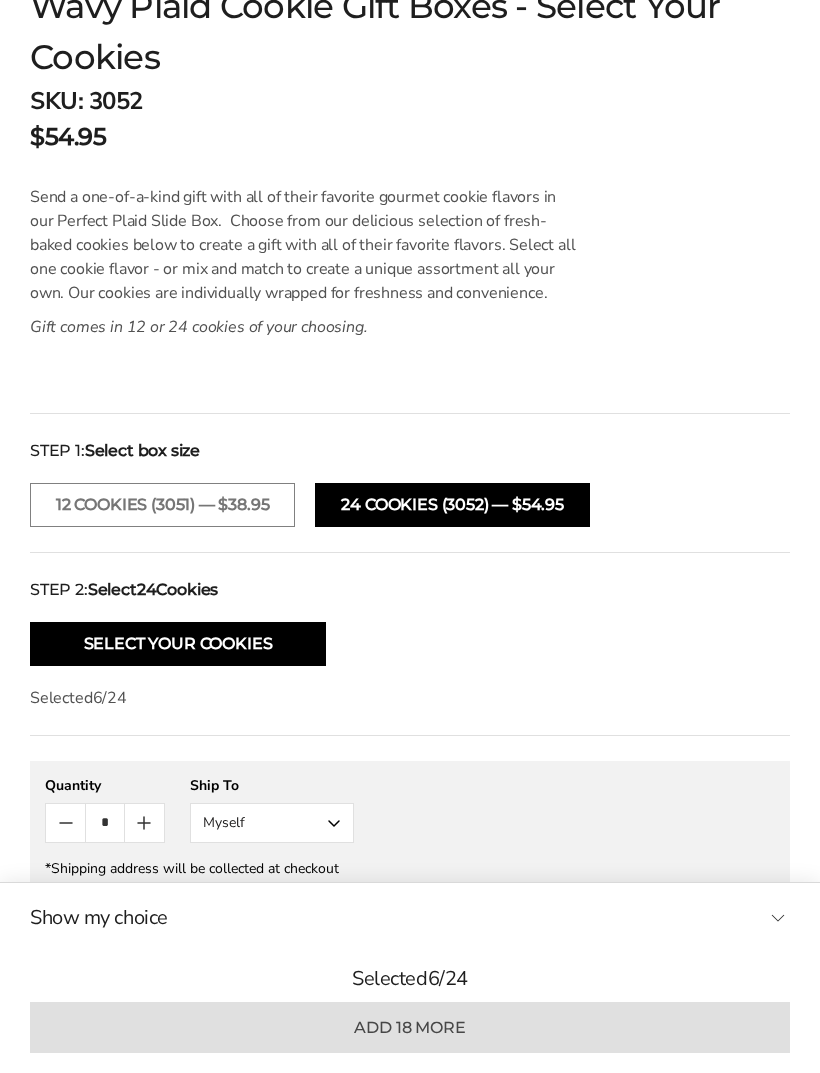 click on "Show my choice" at bounding box center (410, 918) 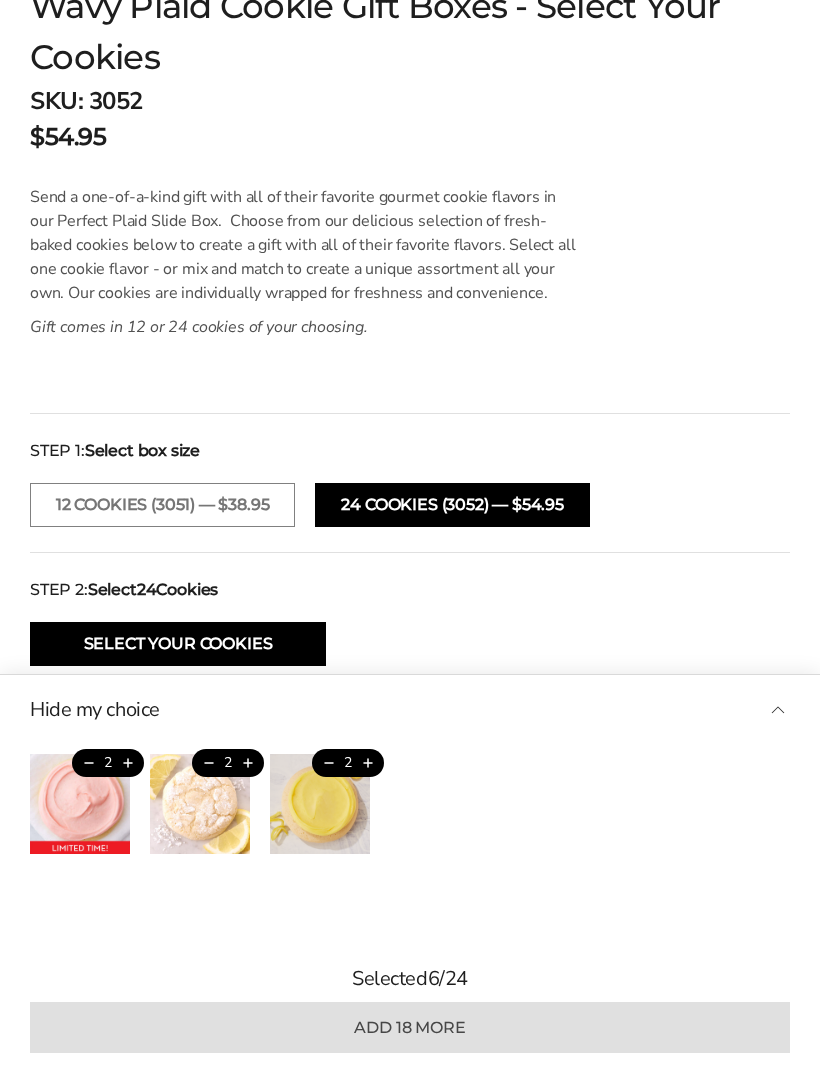 click on "Select Your Cookies" at bounding box center [178, 644] 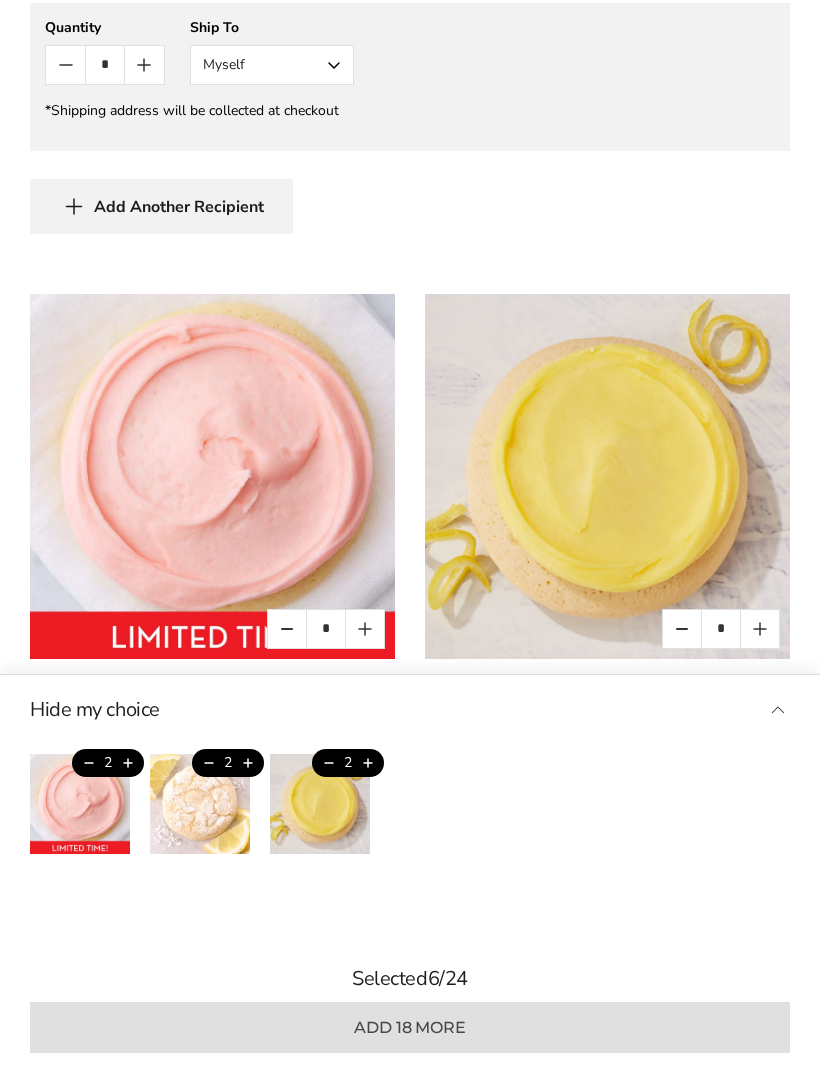 scroll, scrollTop: 2138, scrollLeft: 0, axis: vertical 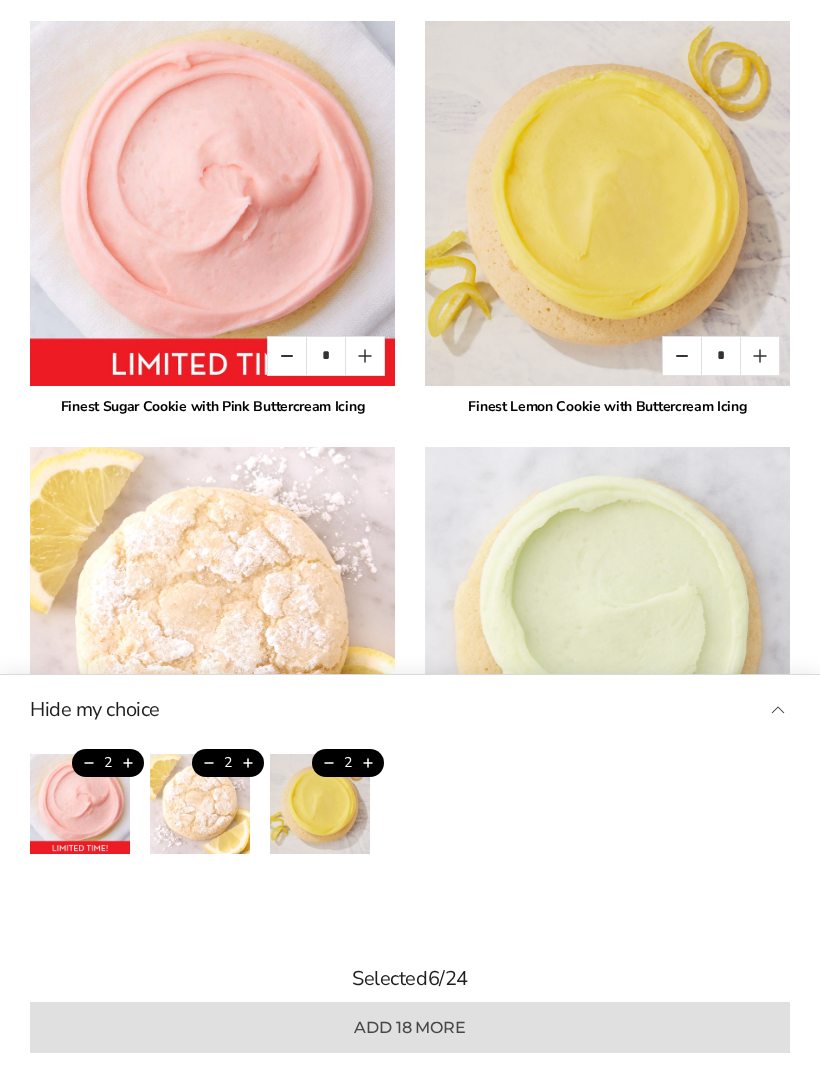 click at bounding box center [682, 356] 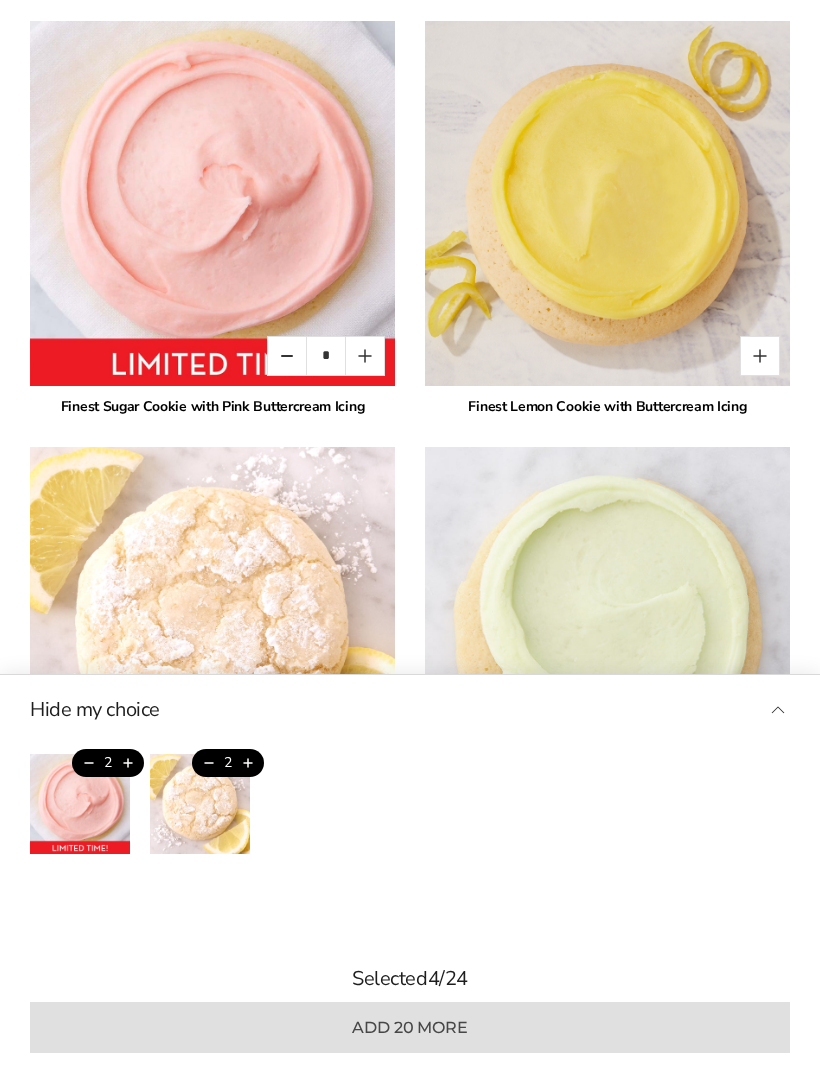 type on "*" 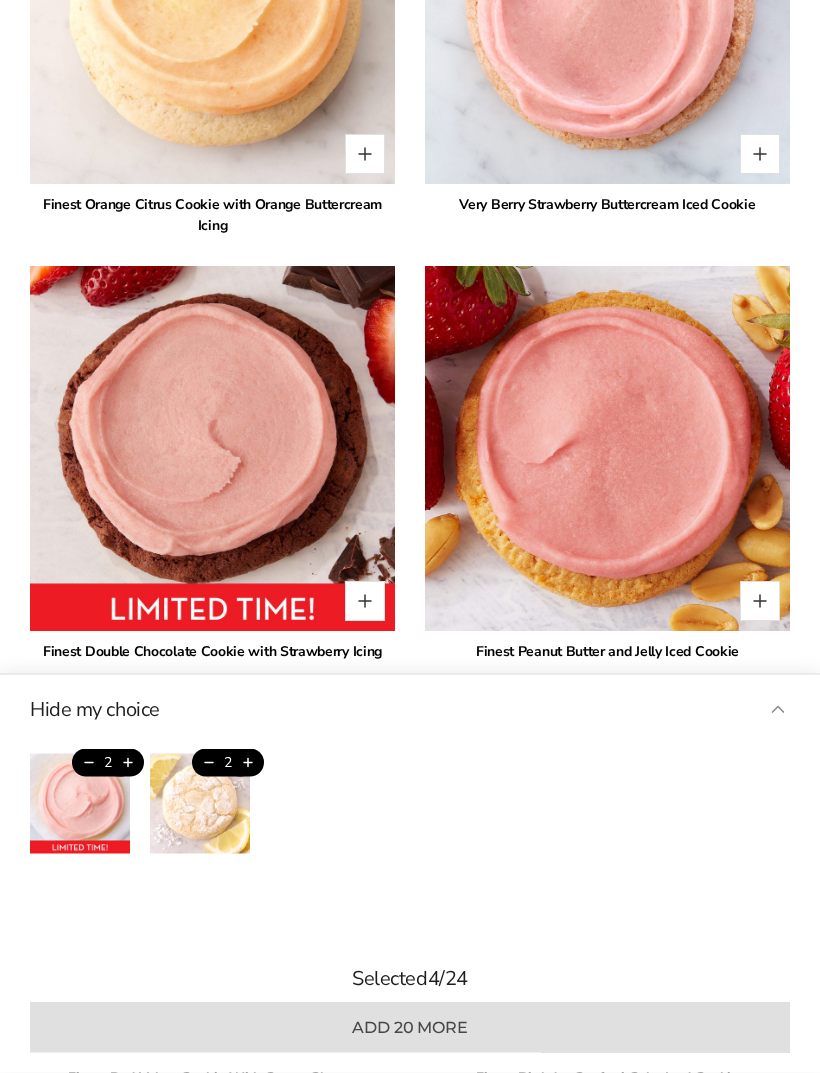 scroll, scrollTop: 3192, scrollLeft: 0, axis: vertical 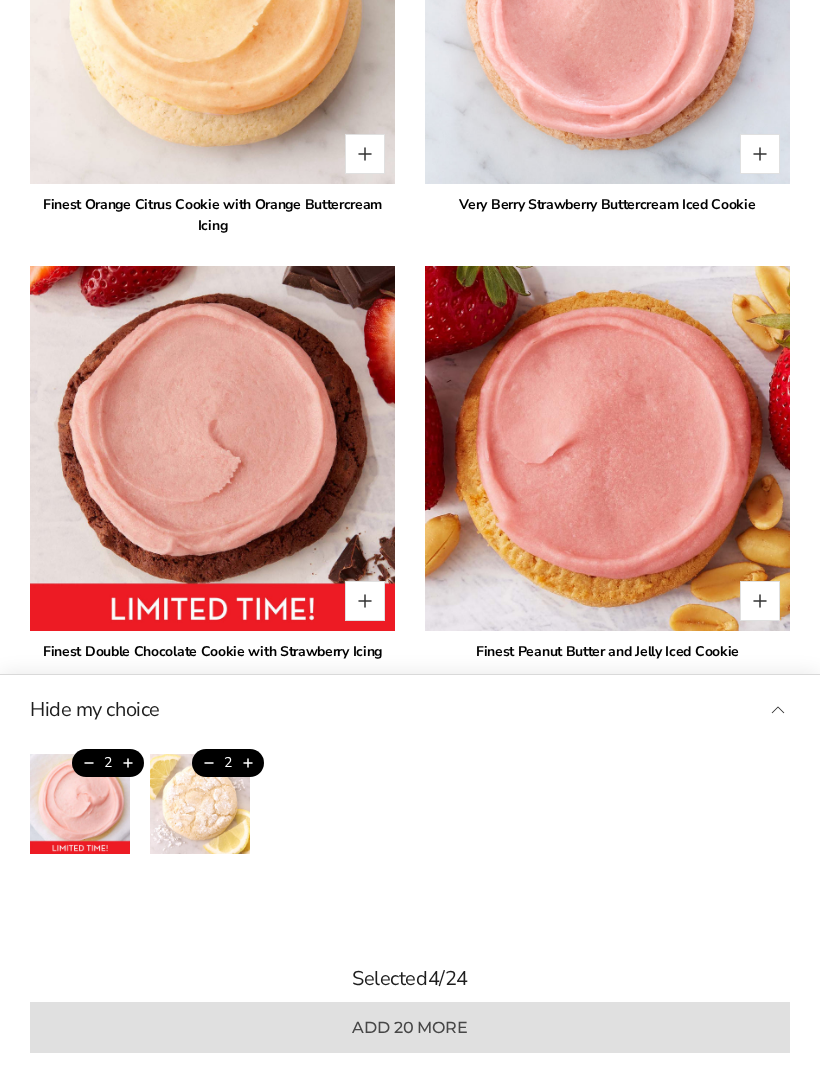 click at bounding box center (365, 601) 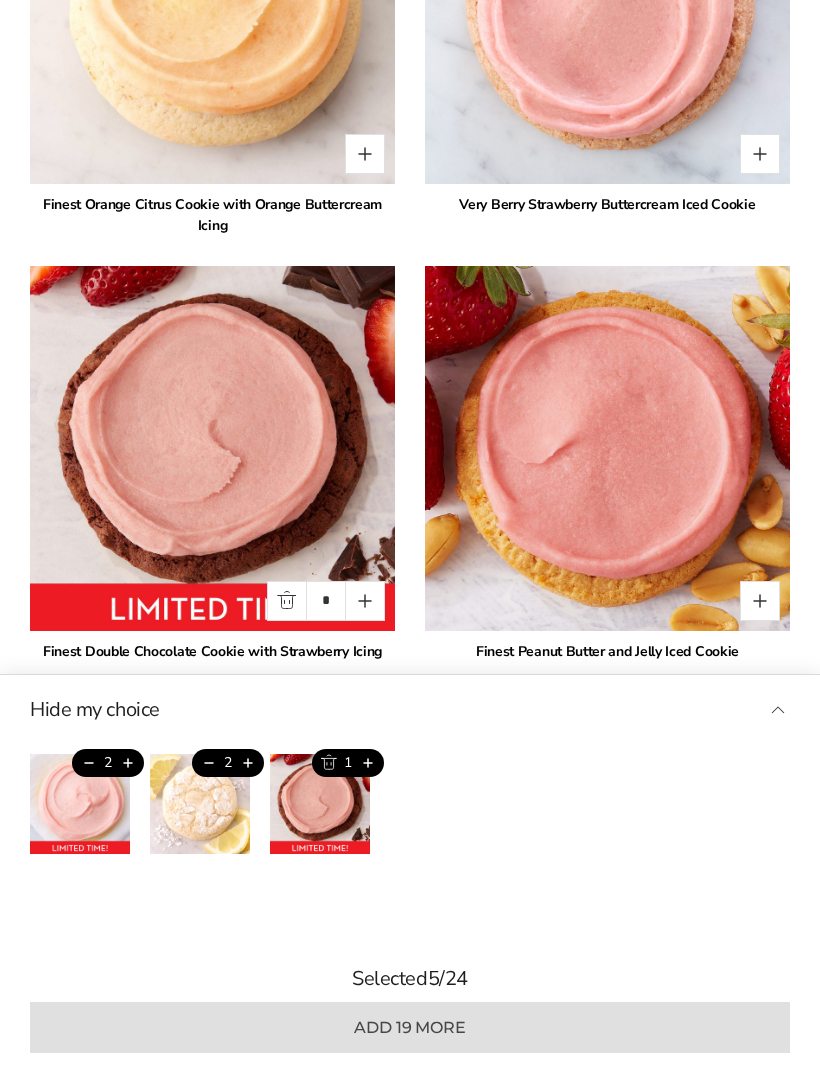 click at bounding box center (365, 601) 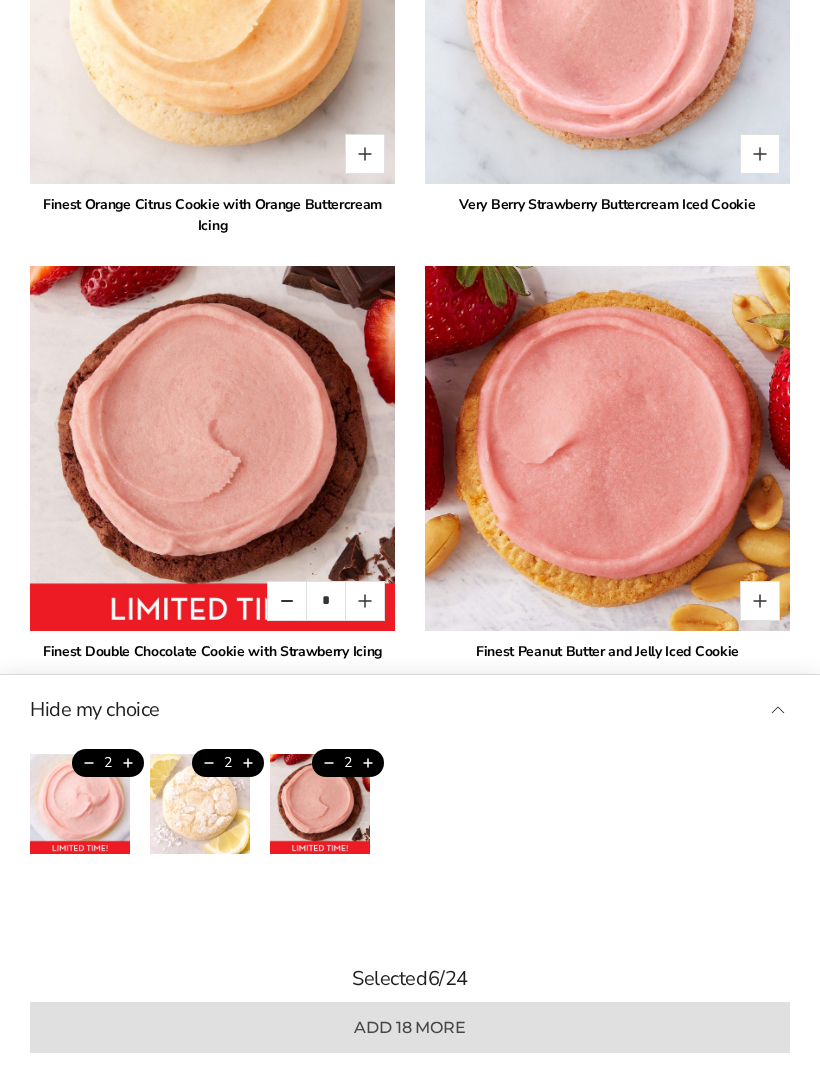 click at bounding box center [760, 601] 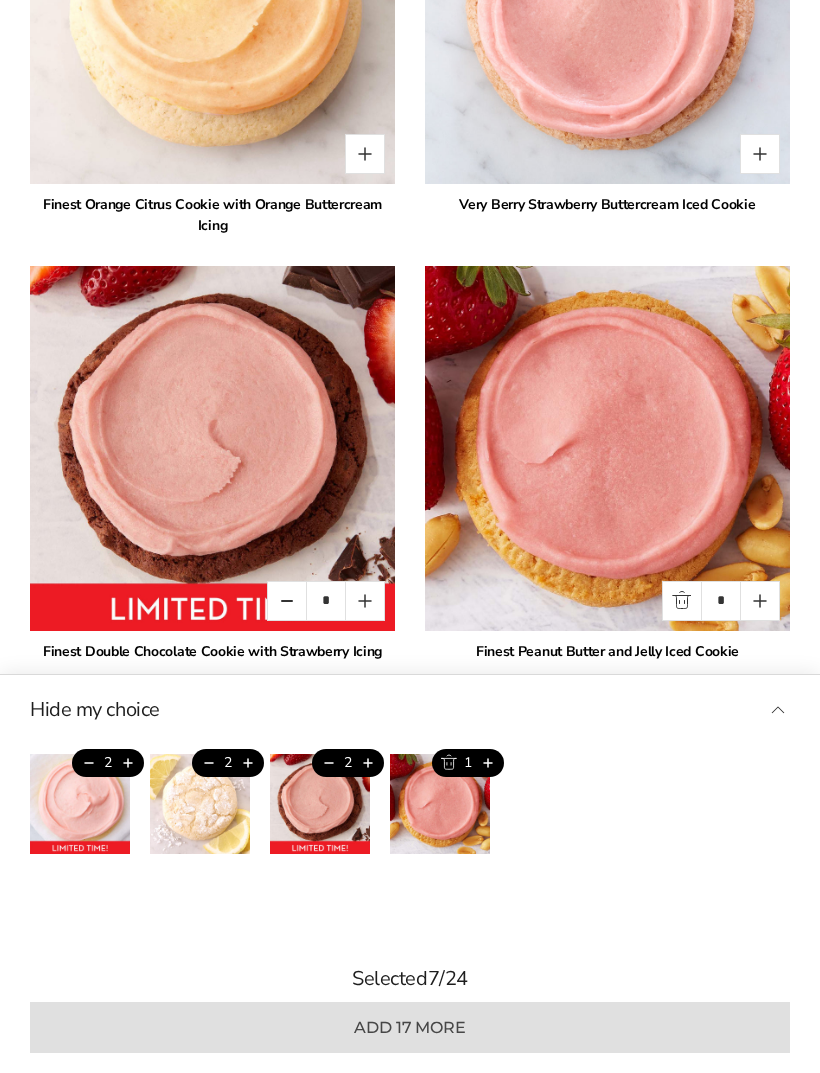 click at bounding box center (760, 601) 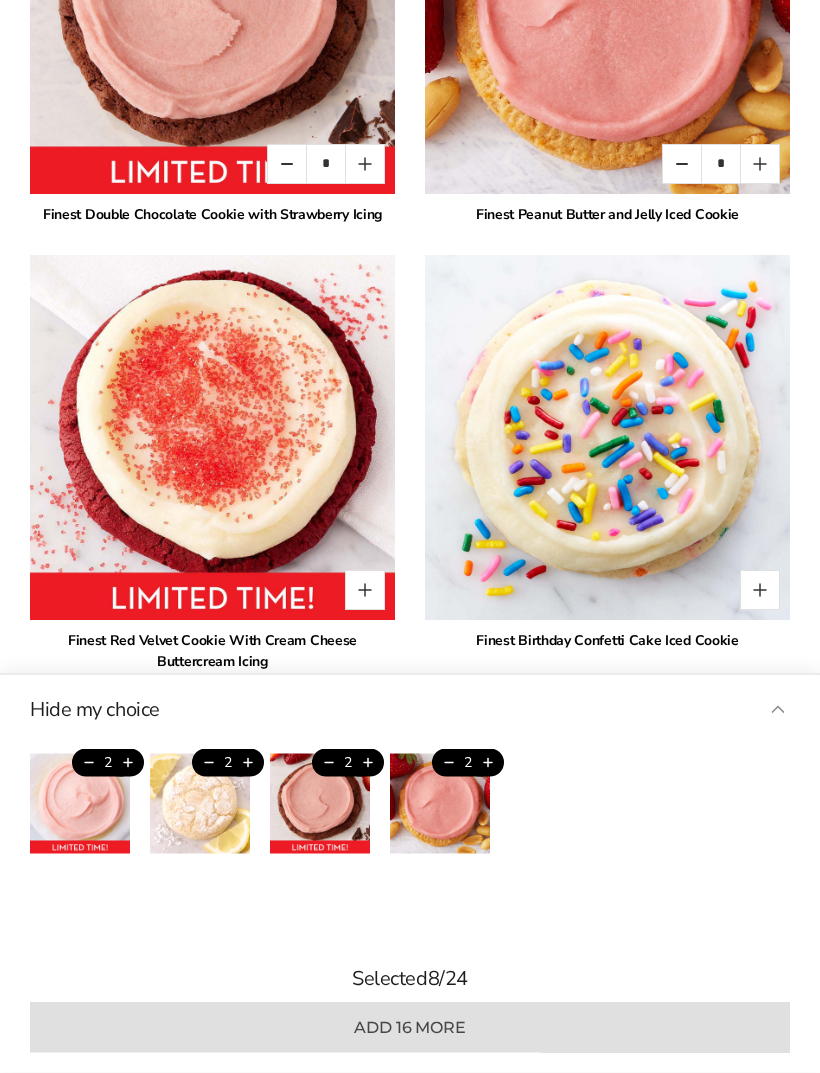 click at bounding box center [365, 591] 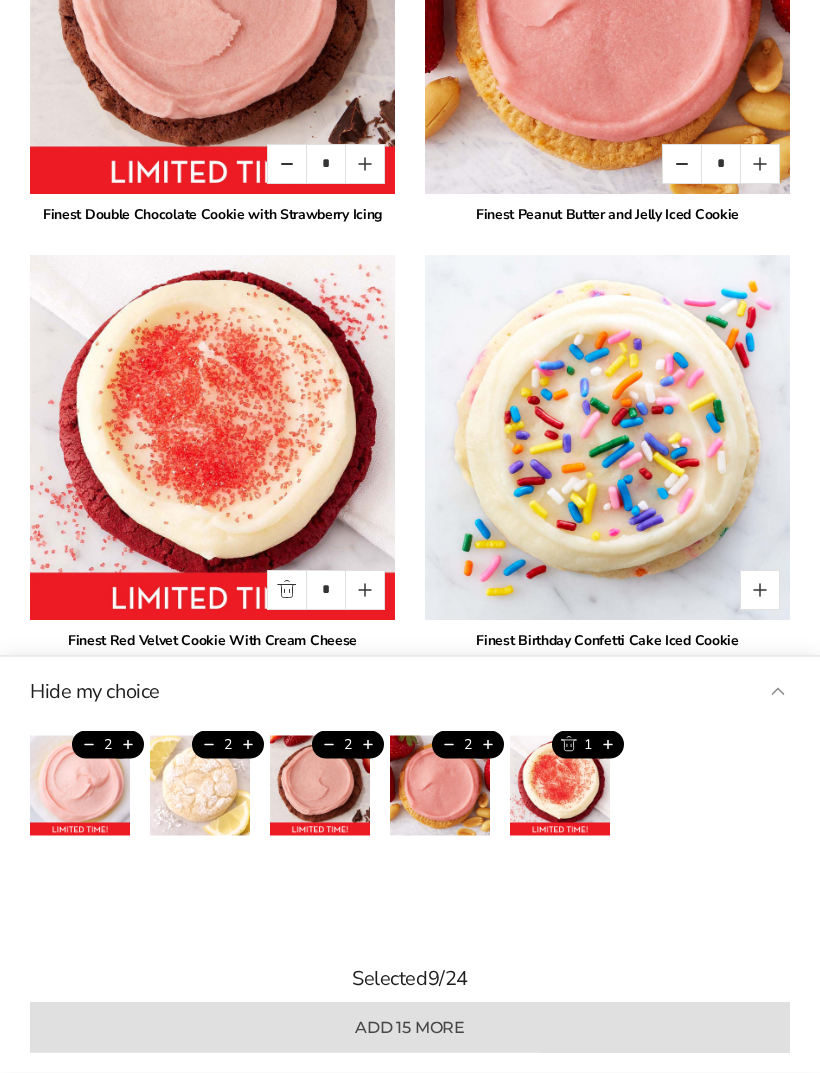scroll, scrollTop: 3629, scrollLeft: 0, axis: vertical 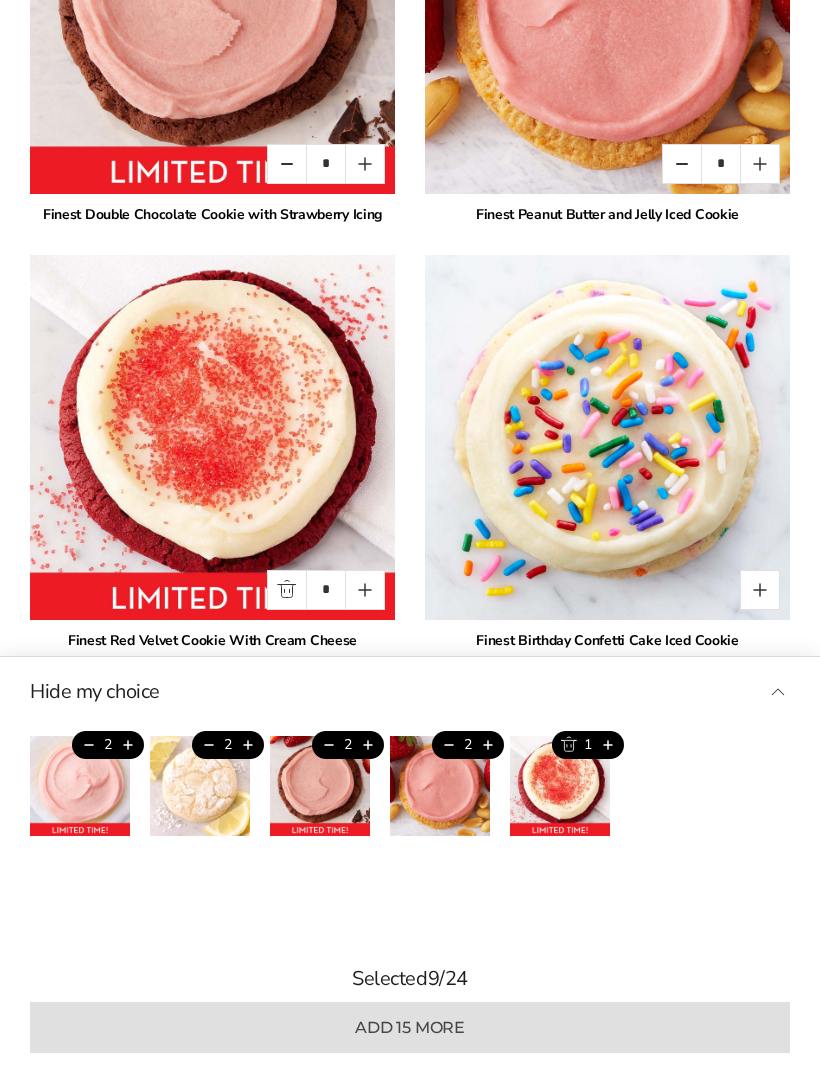 click at bounding box center (365, 590) 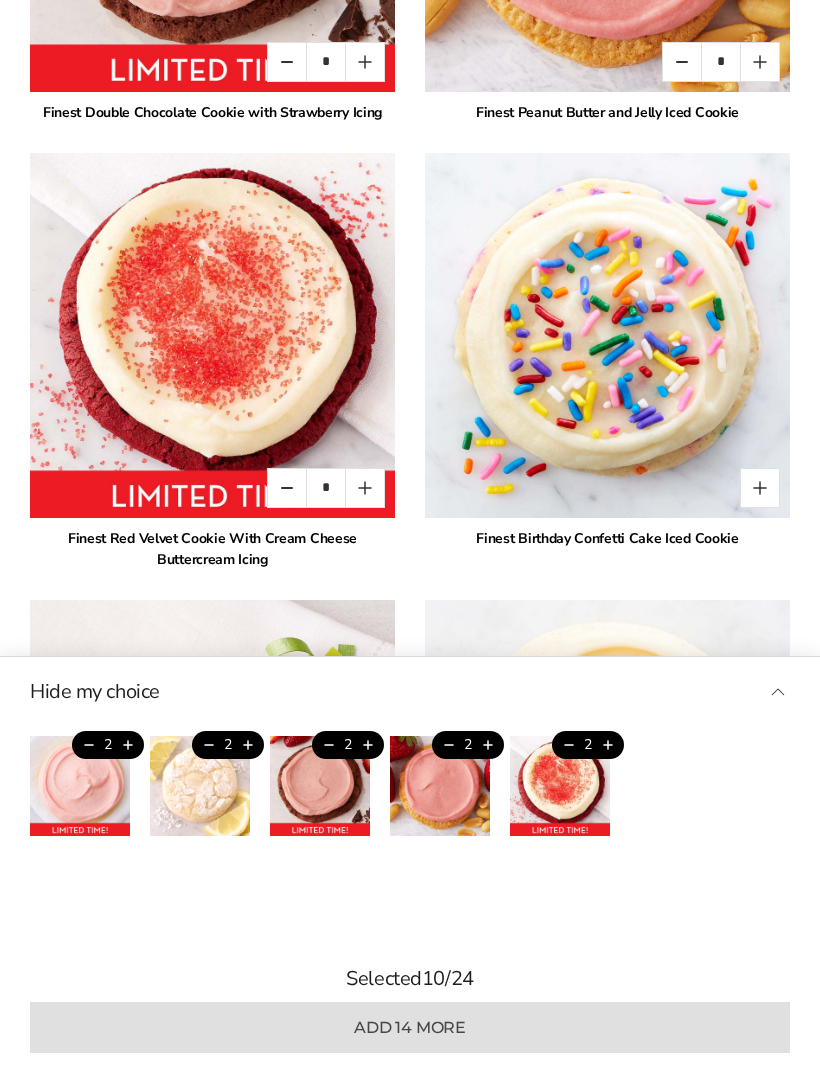 scroll, scrollTop: 3732, scrollLeft: 0, axis: vertical 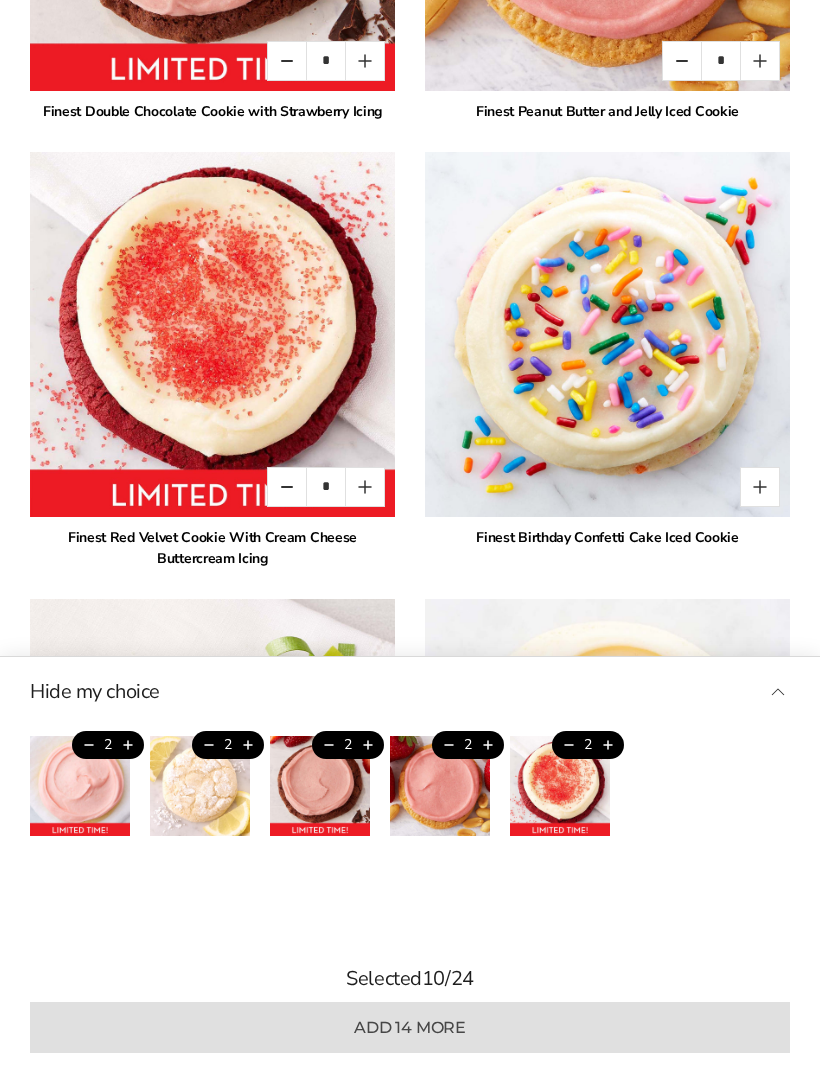 click at bounding box center (760, 487) 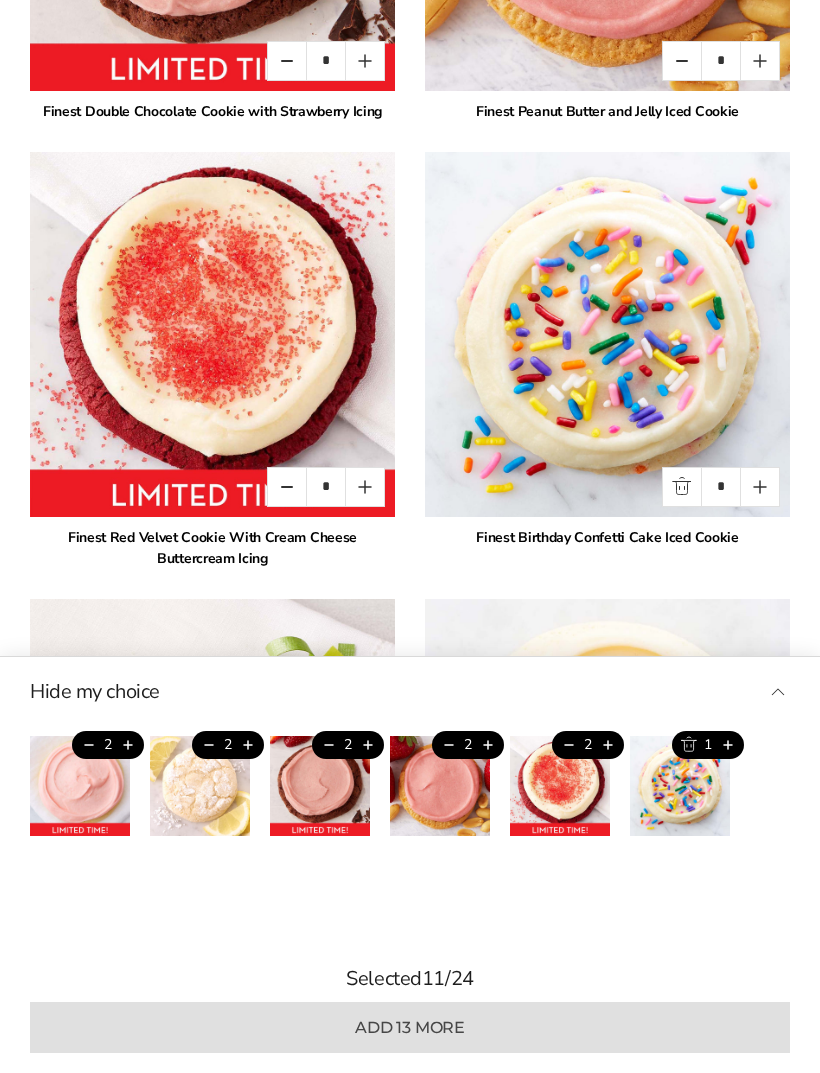 click at bounding box center [760, 487] 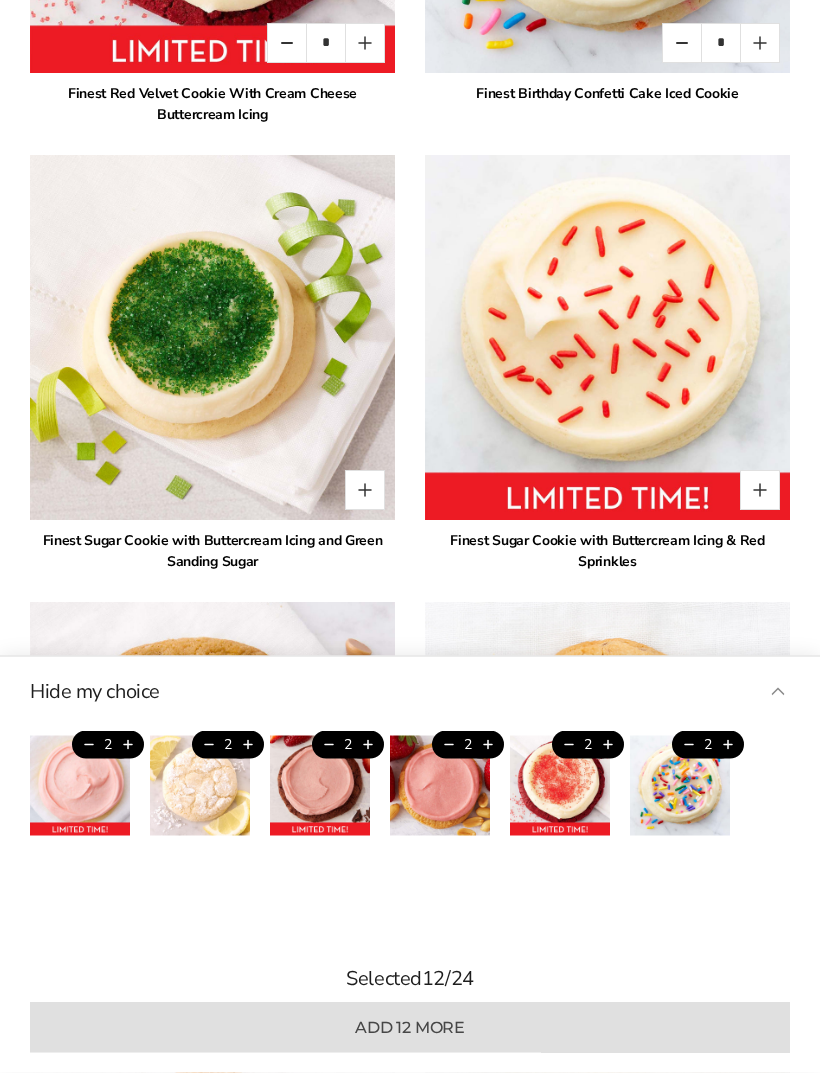 scroll, scrollTop: 4176, scrollLeft: 0, axis: vertical 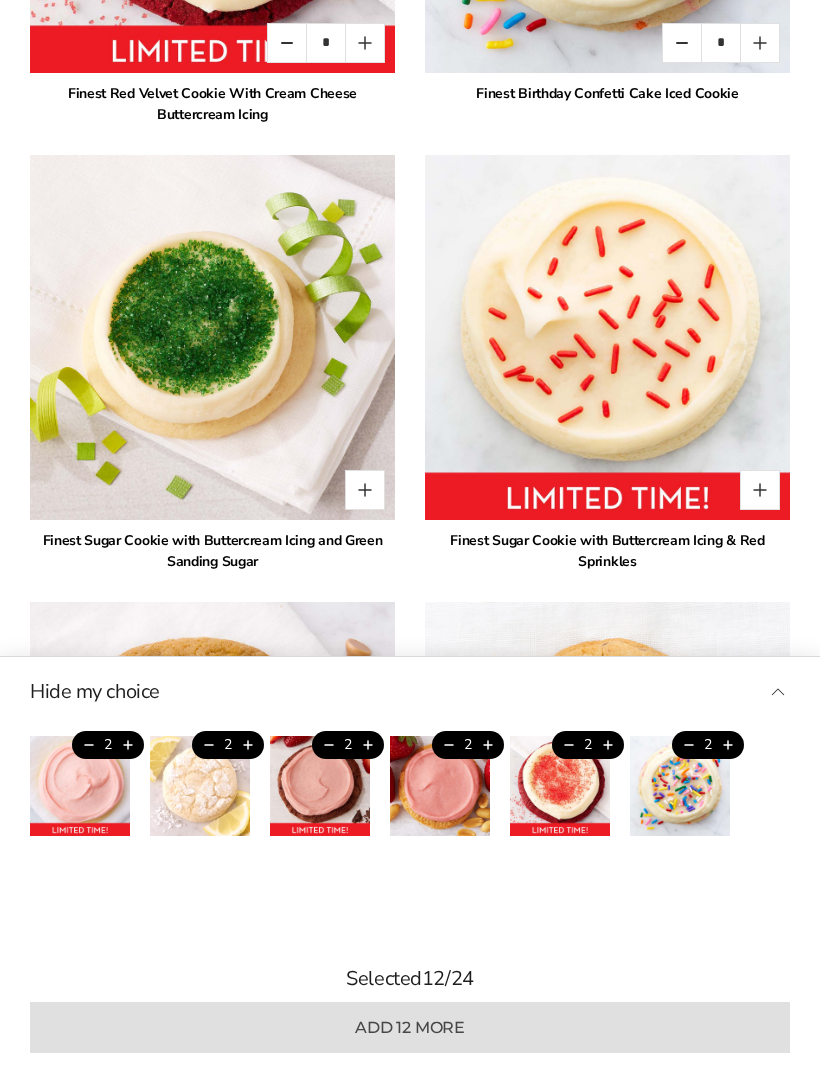 click at bounding box center [365, 490] 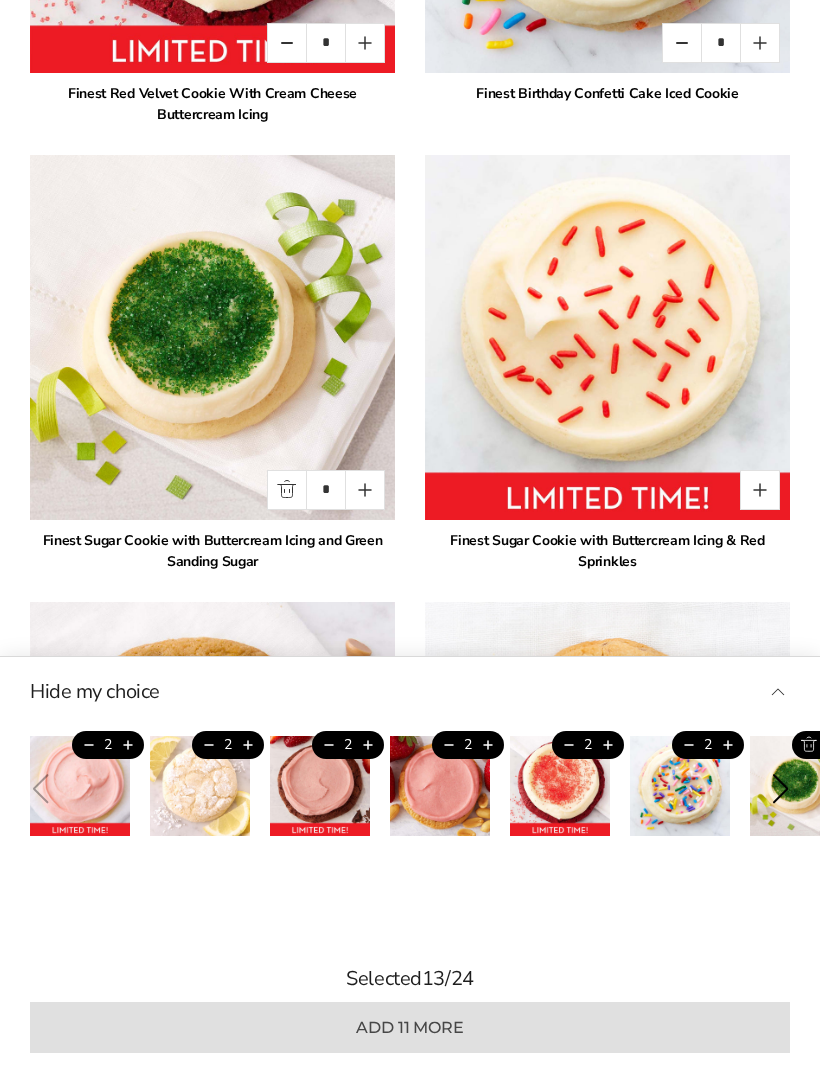 click at bounding box center (365, 490) 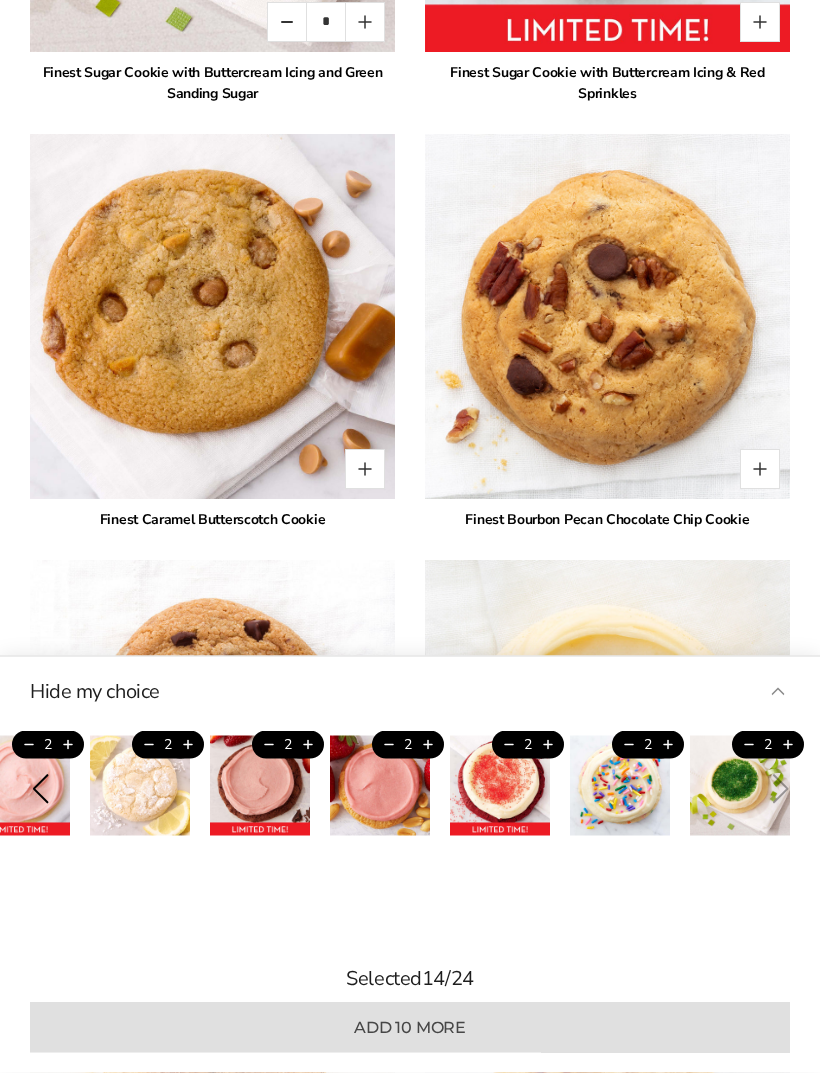 scroll, scrollTop: 4644, scrollLeft: 0, axis: vertical 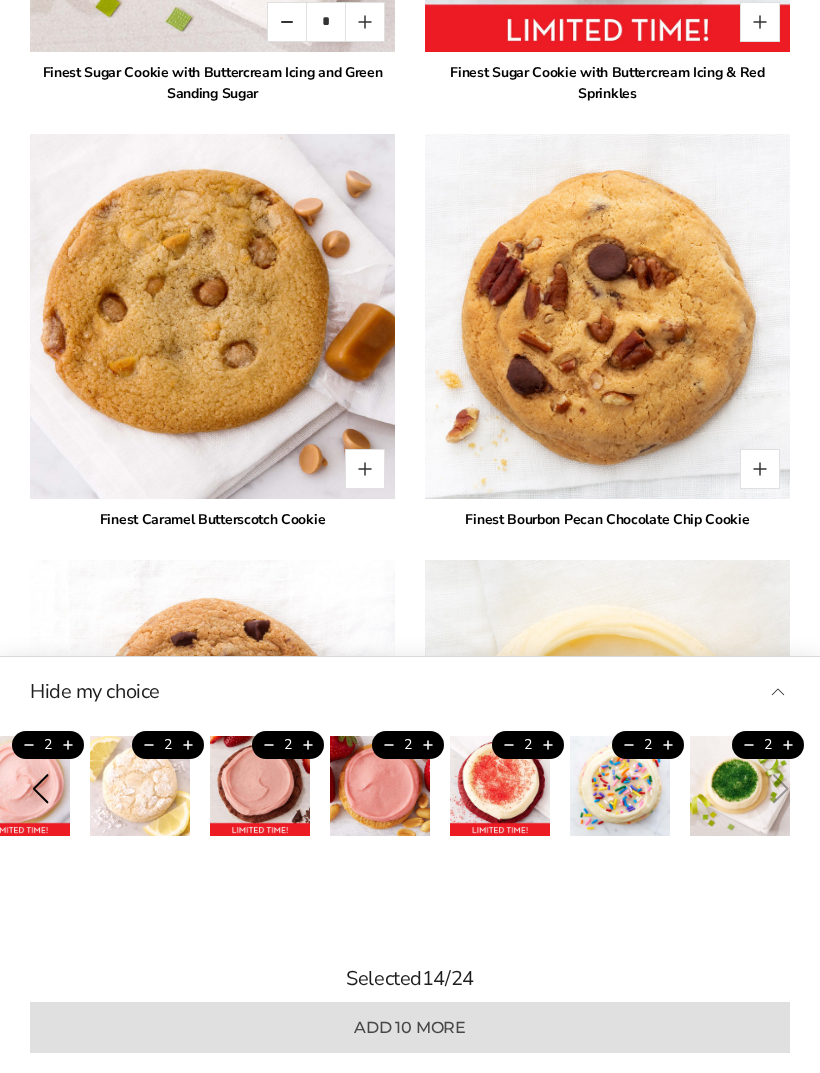 click at bounding box center [365, 469] 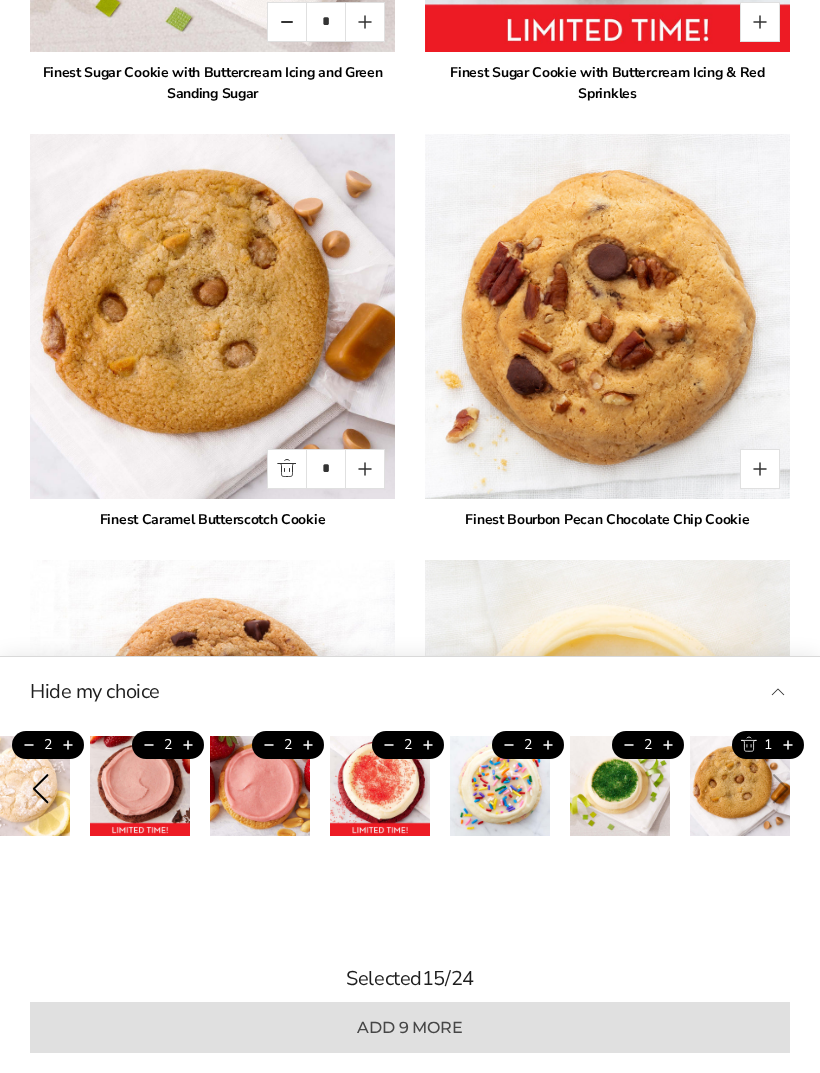 click at bounding box center [365, 469] 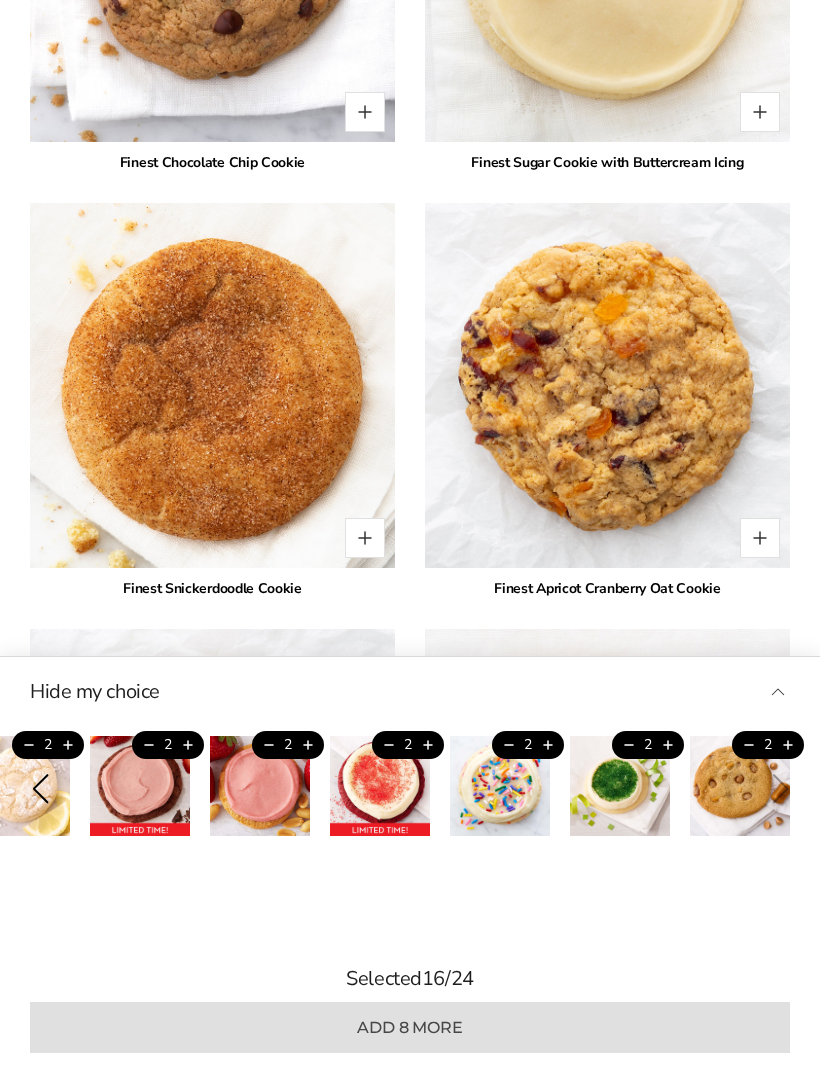 scroll, scrollTop: 5525, scrollLeft: 0, axis: vertical 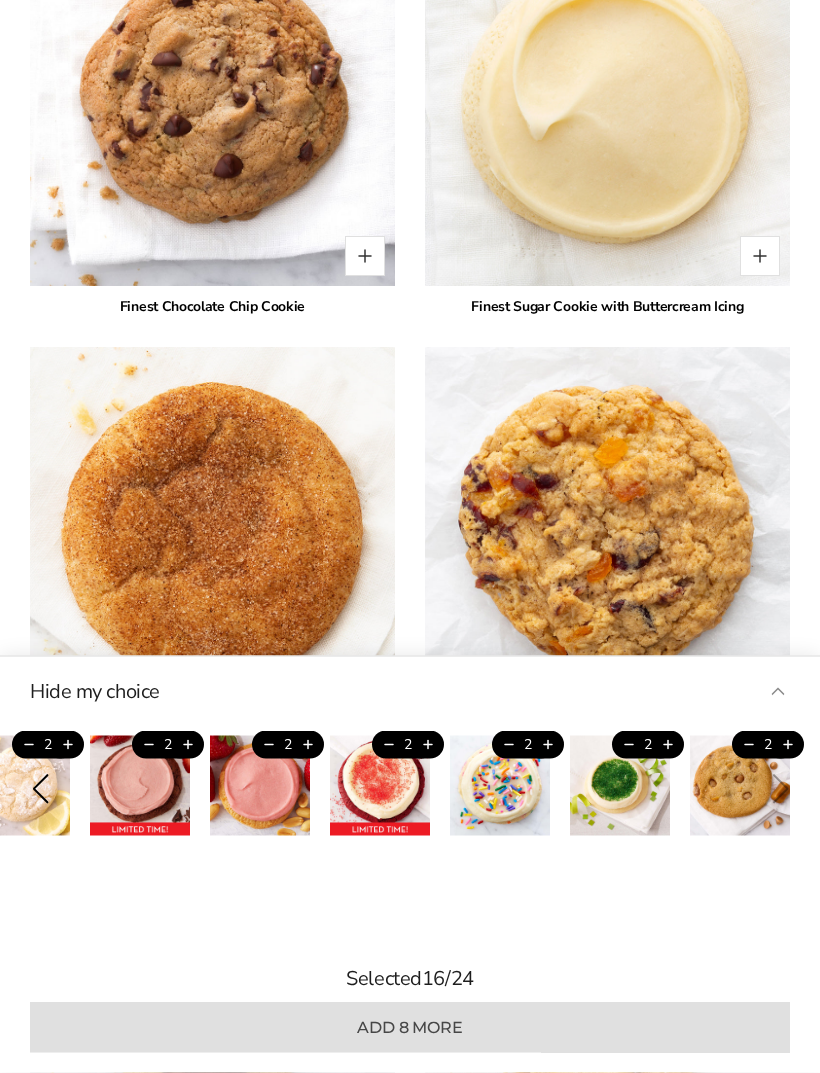 click at bounding box center (760, 257) 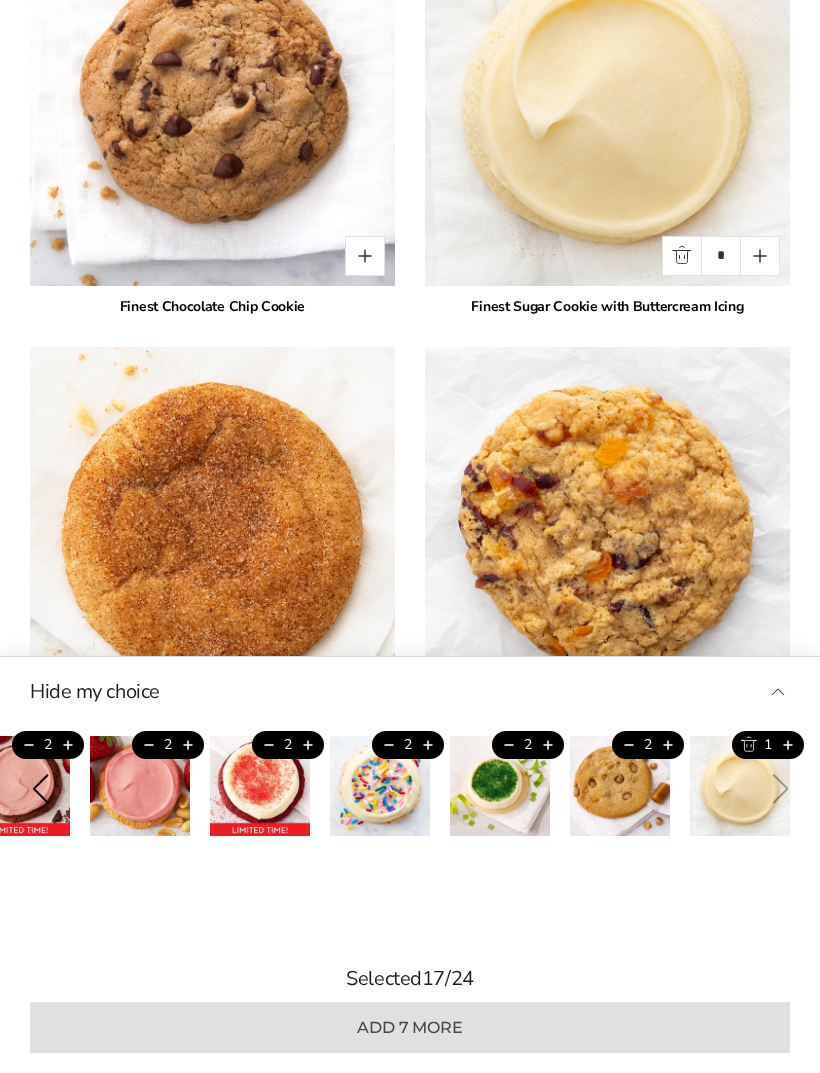 click at bounding box center [760, 256] 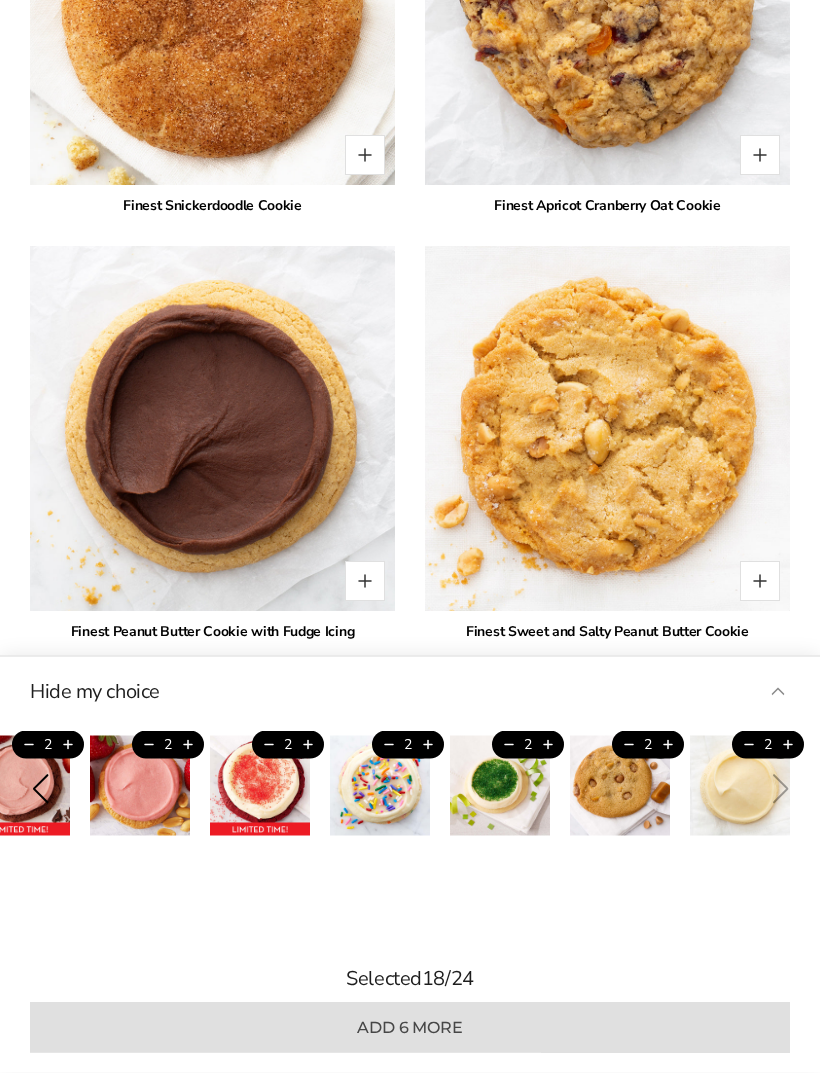 scroll, scrollTop: 5809, scrollLeft: 0, axis: vertical 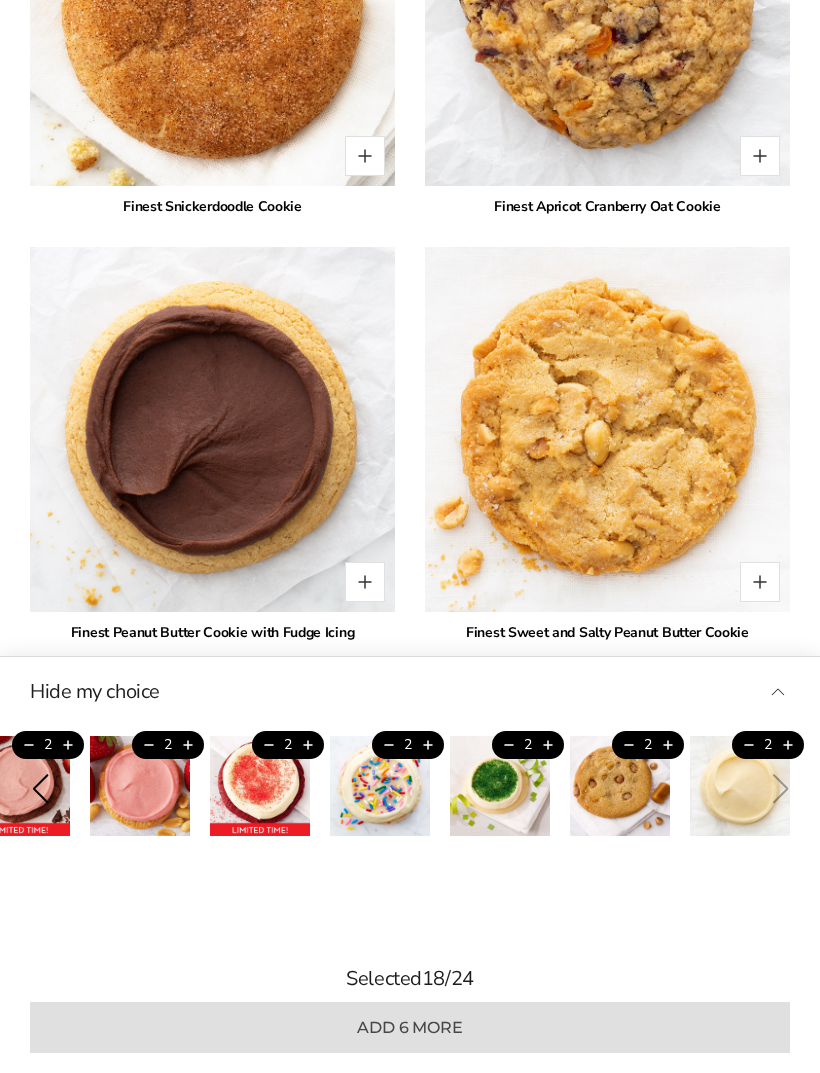 click at bounding box center [365, 156] 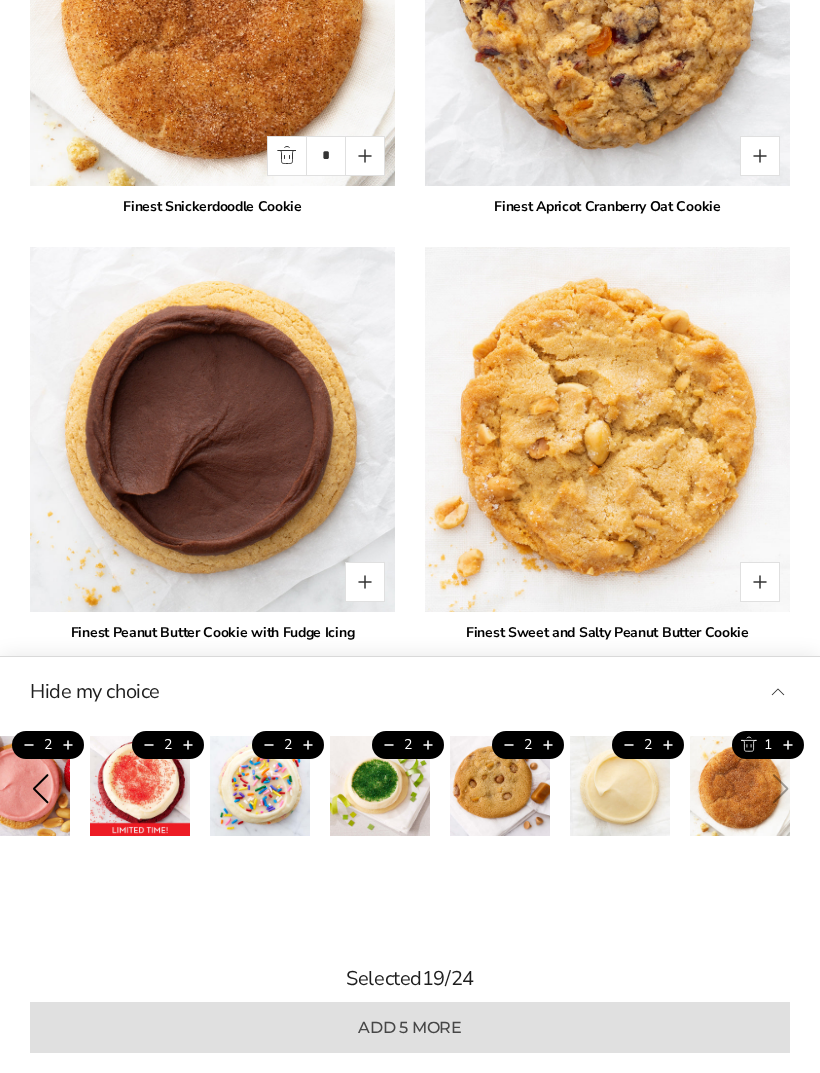 click at bounding box center [365, 156] 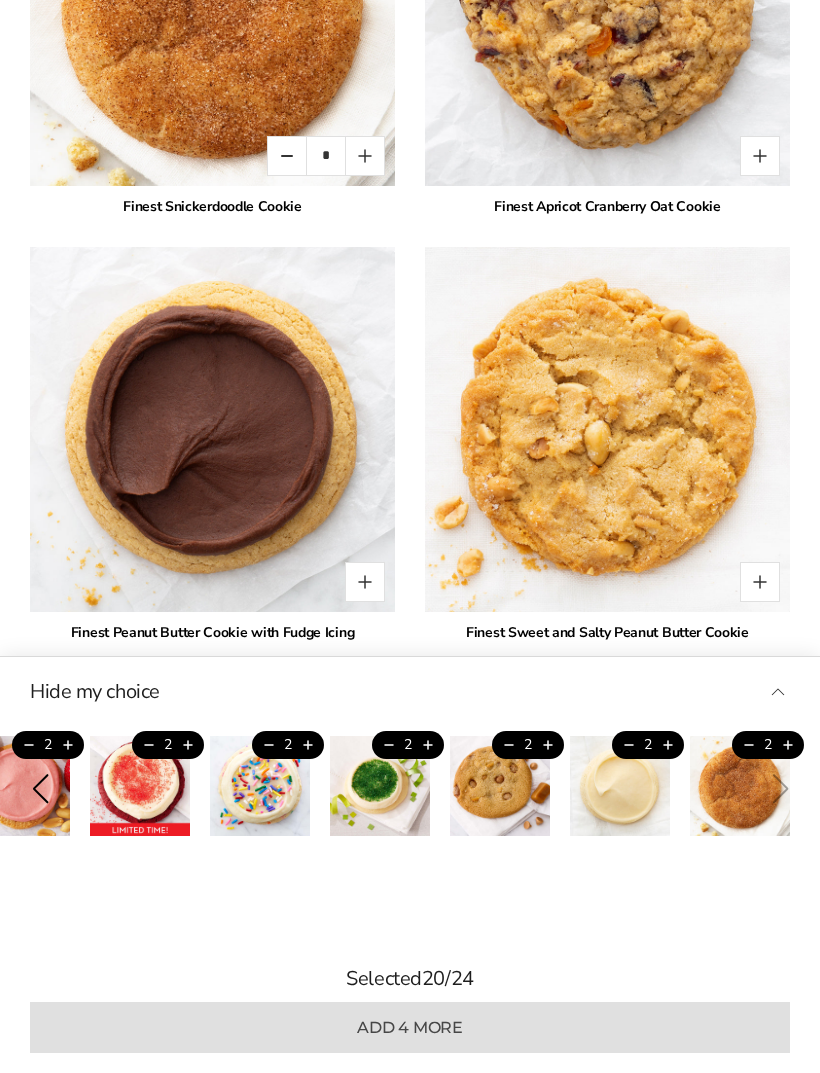 click at bounding box center (760, 156) 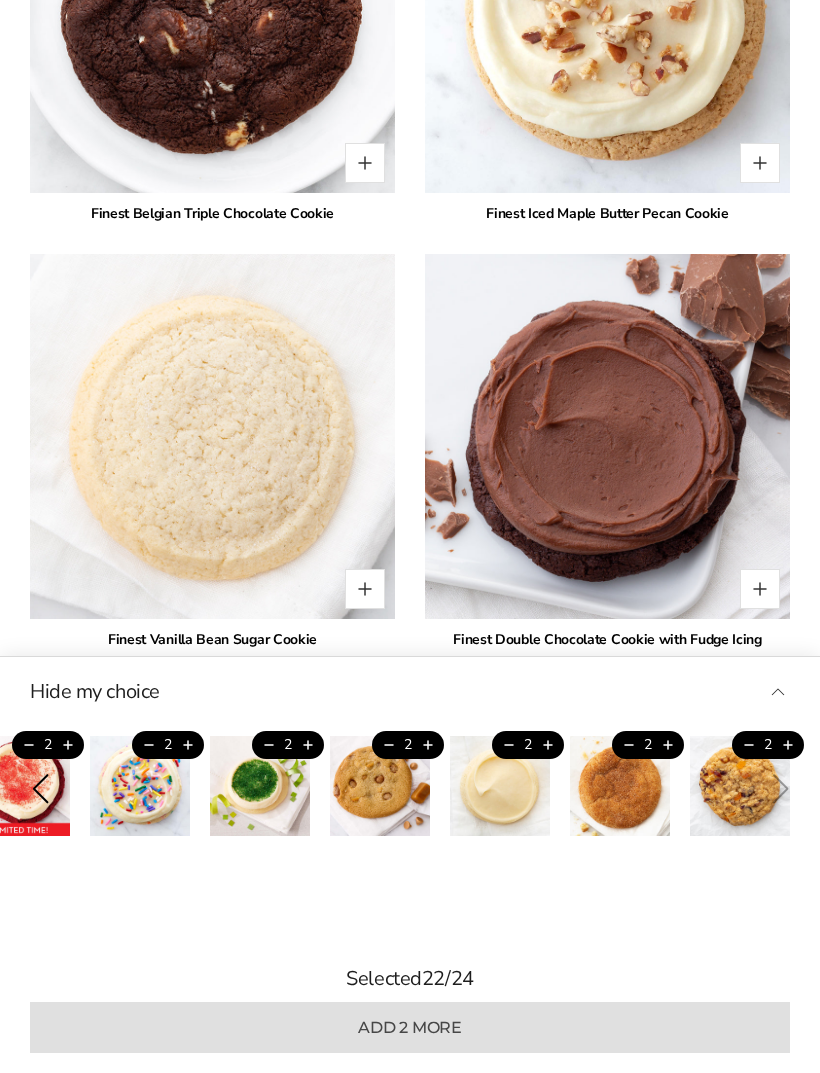 scroll, scrollTop: 6659, scrollLeft: 0, axis: vertical 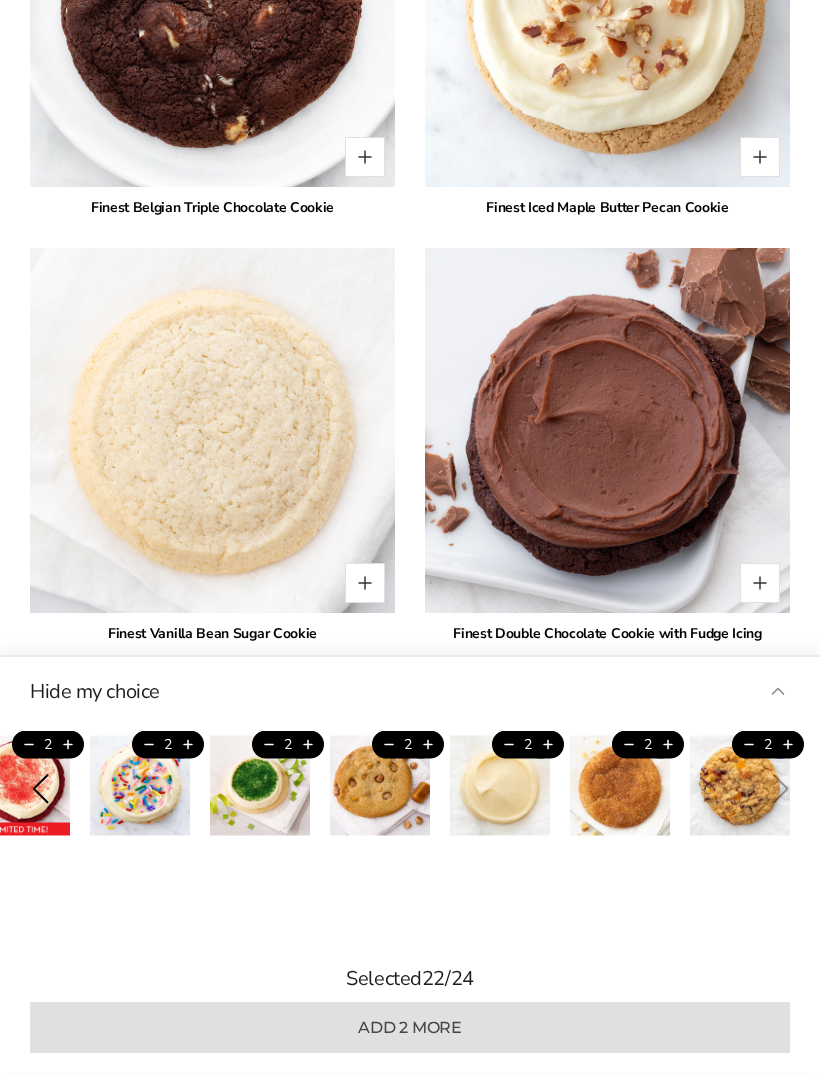 click at bounding box center [365, 584] 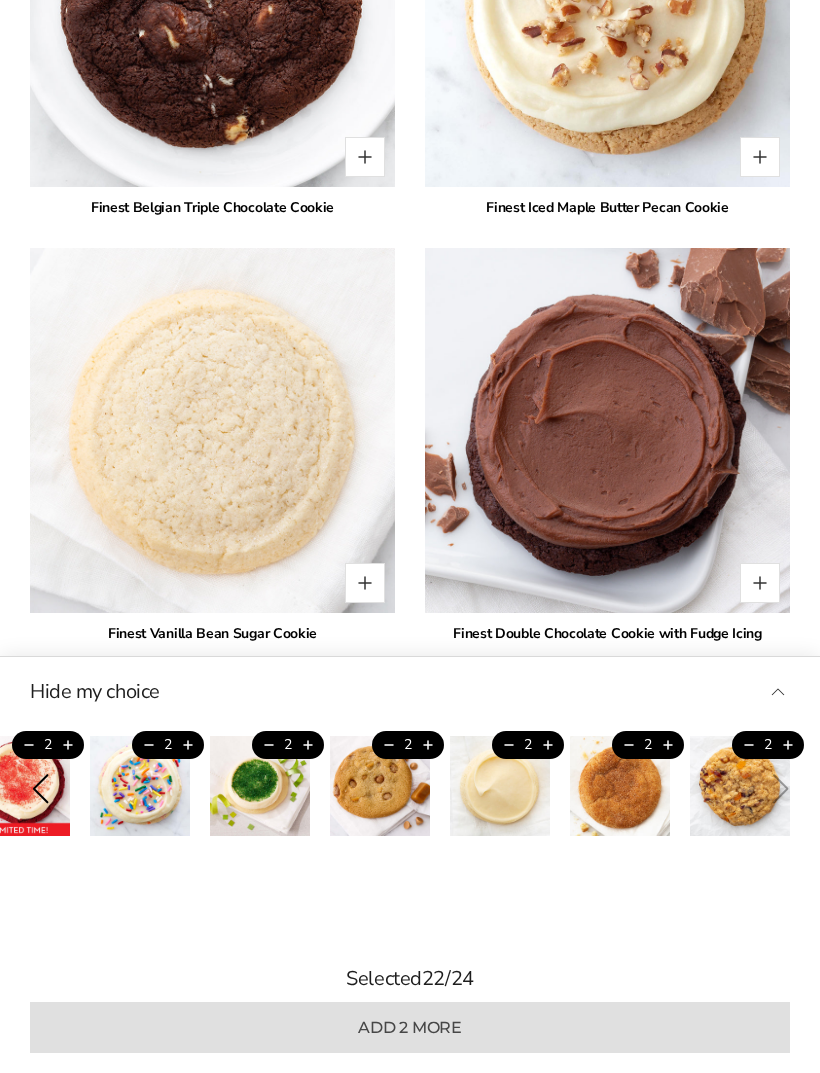 click at bounding box center (365, 583) 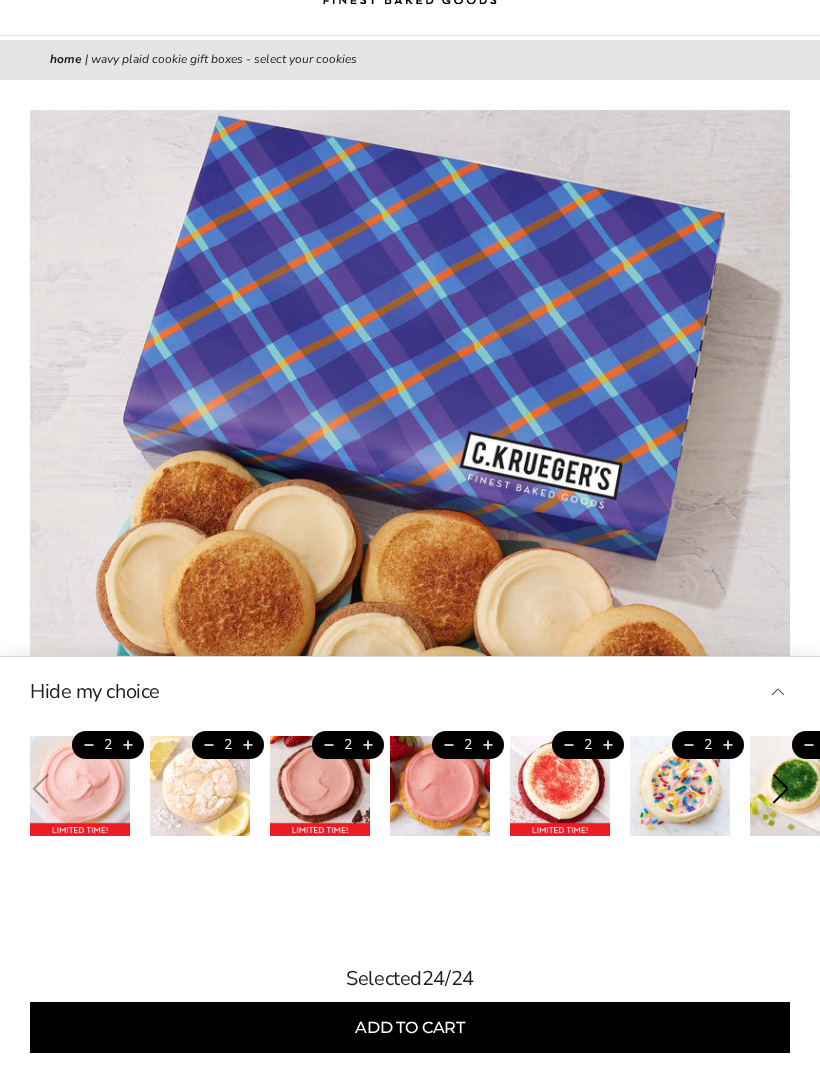scroll, scrollTop: 0, scrollLeft: 0, axis: both 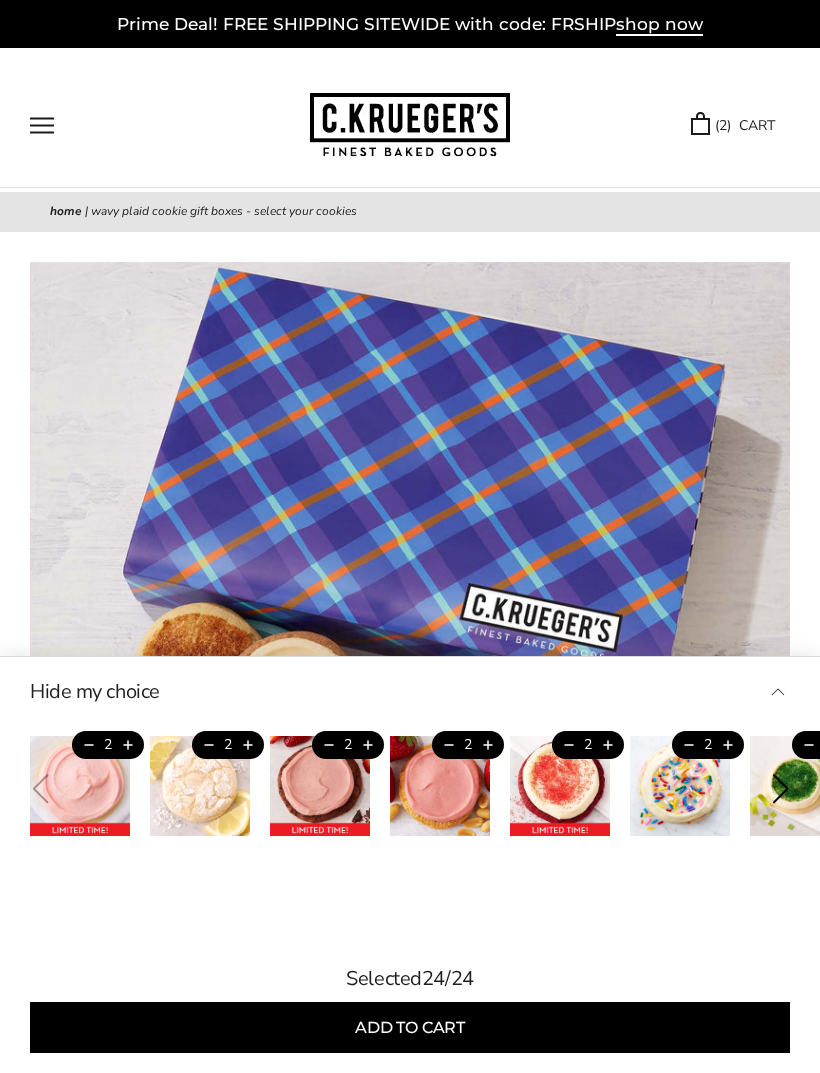 click on "( 2 )  CART" at bounding box center [733, 125] 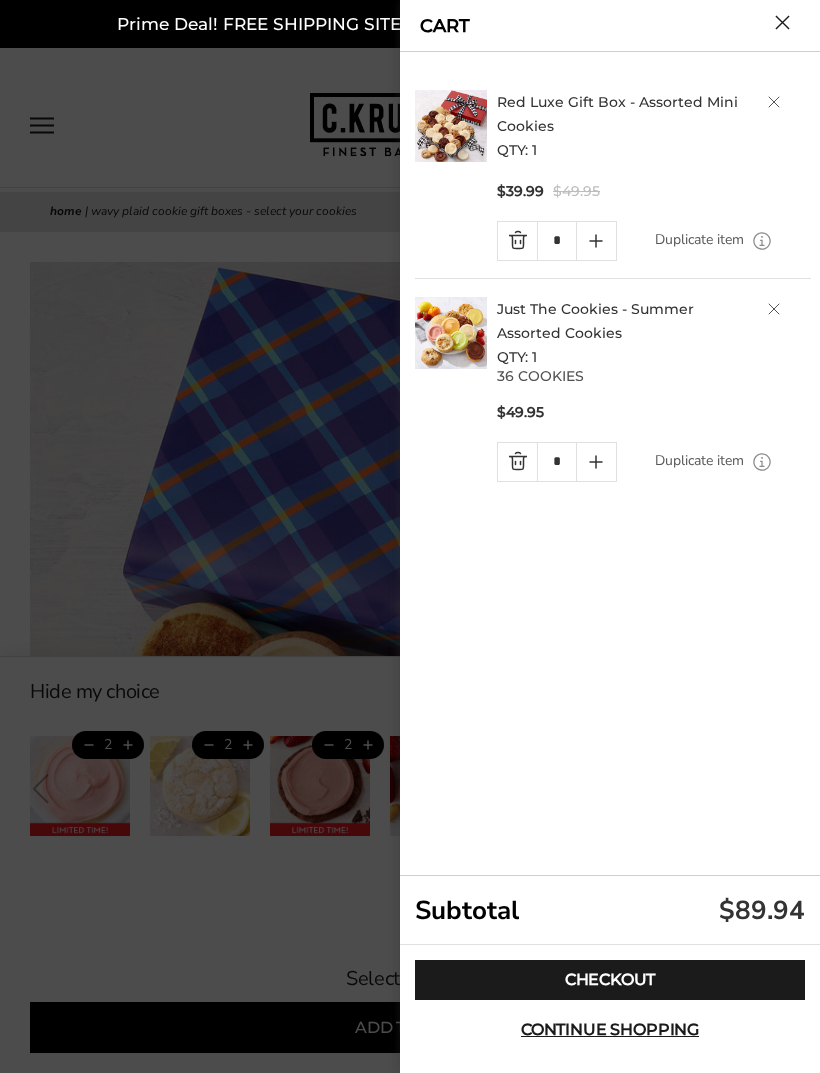 click on "Red Luxe Gift Box - Assorted Mini Cookies" at bounding box center [617, 114] 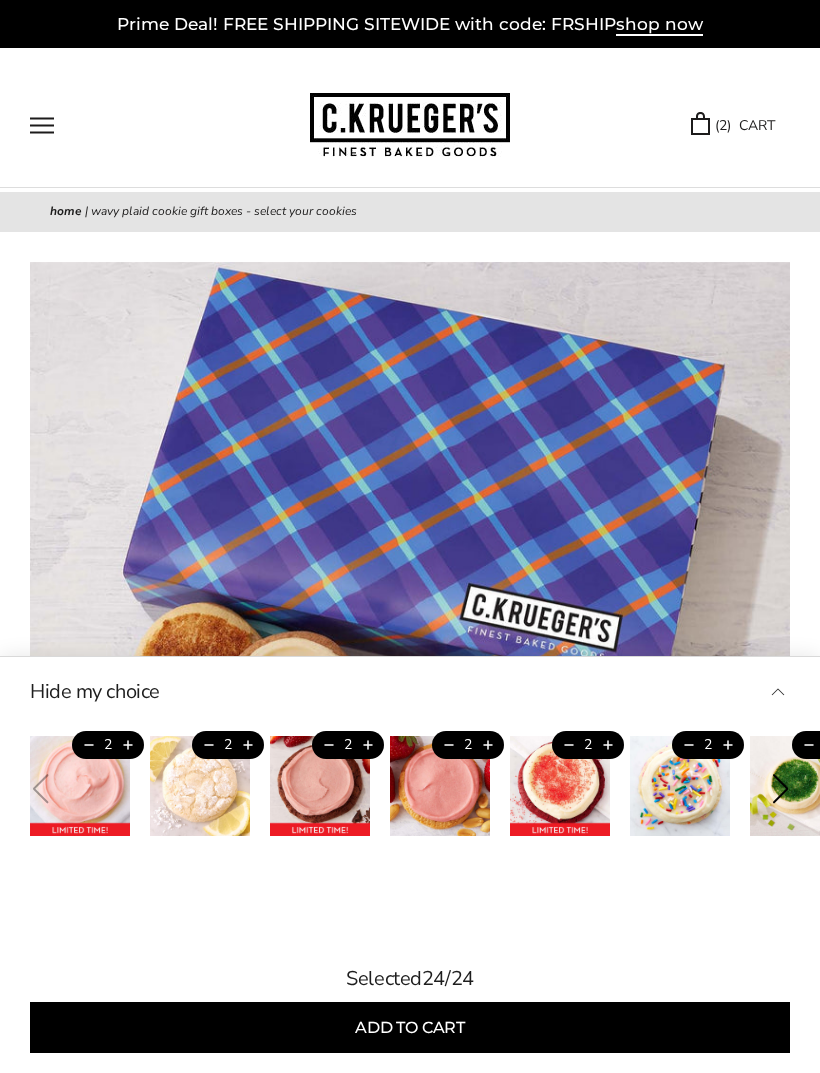 click at bounding box center [80, 786] 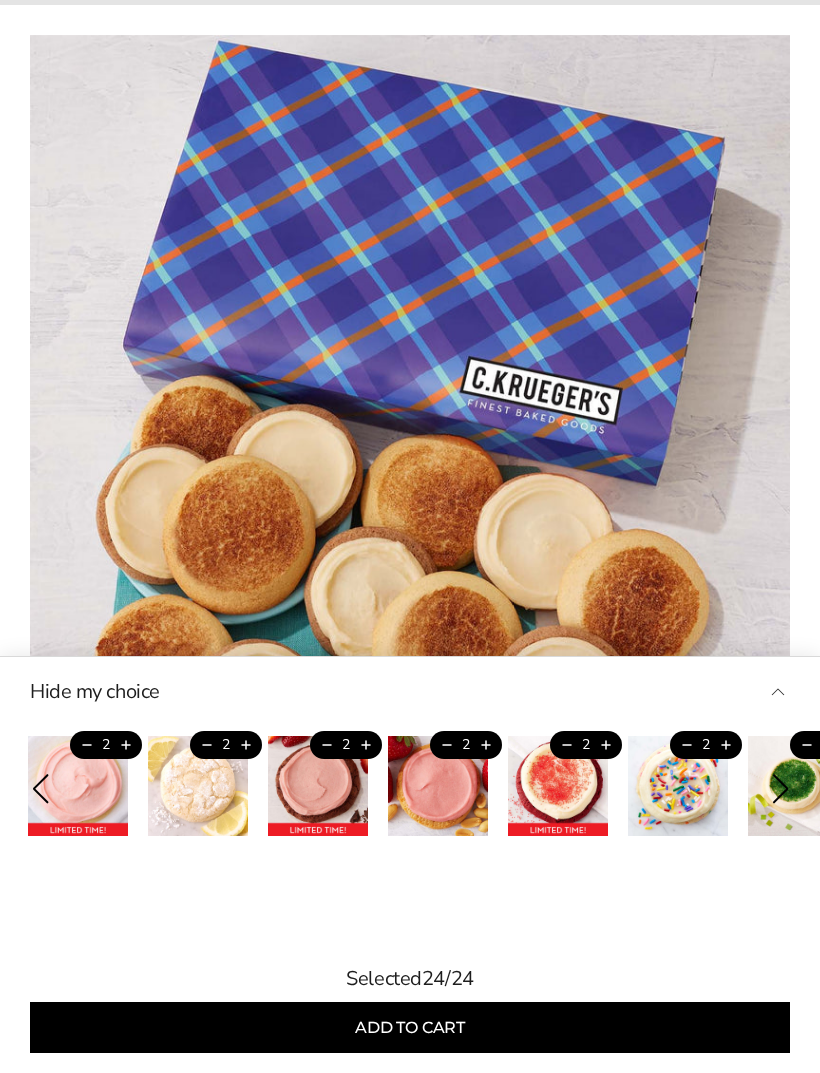 scroll, scrollTop: 0, scrollLeft: 0, axis: both 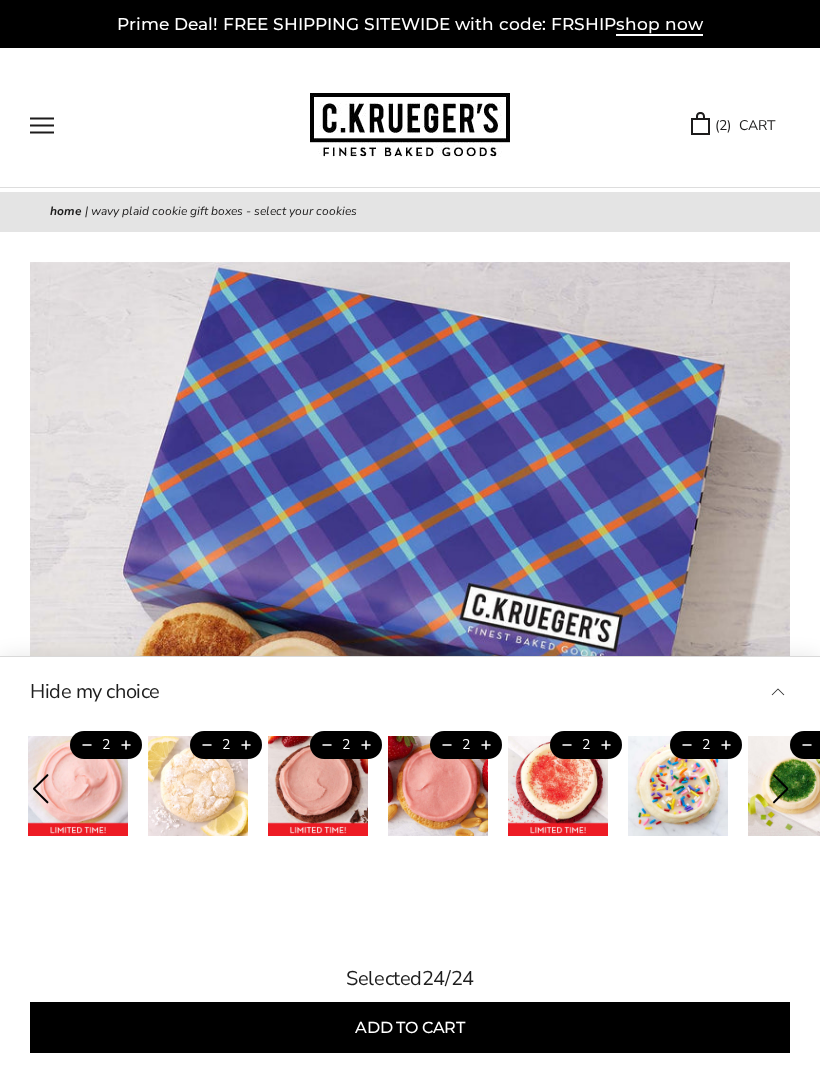 click at bounding box center [78, 786] 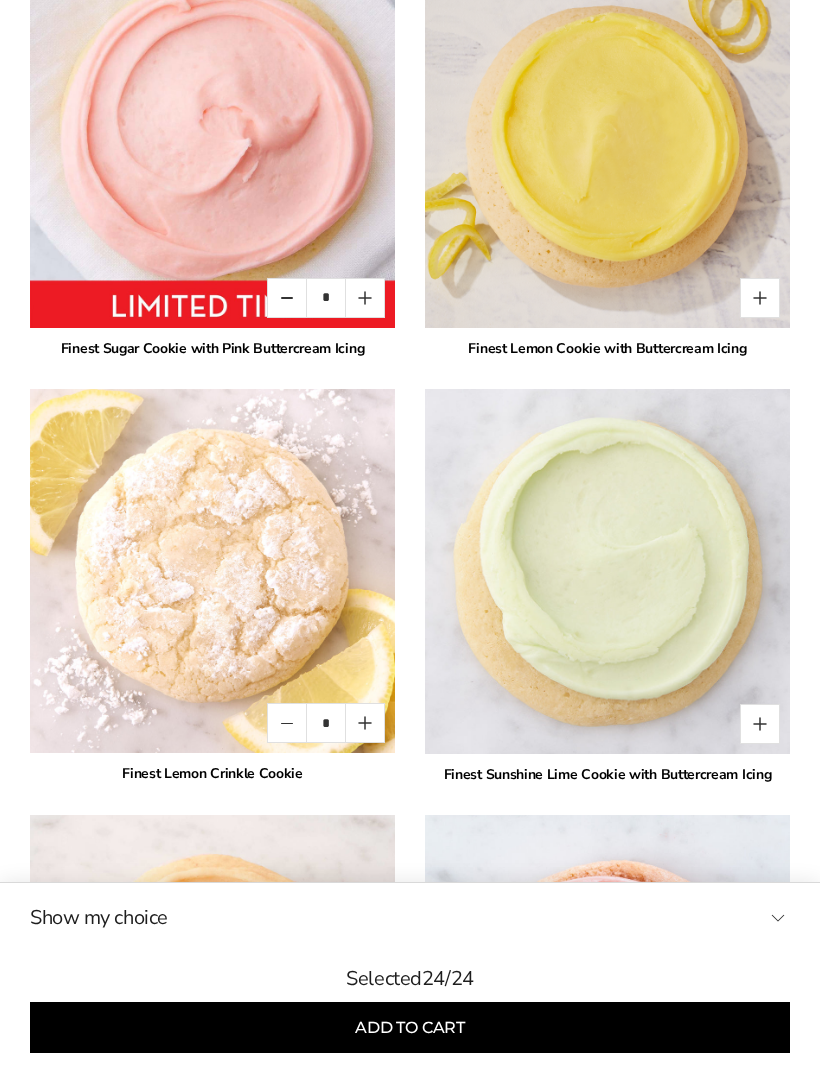 scroll, scrollTop: 2195, scrollLeft: 0, axis: vertical 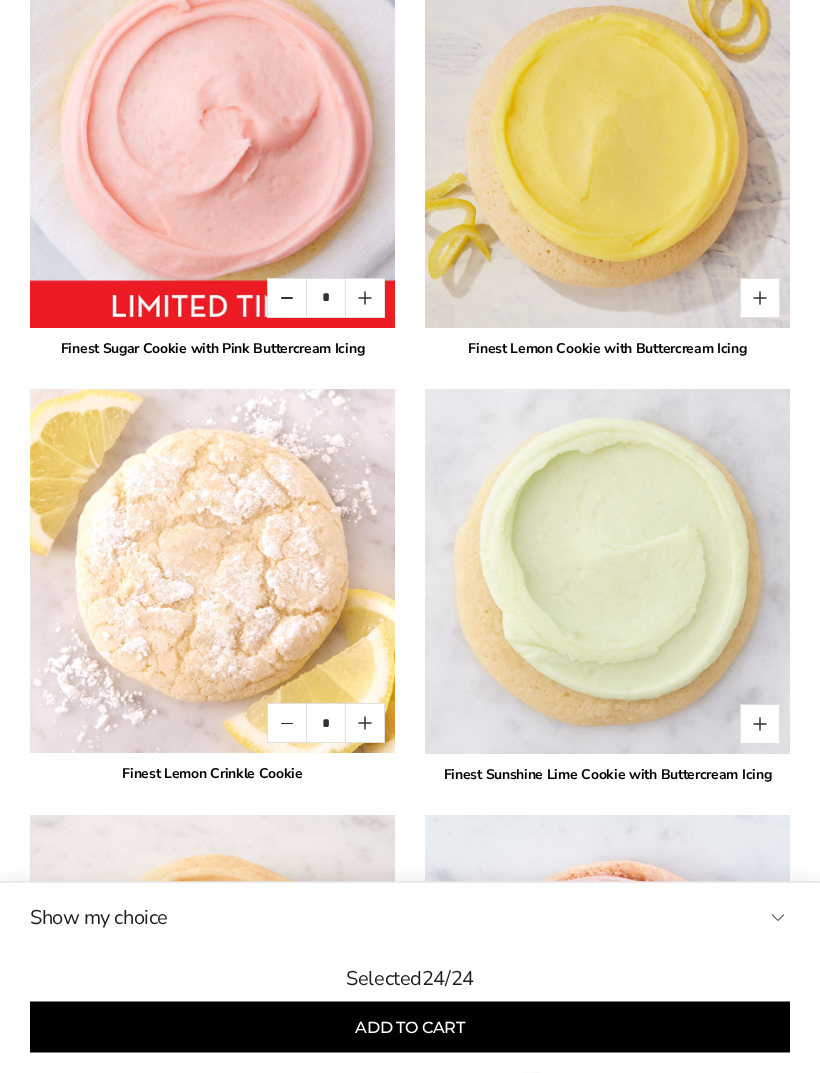 click at bounding box center [287, 299] 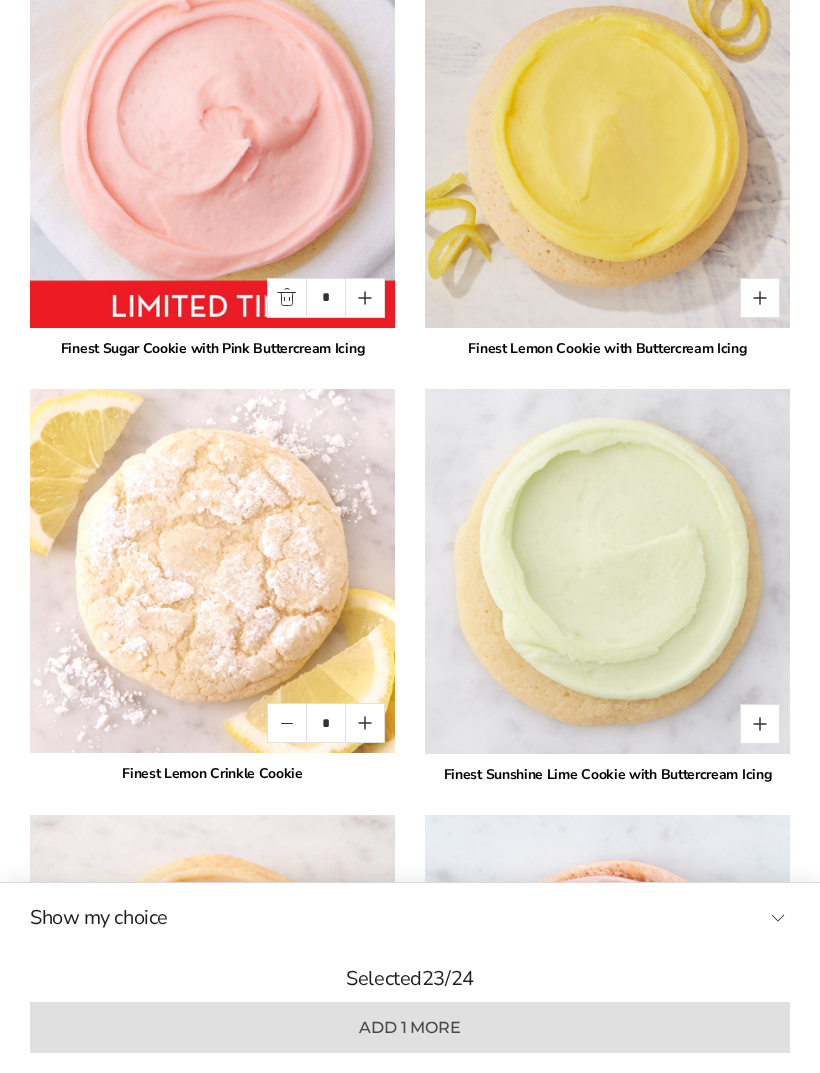 click at bounding box center [287, 298] 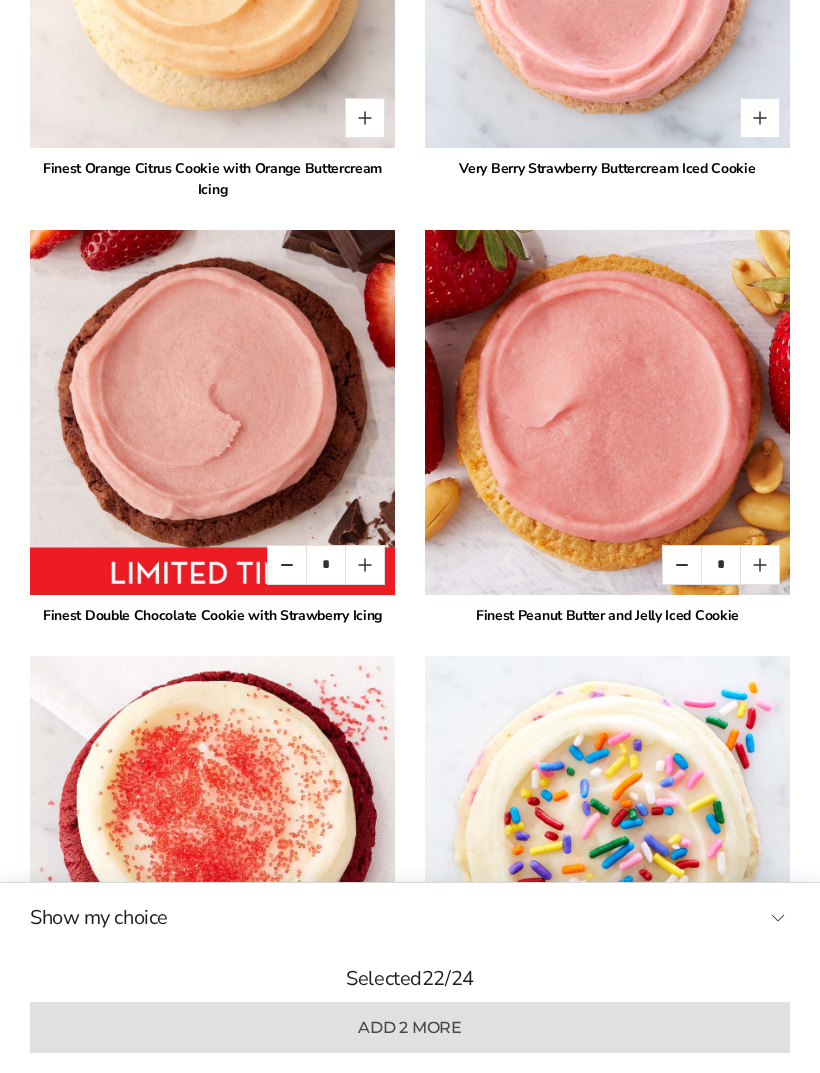scroll, scrollTop: 3239, scrollLeft: 0, axis: vertical 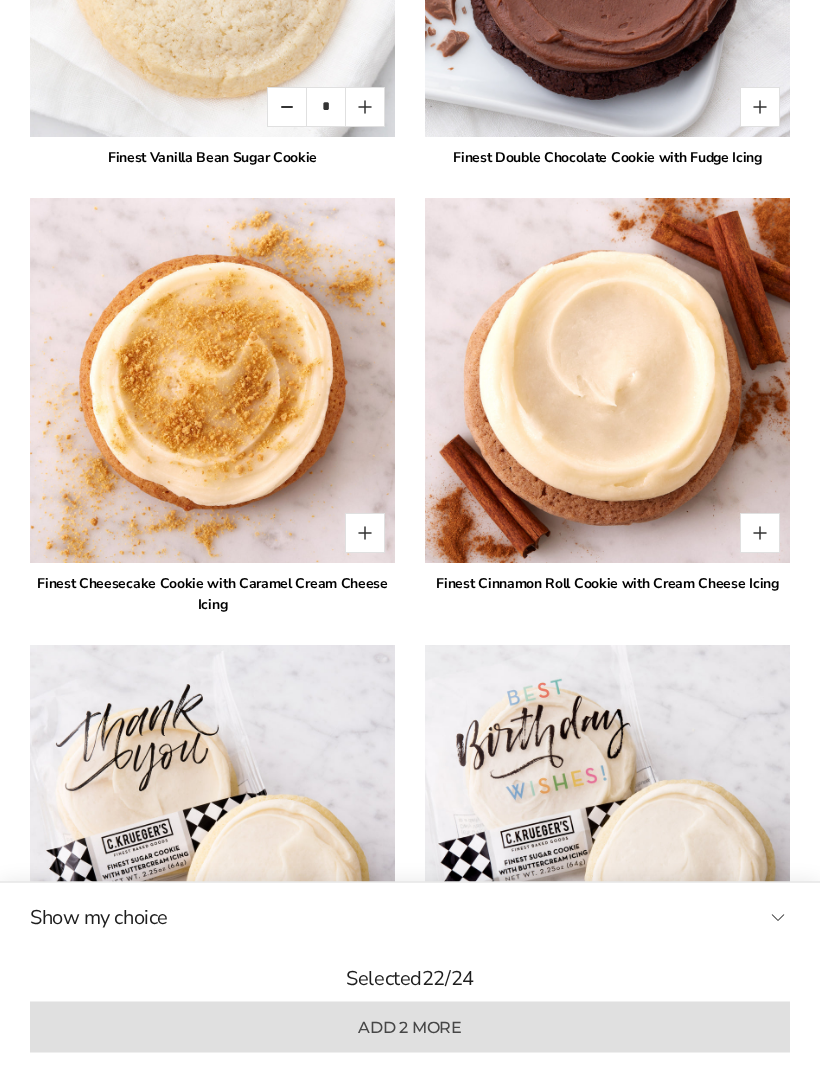 click at bounding box center [760, 534] 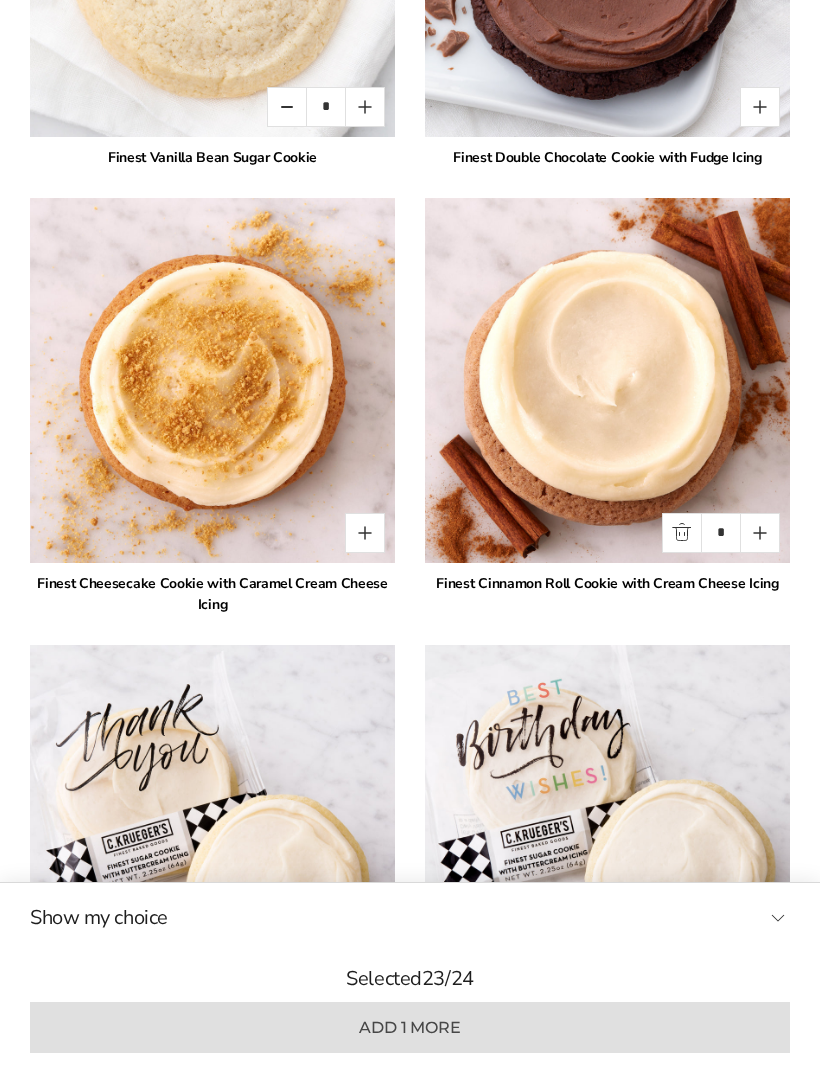 click at bounding box center (760, 533) 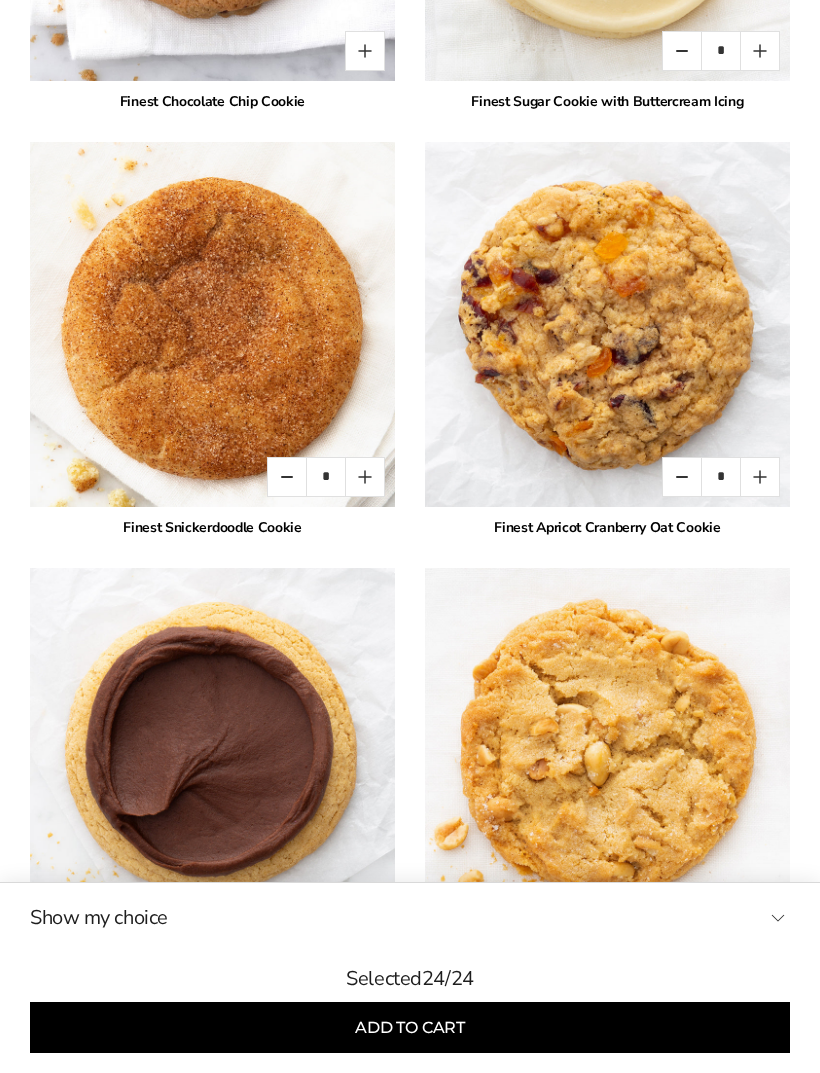 scroll, scrollTop: 5487, scrollLeft: 0, axis: vertical 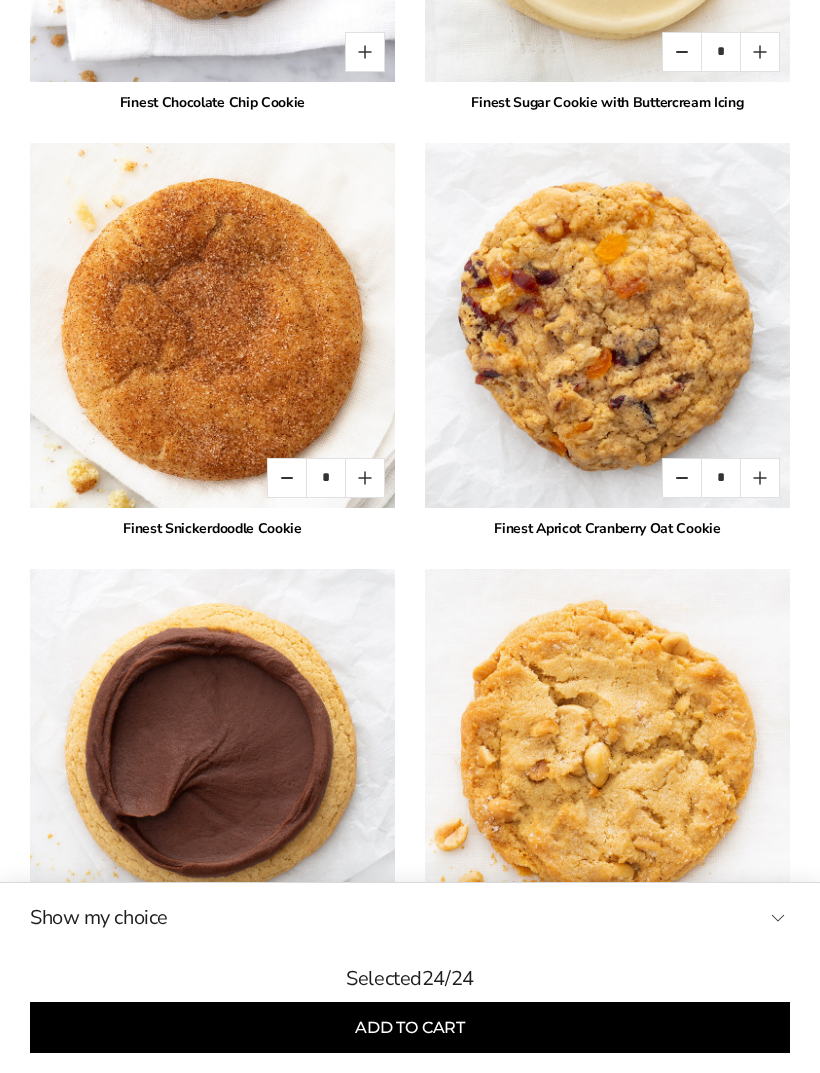 click at bounding box center [682, 478] 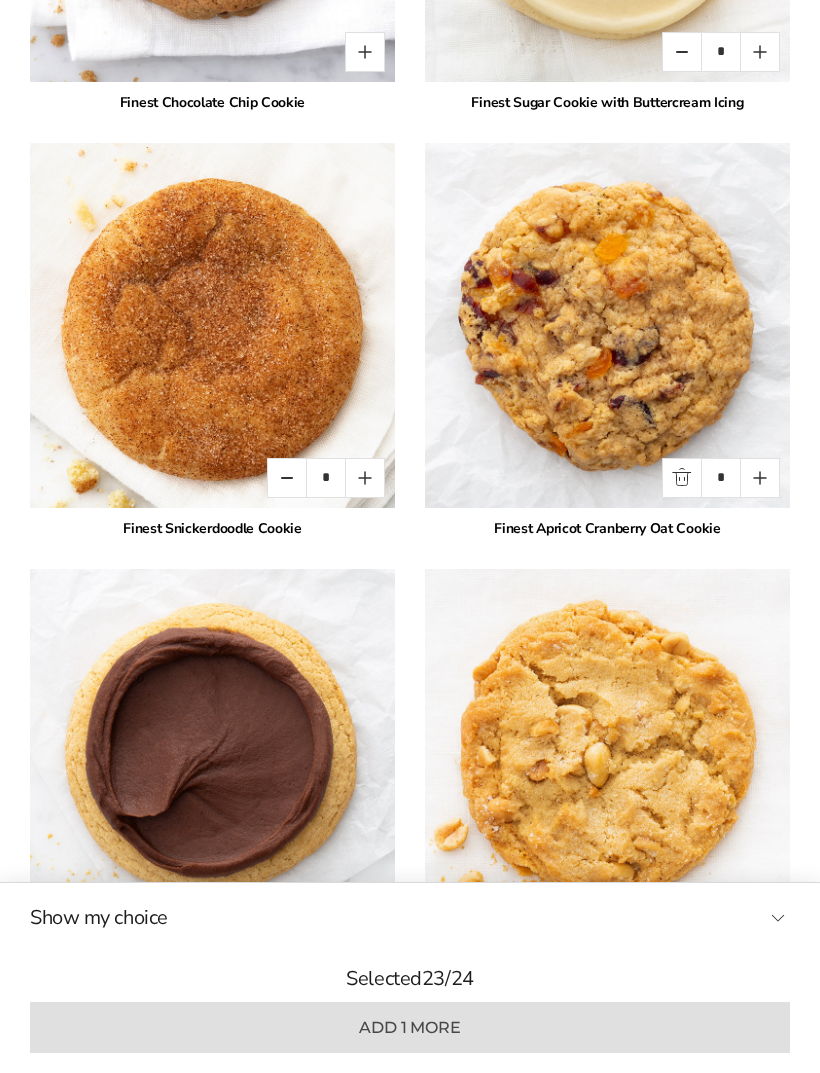 click at bounding box center (287, 478) 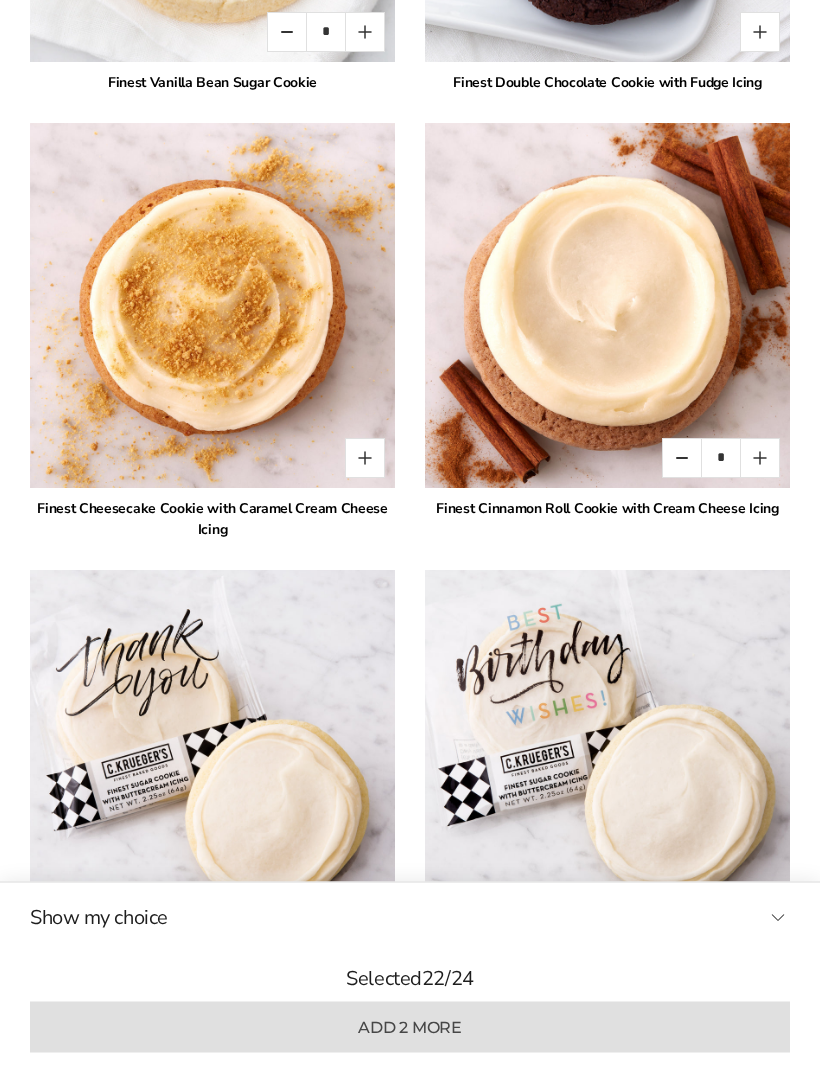 scroll, scrollTop: 7212, scrollLeft: 0, axis: vertical 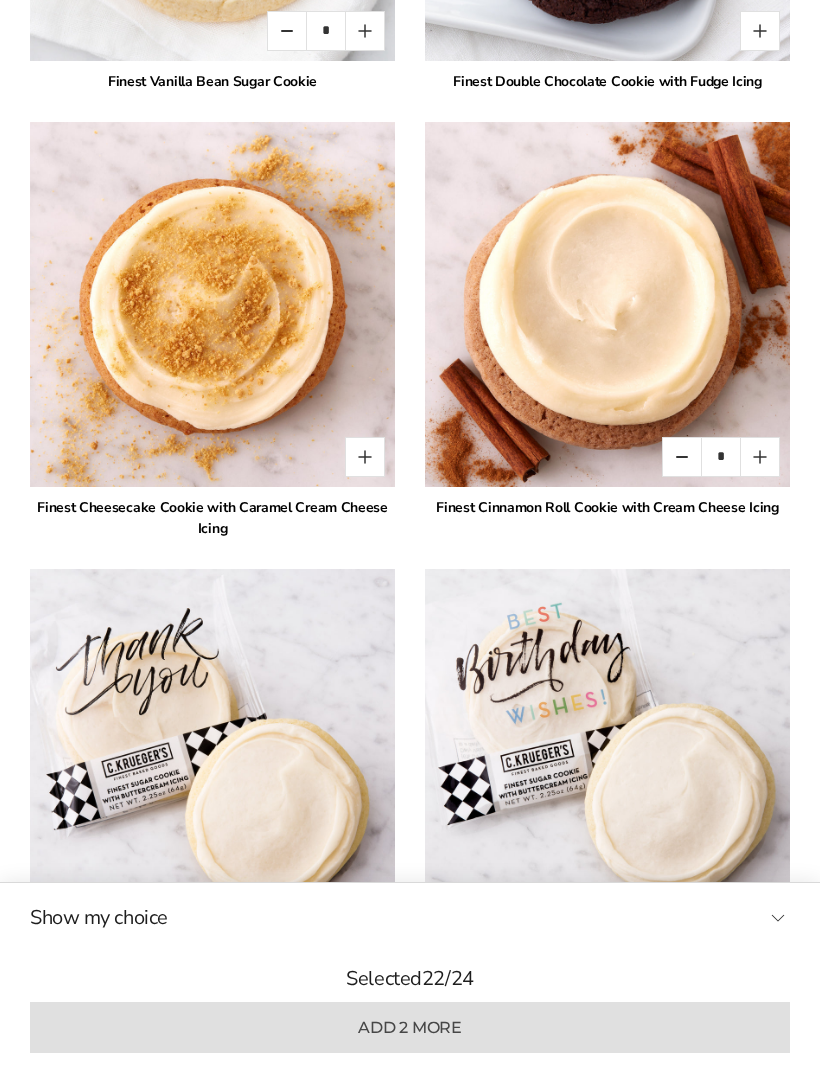 click at bounding box center [365, 457] 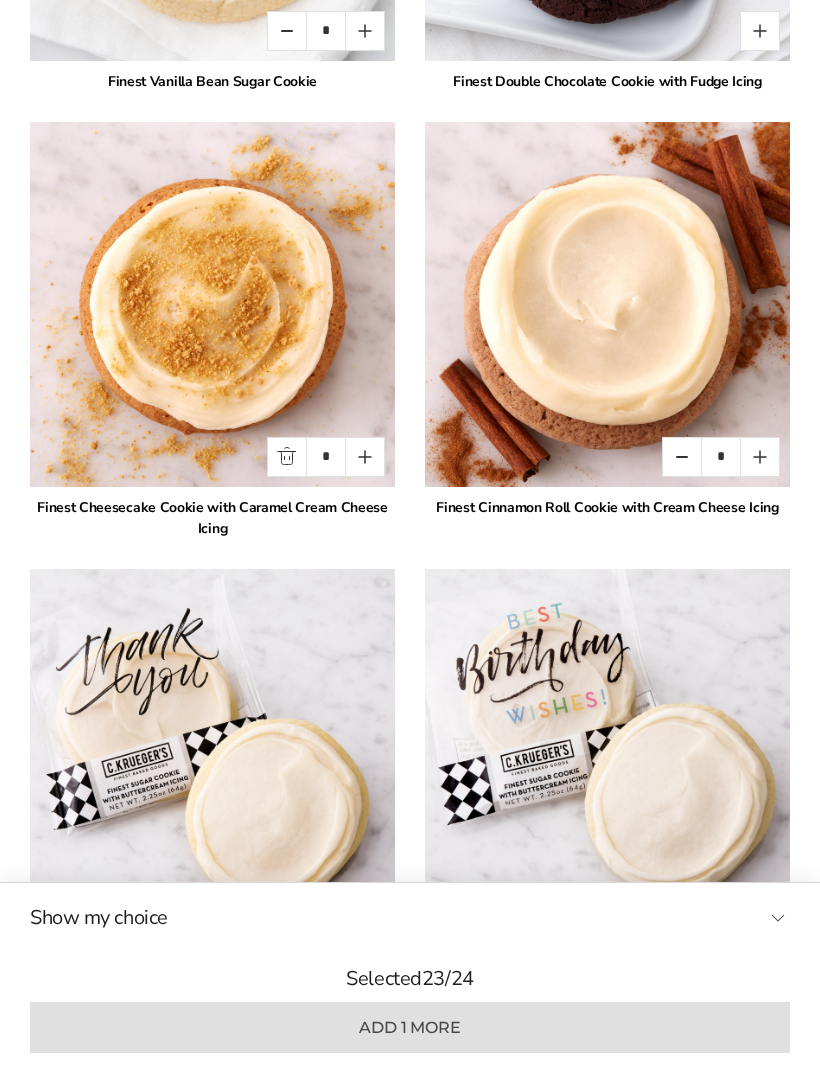 click at bounding box center [365, 457] 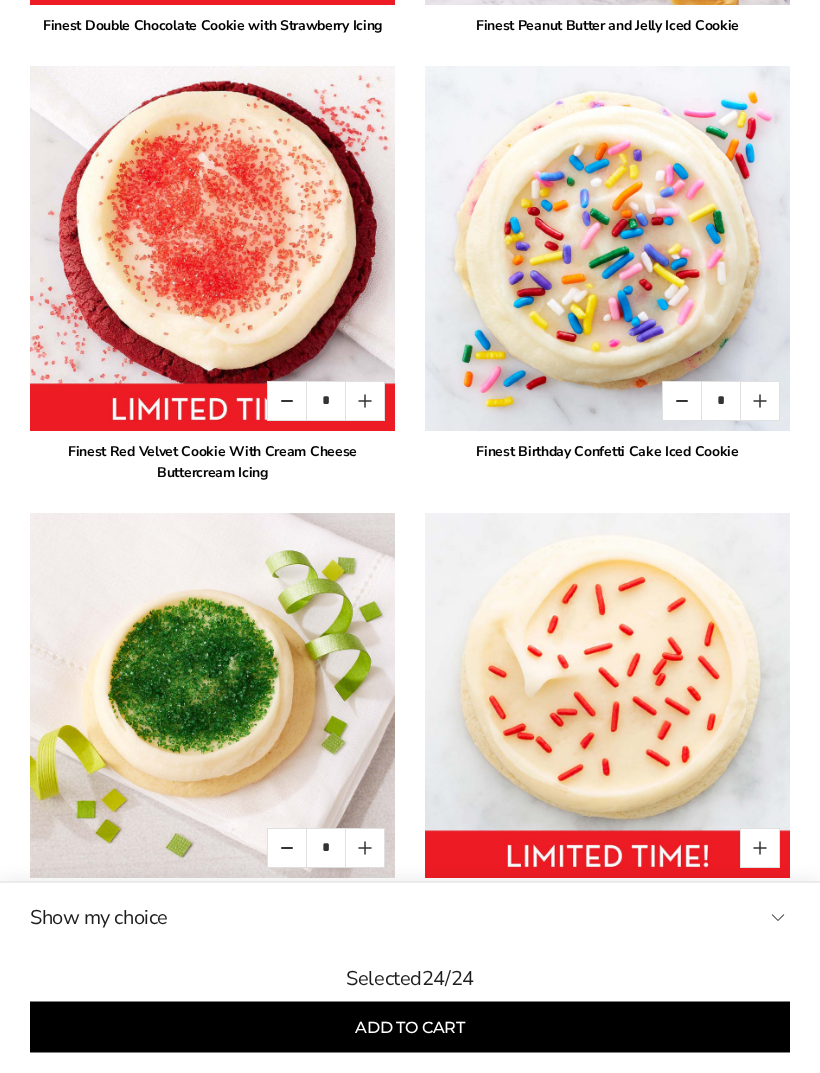 scroll, scrollTop: 3792, scrollLeft: 0, axis: vertical 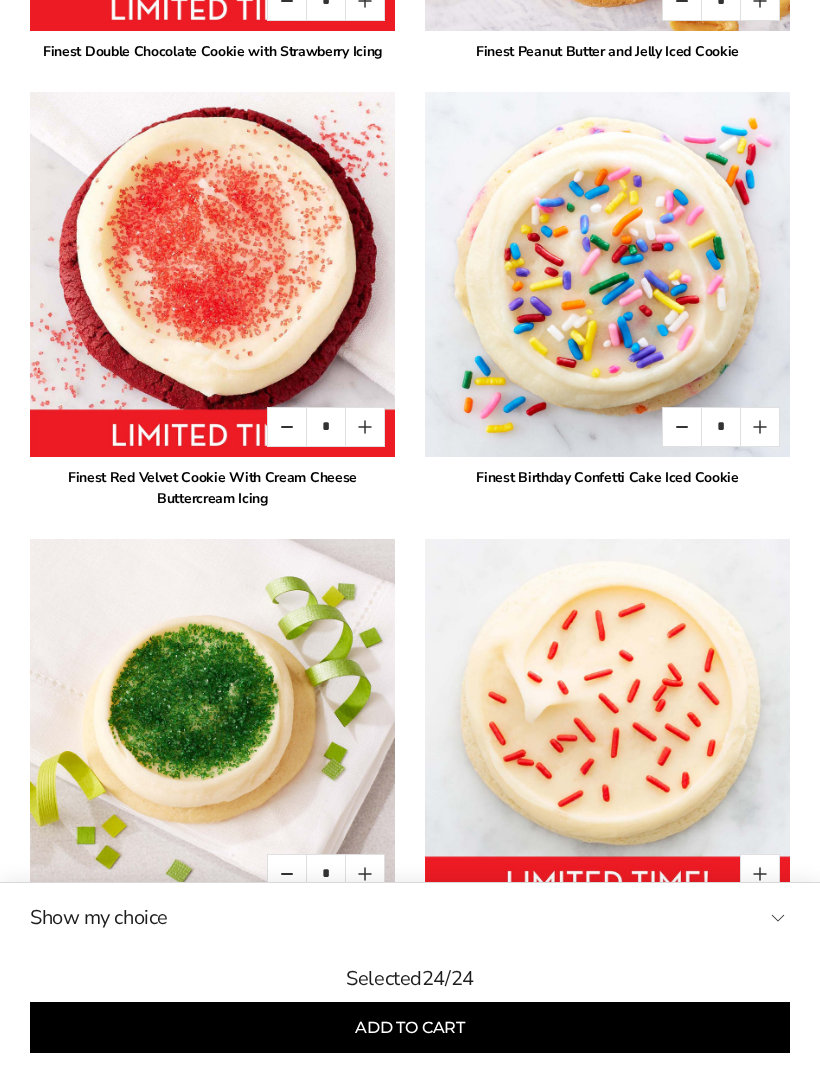 click on "Add to cart" at bounding box center [410, 1027] 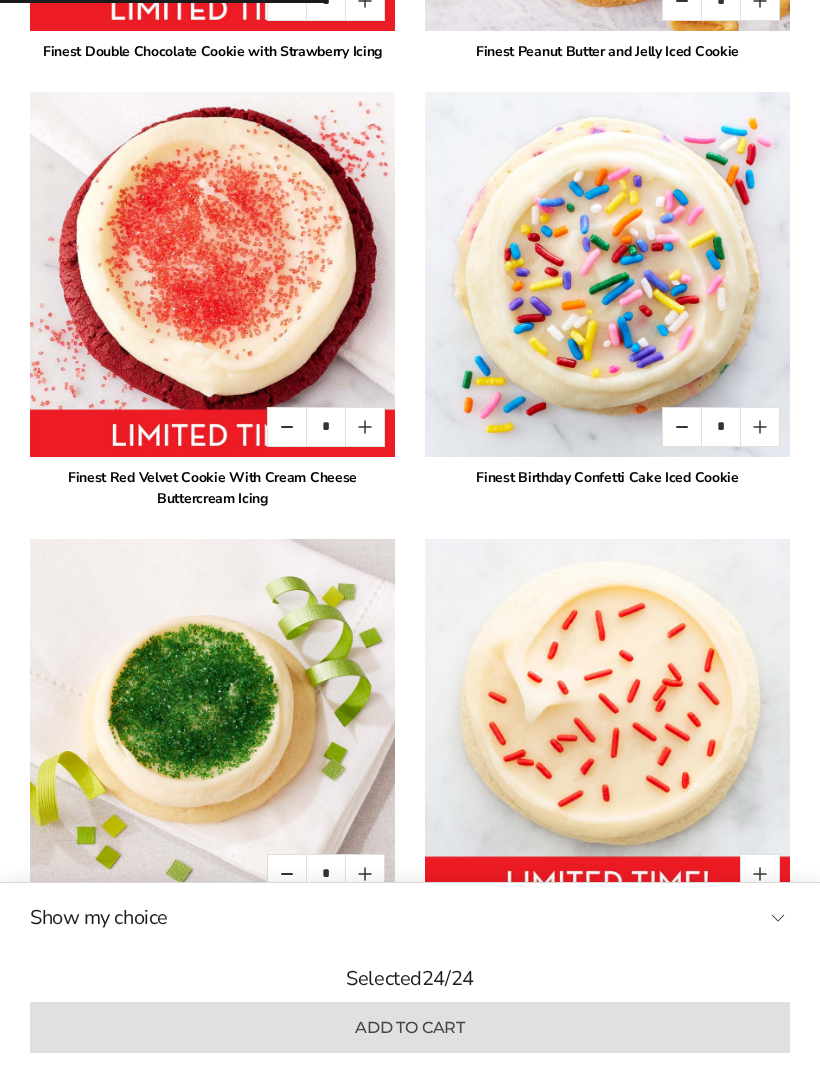 type on "*" 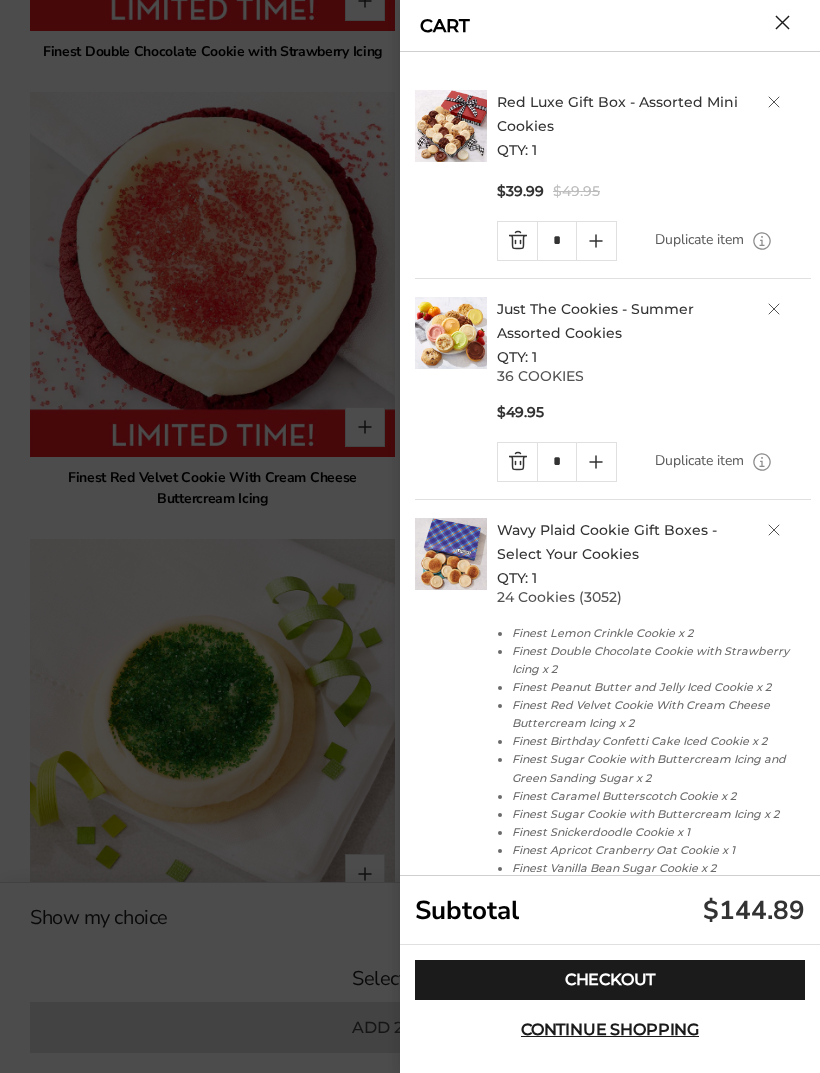 click on "Just The Cookies - Summer Assorted Cookies" at bounding box center (595, 321) 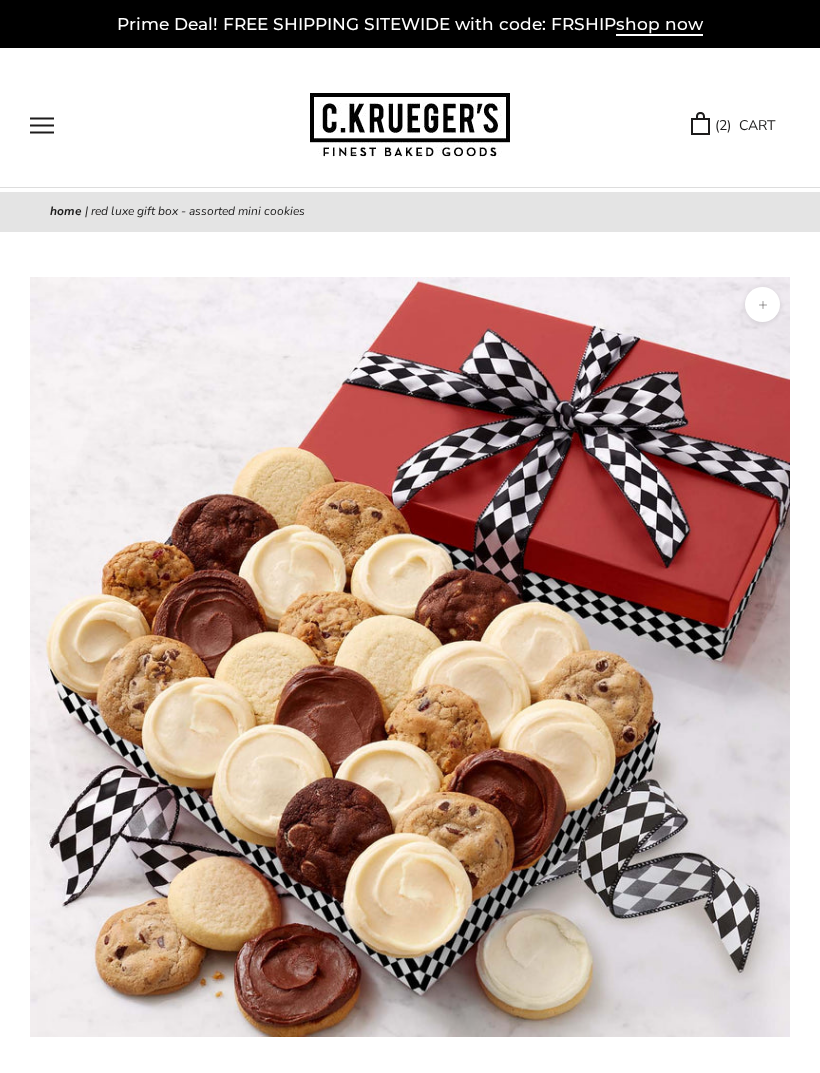 scroll, scrollTop: 0, scrollLeft: 0, axis: both 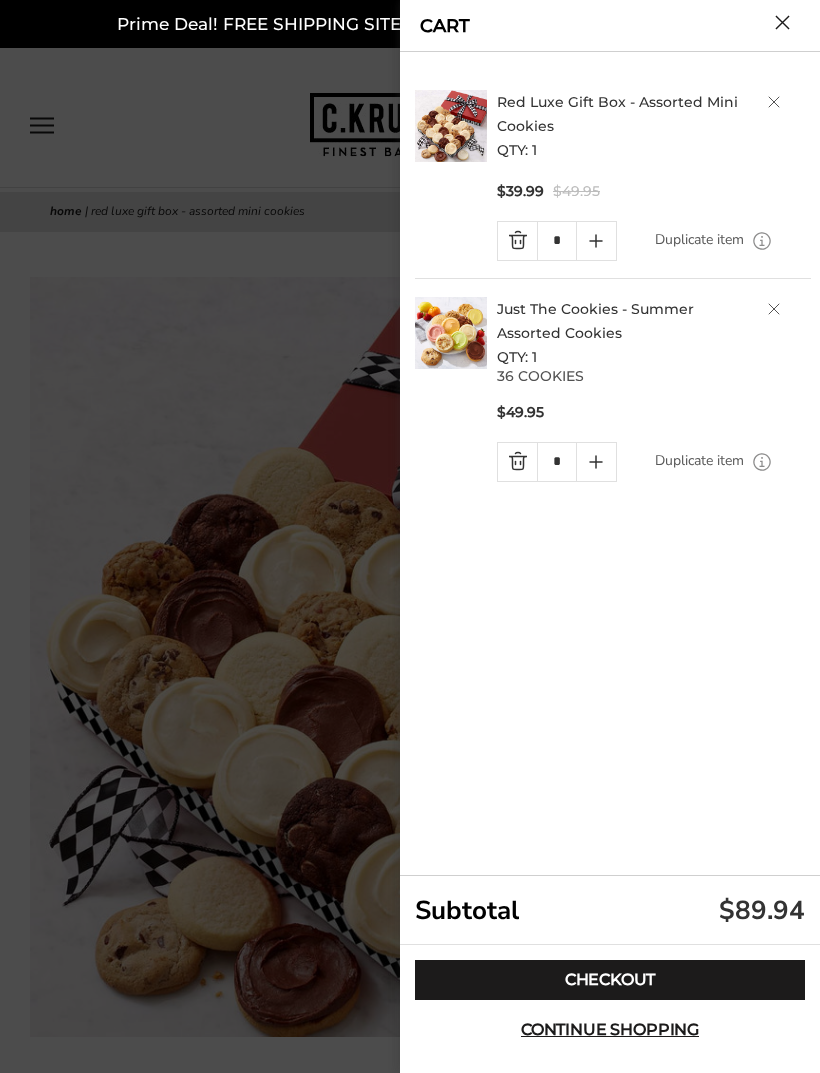 click on "Just The Cookies - Summer Assorted Cookies" at bounding box center (595, 321) 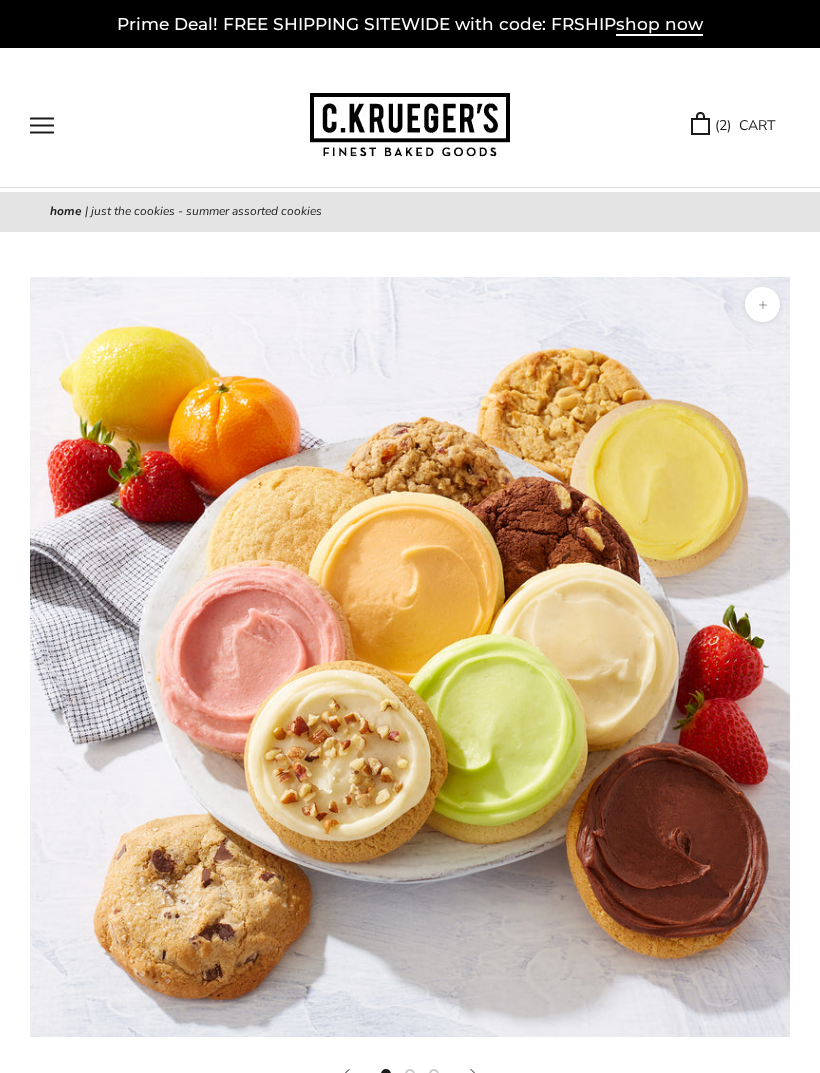scroll, scrollTop: 0, scrollLeft: 0, axis: both 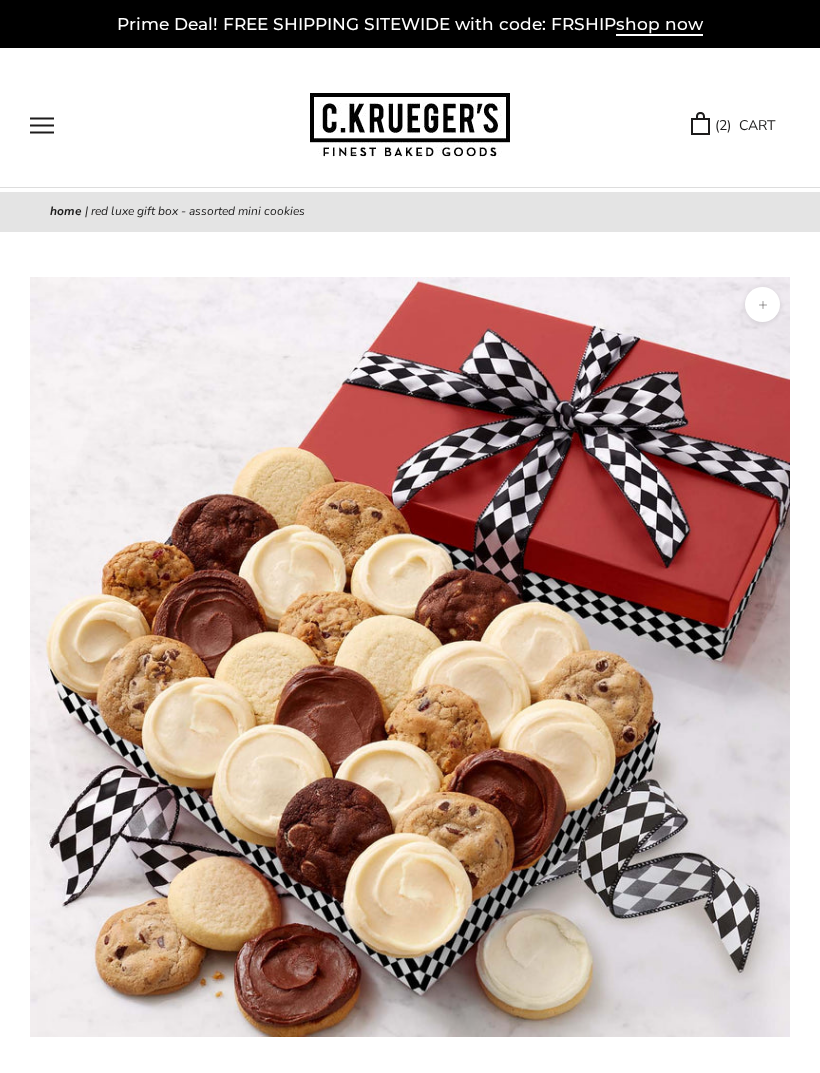click on "( 2 )  CART" at bounding box center [733, 125] 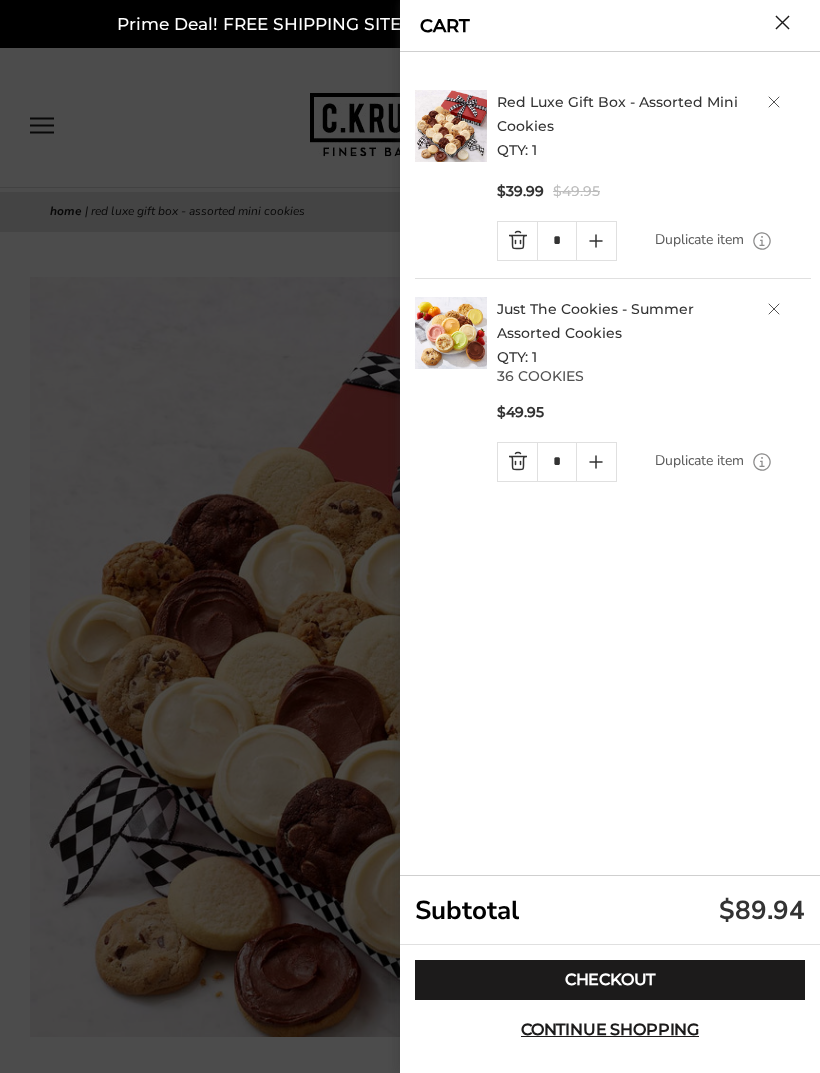 click on "Just The Cookies - Summer Assorted Cookies" at bounding box center [595, 321] 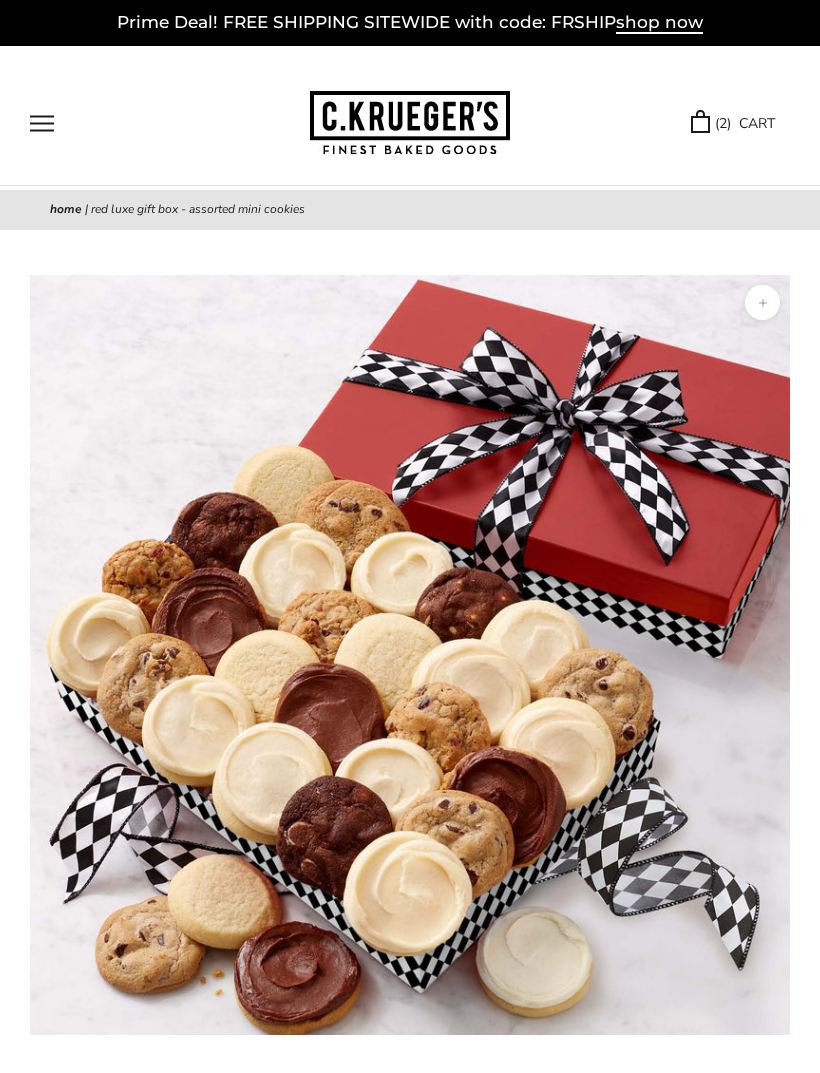 scroll, scrollTop: 0, scrollLeft: 0, axis: both 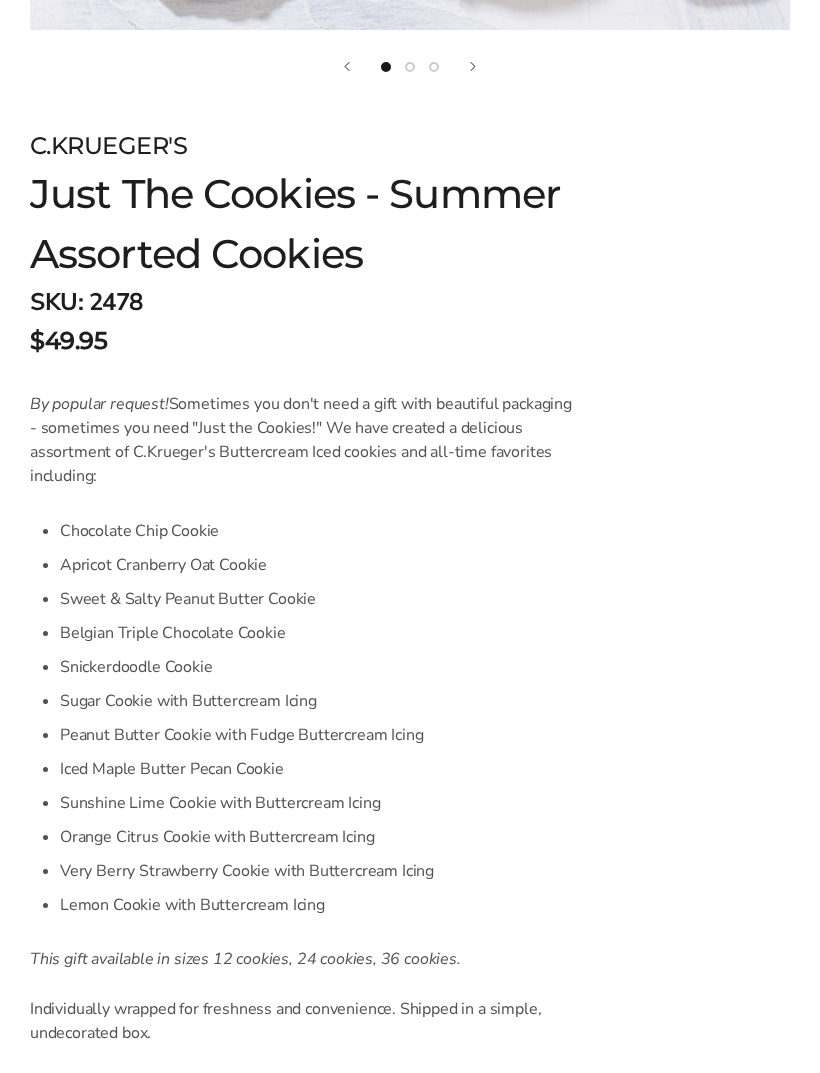 click on "Chocolate Chip Cookie" 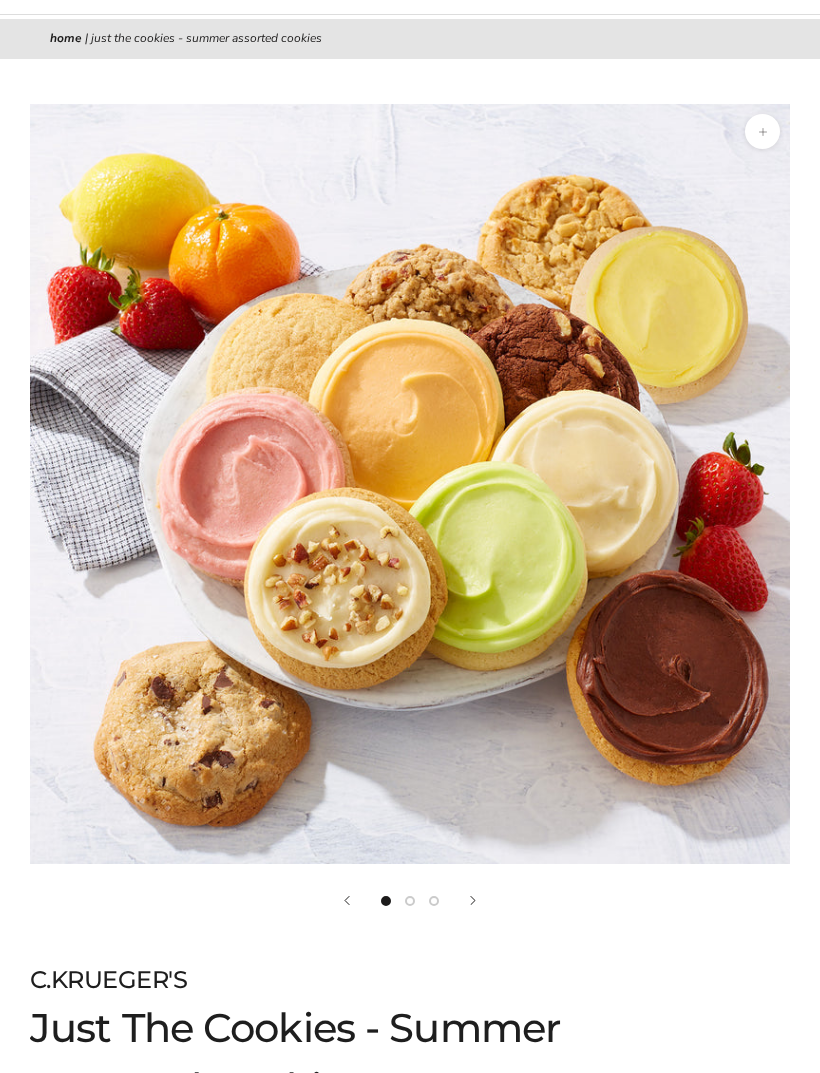 scroll, scrollTop: 0, scrollLeft: 0, axis: both 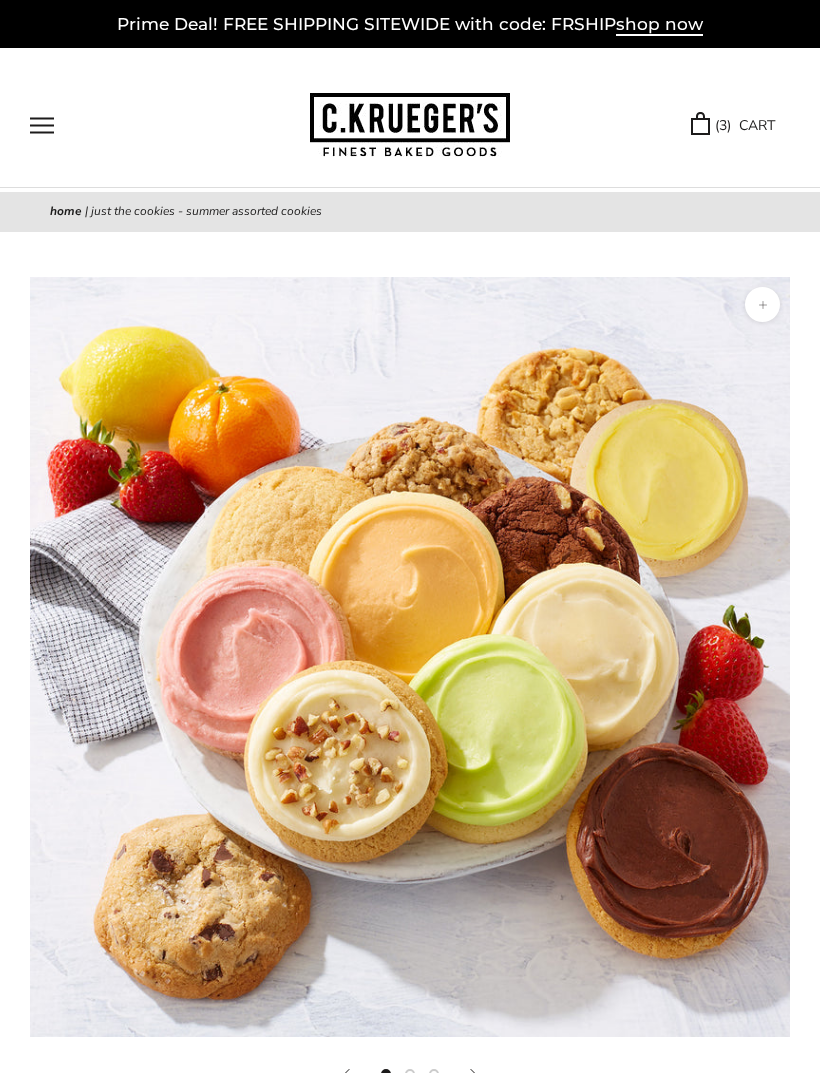click on "( 3 )  CART" at bounding box center (733, 125) 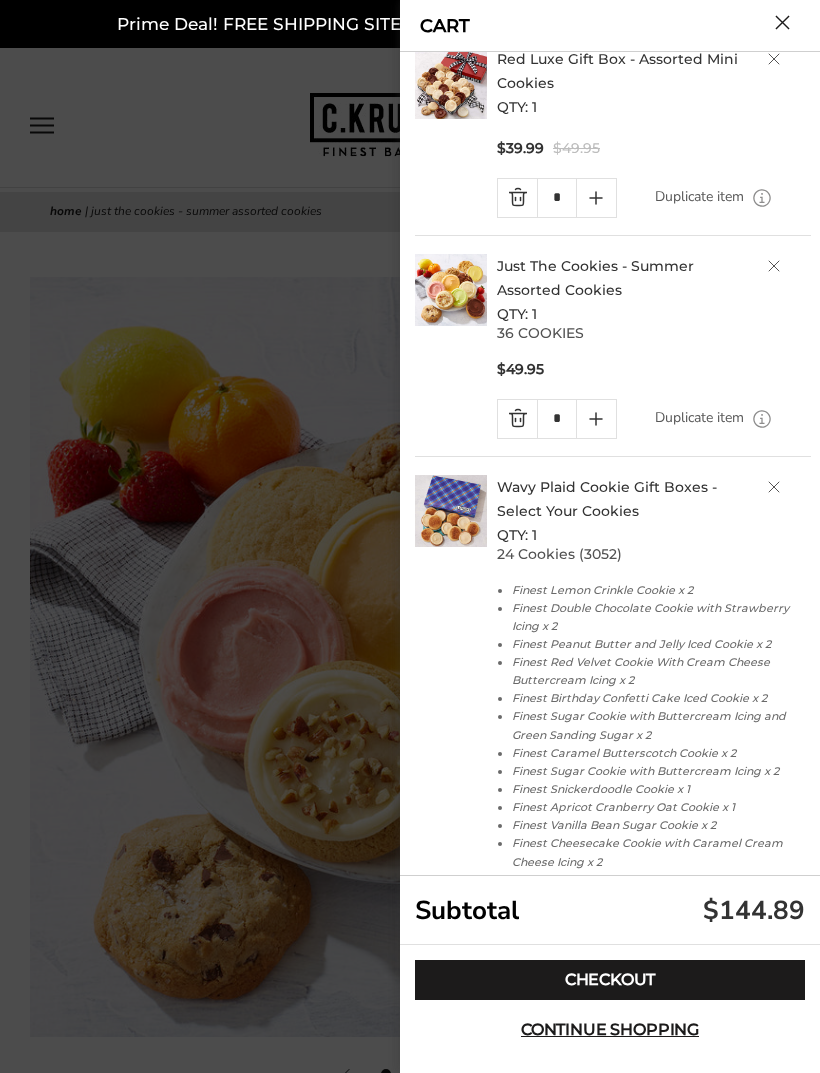 scroll, scrollTop: 44, scrollLeft: 0, axis: vertical 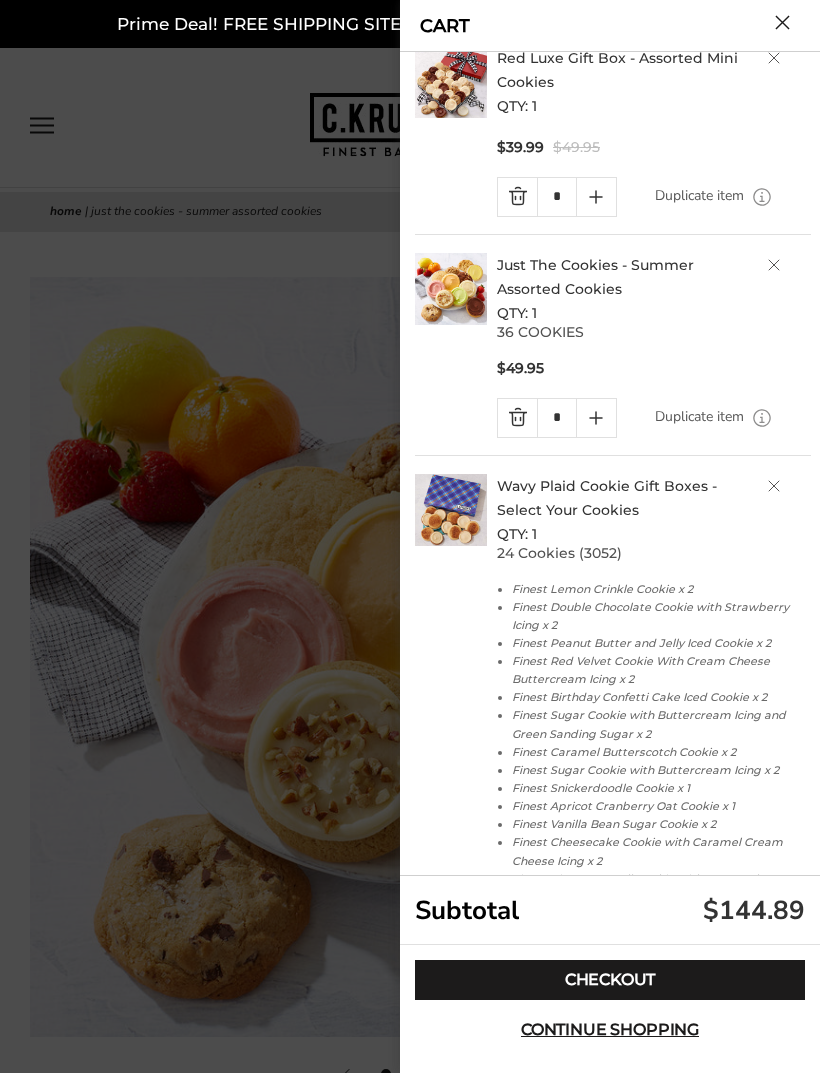 click on "Just The Cookies - Summer Assorted Cookies" at bounding box center [595, 277] 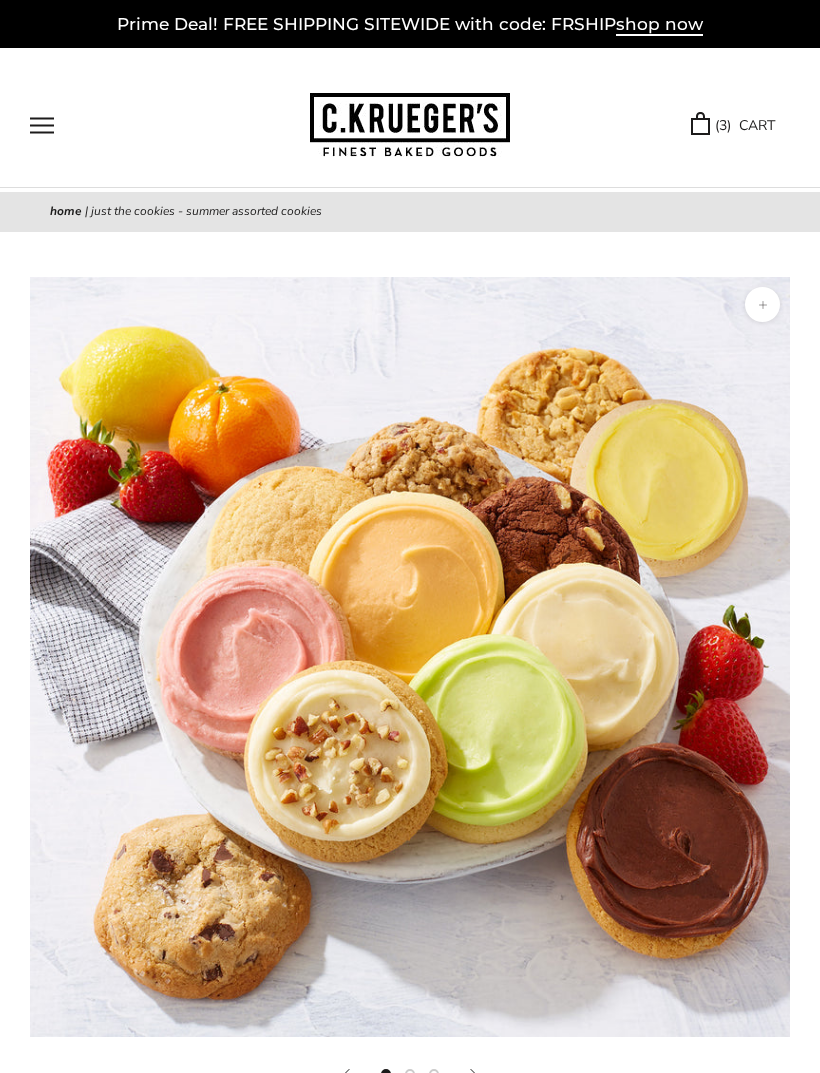 scroll, scrollTop: 851, scrollLeft: 0, axis: vertical 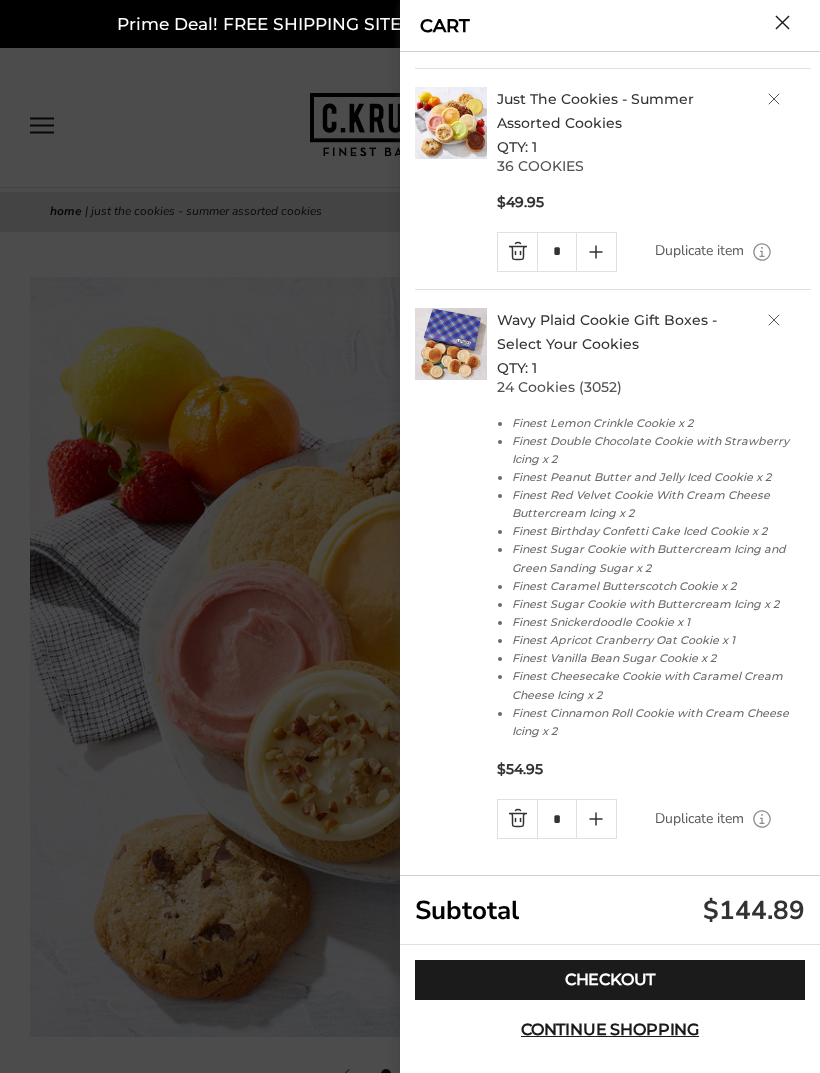 click on "Continue shopping" at bounding box center (610, 1030) 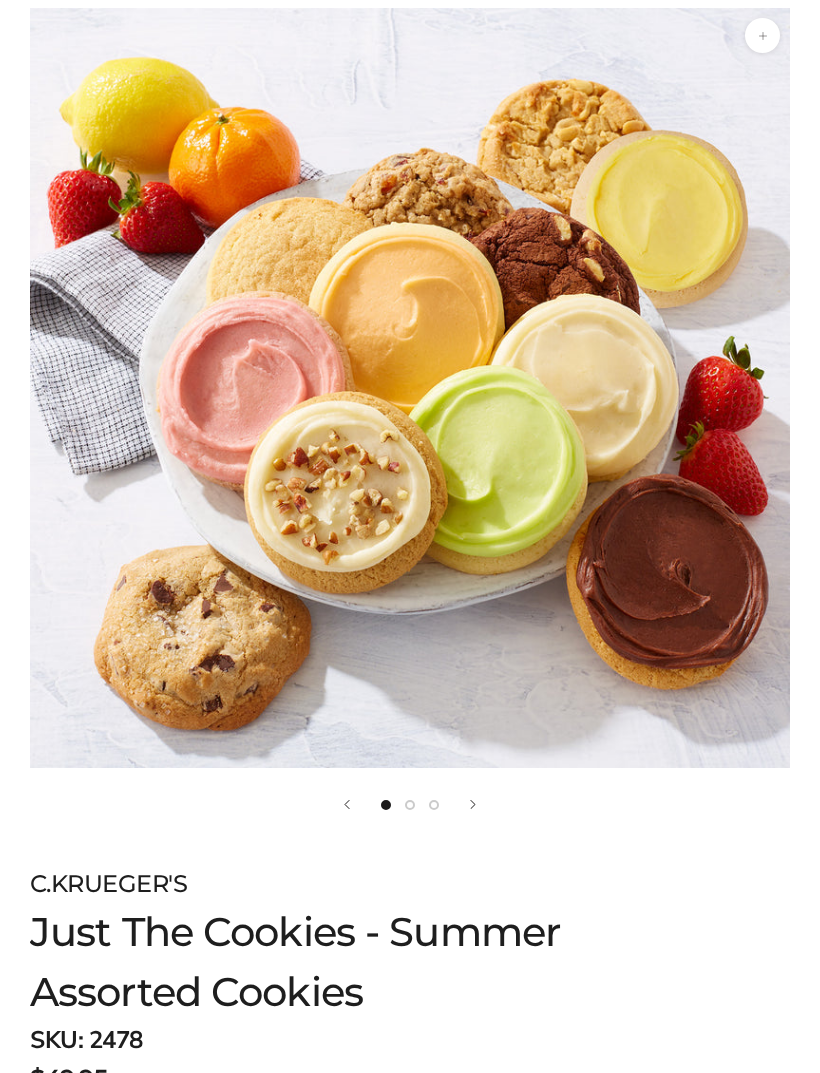scroll, scrollTop: 461, scrollLeft: 0, axis: vertical 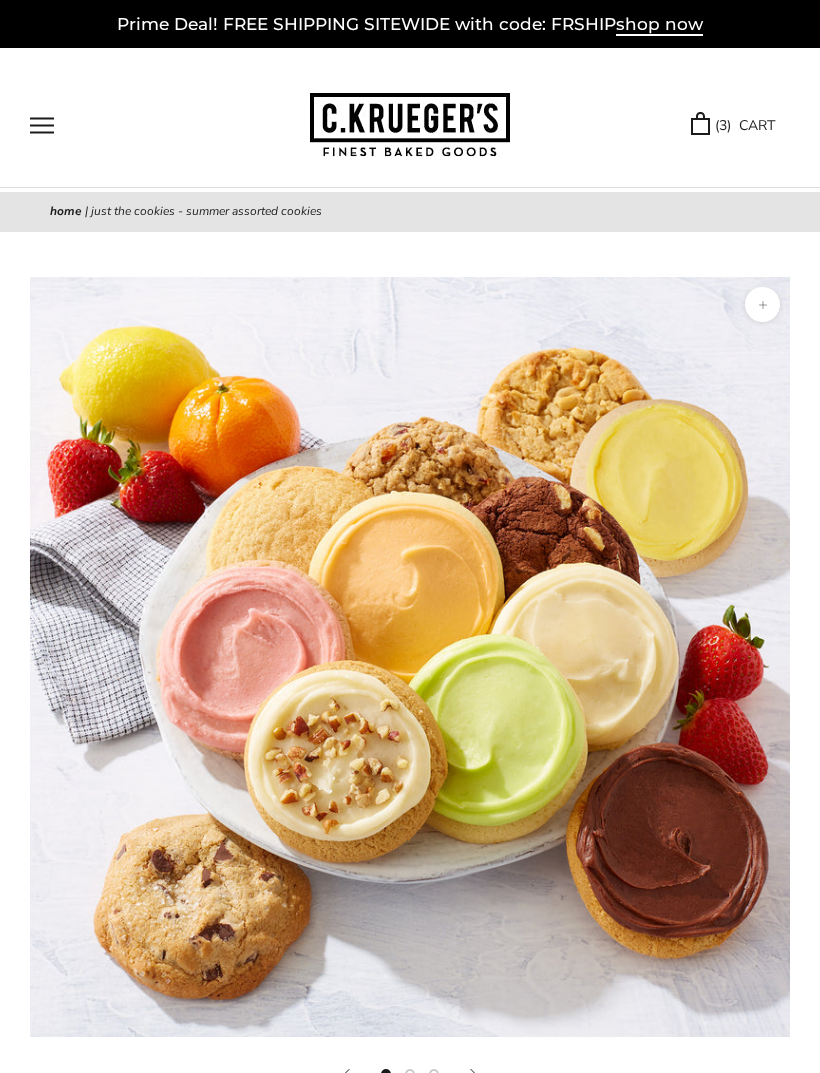click on "( 3 )  CART" at bounding box center [733, 125] 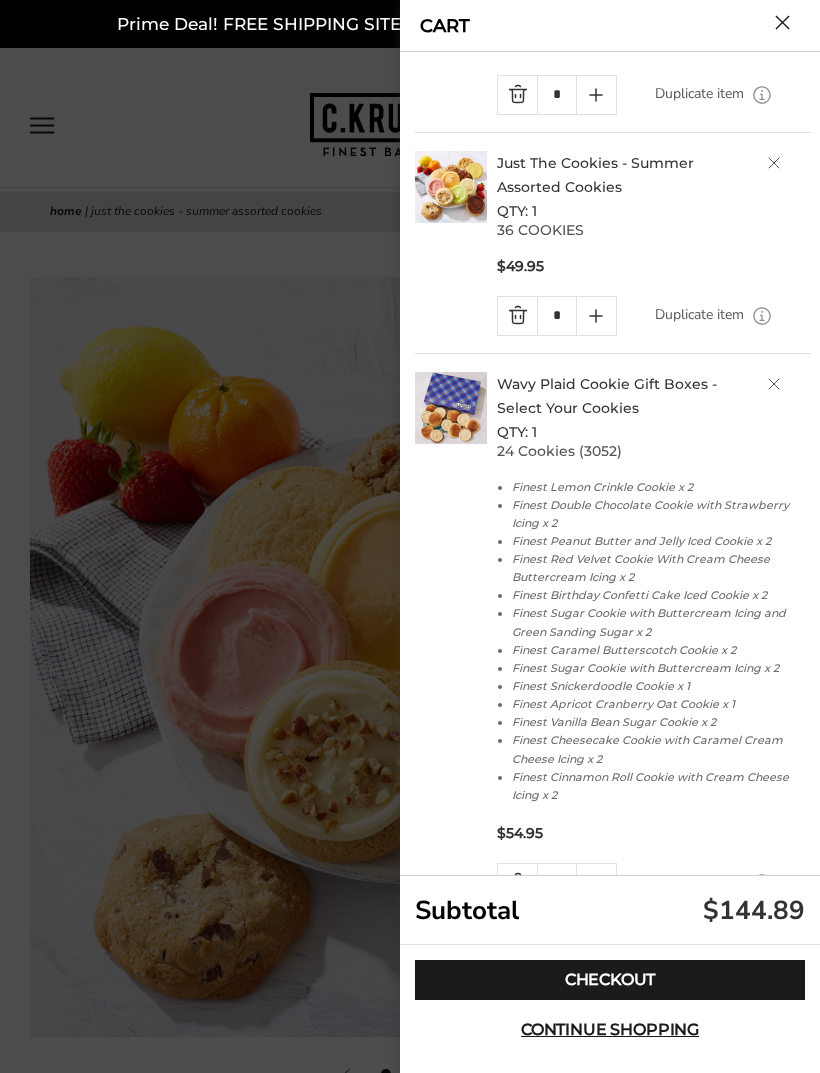 click on "Wavy Plaid Cookie Gift Boxes - Select Your Cookies
QTY: 1" at bounding box center (654, 408) 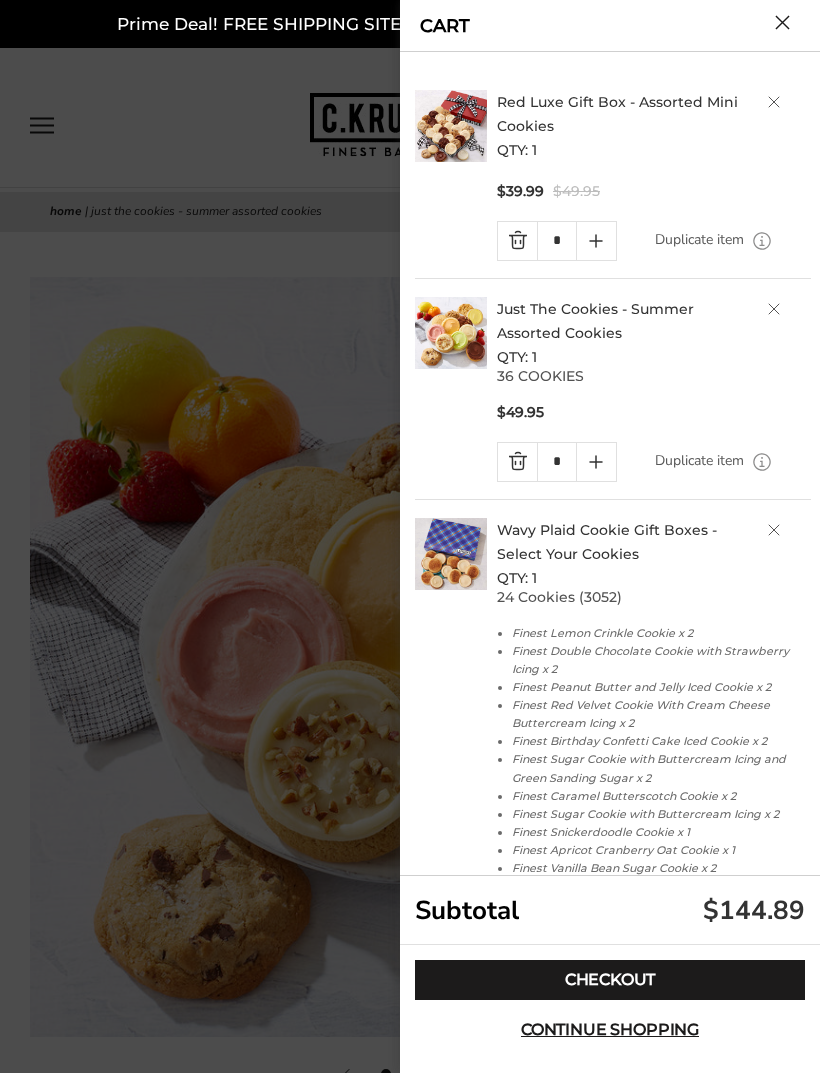 scroll, scrollTop: 0, scrollLeft: 0, axis: both 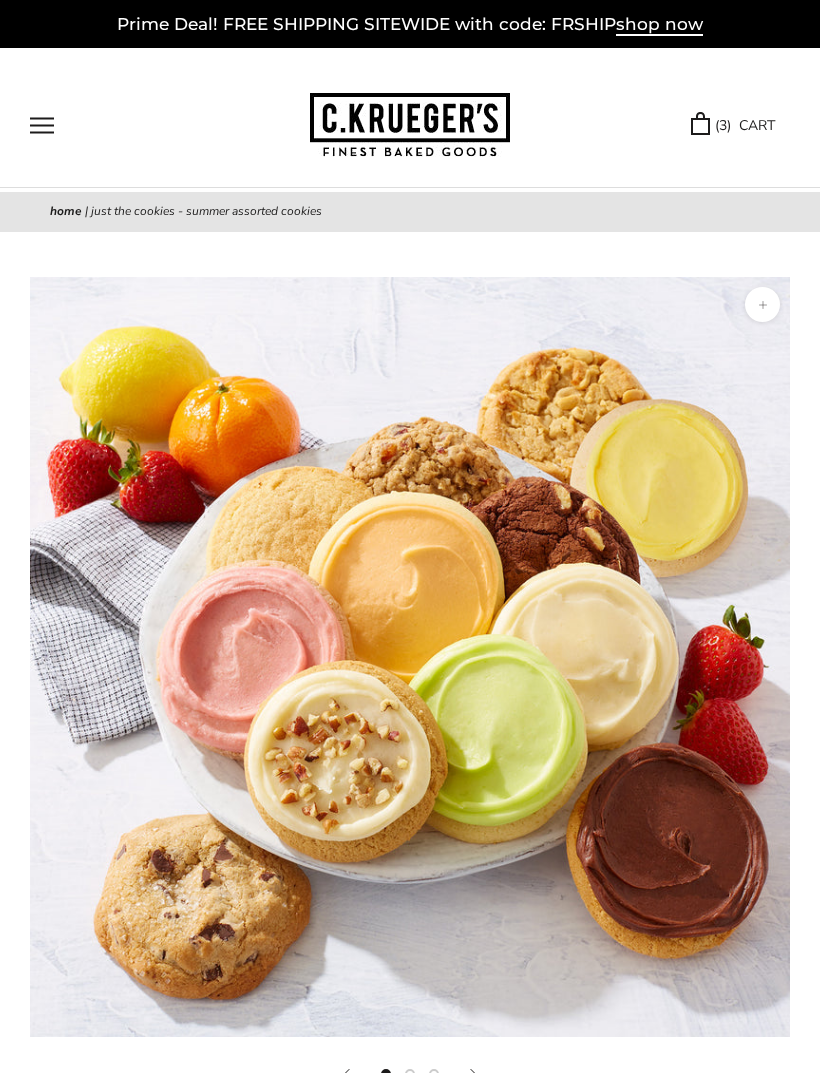 click at bounding box center (42, 125) 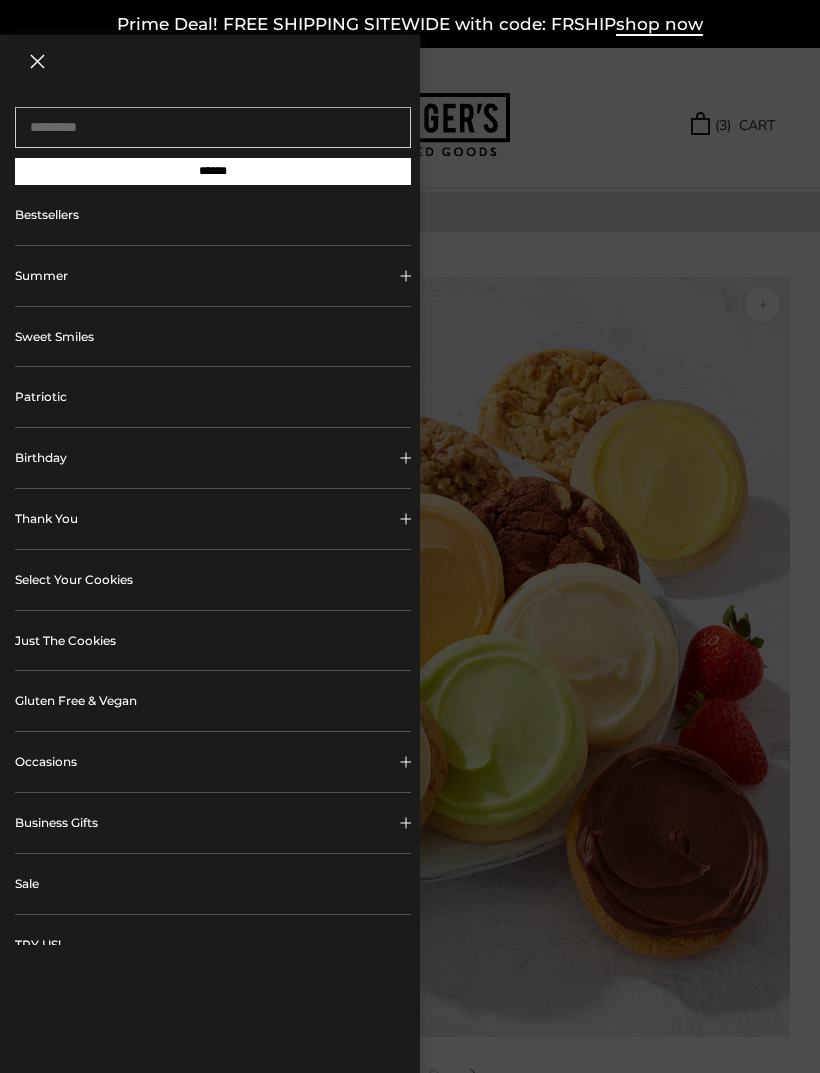 click on "******" at bounding box center [213, 171] 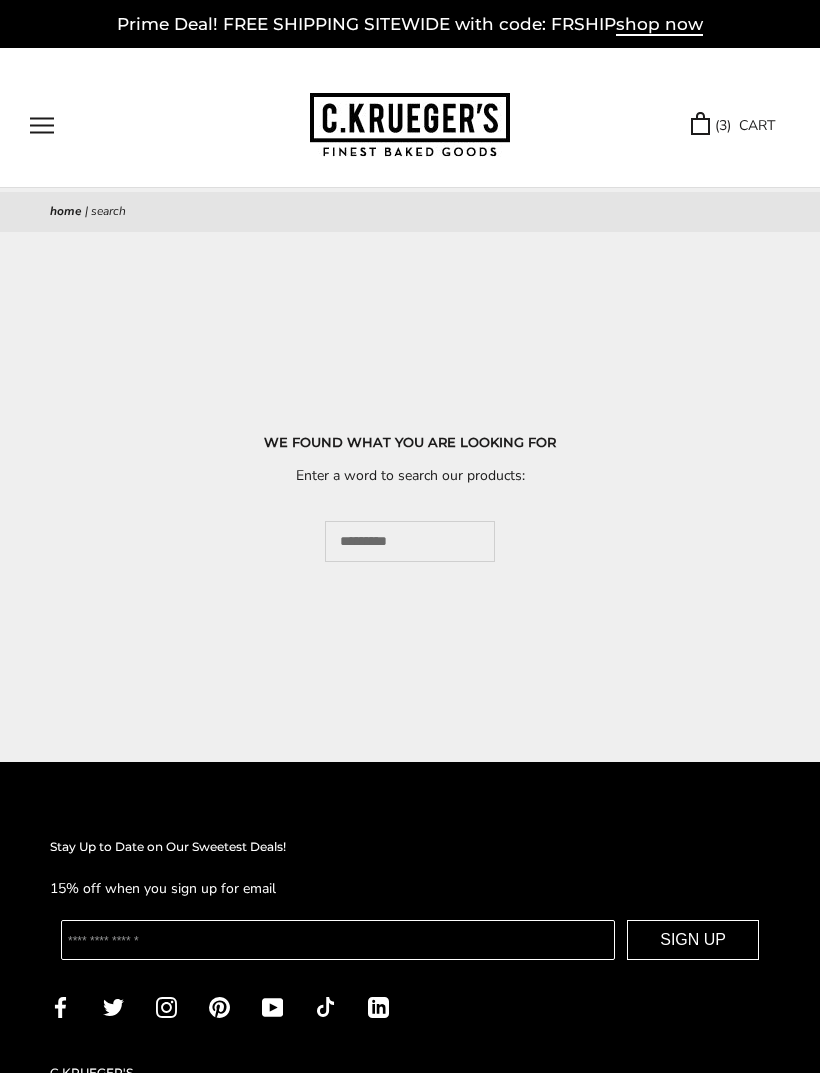 scroll, scrollTop: 0, scrollLeft: 0, axis: both 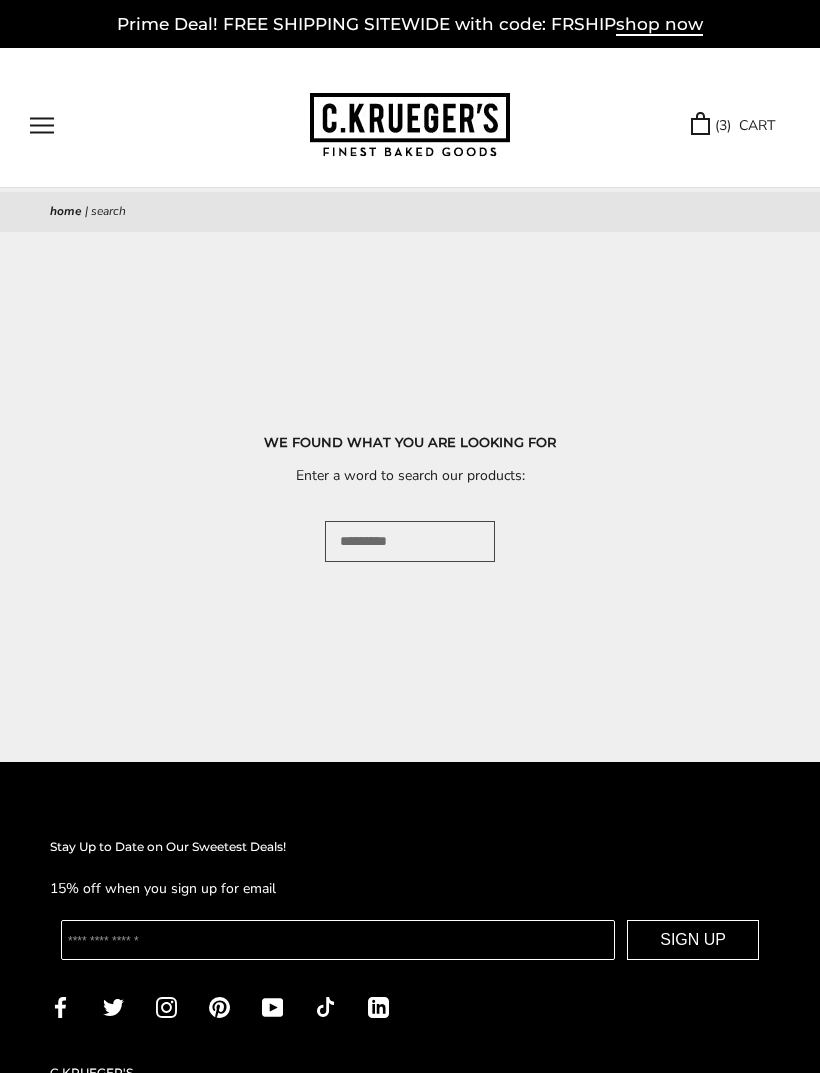 click at bounding box center [410, 541] 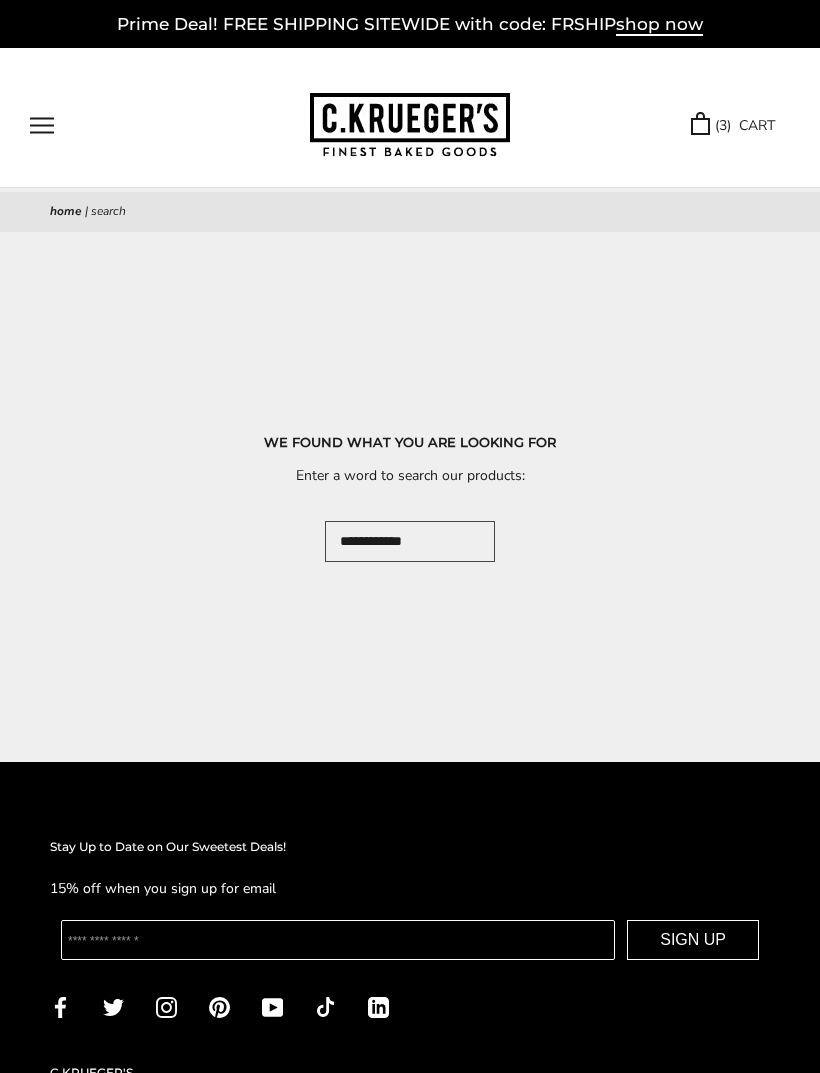 type on "**********" 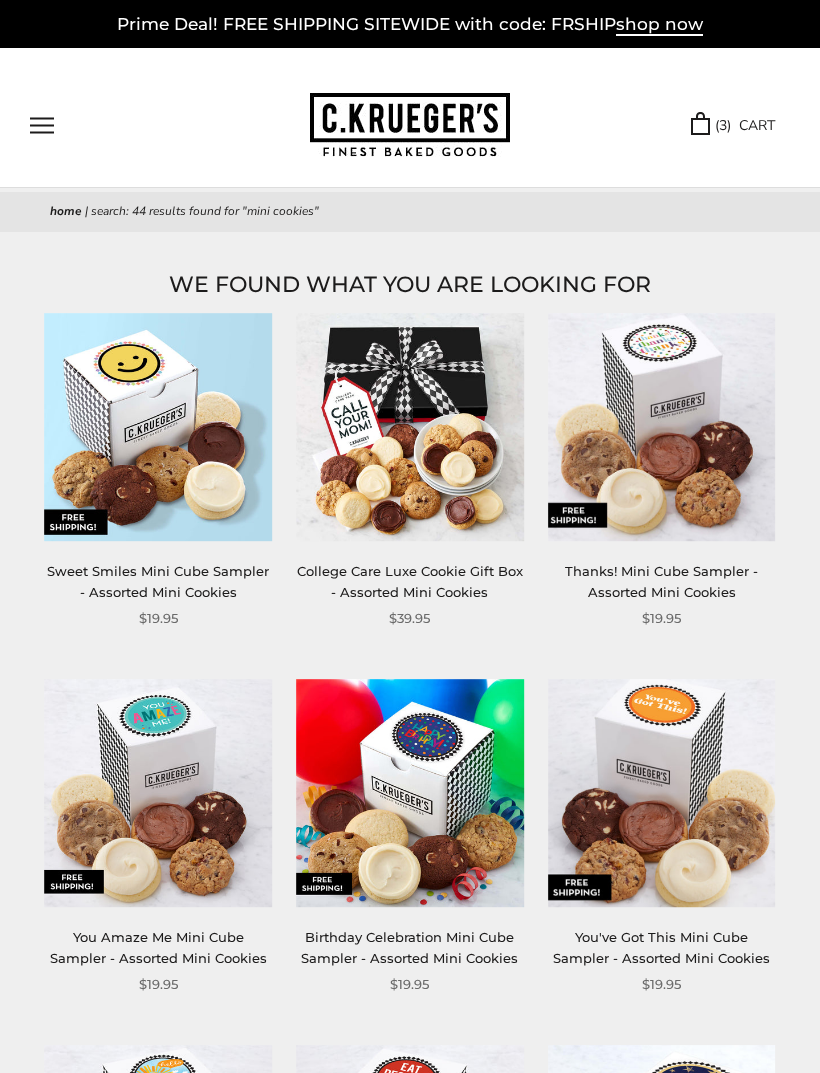 scroll, scrollTop: 0, scrollLeft: 0, axis: both 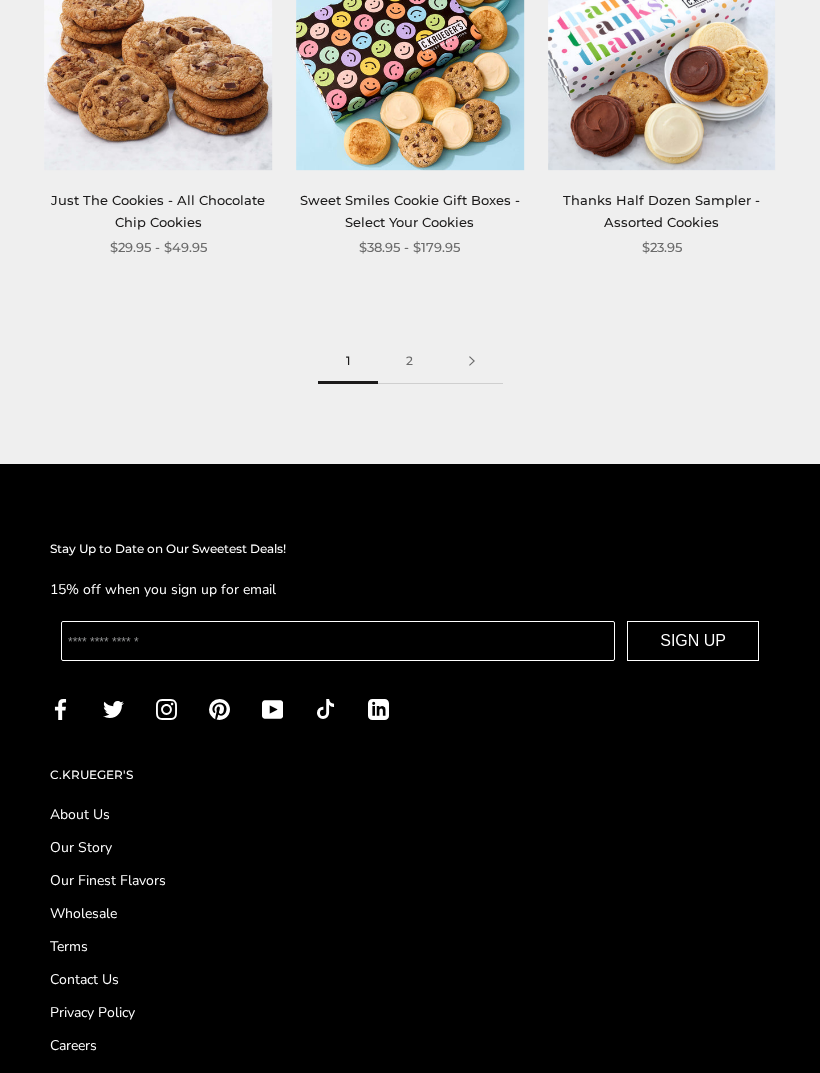 click on "2" at bounding box center (409, 362) 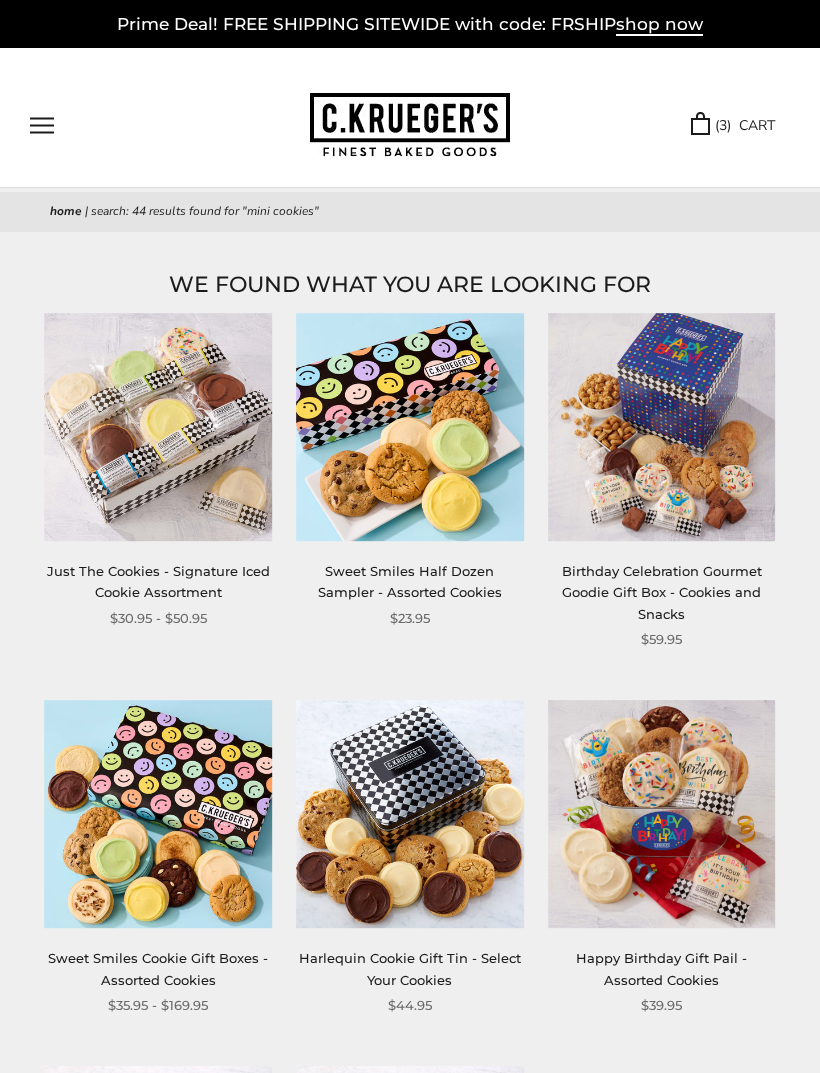 scroll, scrollTop: 0, scrollLeft: 0, axis: both 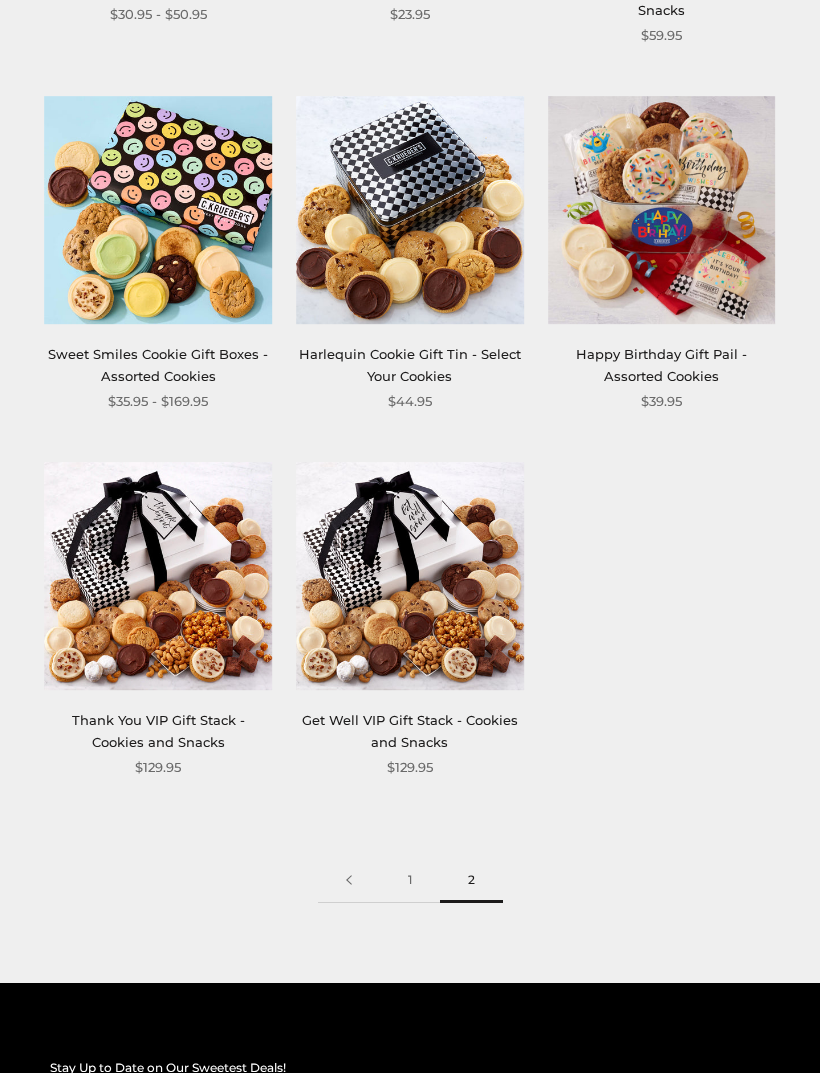 click on "1" at bounding box center (410, 880) 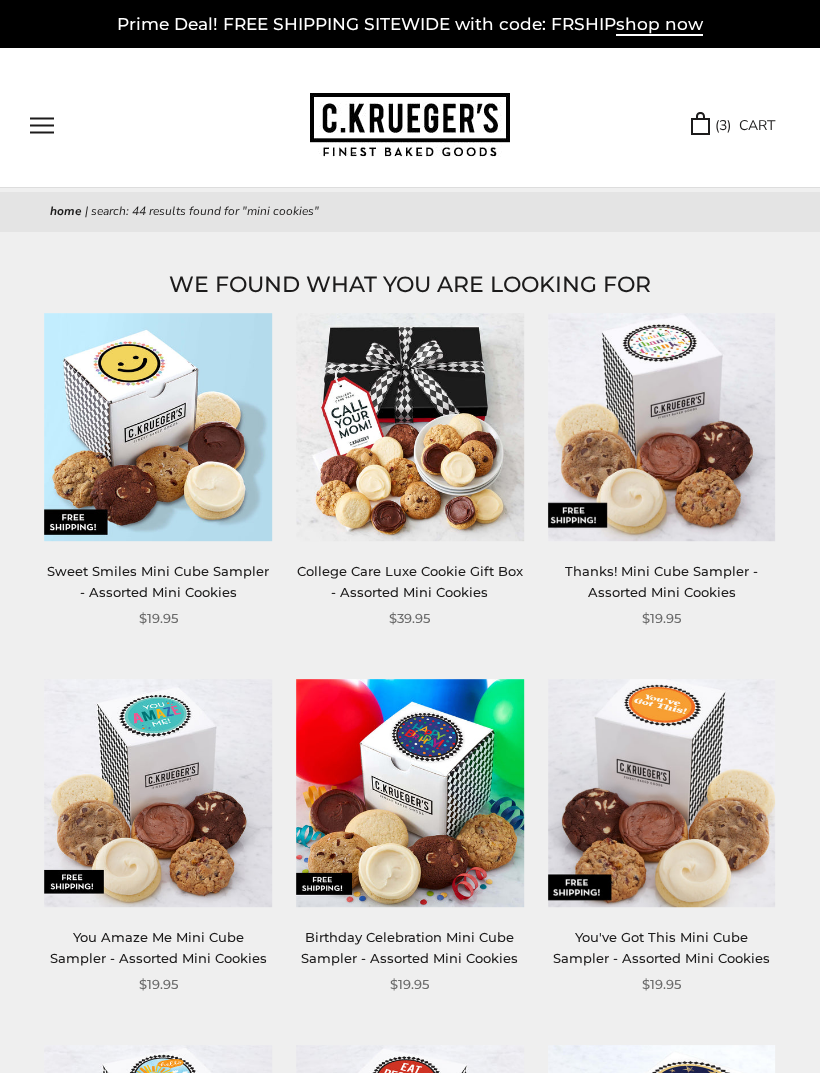 scroll, scrollTop: 0, scrollLeft: 0, axis: both 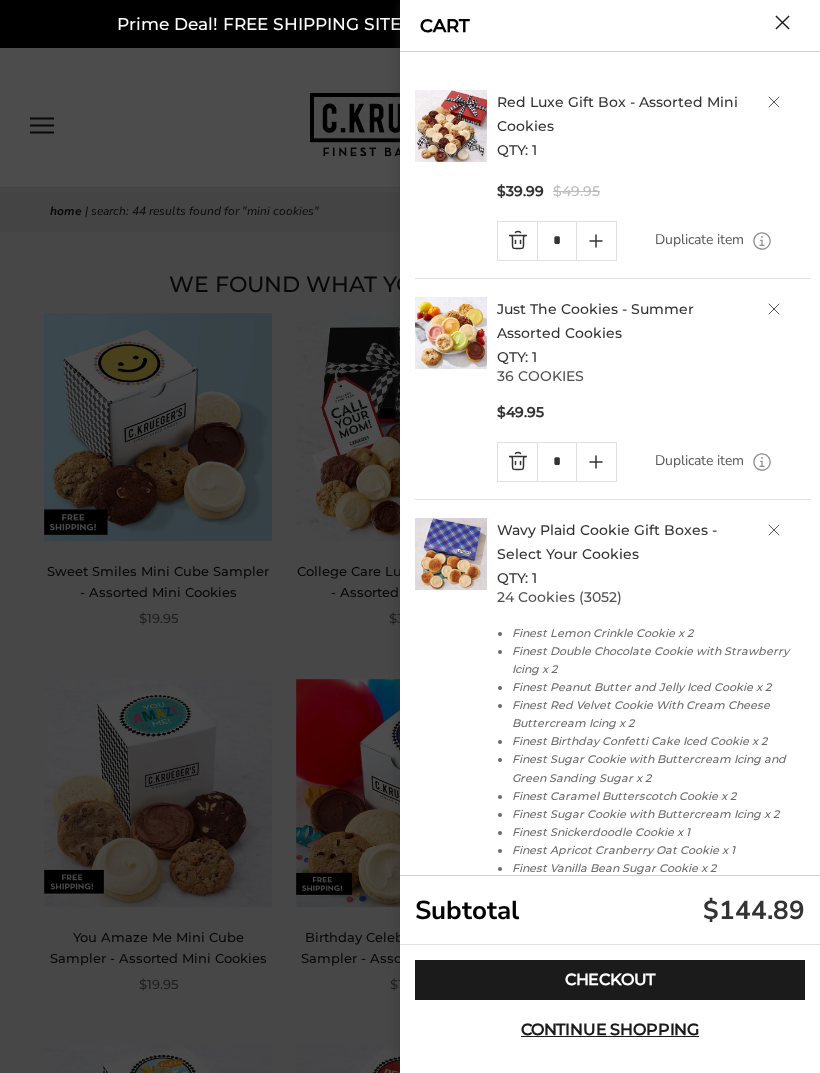 click on "Red Luxe Gift Box - Assorted Mini Cookies" at bounding box center [617, 114] 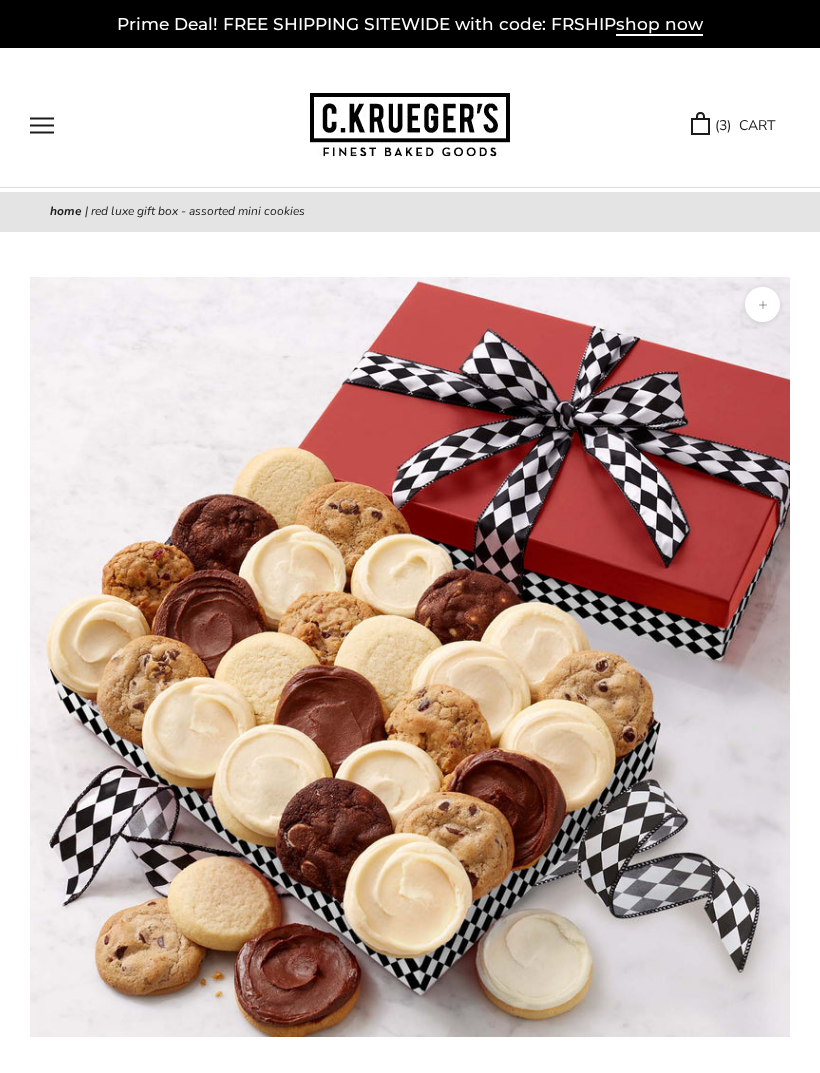 scroll, scrollTop: 0, scrollLeft: 0, axis: both 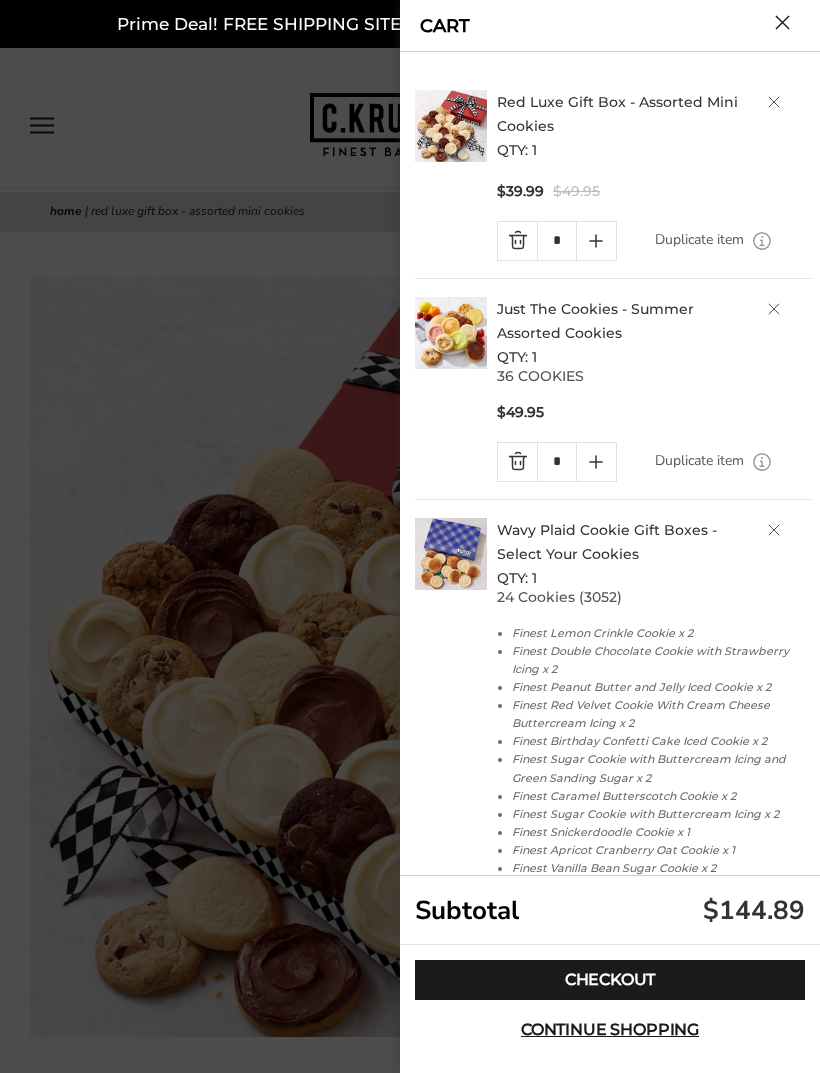 click on "Checkout" at bounding box center (610, 980) 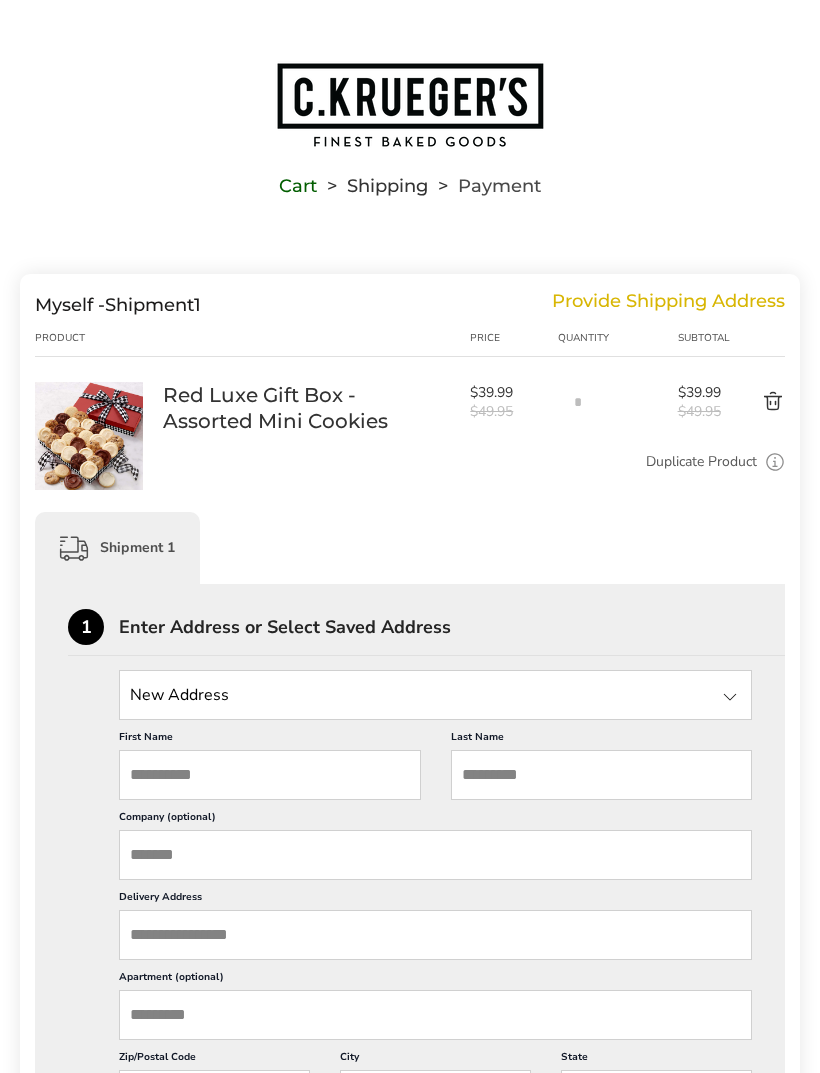scroll, scrollTop: 0, scrollLeft: 0, axis: both 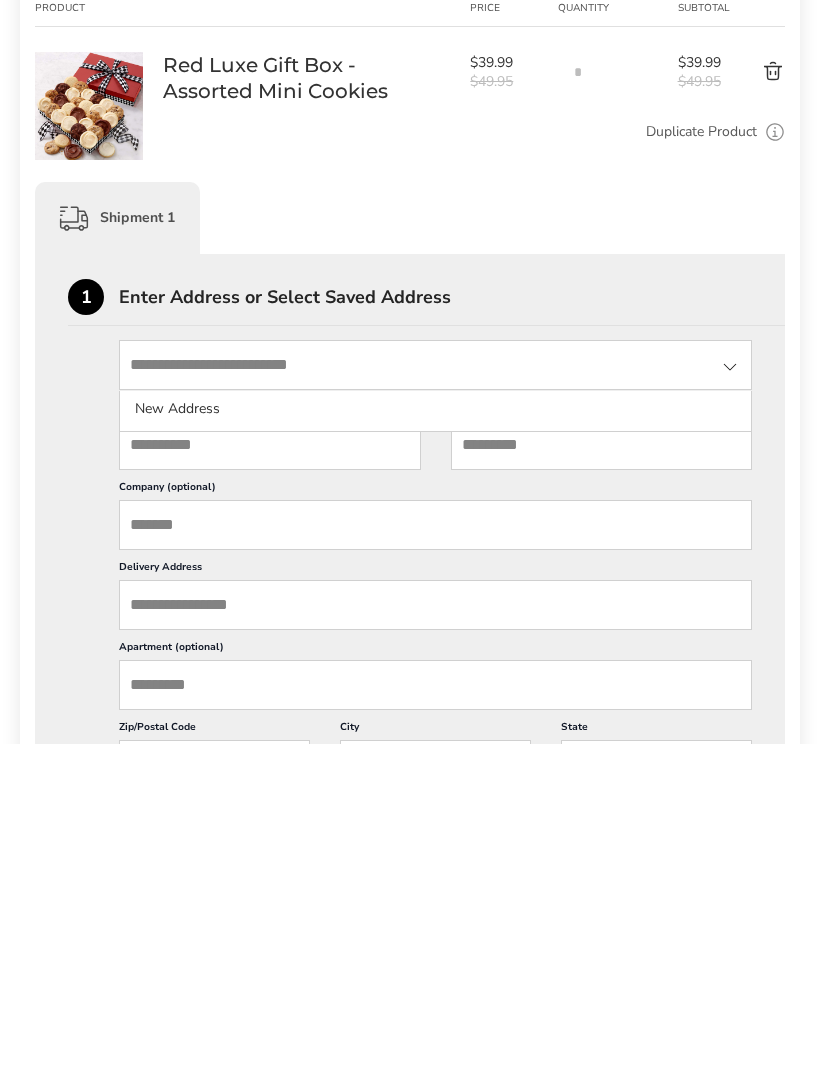 click at bounding box center (730, 697) 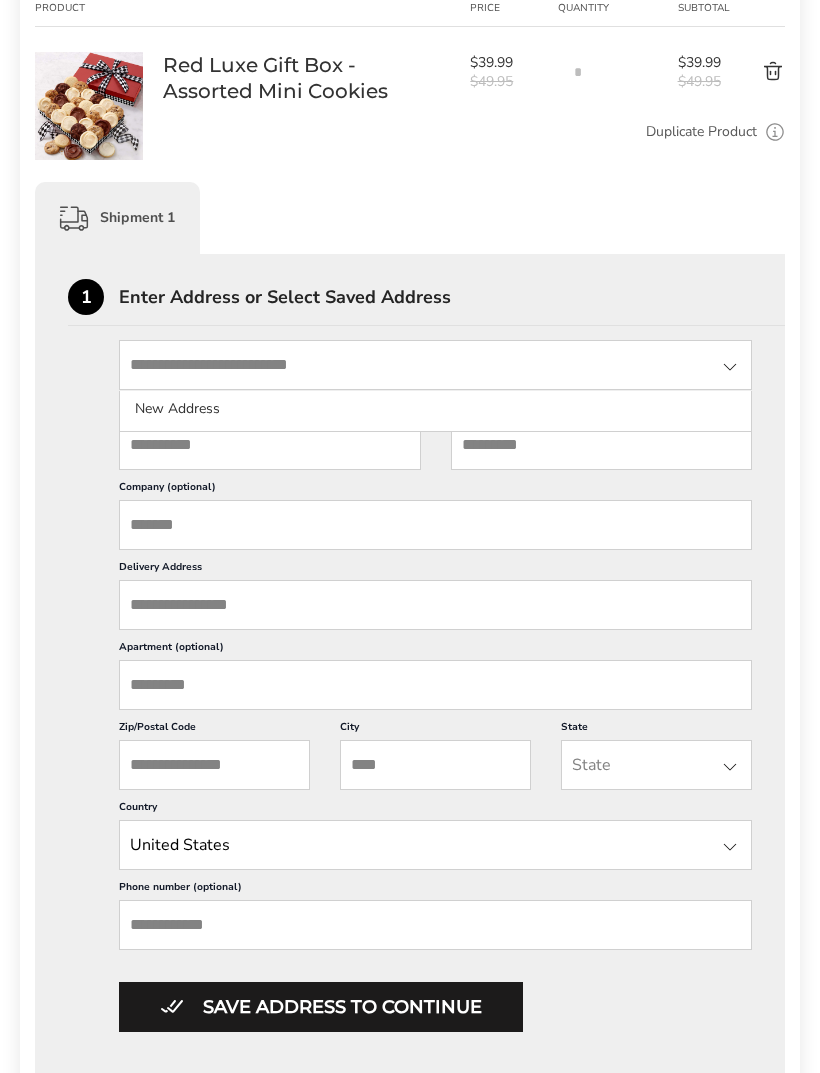 click at bounding box center (730, 367) 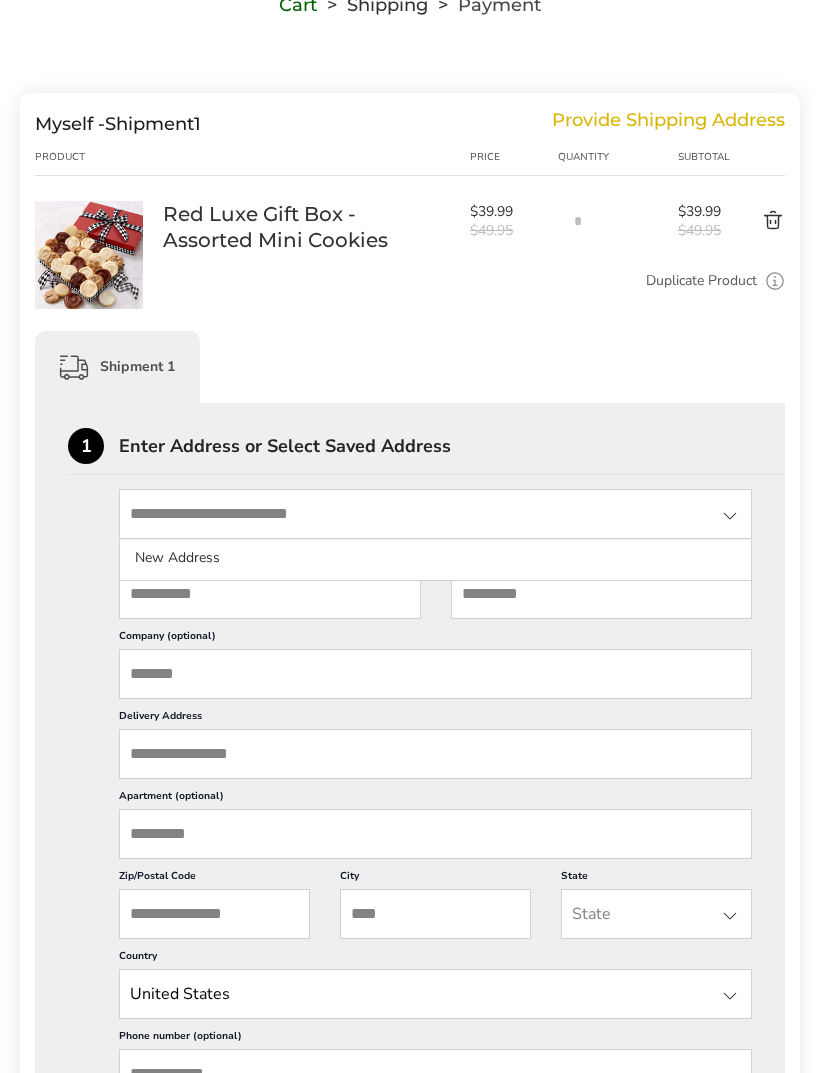 scroll, scrollTop: 0, scrollLeft: 0, axis: both 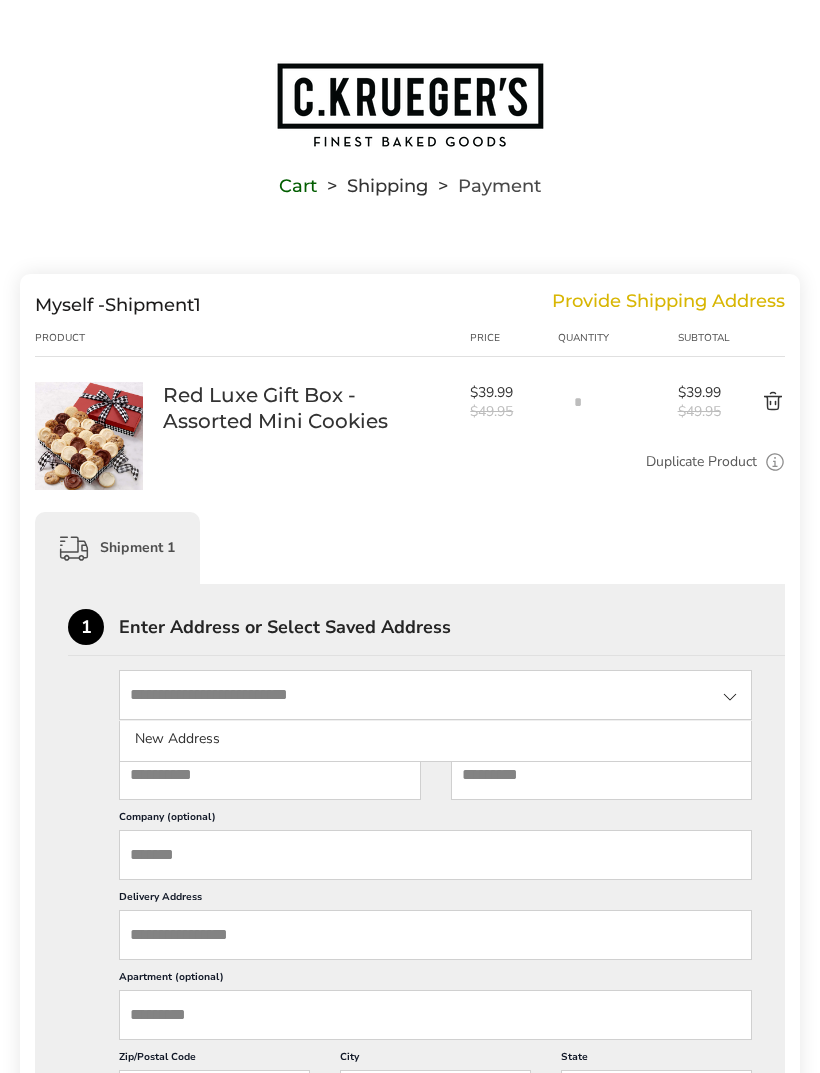 click at bounding box center [435, 695] 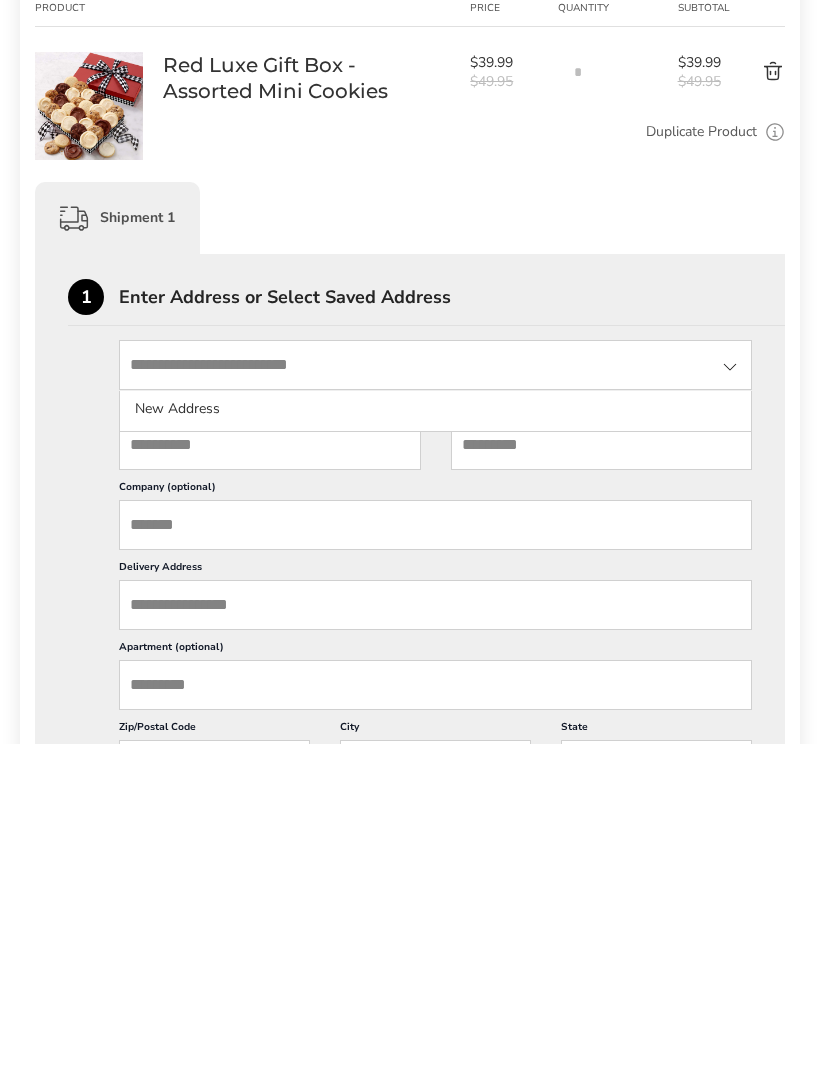 click on "First Name" at bounding box center (270, 775) 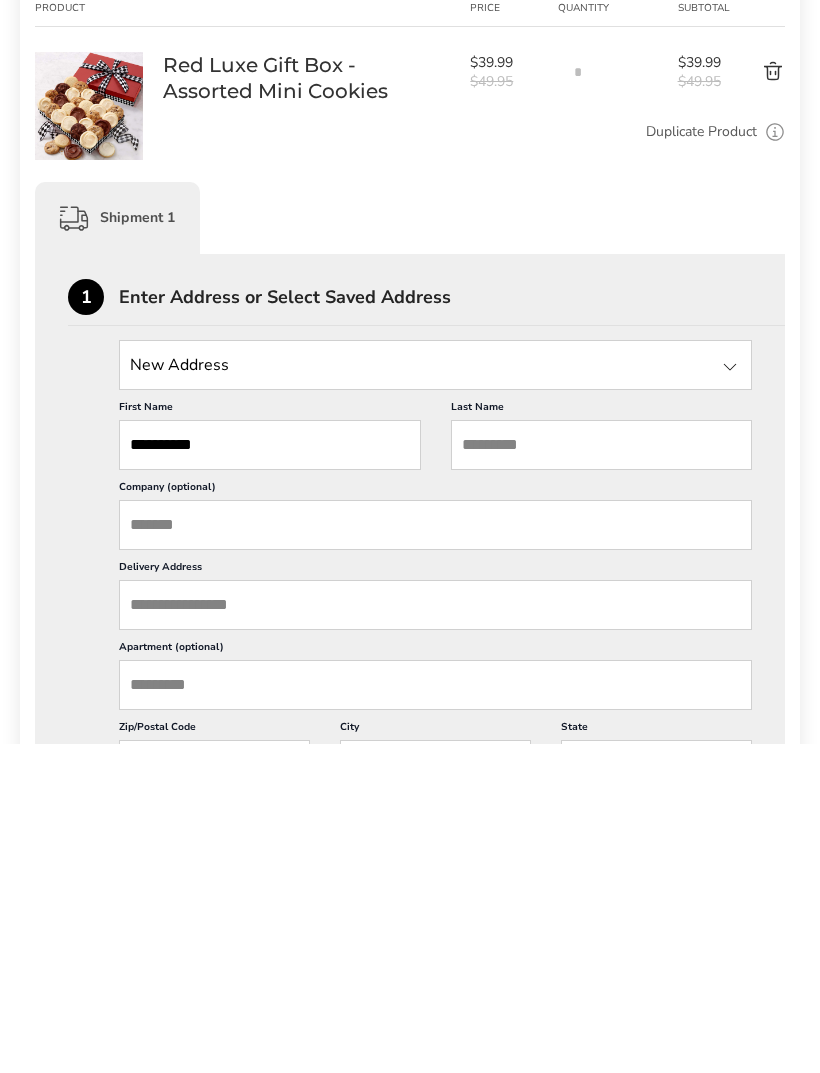 type on "*********" 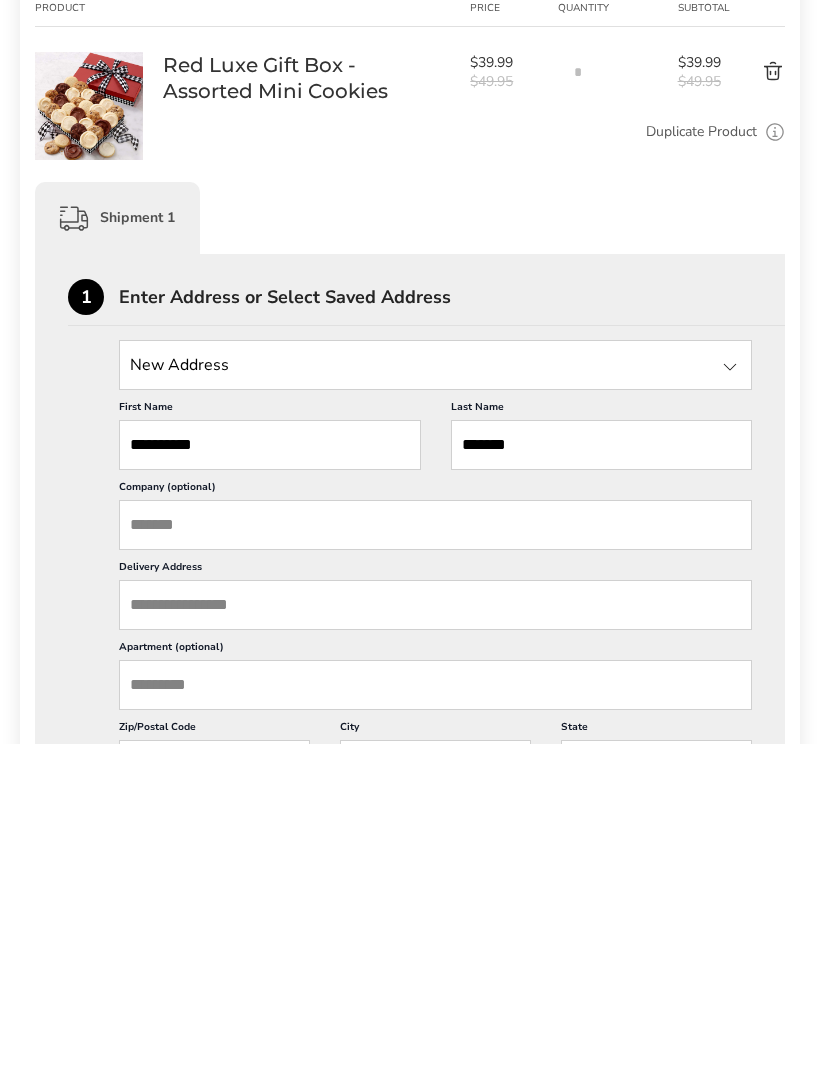 type on "*******" 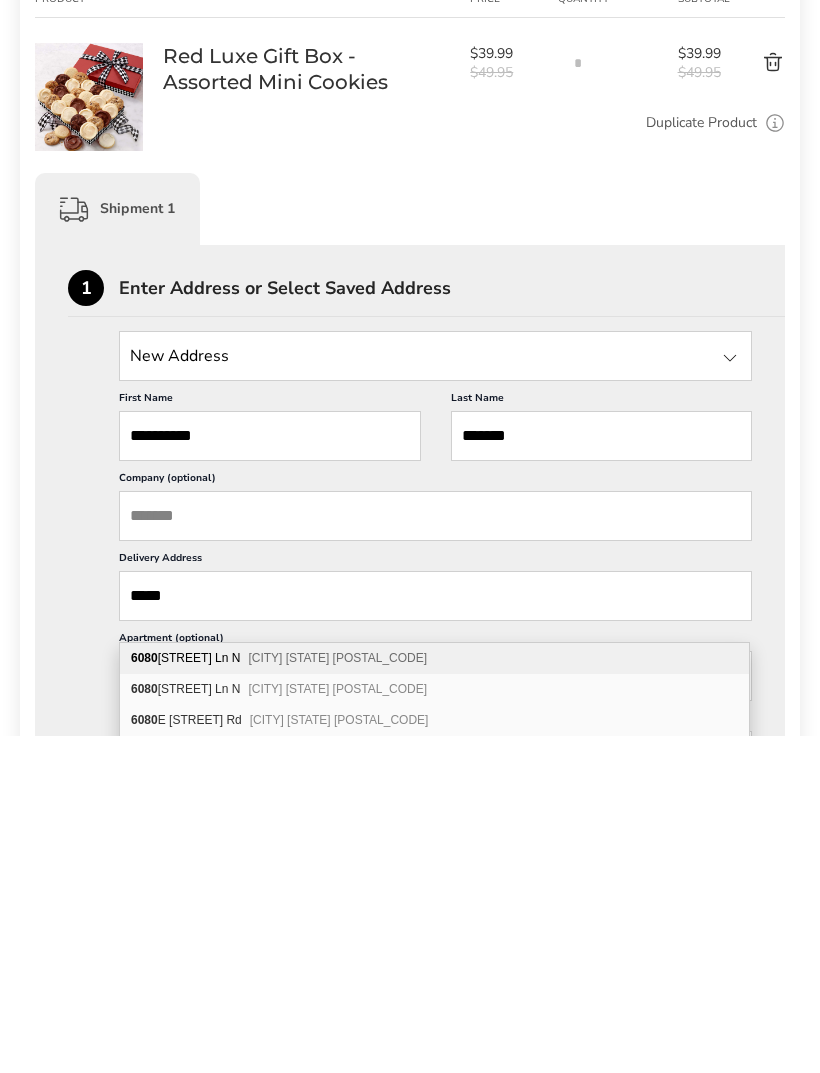 scroll, scrollTop: 12, scrollLeft: 0, axis: vertical 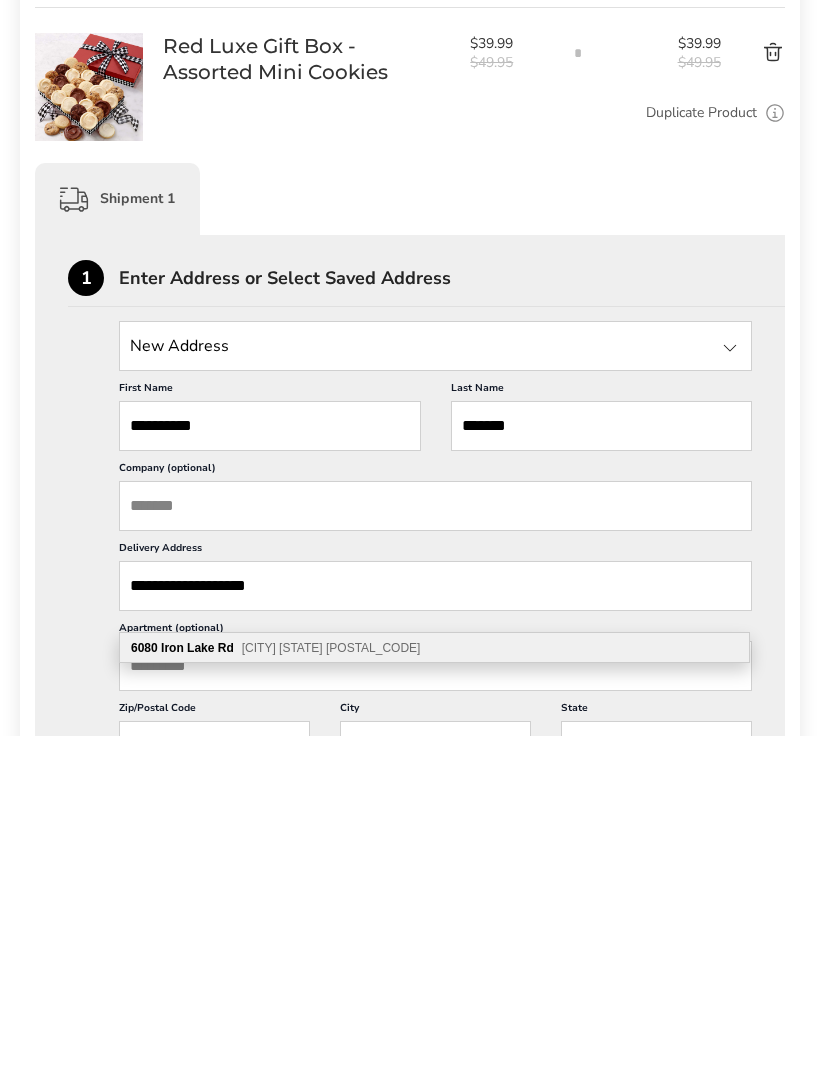 click on "Iron River WI 54847" at bounding box center (331, 985) 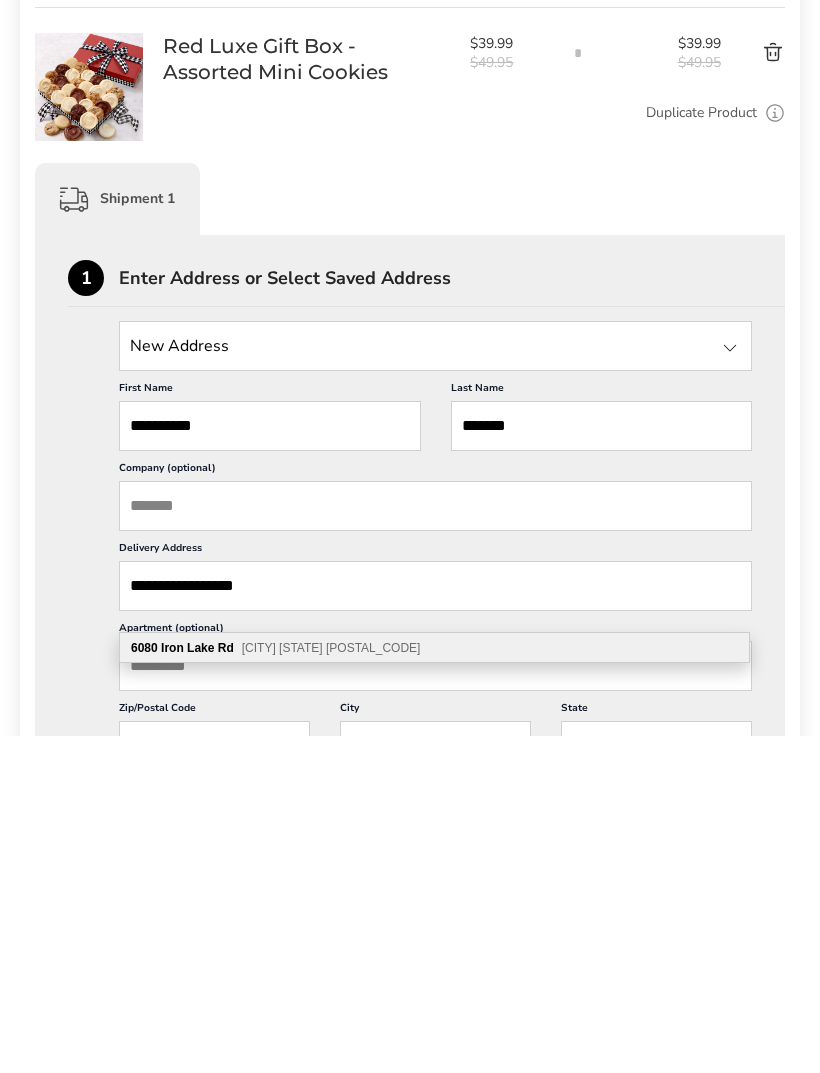 scroll, scrollTop: 350, scrollLeft: 0, axis: vertical 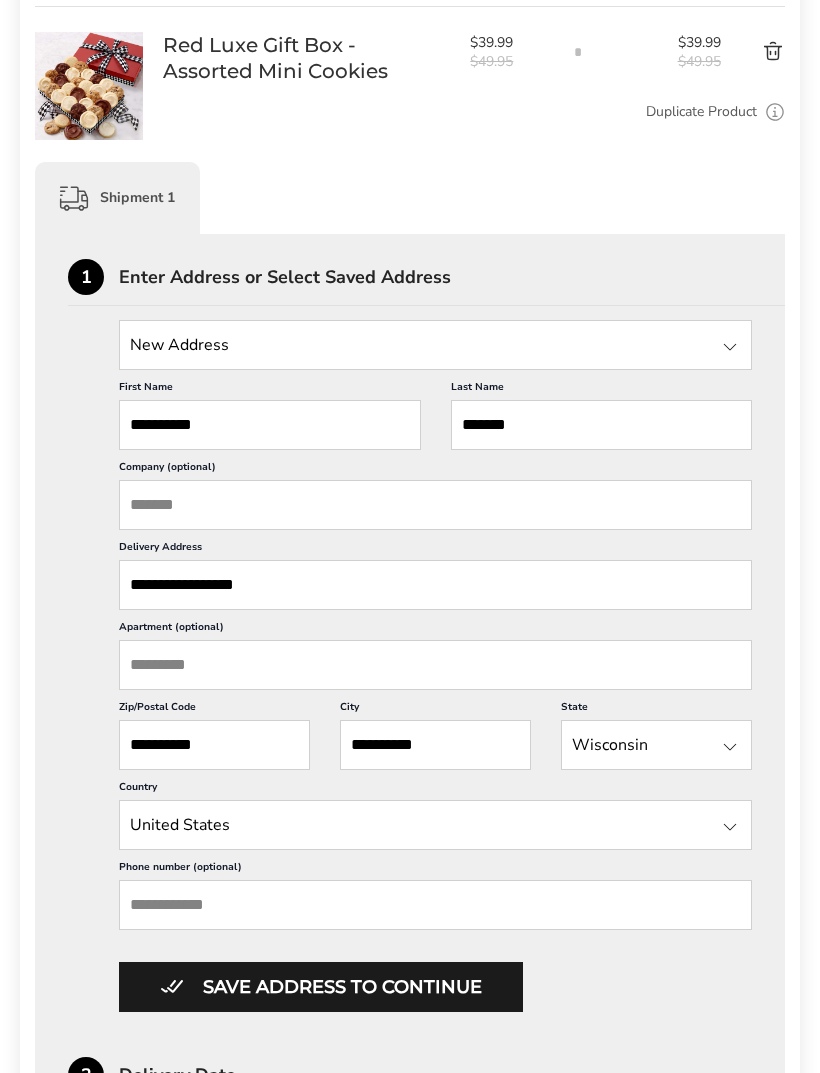 click on "Phone number (optional)" at bounding box center [435, 905] 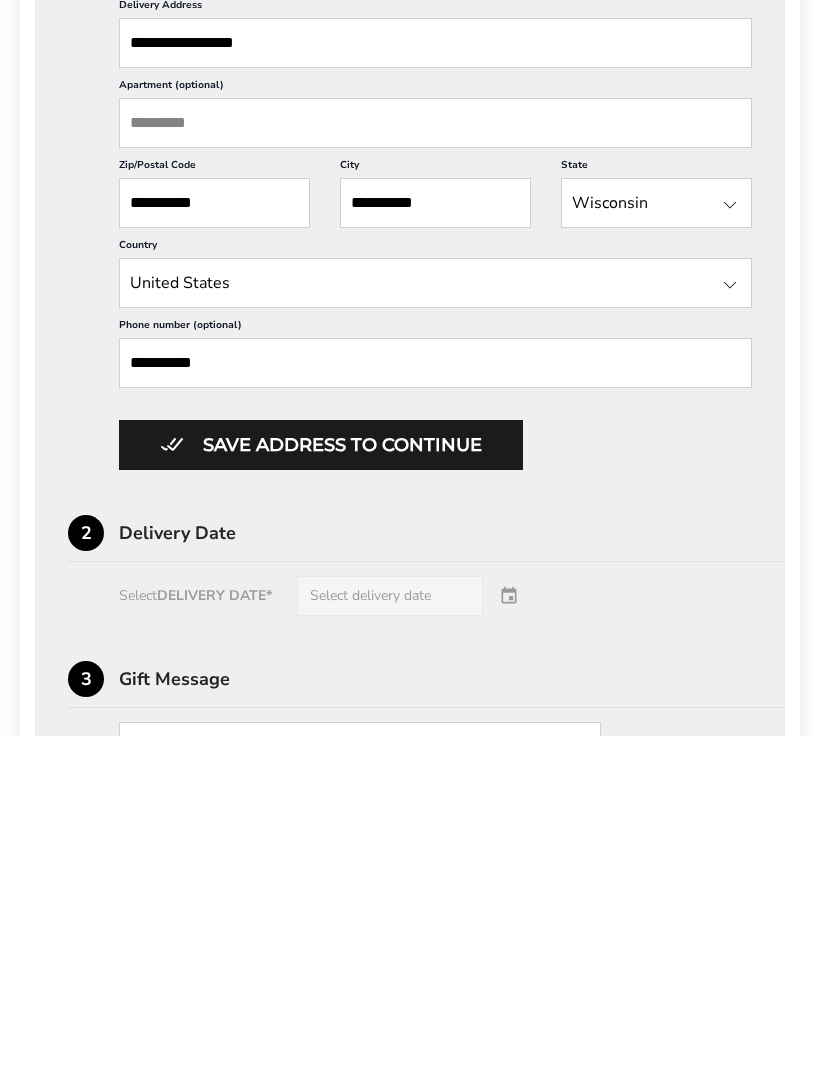 type on "**********" 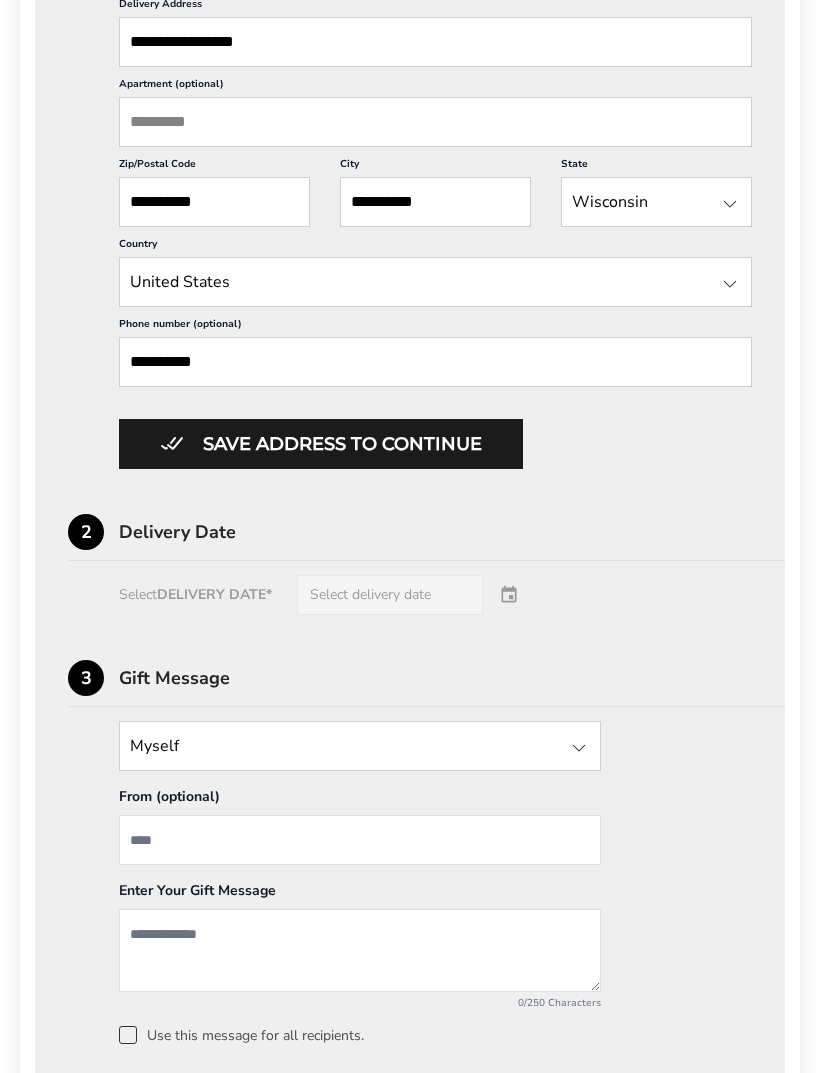 click on "Select  DELIVERY DATE*  Select delivery date" at bounding box center (410, 595) 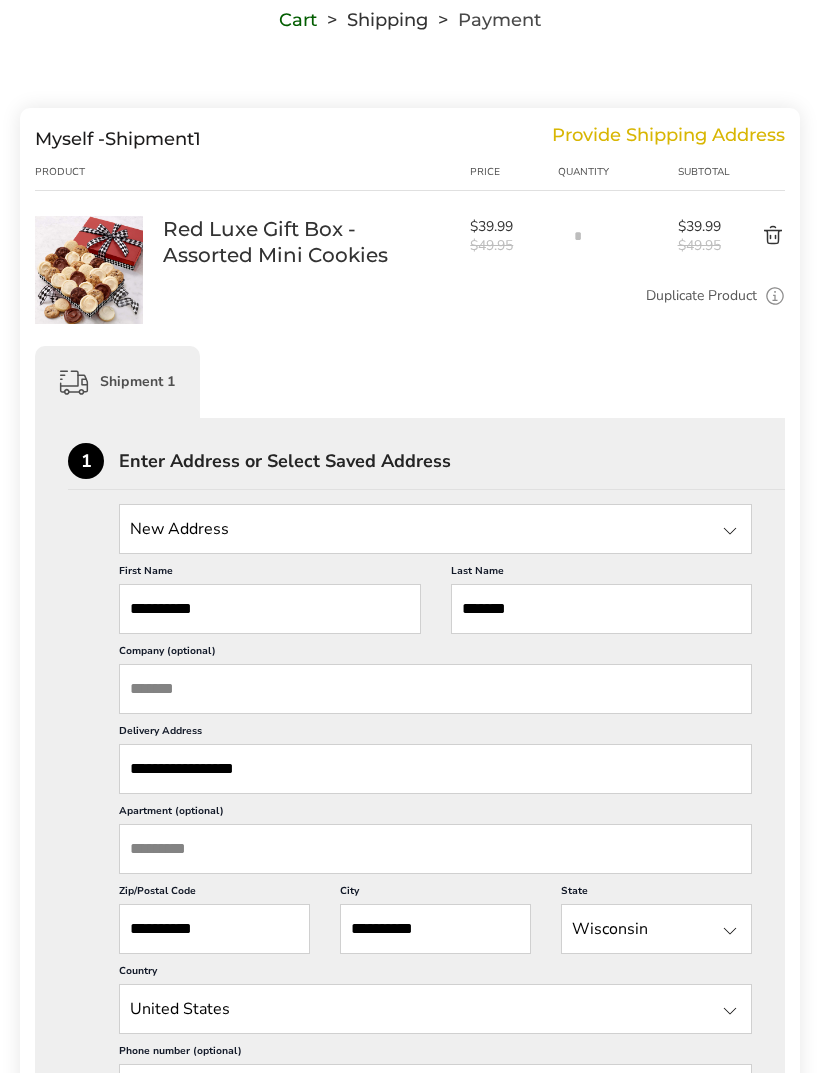 scroll, scrollTop: 0, scrollLeft: 0, axis: both 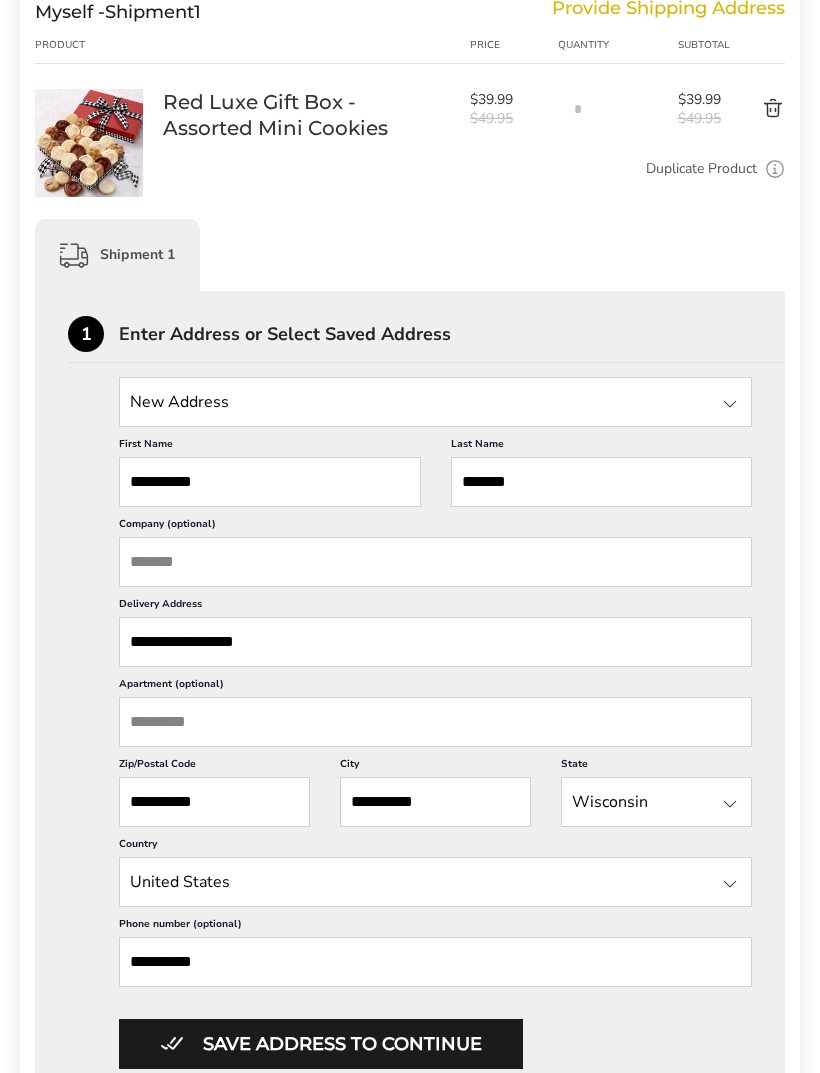 click on "Company (optional)" at bounding box center [435, 563] 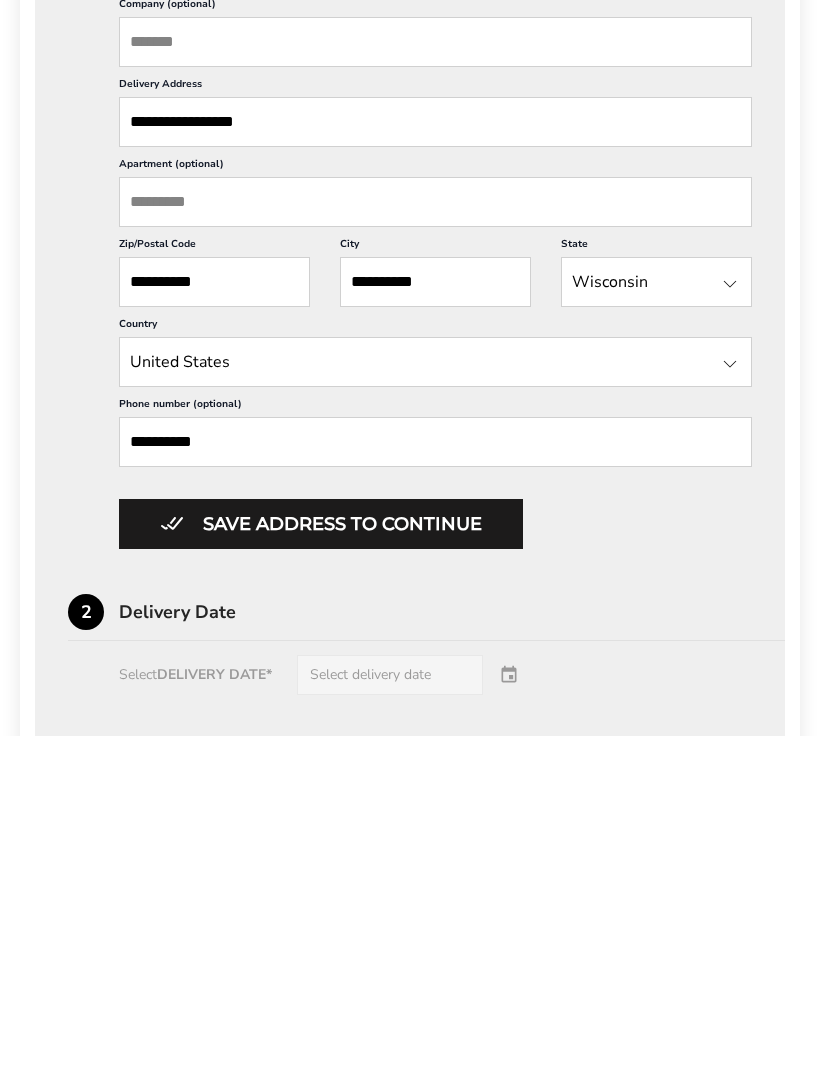 scroll, scrollTop: 814, scrollLeft: 0, axis: vertical 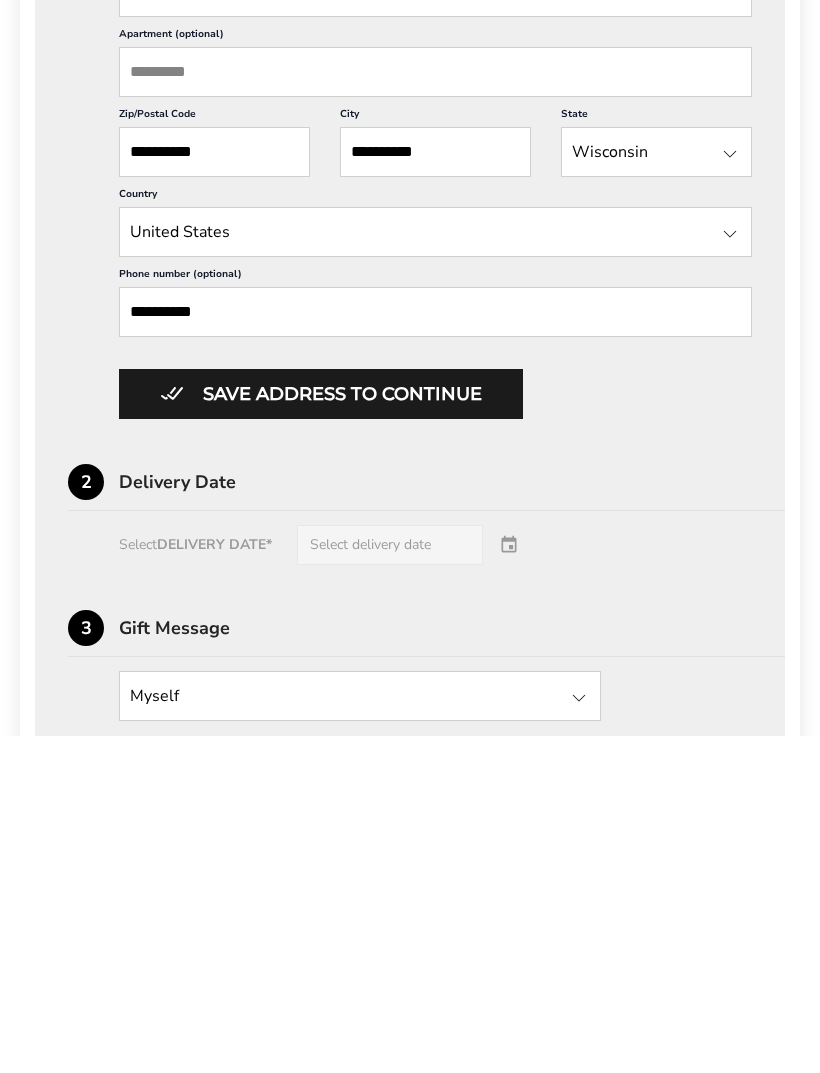 click on "Save address to continue" at bounding box center (321, 731) 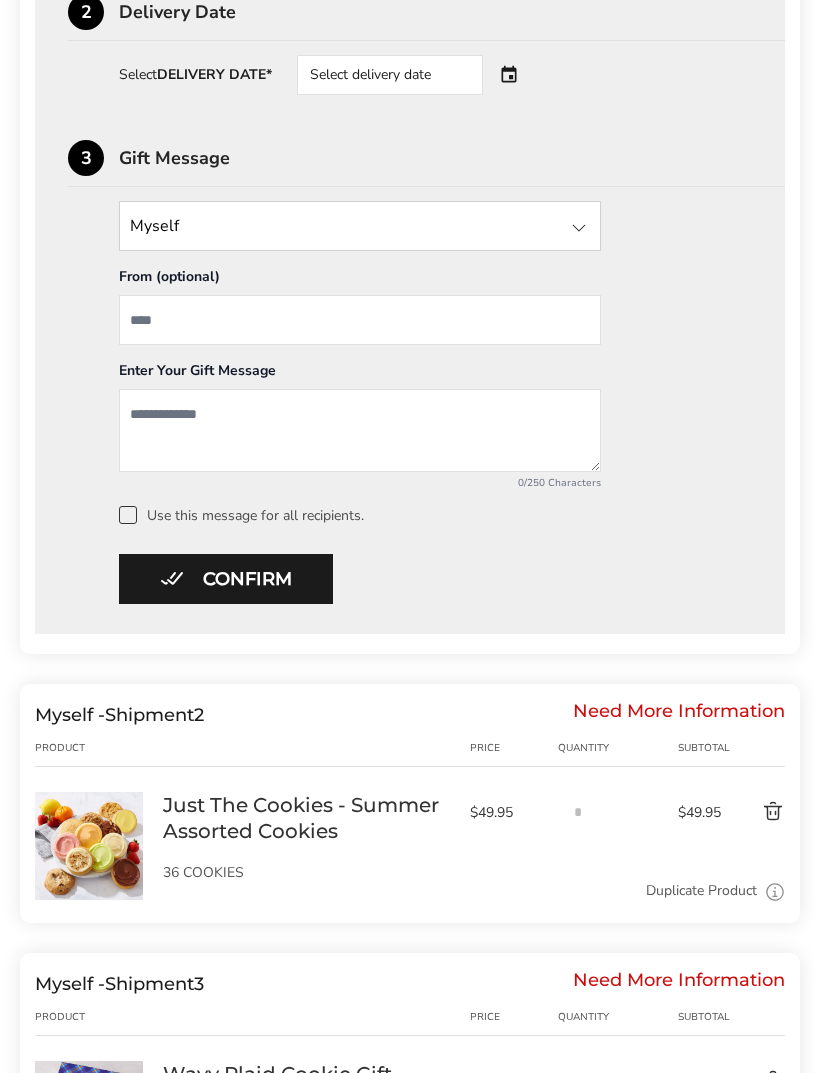 click on "1 Enter Address or Select Saved Address Catherine  Johnson, 6080 Iron Lake Rd,  Iron River, WI, 54847-4716, United States, 3862091838 New Address  Catherine  Johnson, 6080 Iron Lake Rd,  Iron River, WI, 54847-4716, United States, 3862091838   Use this address for all shipments  Edit address 2  Delivery Date  Select  DELIVERY DATE* Select delivery date 3 Gift Message Myself Myself  Other Recipient  From (optional) Enter Your Gift Message 0/250 Characters  Use this message for all recipients.   Confirm  * Please fill in all required fields to confirm" at bounding box center (410, 202) 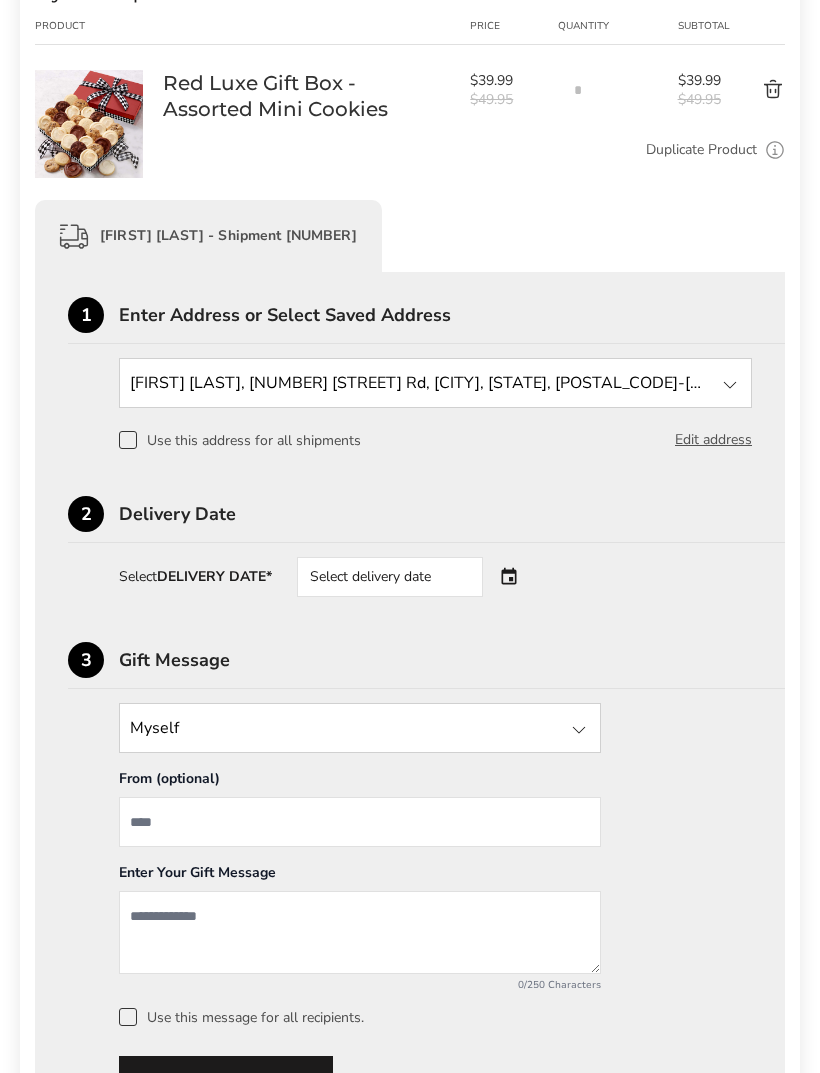 scroll, scrollTop: 278, scrollLeft: 0, axis: vertical 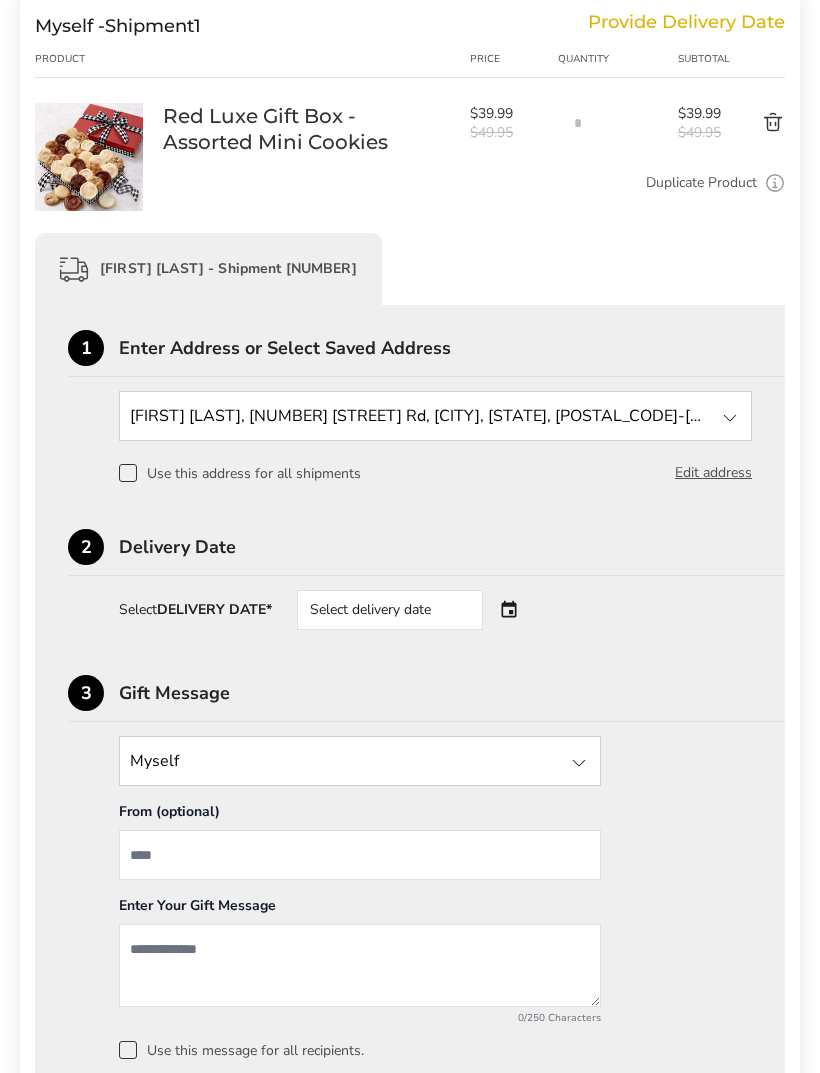 click on "Select delivery date" at bounding box center [390, 611] 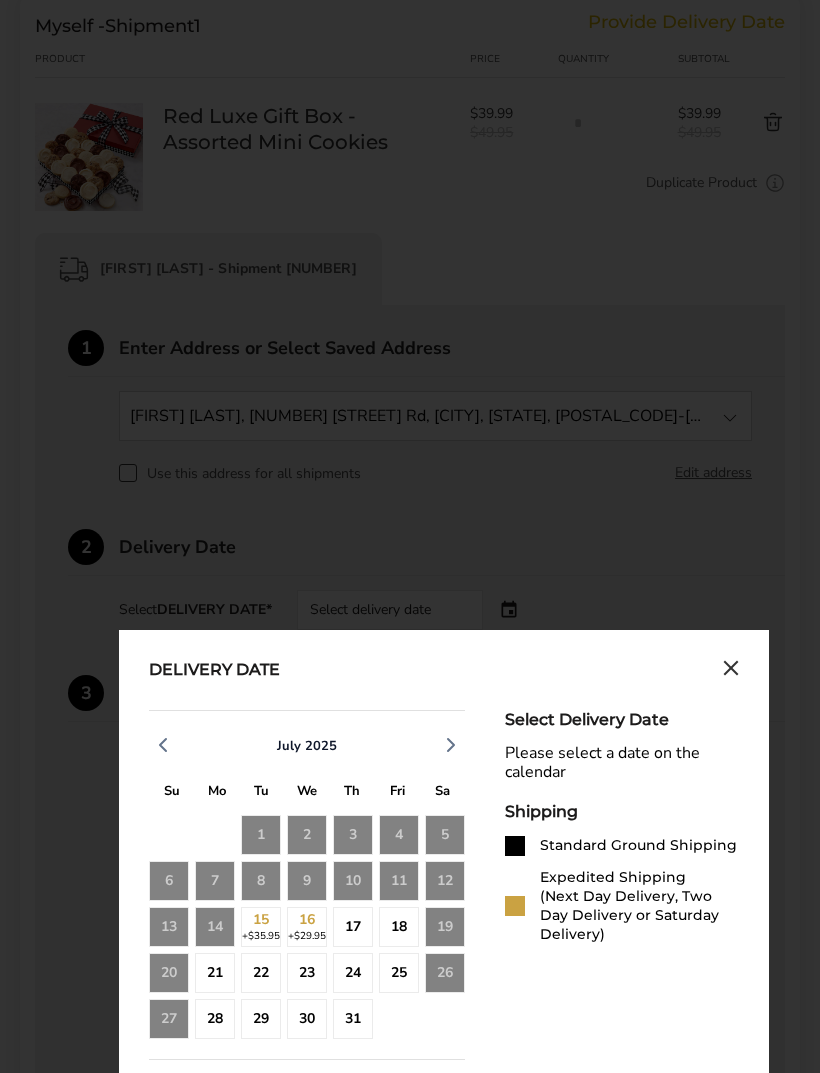 scroll, scrollTop: 279, scrollLeft: 0, axis: vertical 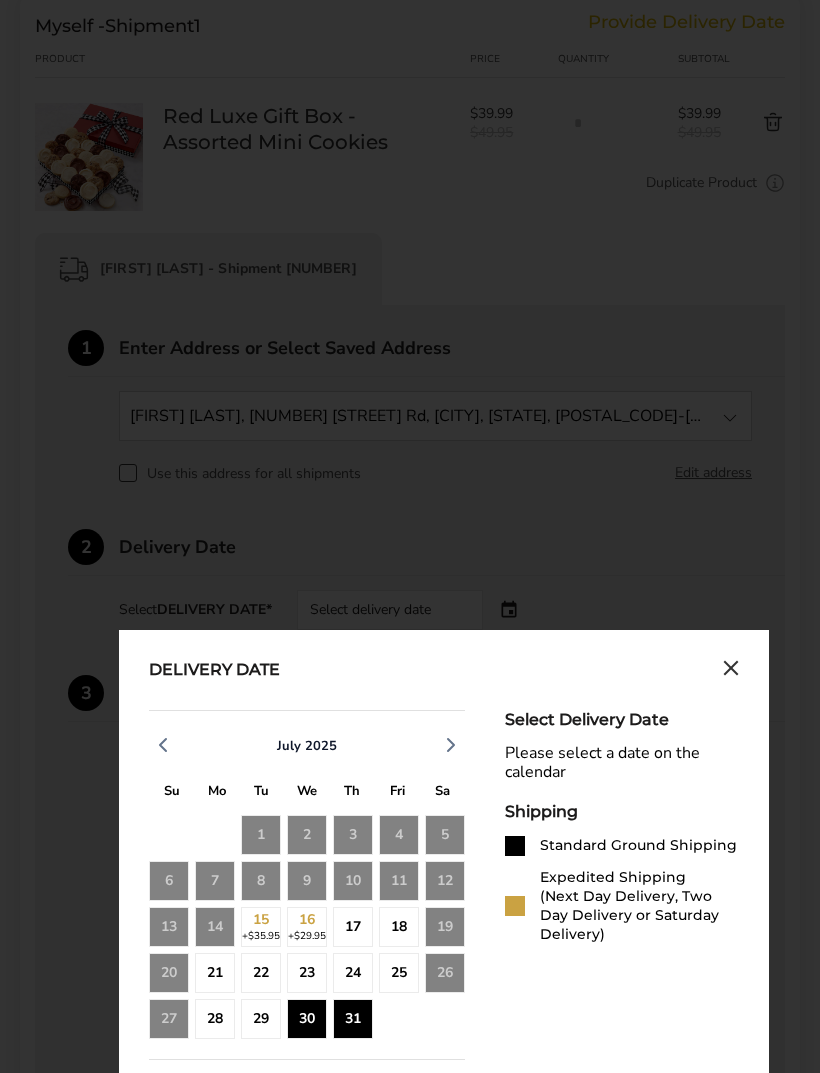 click on "31" 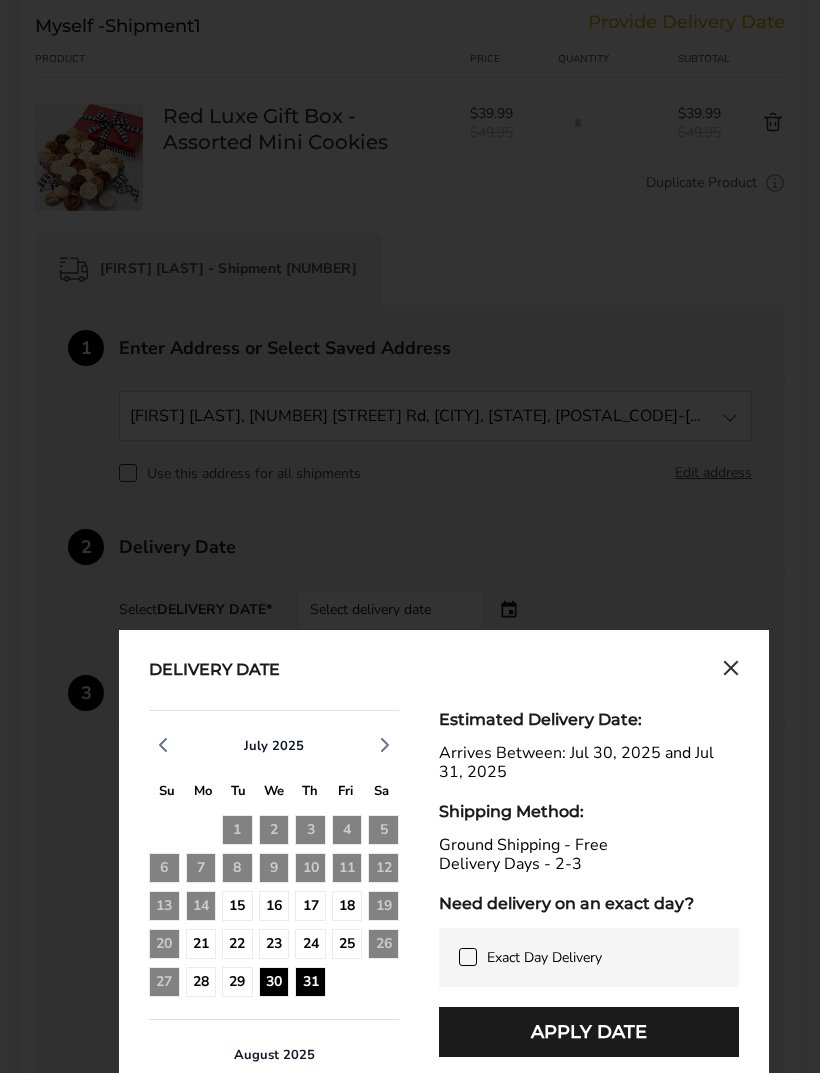 click on "31" 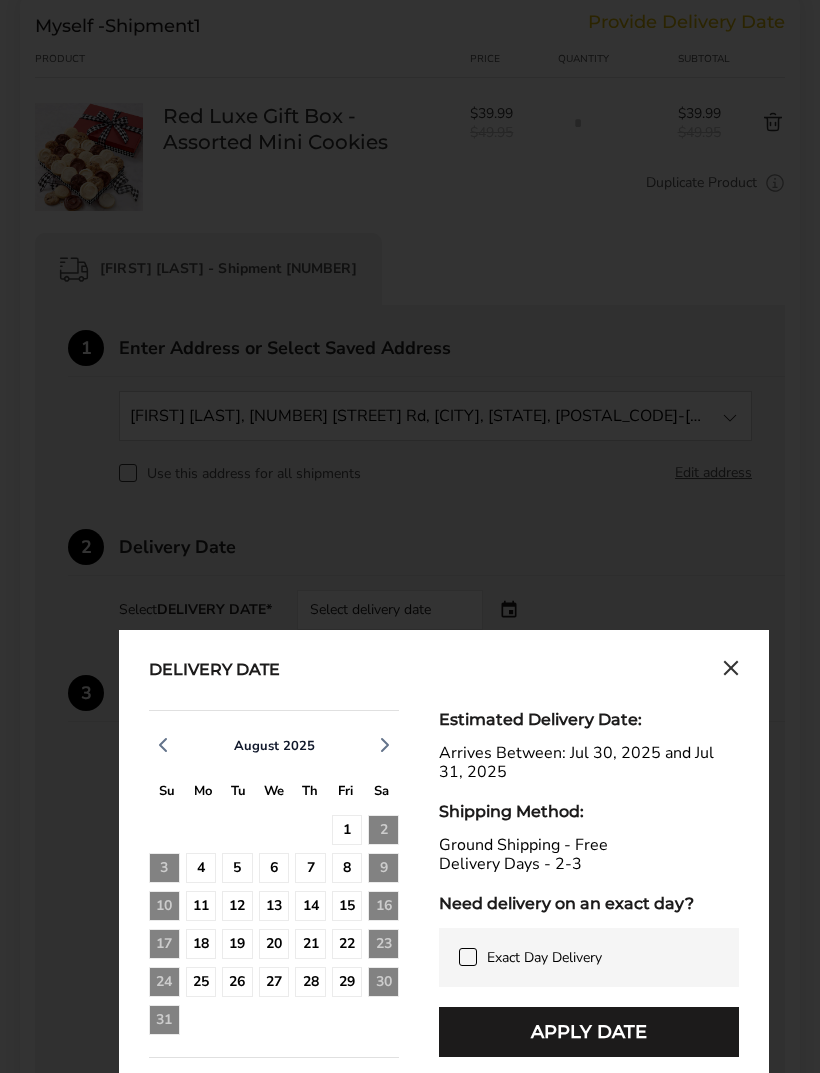 click on "1" 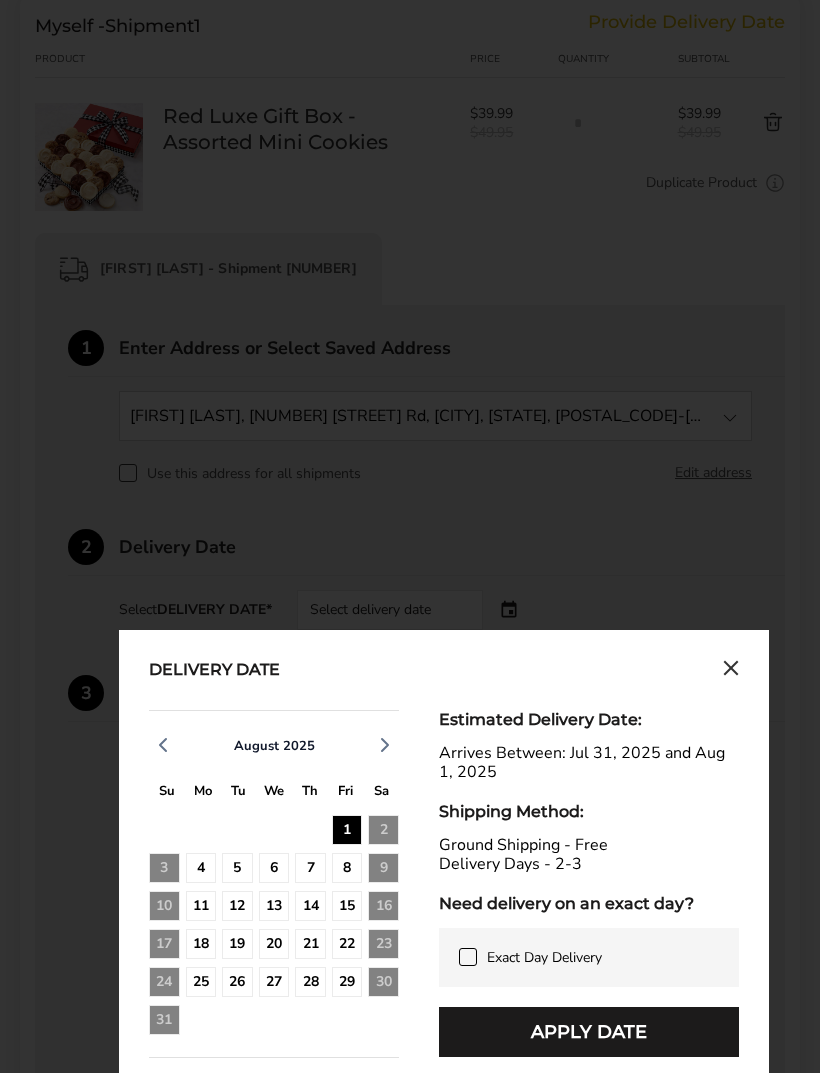 click on "T" 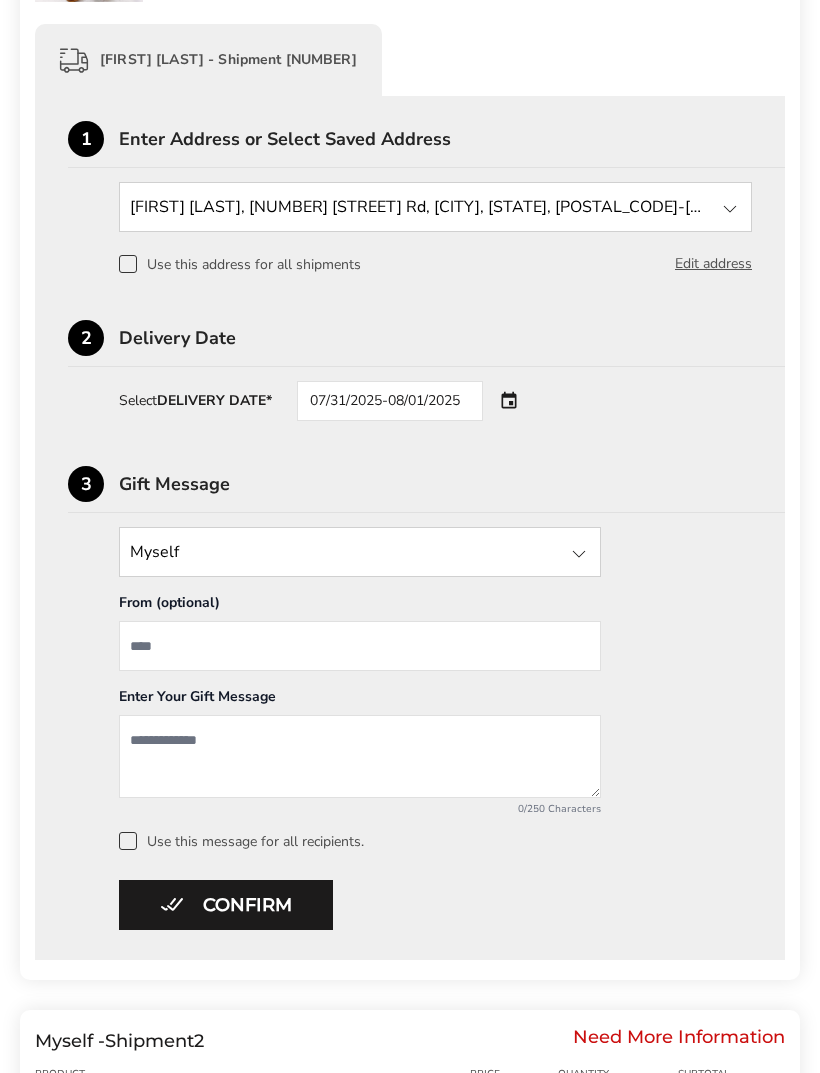 scroll, scrollTop: 489, scrollLeft: 0, axis: vertical 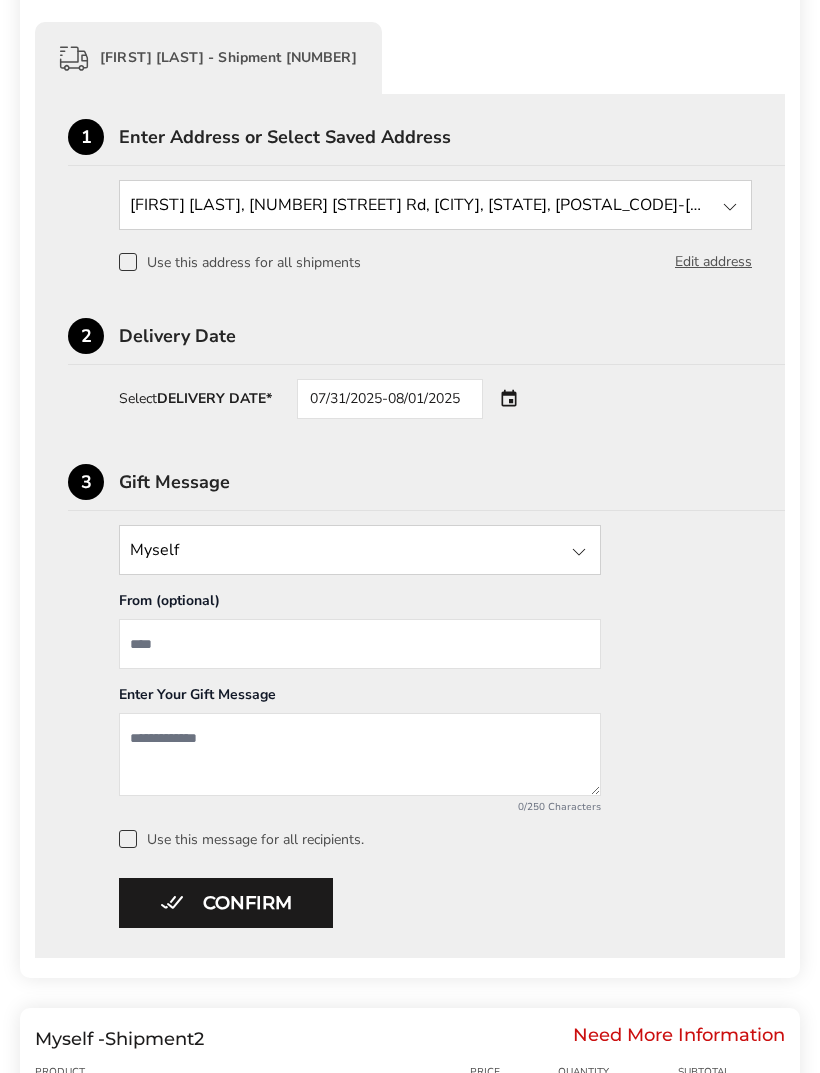 click on "Confirm" at bounding box center (226, 904) 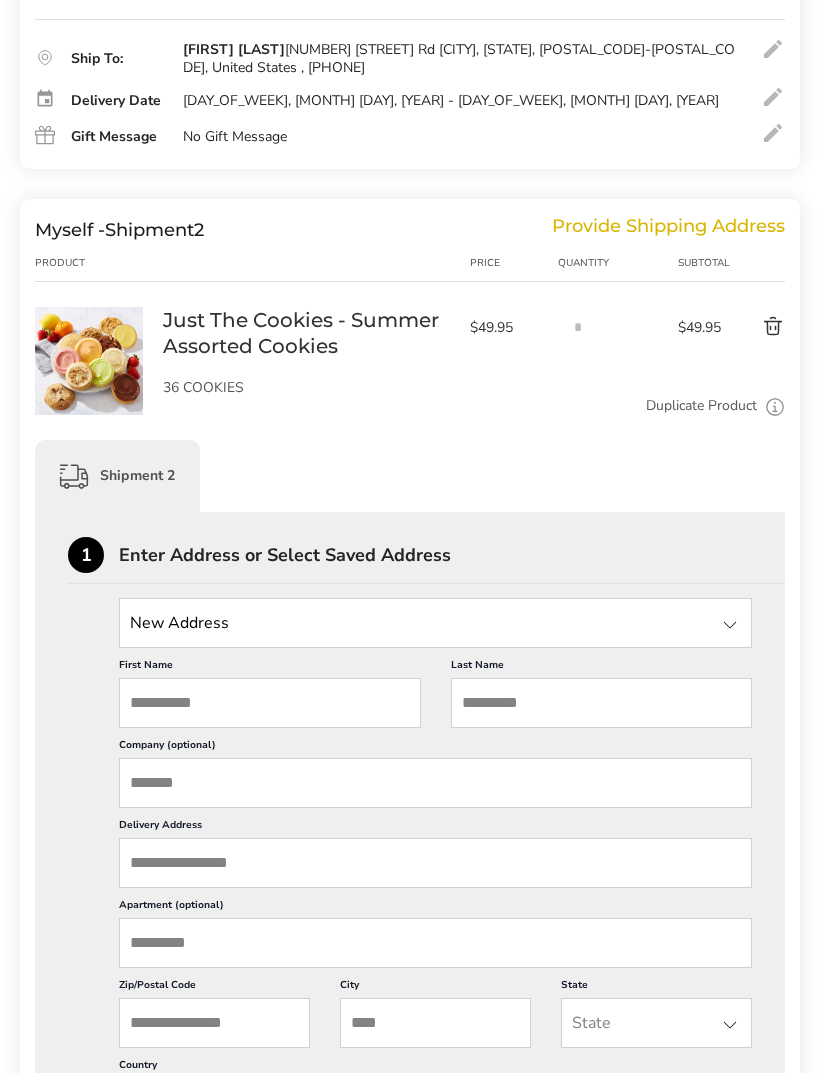 click at bounding box center (435, 623) 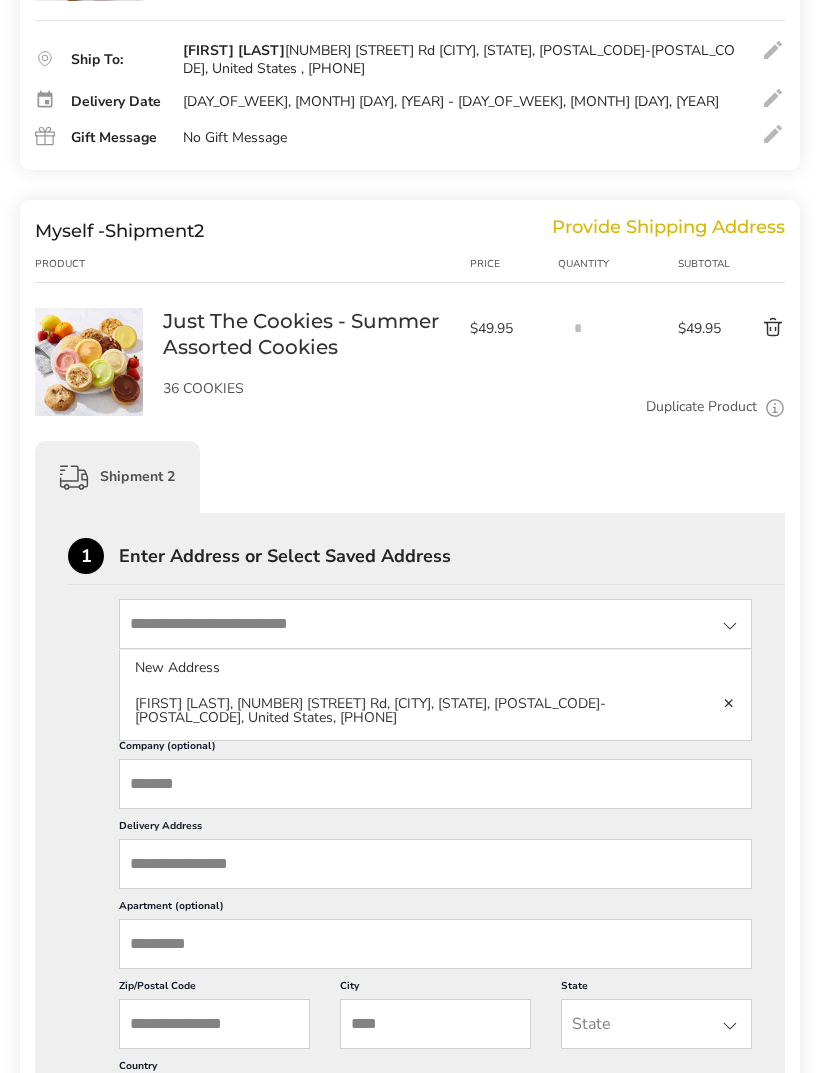 click on "Catherine  Johnson, 6080 Iron Lake Rd,  Iron River, WI, 54847-4716, United States, 3862091838" 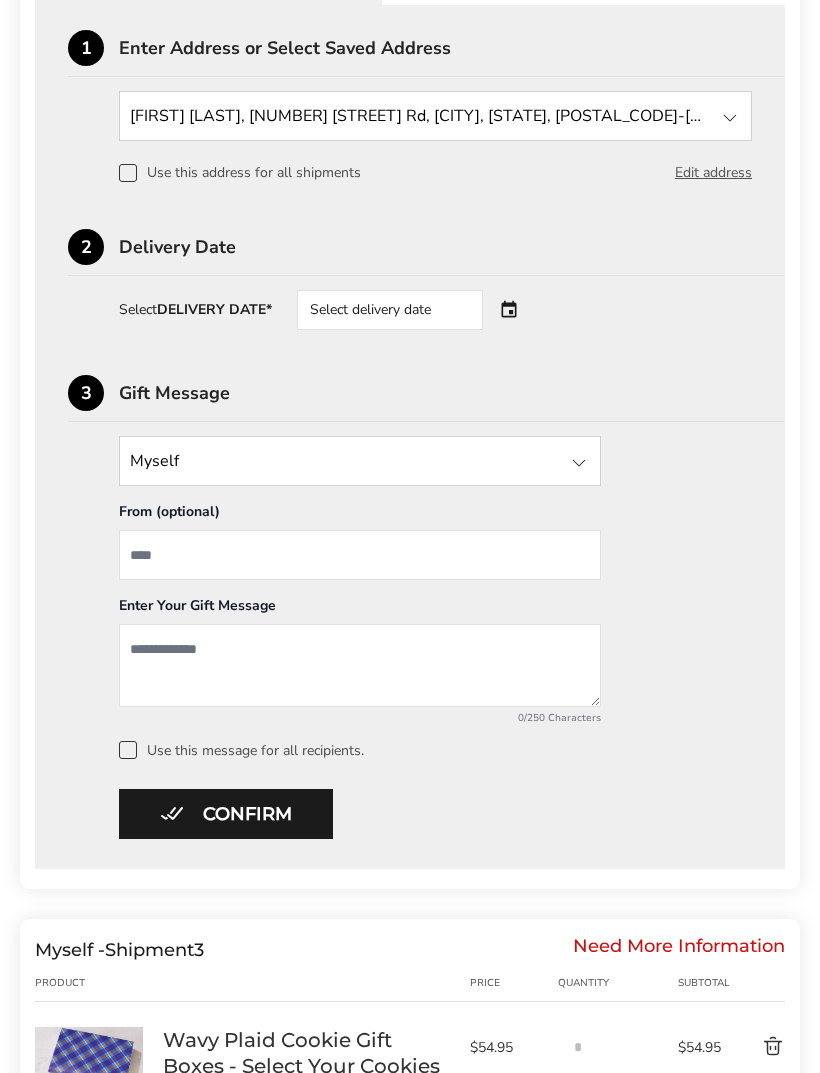 scroll, scrollTop: 997, scrollLeft: 0, axis: vertical 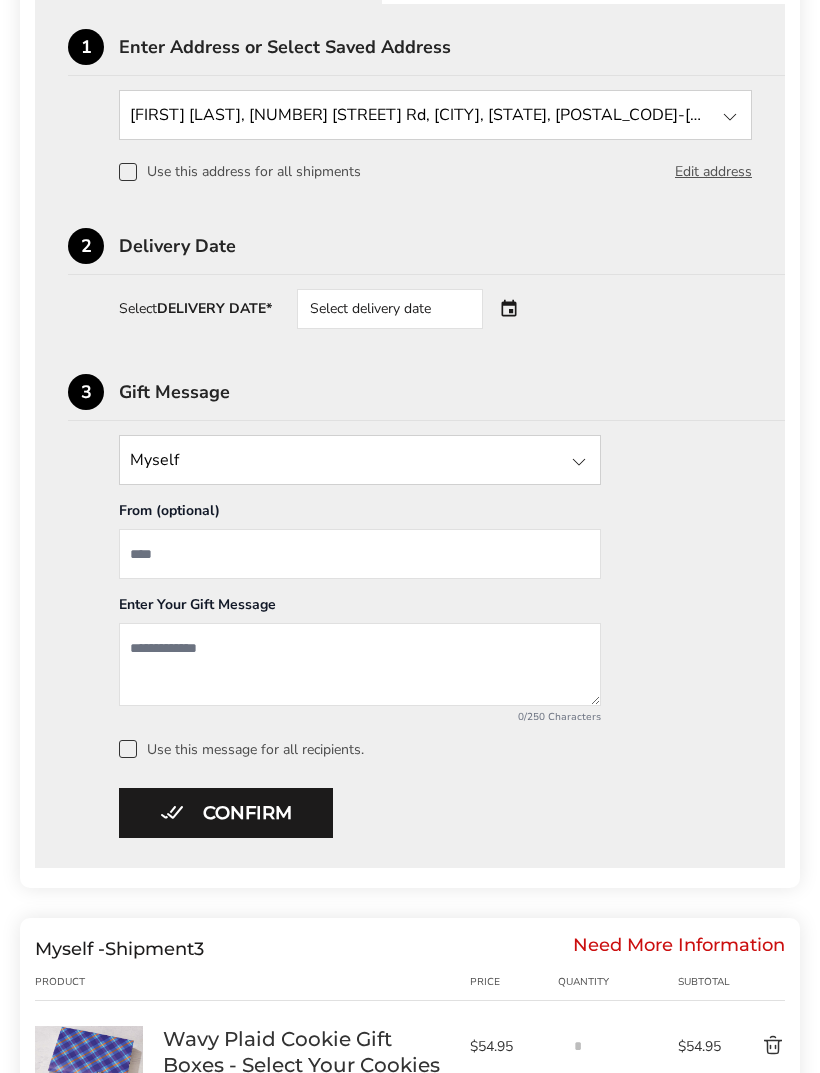 click on "Confirm" at bounding box center (226, 814) 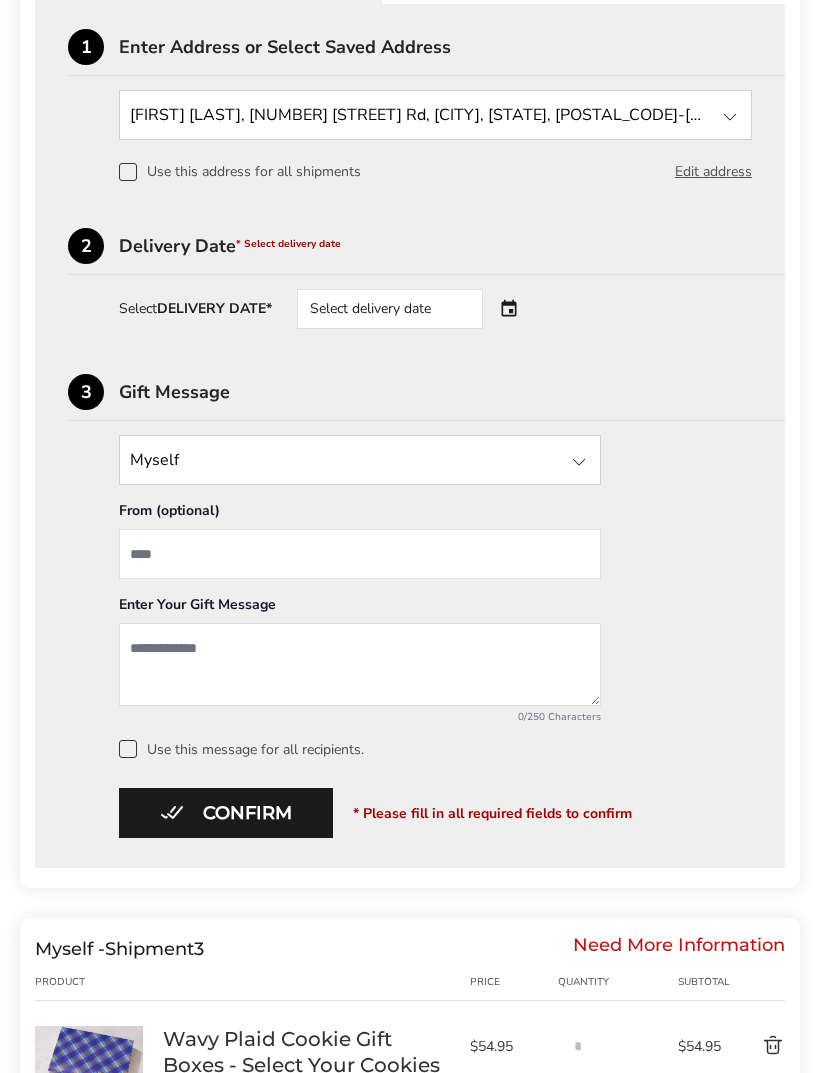 scroll, scrollTop: 998, scrollLeft: 0, axis: vertical 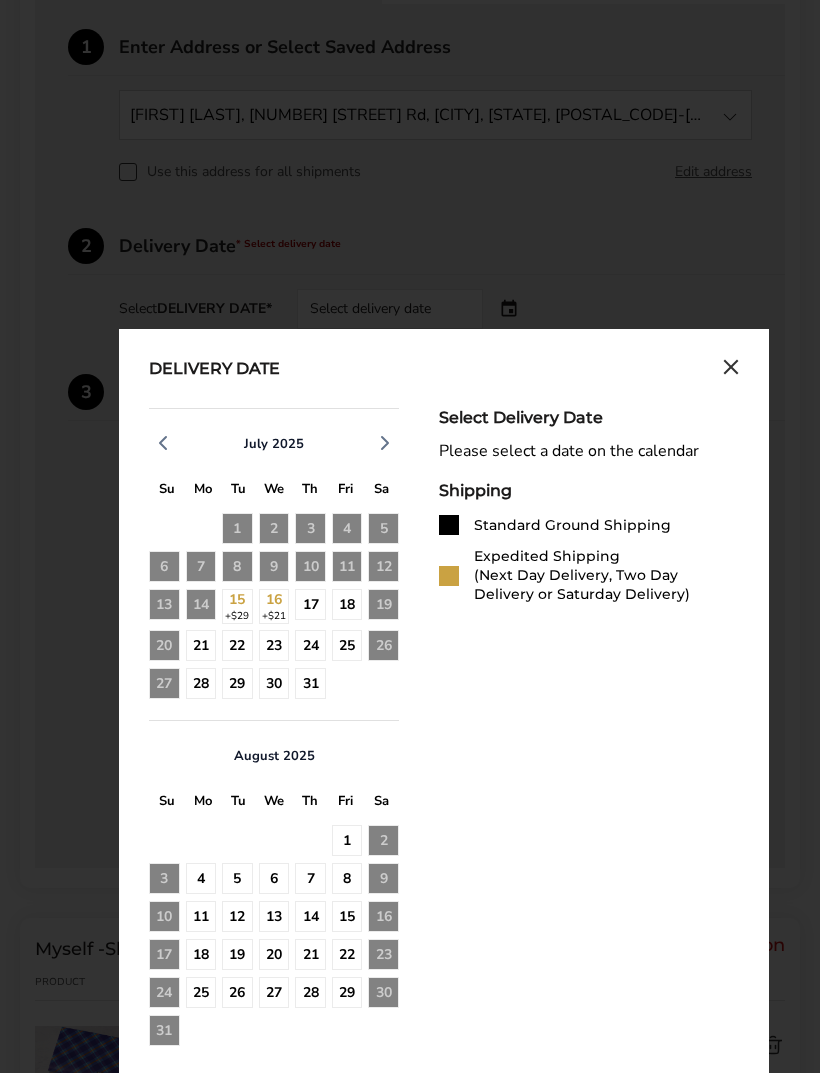 click on "31" 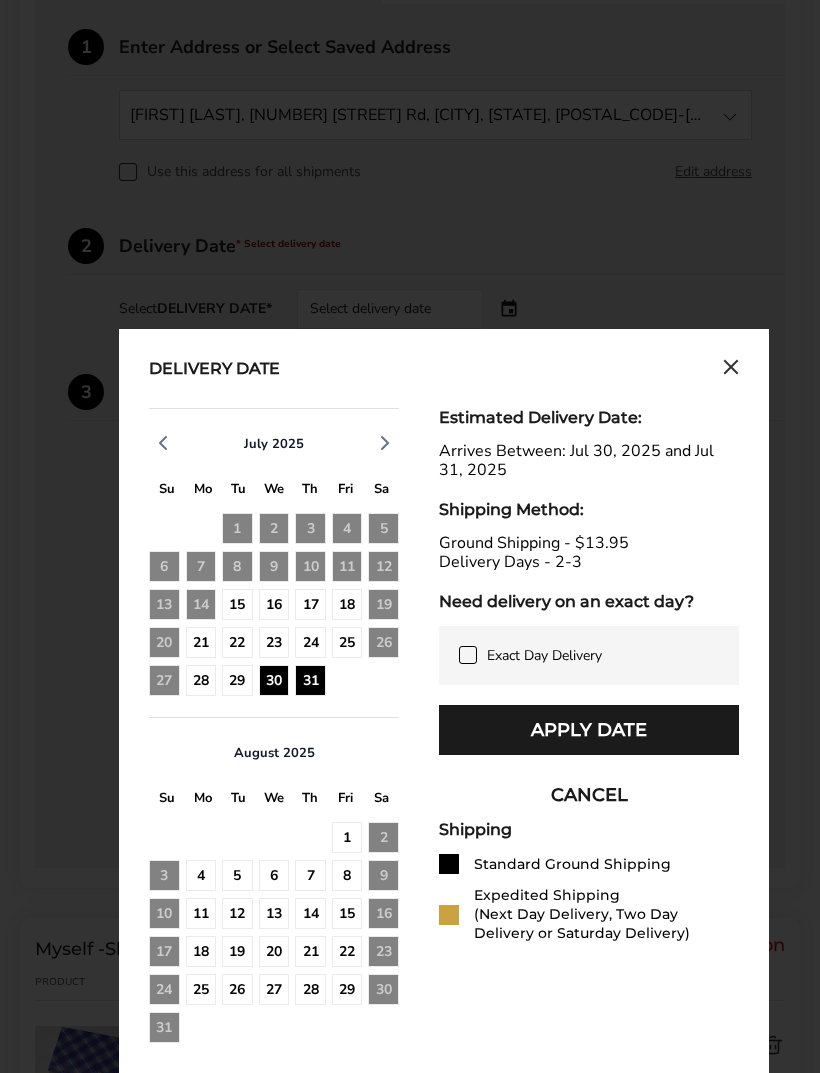click on "CANCEL" at bounding box center (589, 795) 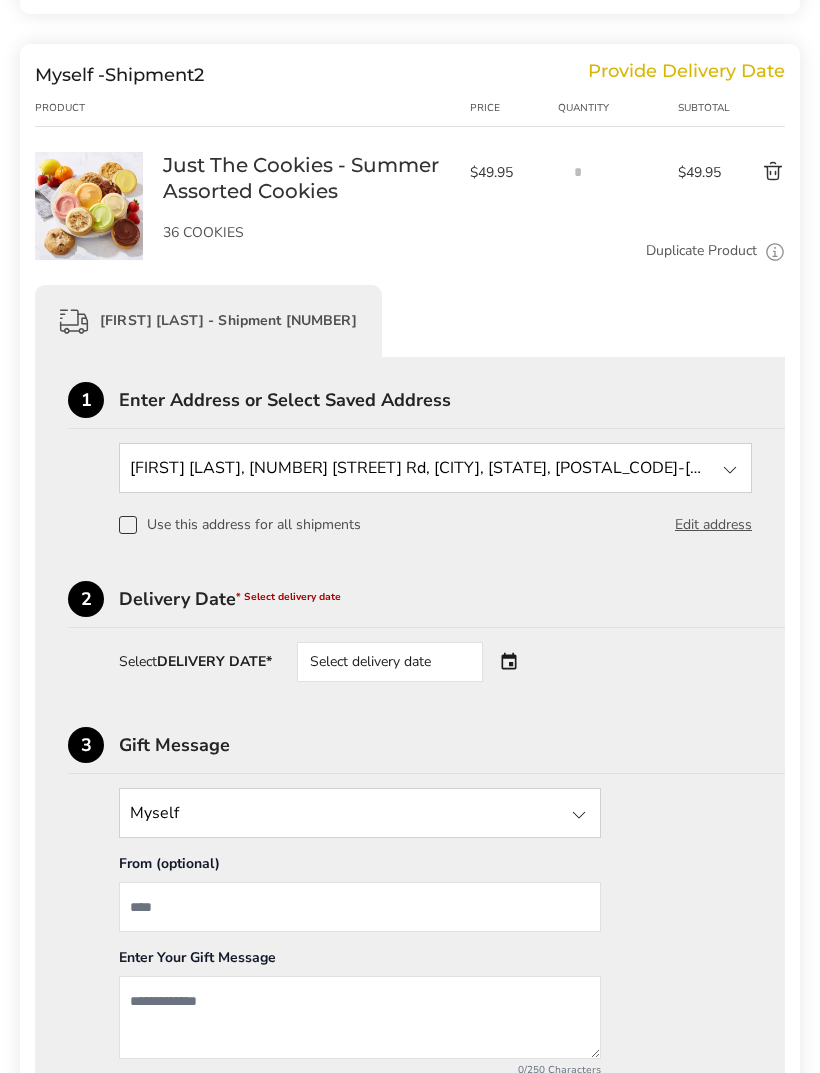 scroll, scrollTop: 646, scrollLeft: 0, axis: vertical 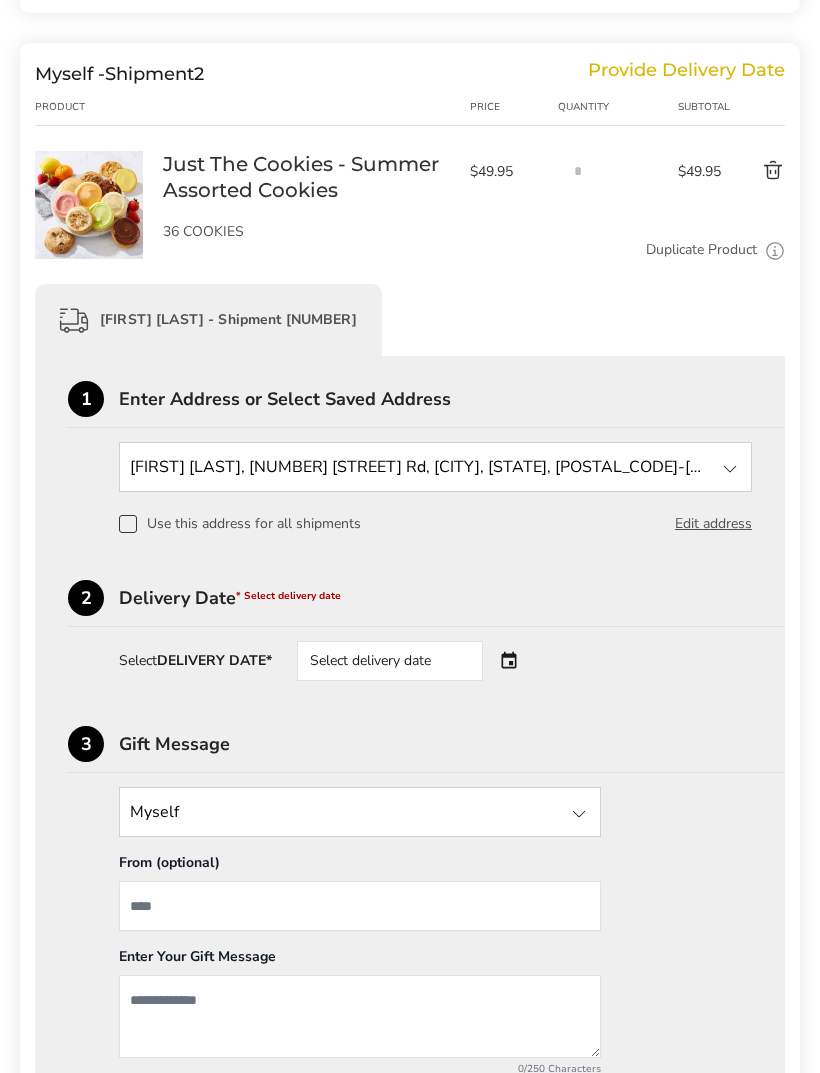 click on "Select delivery date" at bounding box center [390, 661] 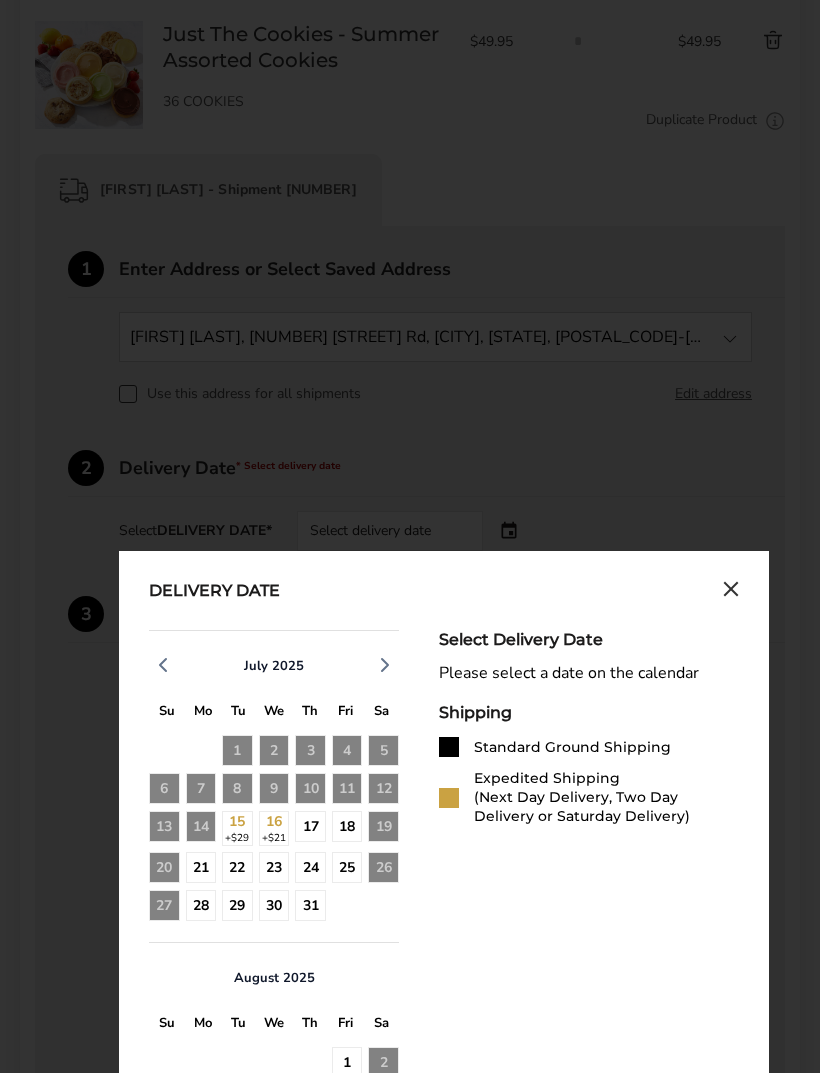 scroll, scrollTop: 776, scrollLeft: 0, axis: vertical 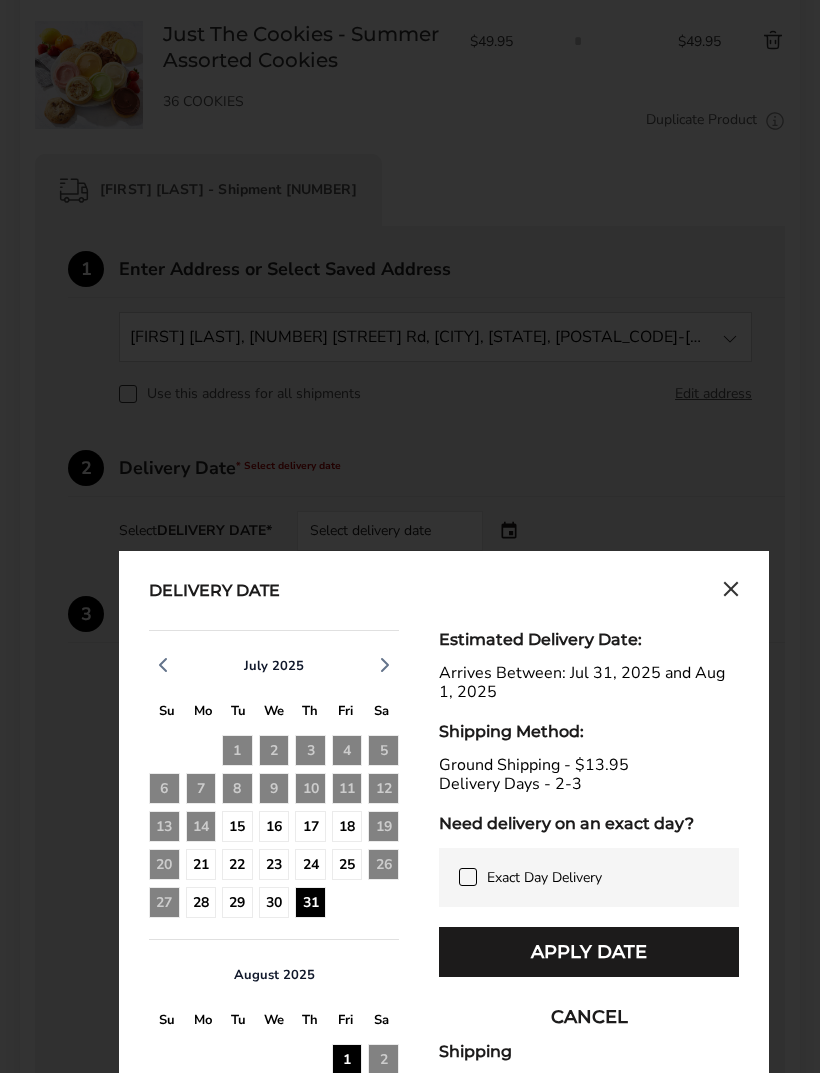 click on "Apply Date" at bounding box center [589, 952] 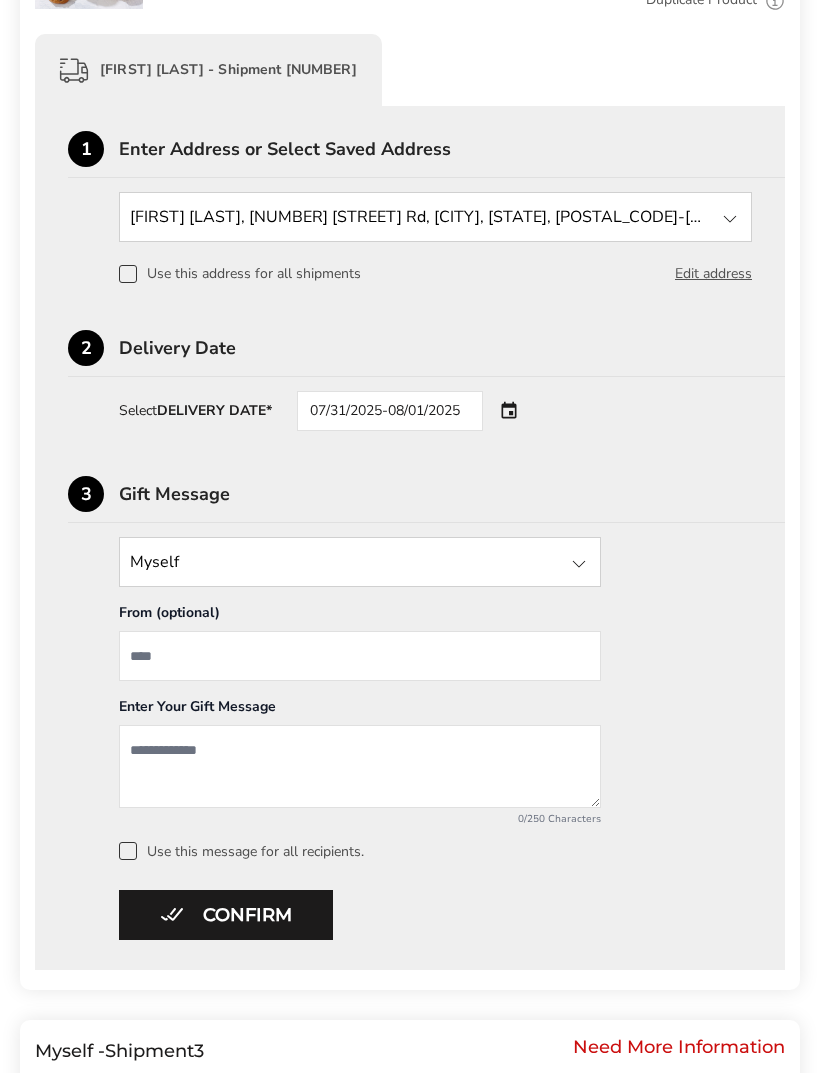 click on "Confirm" at bounding box center [226, 916] 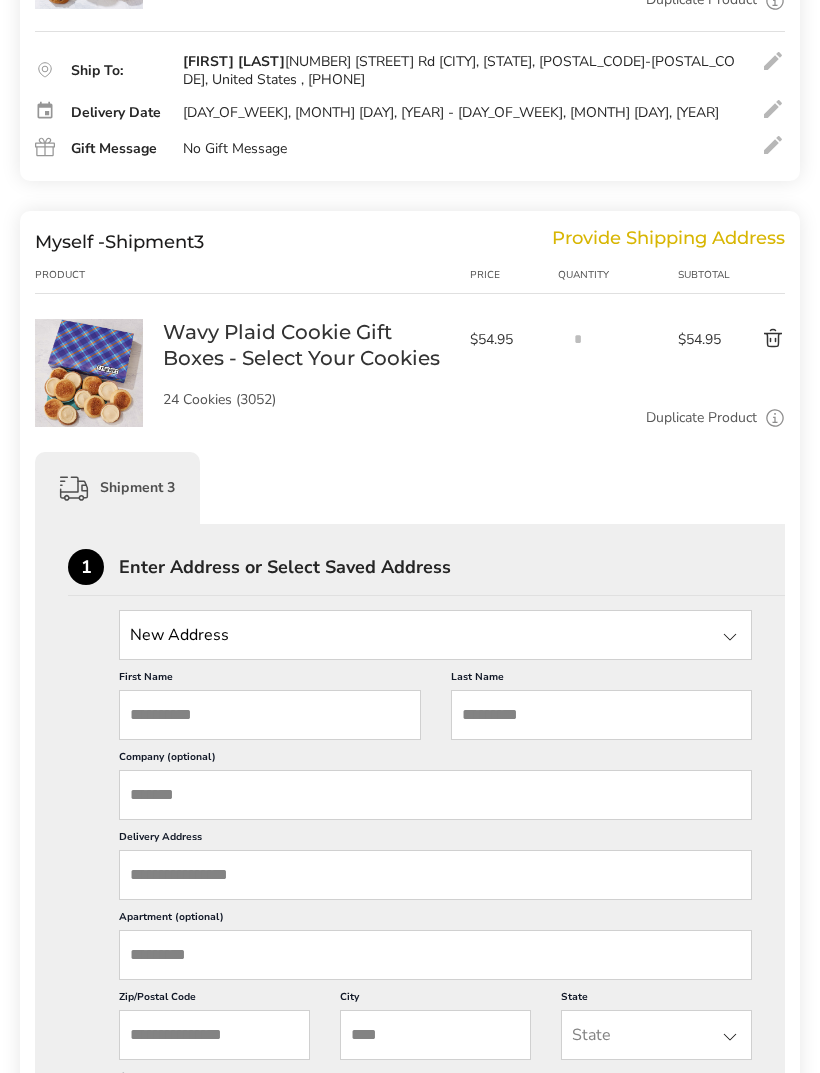 click at bounding box center [730, 637] 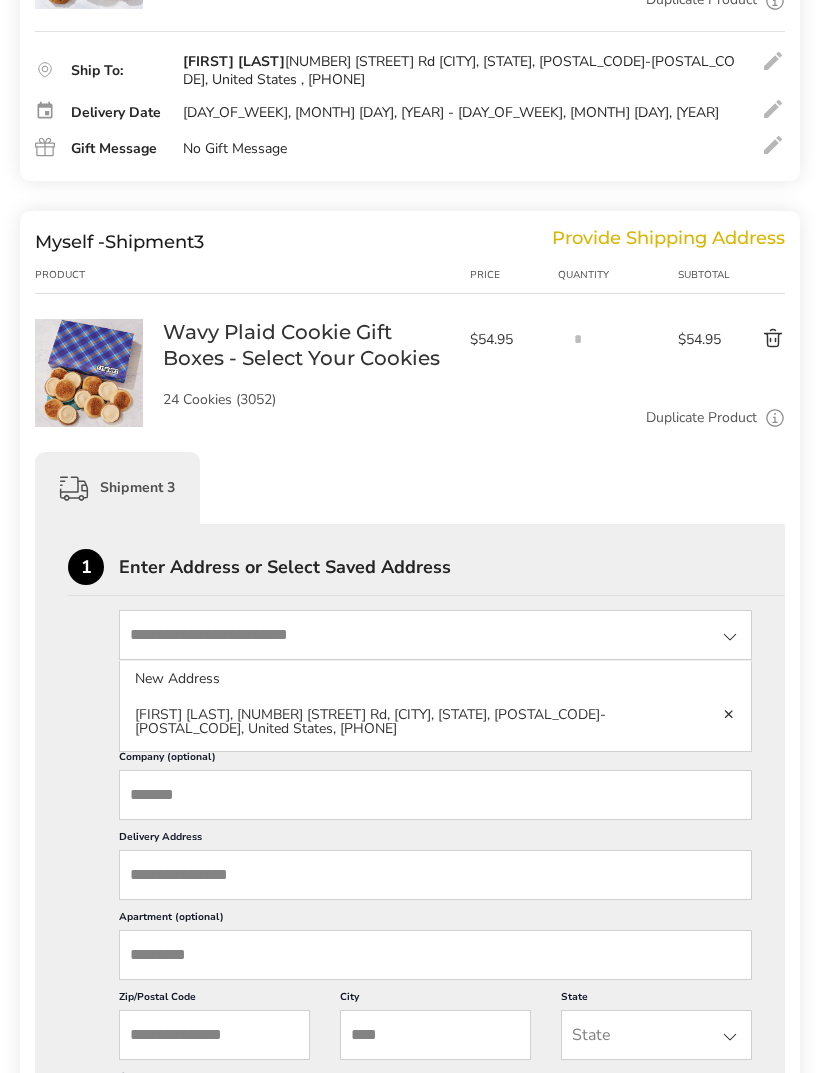 click on "Catherine  Johnson, 6080 Iron Lake Rd,  Iron River, WI, 54847-4716, United States, 3862091838" 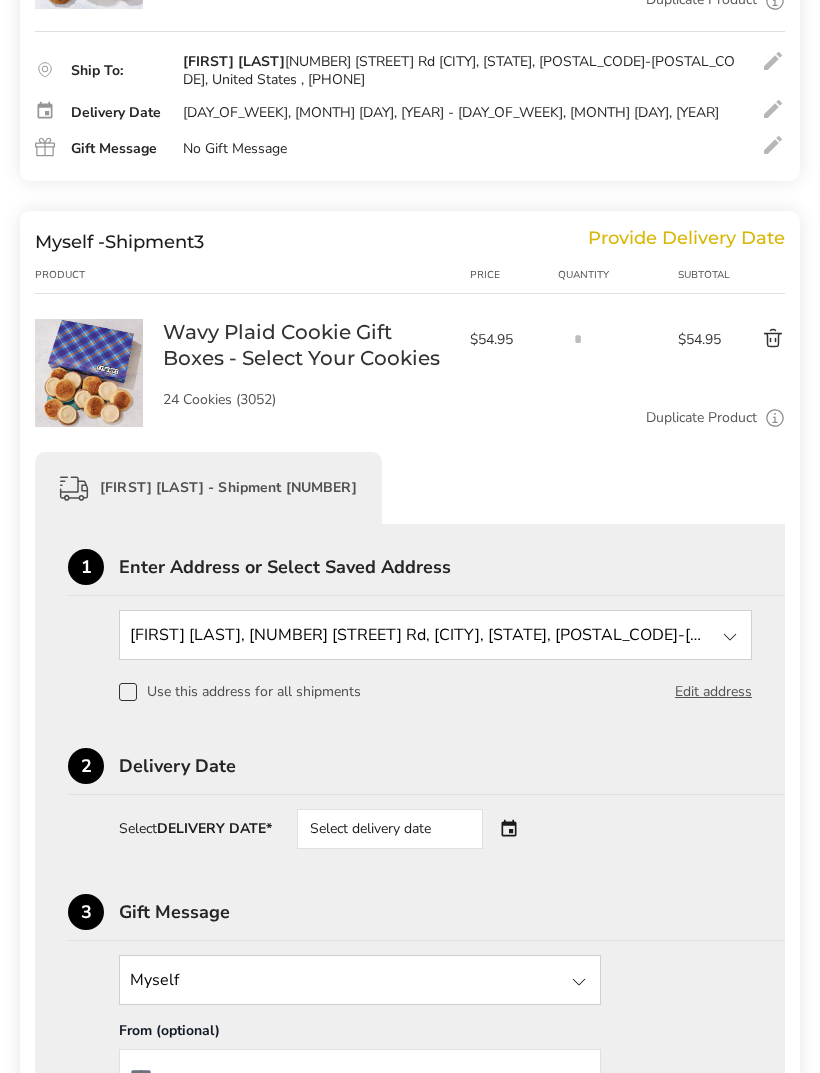 click on "Select delivery date" at bounding box center (390, 829) 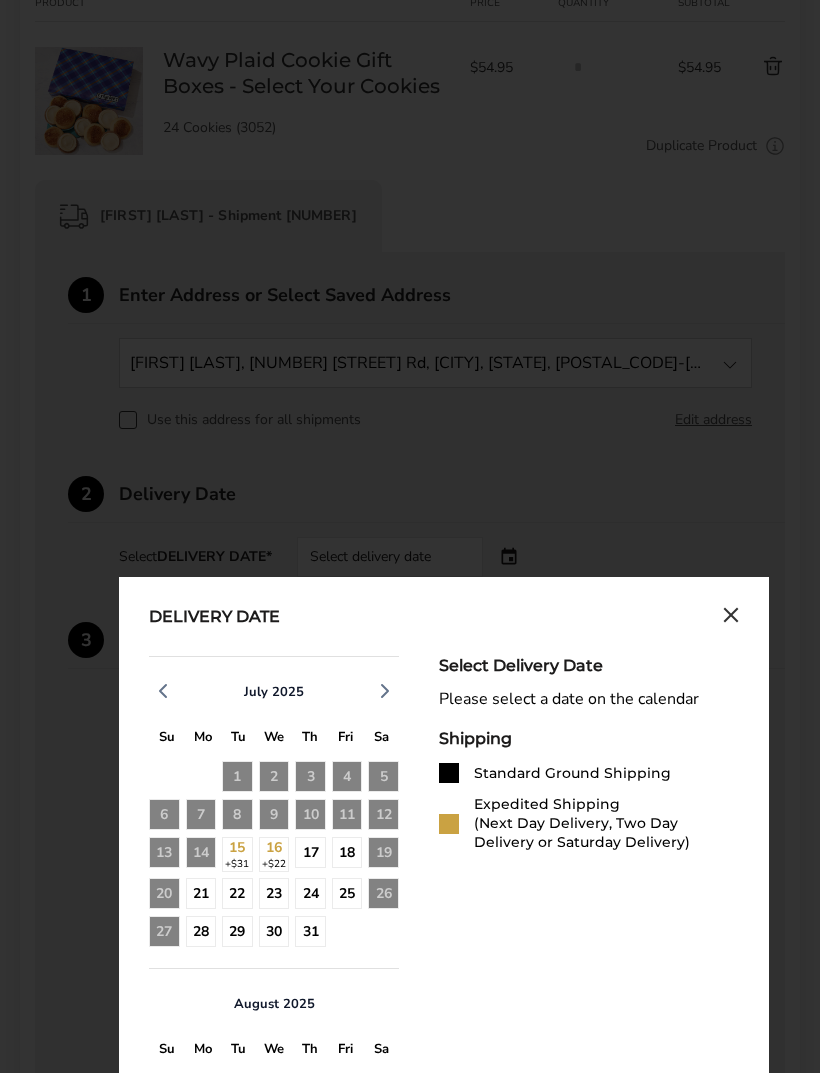 scroll, scrollTop: 1168, scrollLeft: 0, axis: vertical 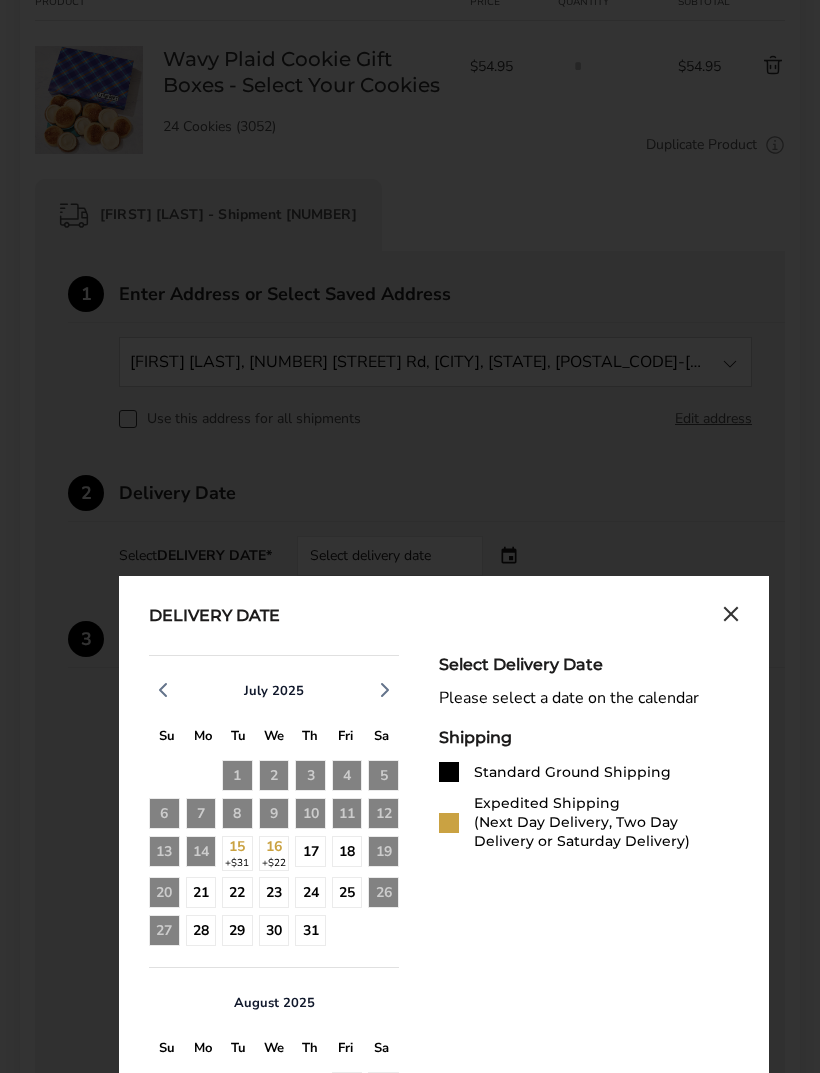 click on "18" 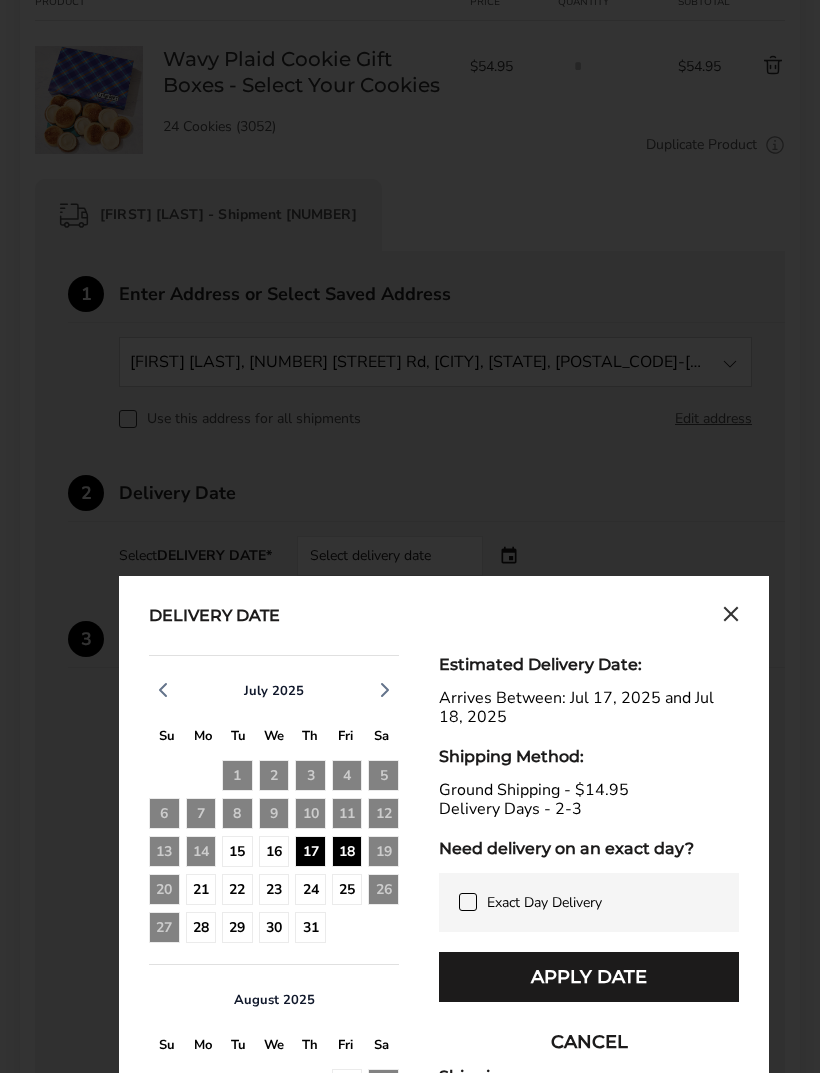 scroll, scrollTop: 1169, scrollLeft: 0, axis: vertical 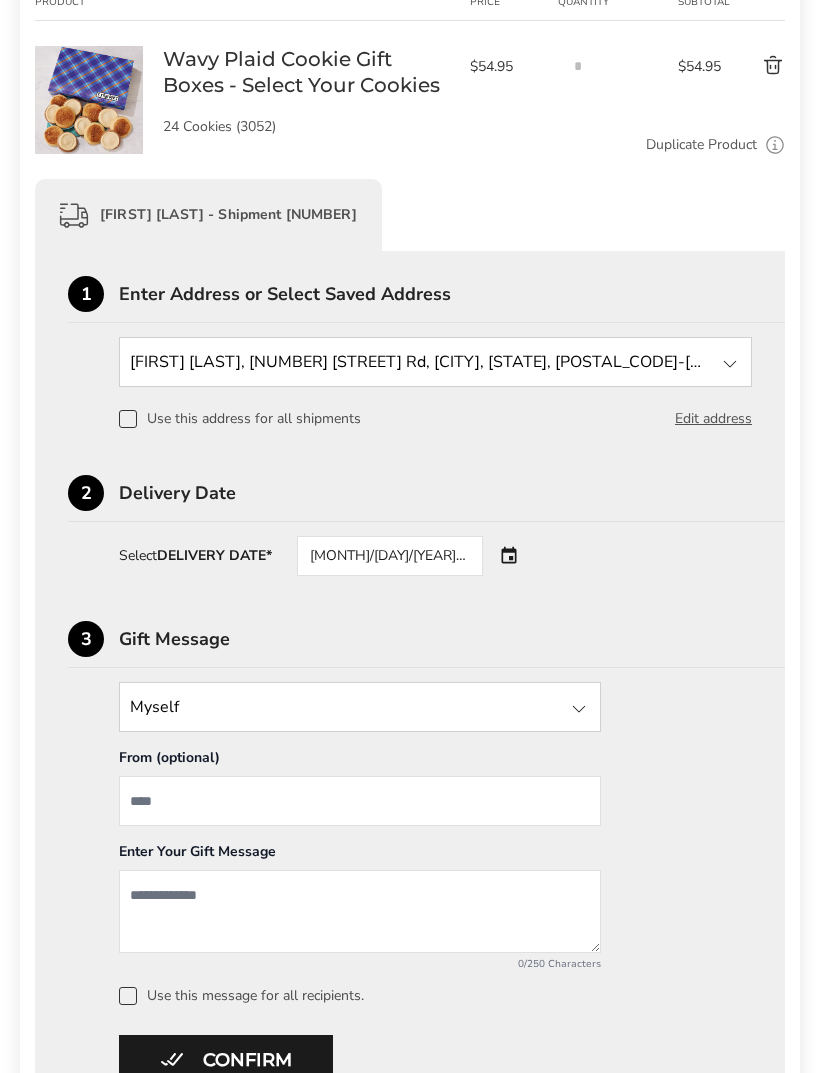 click on "Confirm" at bounding box center (226, 1060) 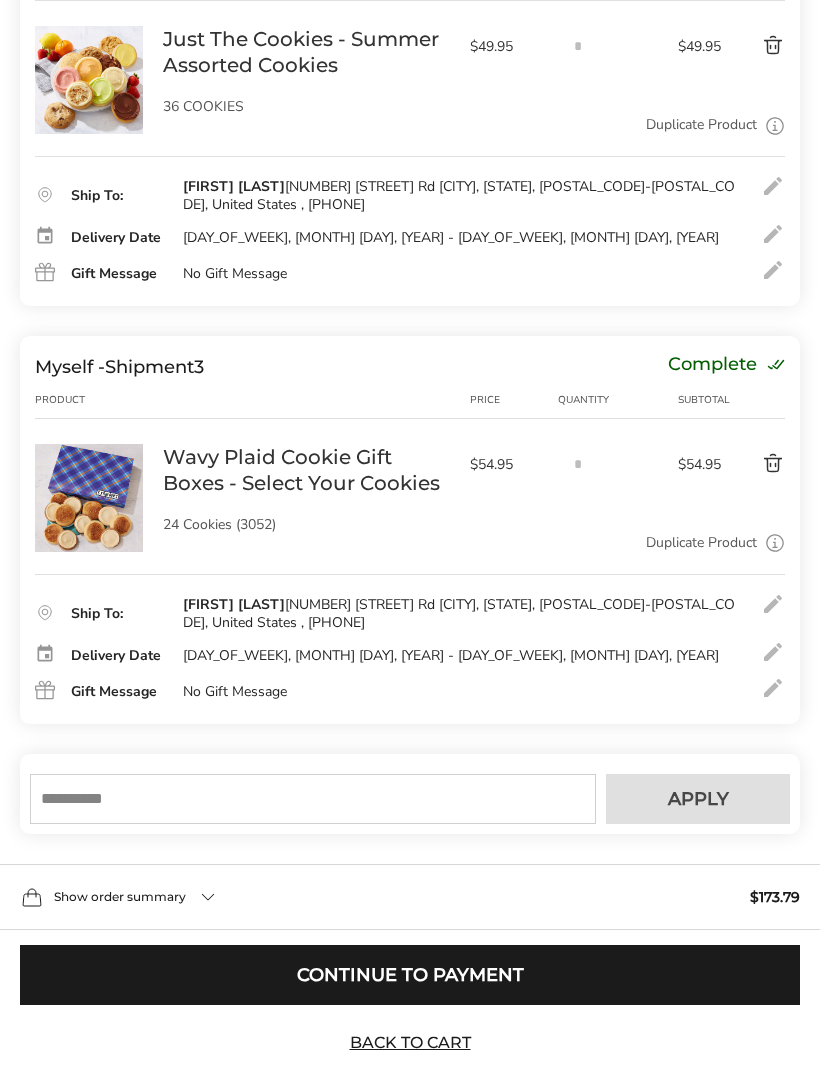click on "Show order summary $173.79" at bounding box center (410, 897) 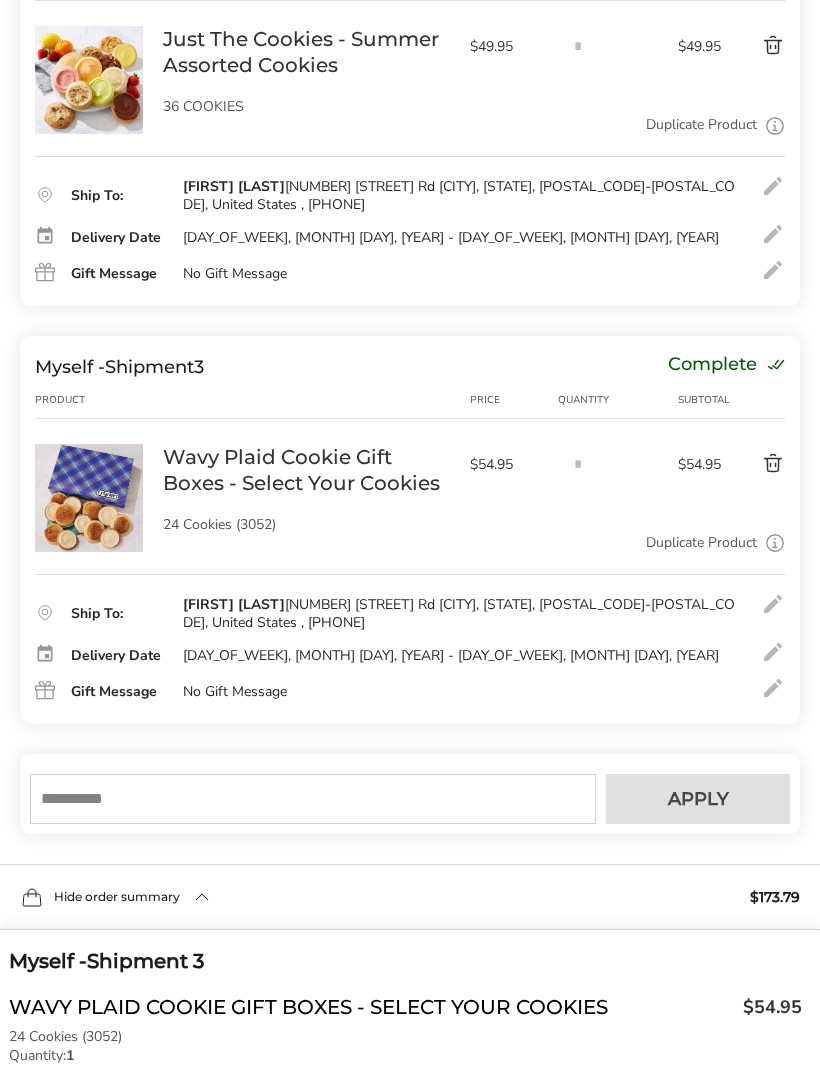 scroll, scrollTop: 546, scrollLeft: 0, axis: vertical 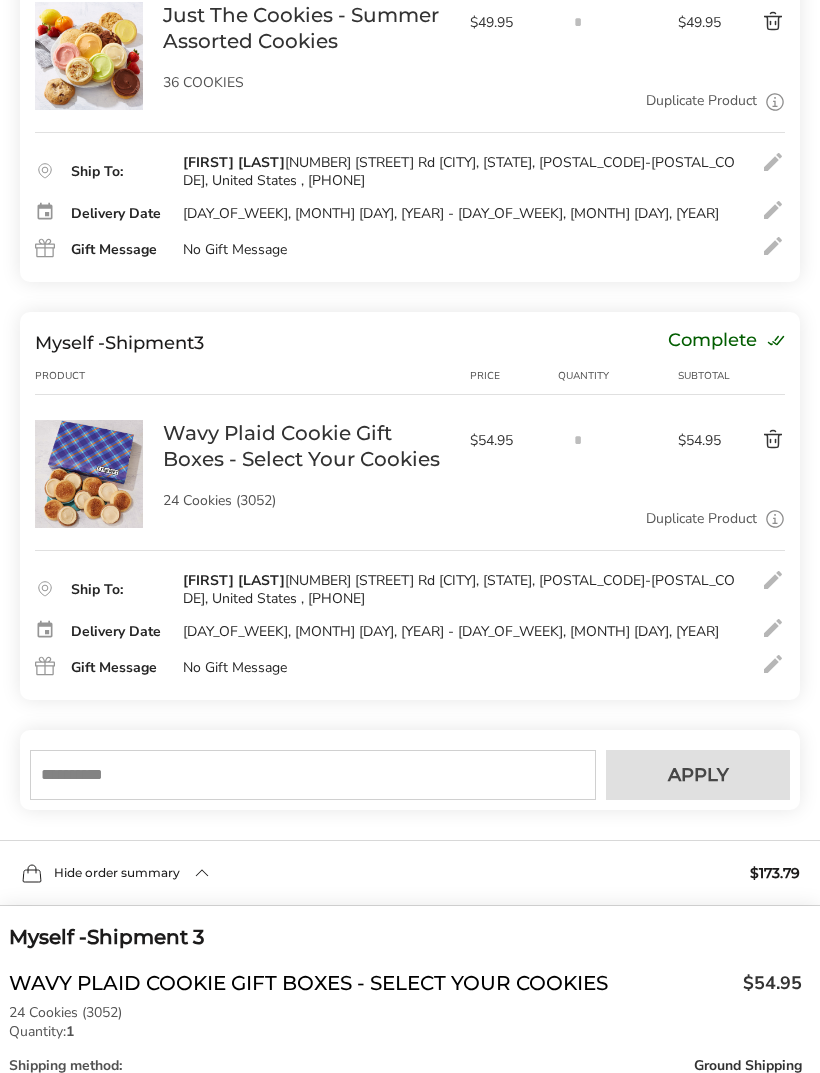 click at bounding box center [313, 776] 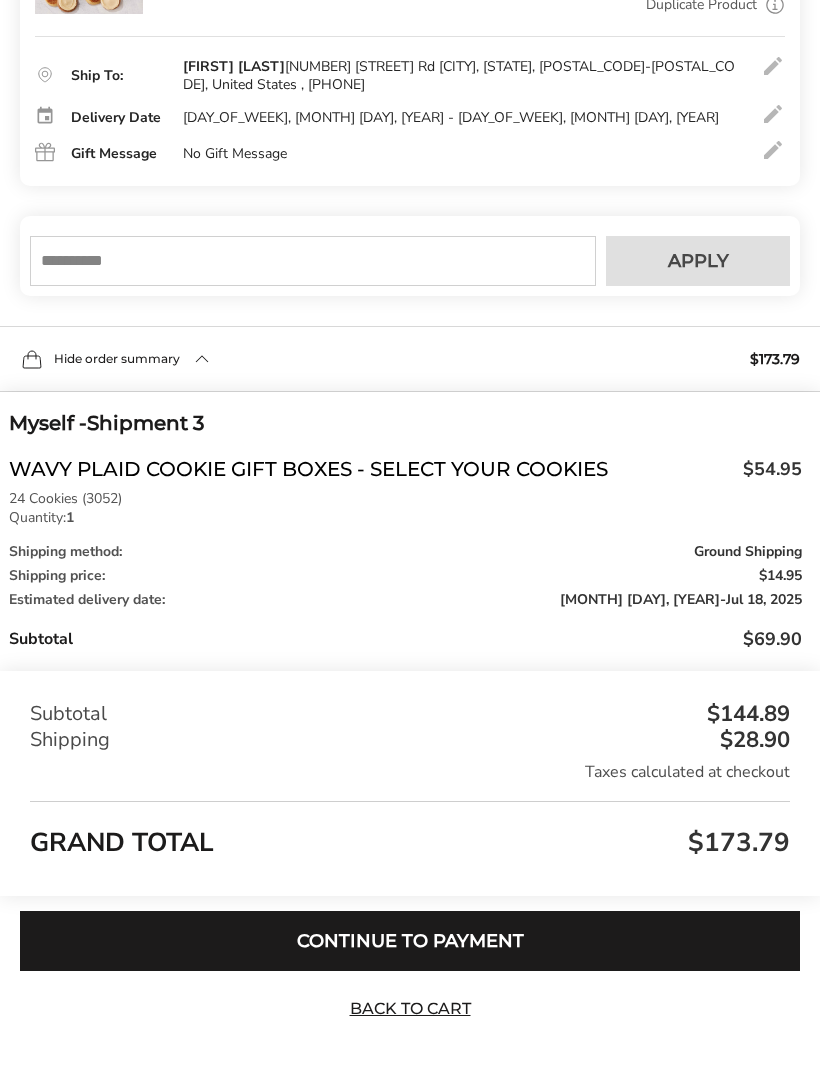 scroll, scrollTop: 1305, scrollLeft: 0, axis: vertical 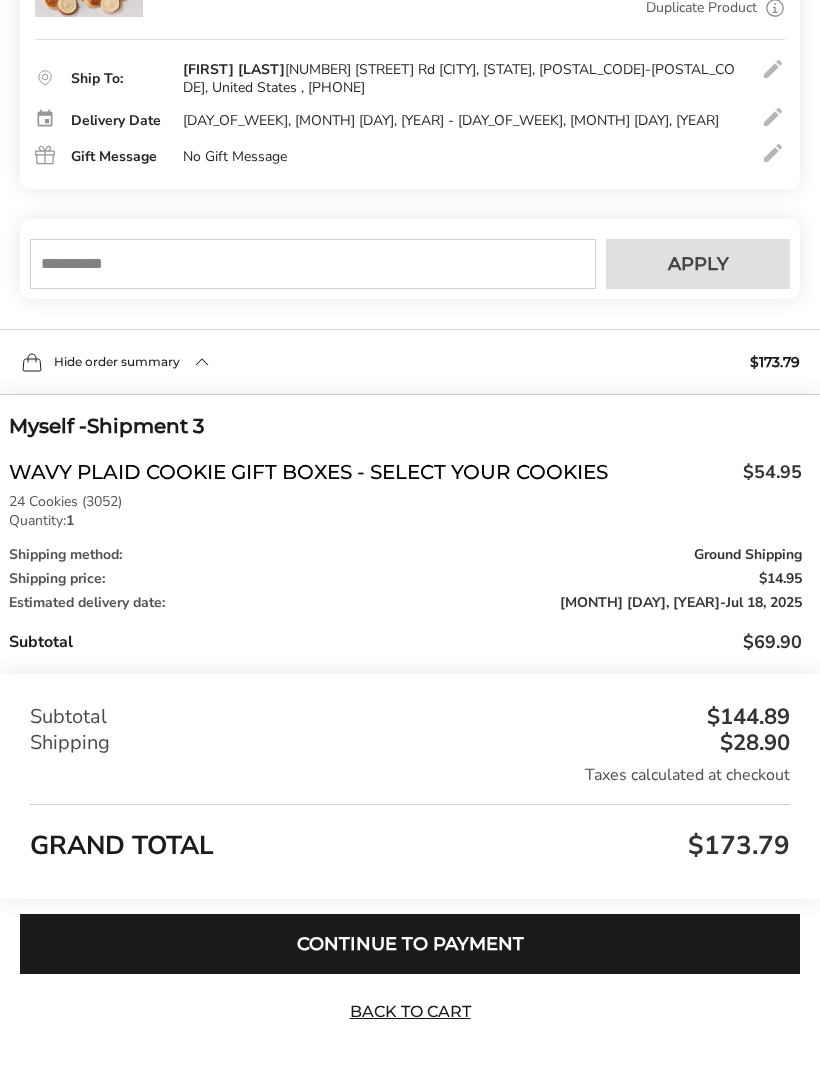 click at bounding box center [313, 265] 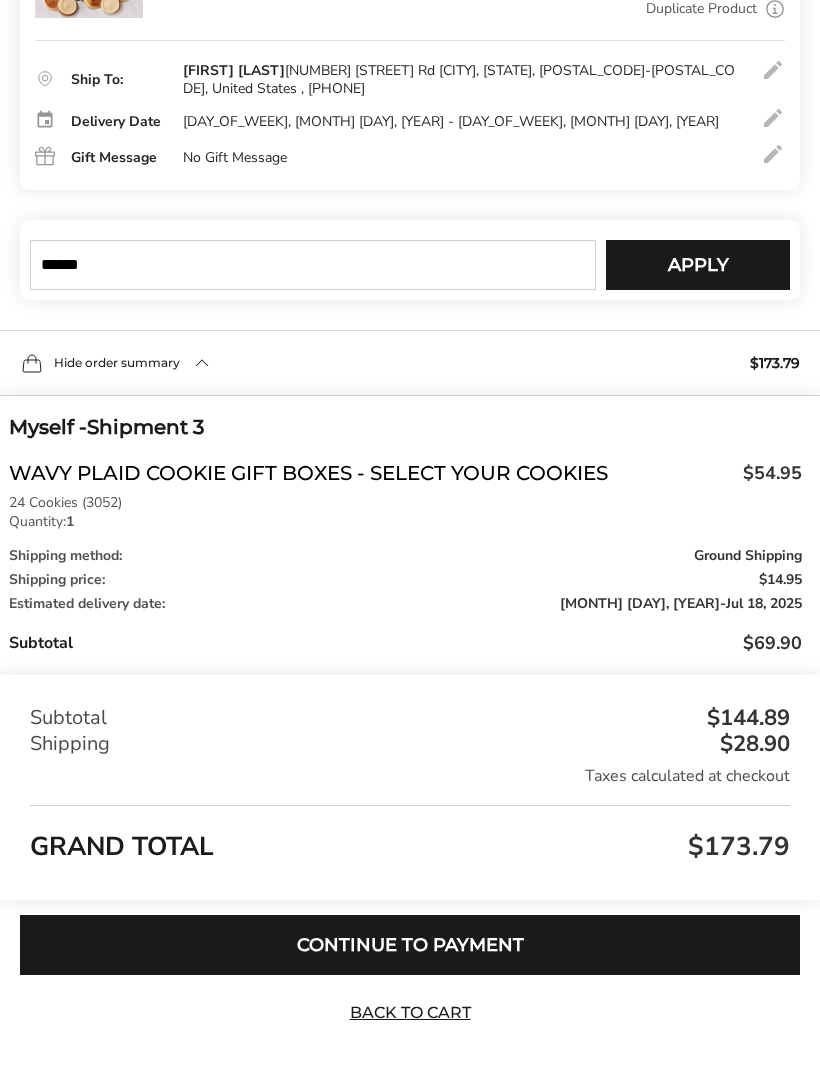 type on "******" 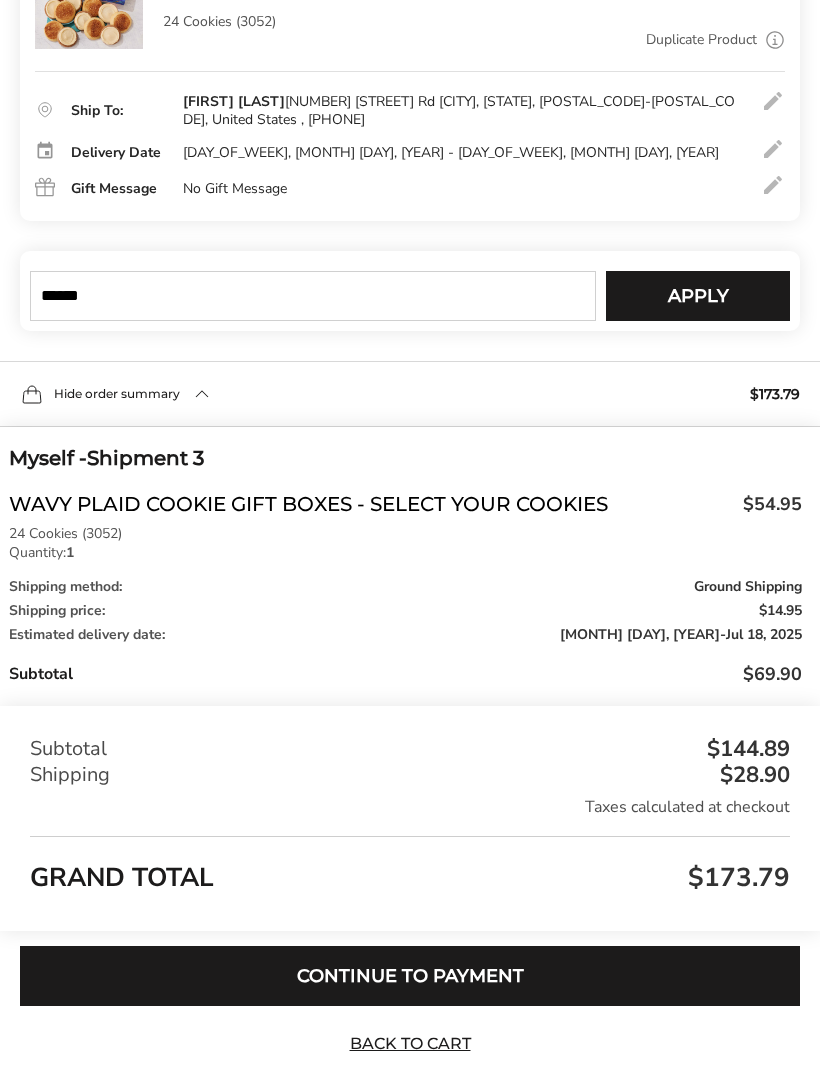 type 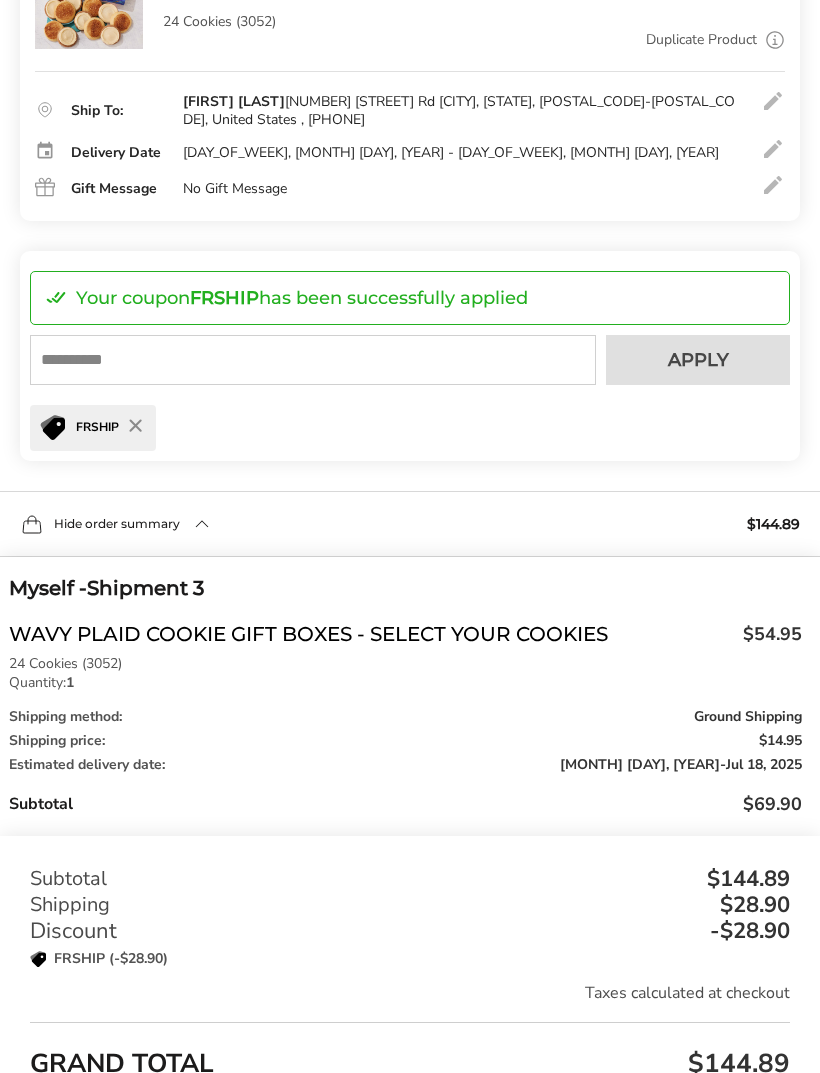 scroll, scrollTop: 546, scrollLeft: 0, axis: vertical 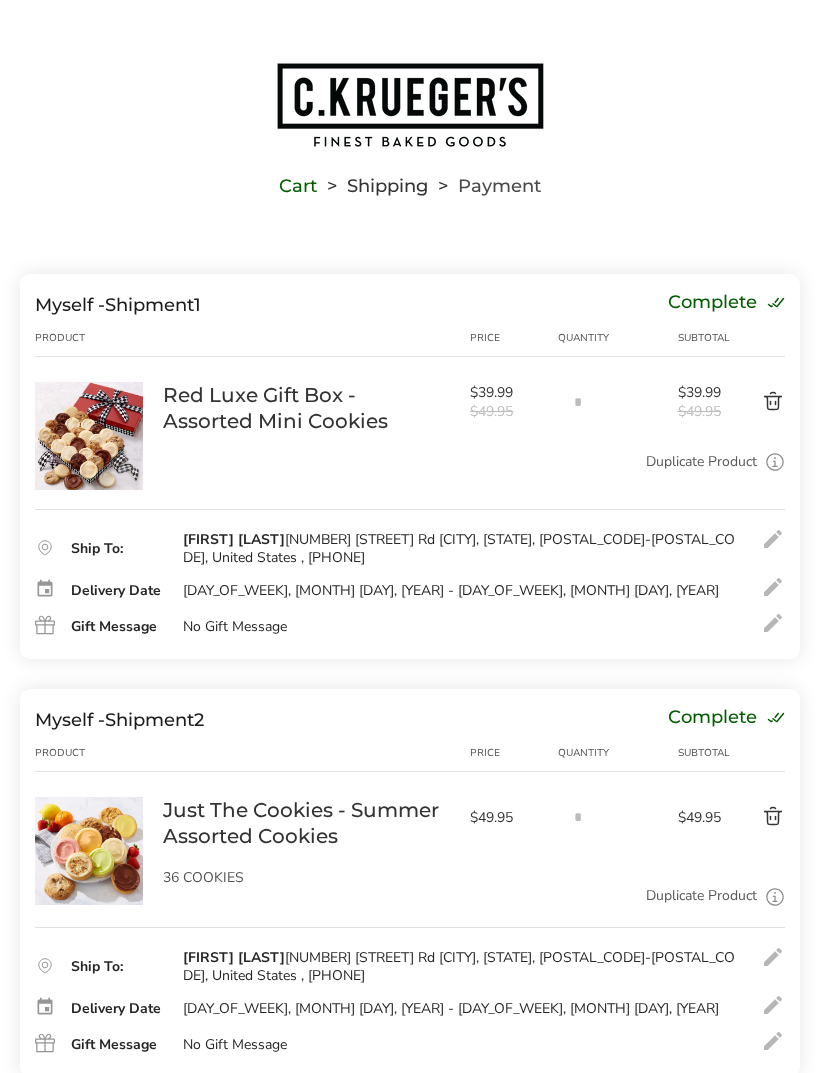 click at bounding box center (410, 105) 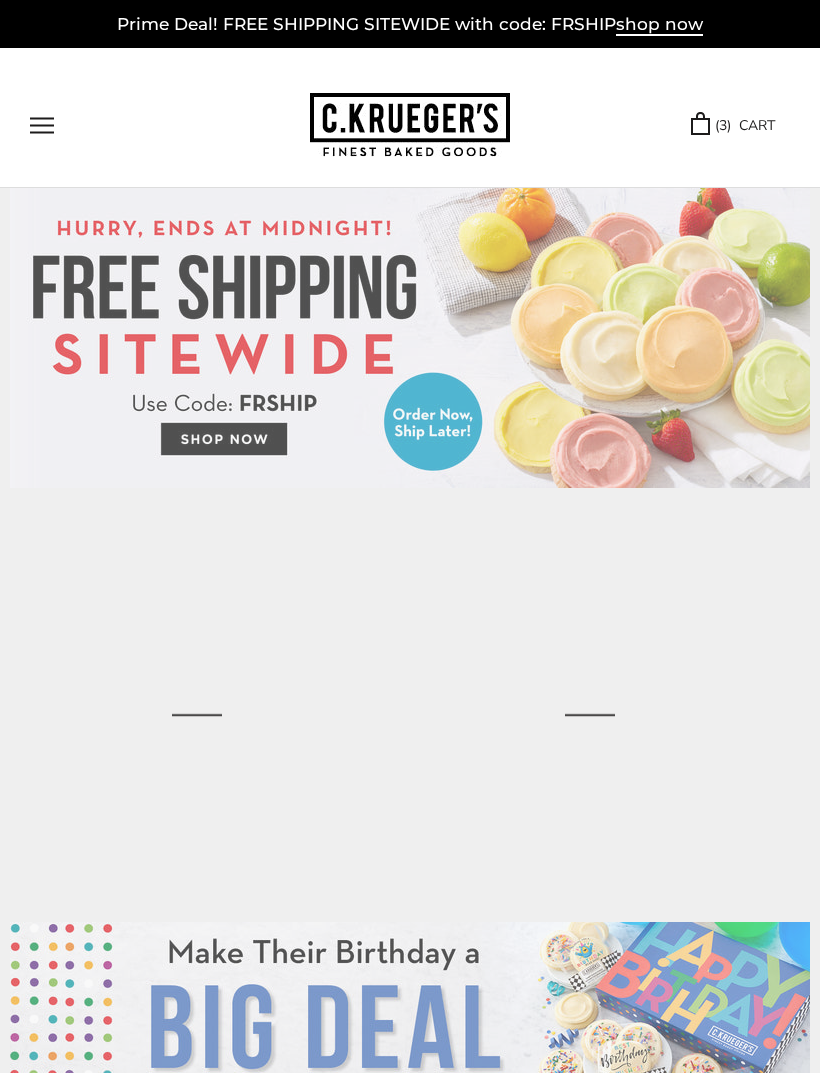 scroll, scrollTop: 0, scrollLeft: 0, axis: both 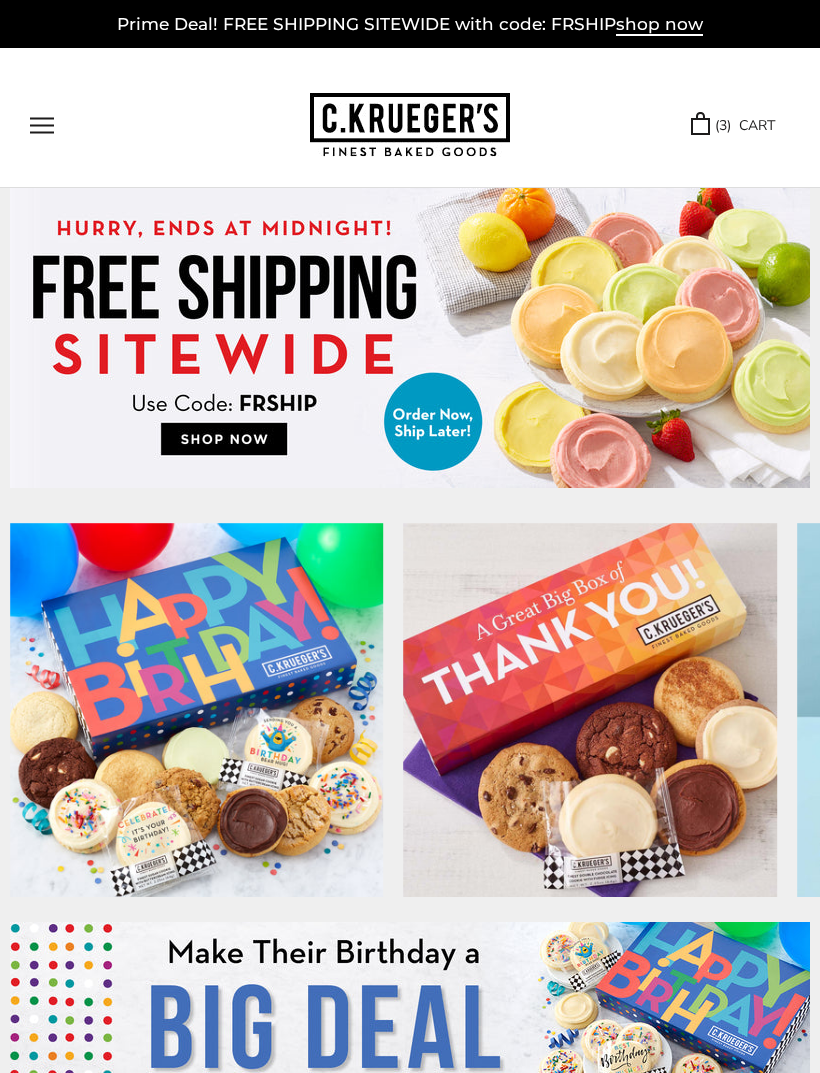 click on "shop now" at bounding box center (659, 25) 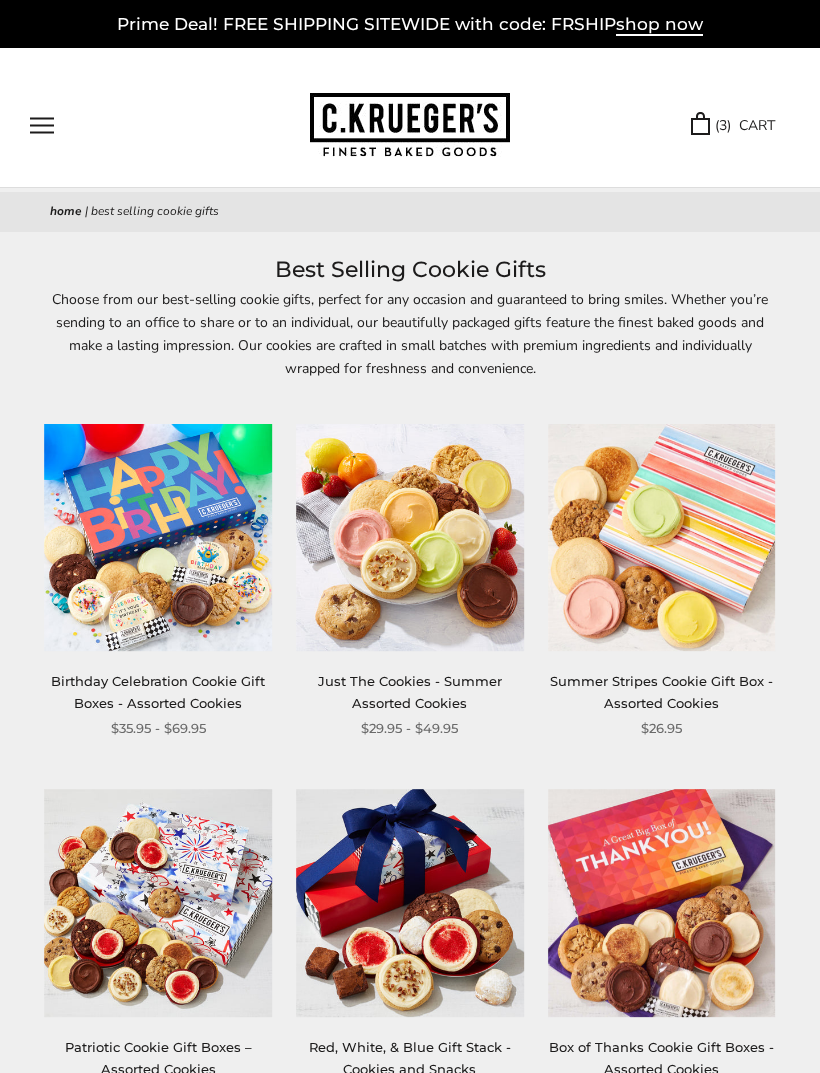 scroll, scrollTop: 0, scrollLeft: 0, axis: both 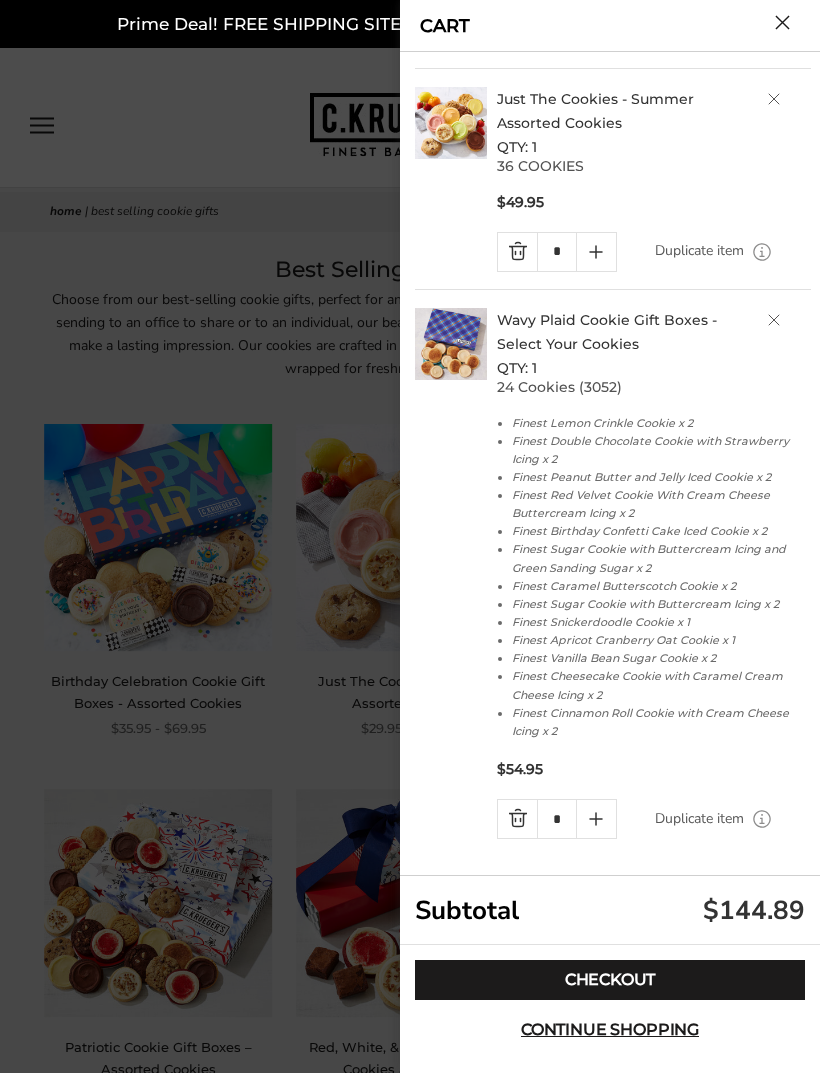 click on "Checkout" at bounding box center [610, 980] 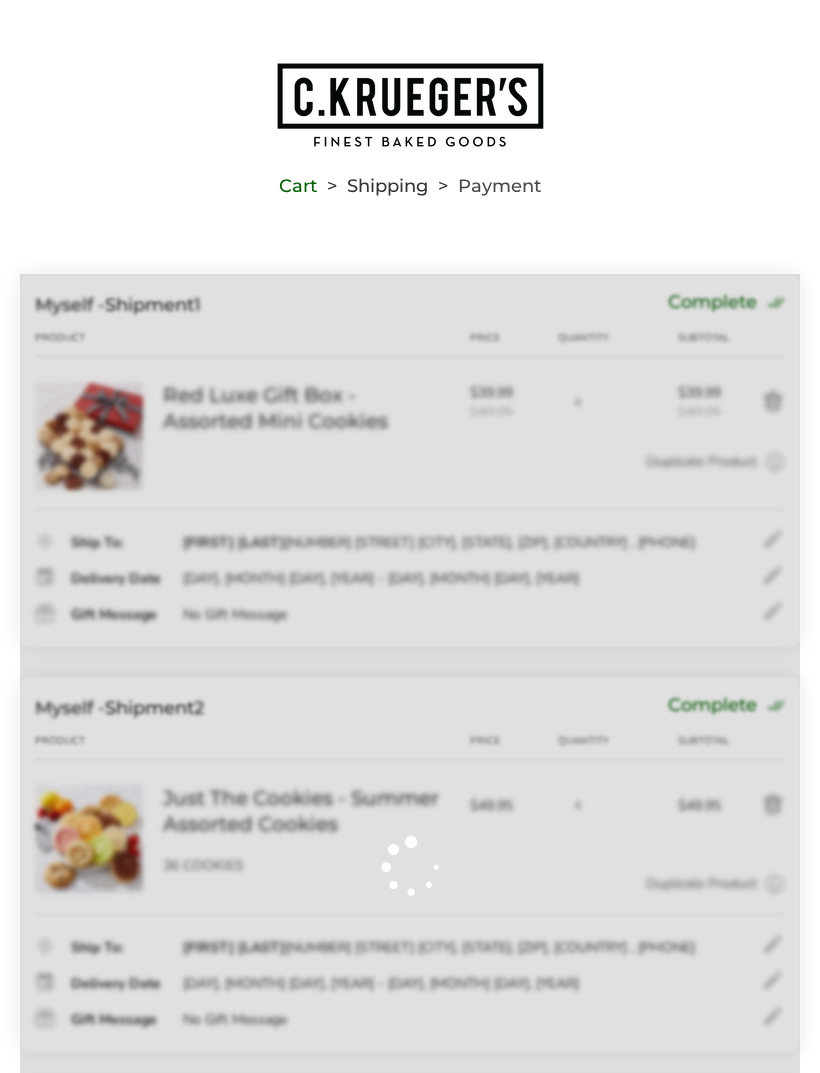 scroll, scrollTop: 0, scrollLeft: 0, axis: both 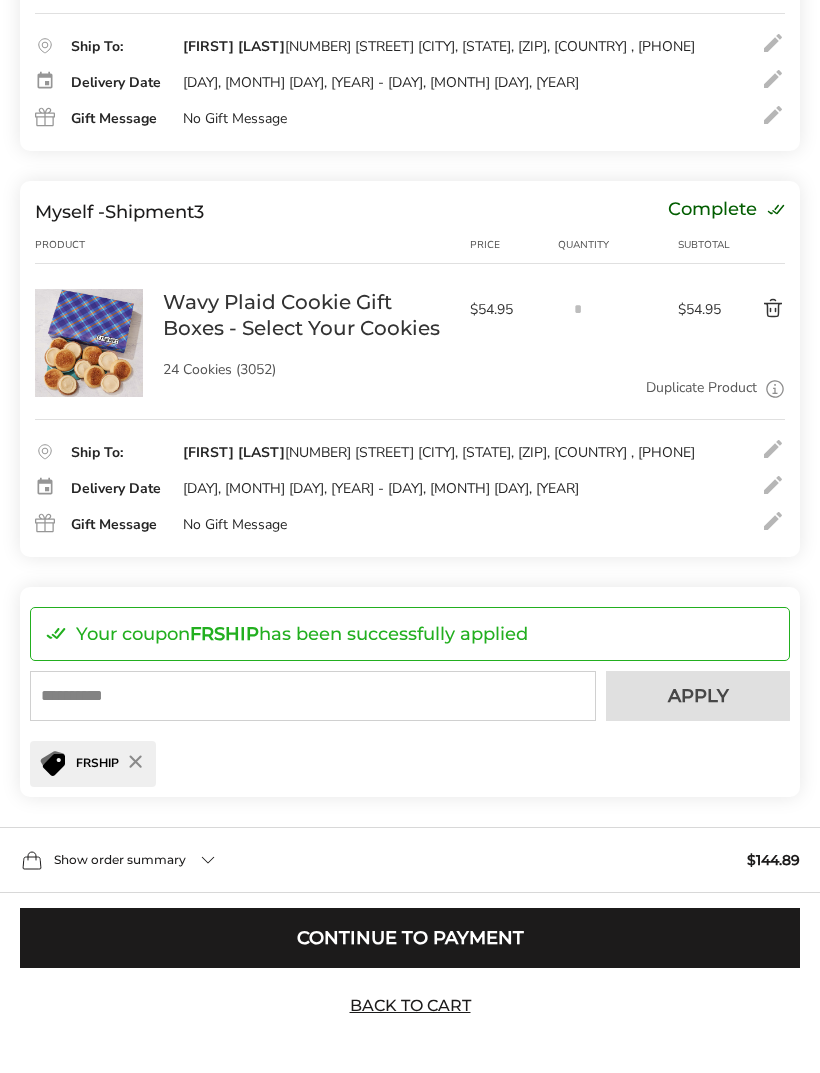 click on "Show order summary $144.89" at bounding box center (410, 860) 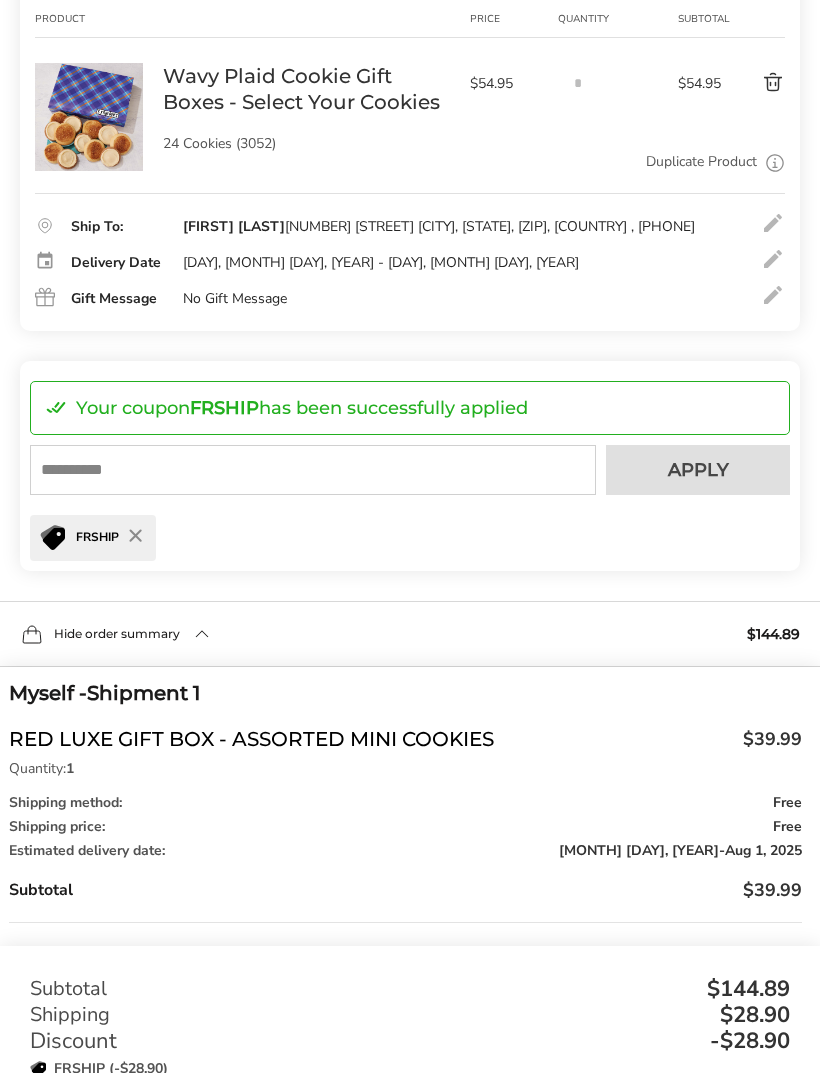 scroll, scrollTop: 1128, scrollLeft: 0, axis: vertical 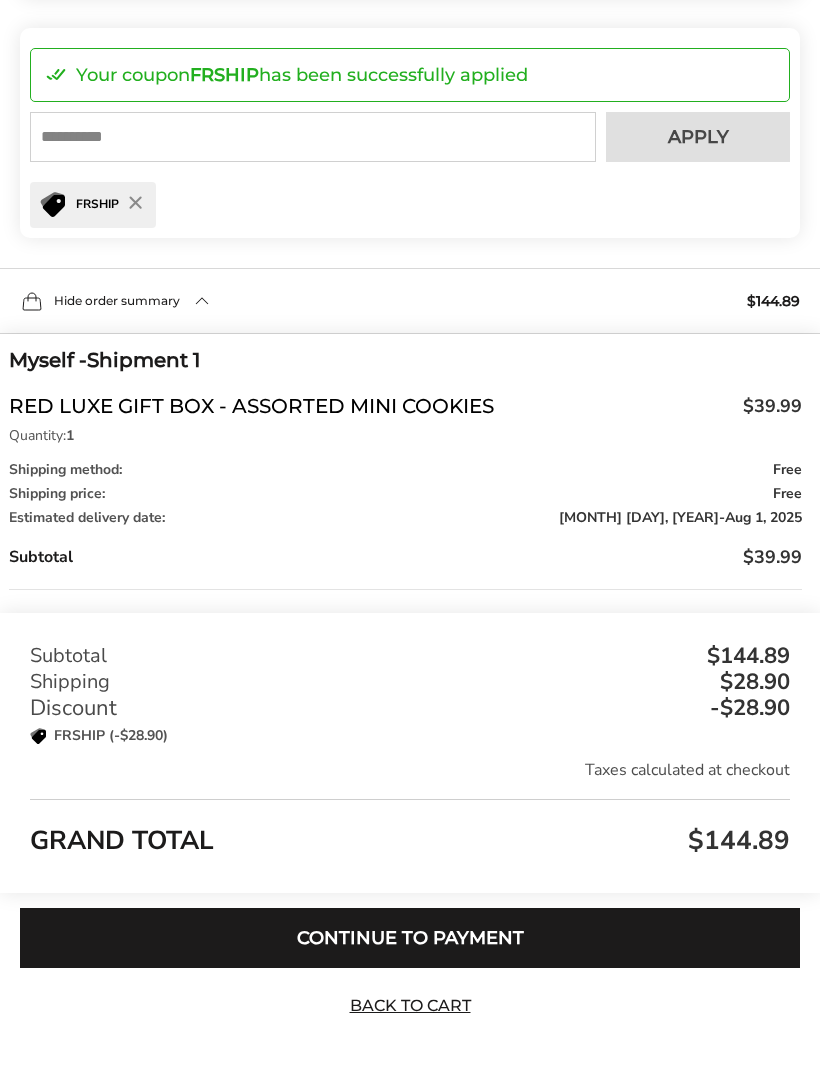 click on "Hide order summary $144.89" at bounding box center (410, 301) 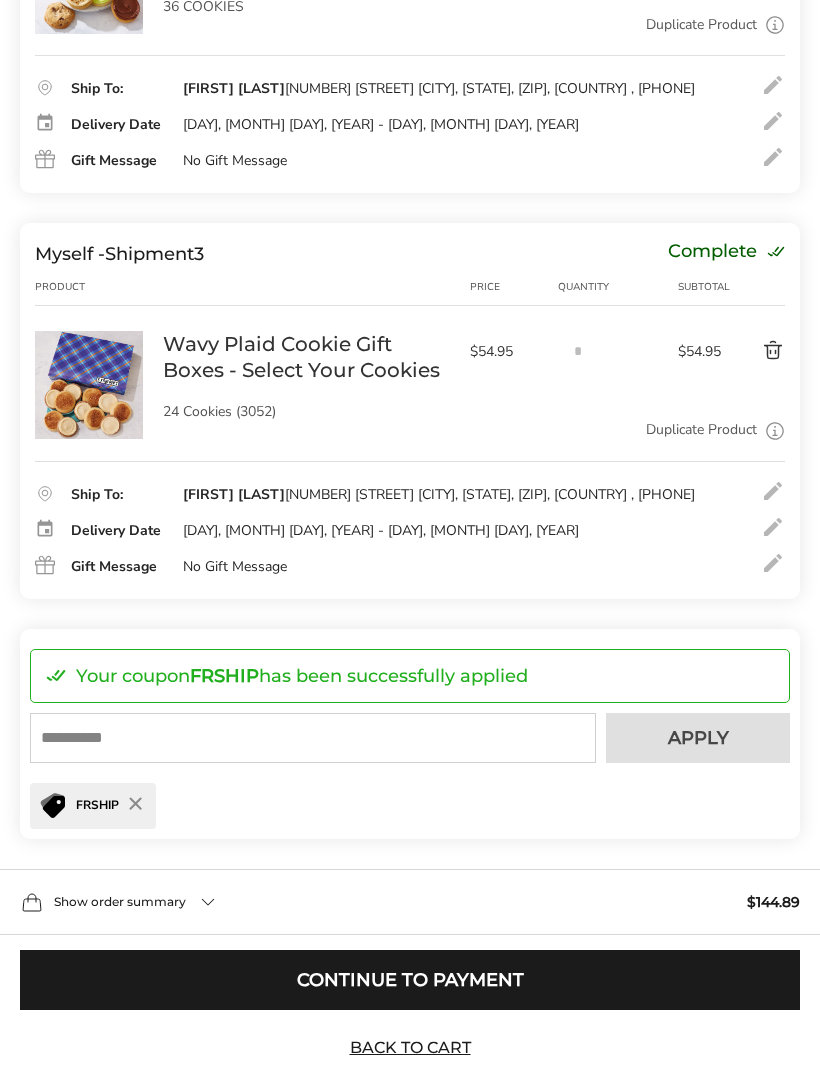 scroll, scrollTop: 901, scrollLeft: 0, axis: vertical 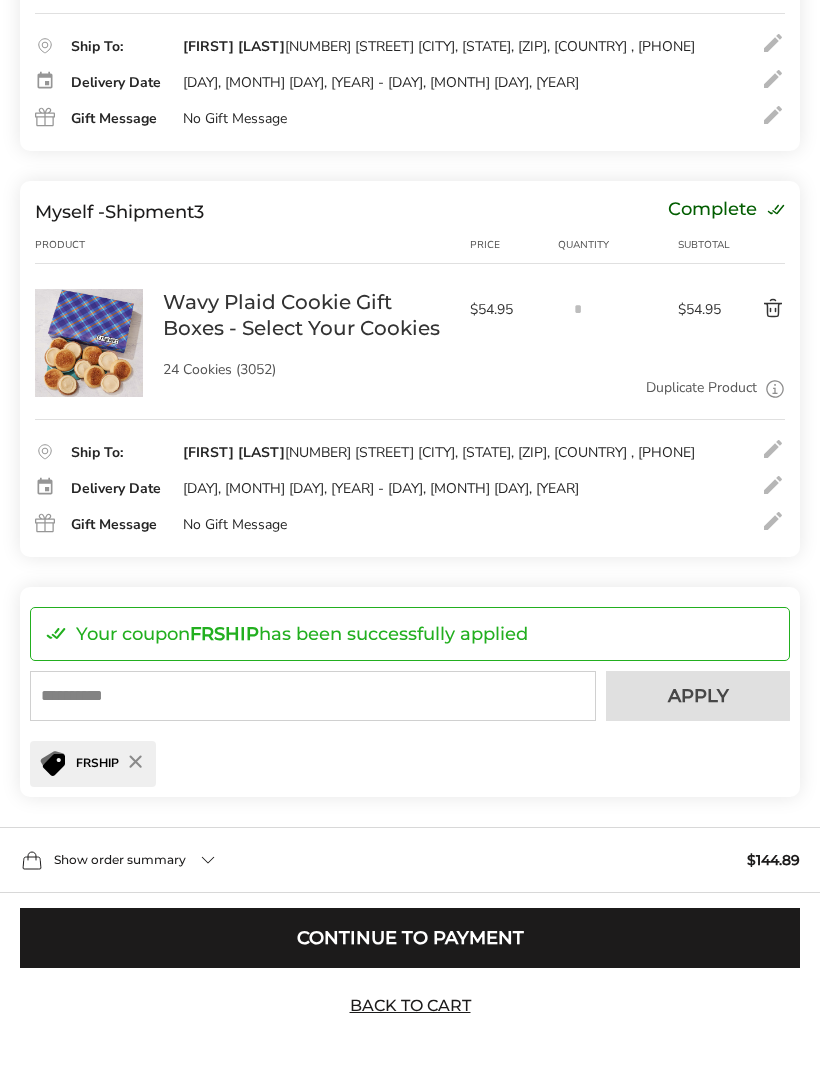 click on "Show order summary $144.89" at bounding box center [410, 860] 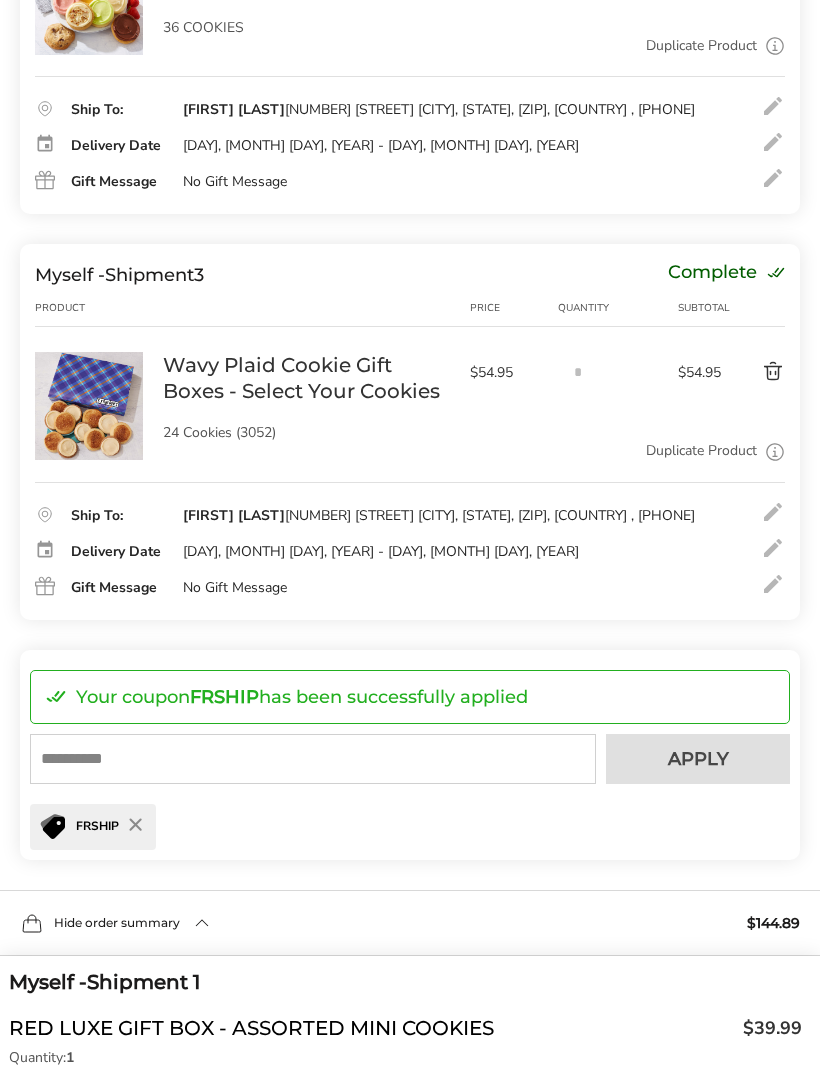 scroll, scrollTop: 838, scrollLeft: 0, axis: vertical 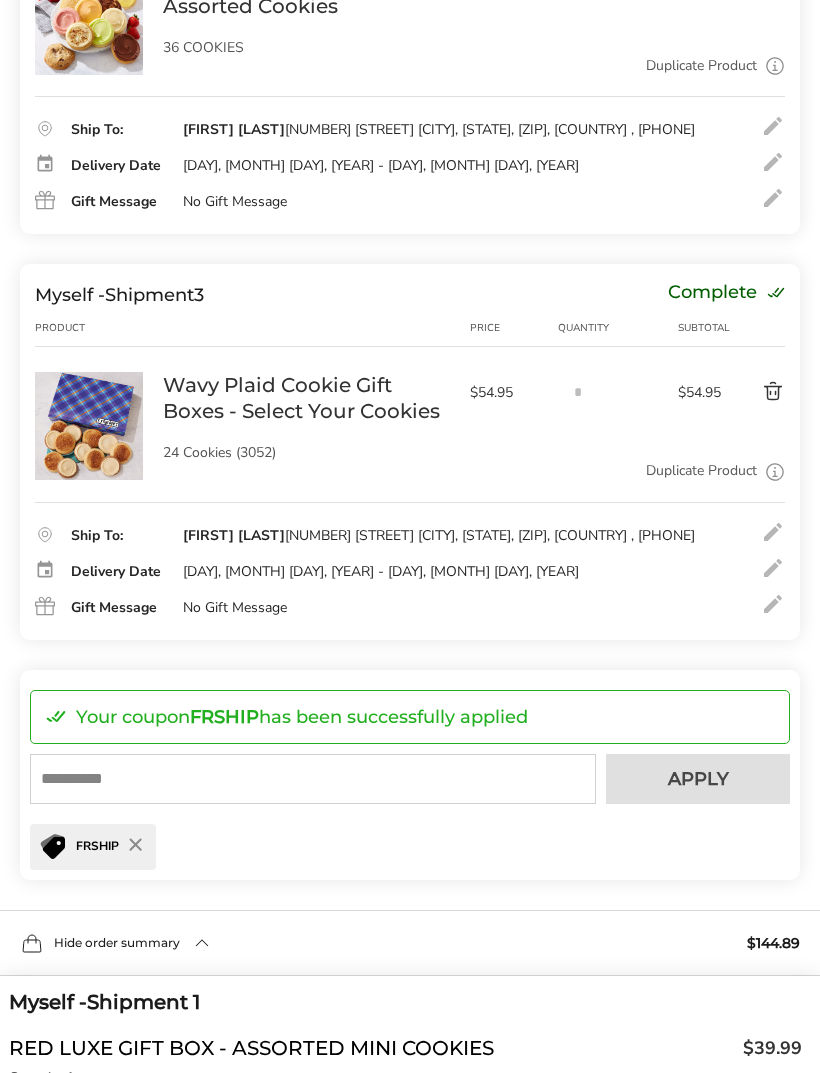 click at bounding box center [773, 569] 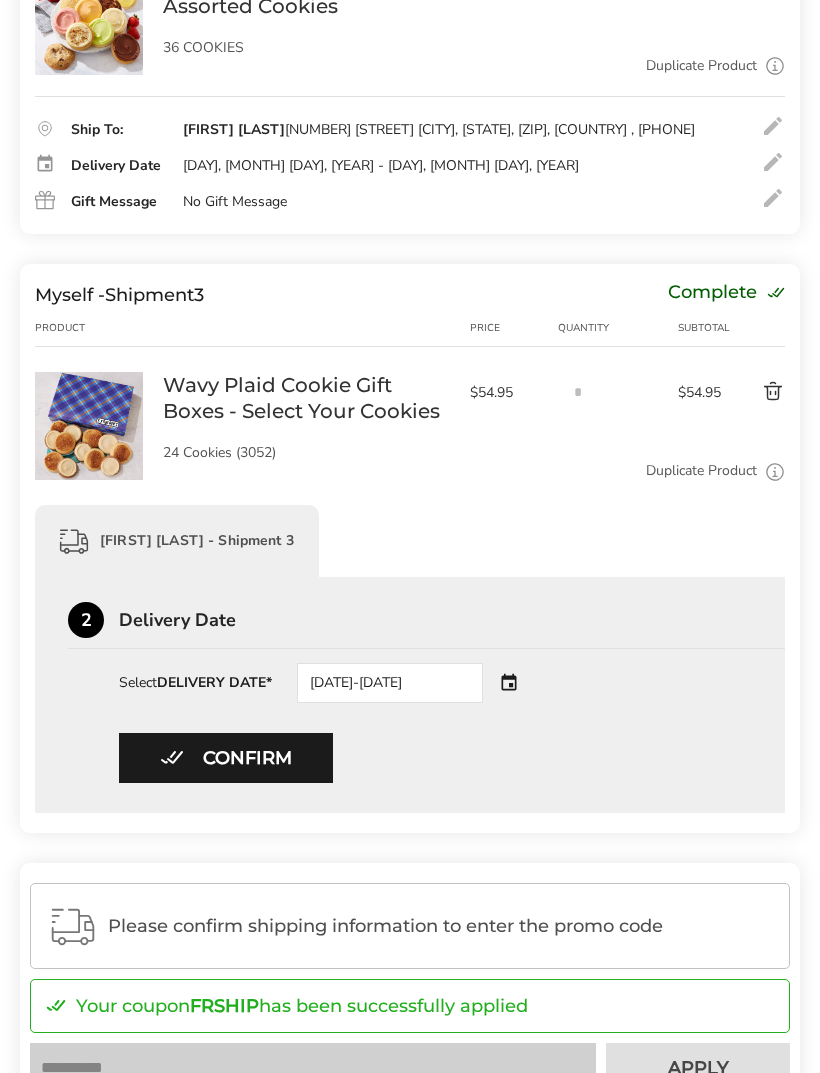 scroll, scrollTop: 818, scrollLeft: 0, axis: vertical 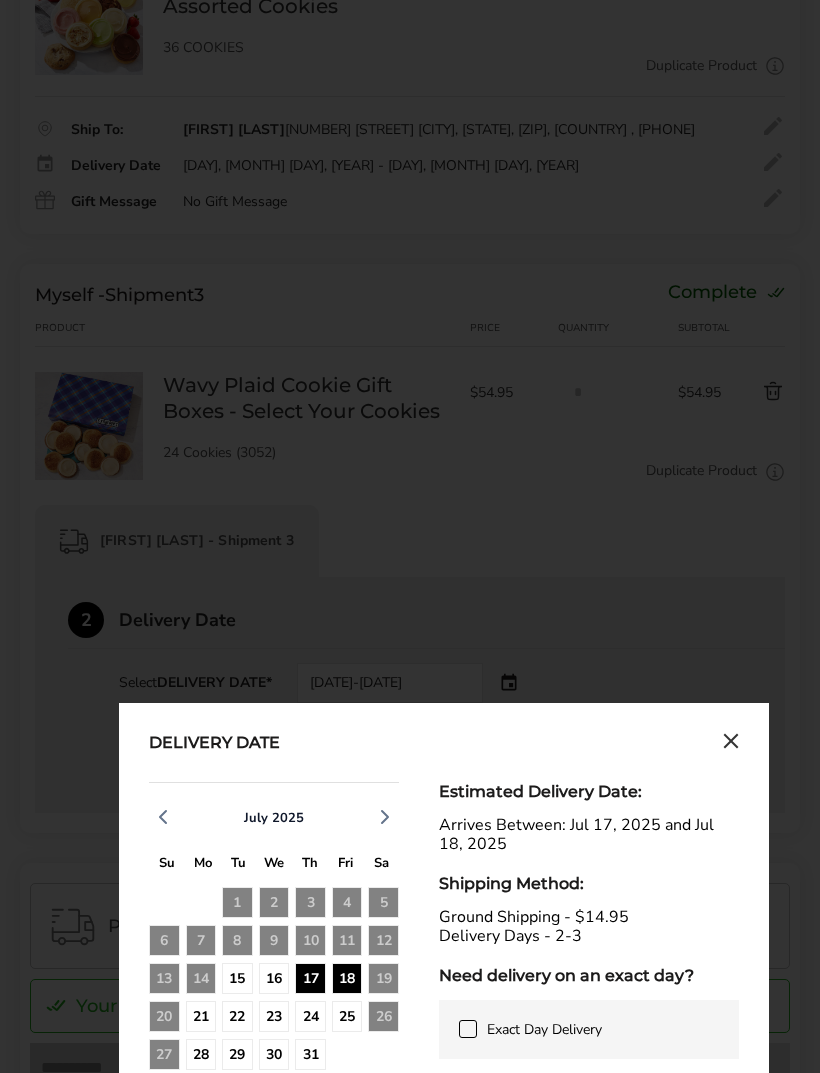 click on "31" 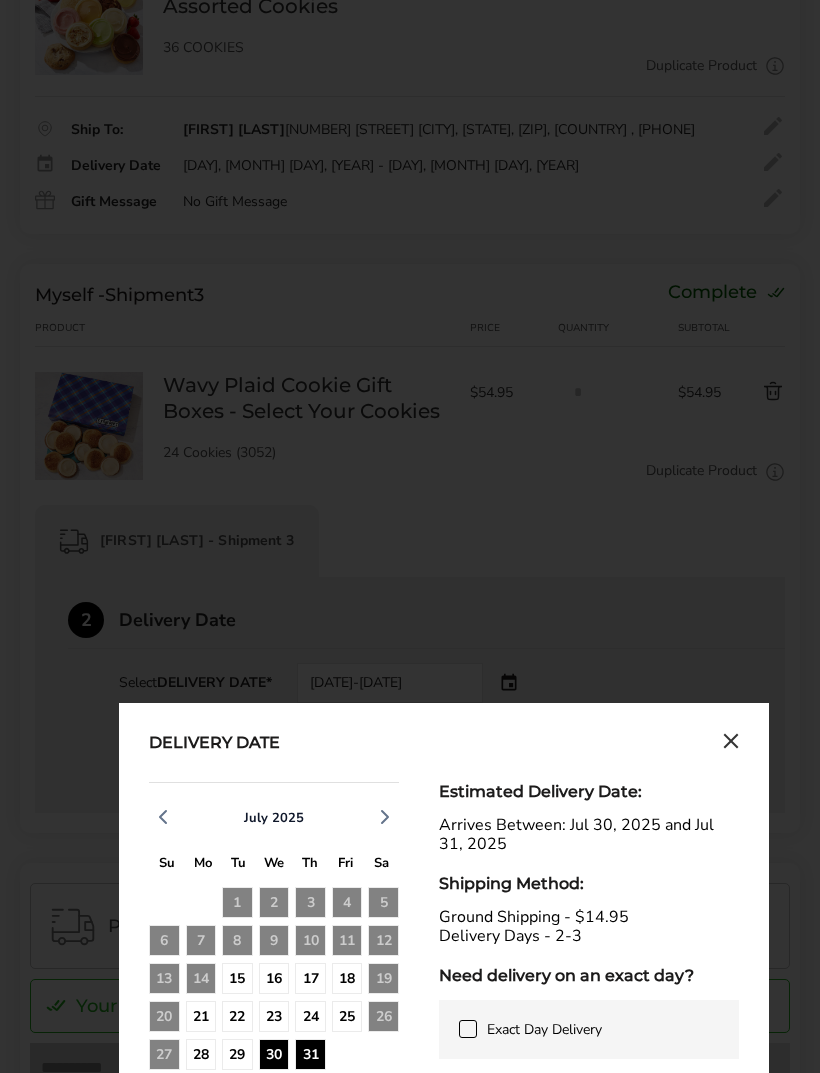 click 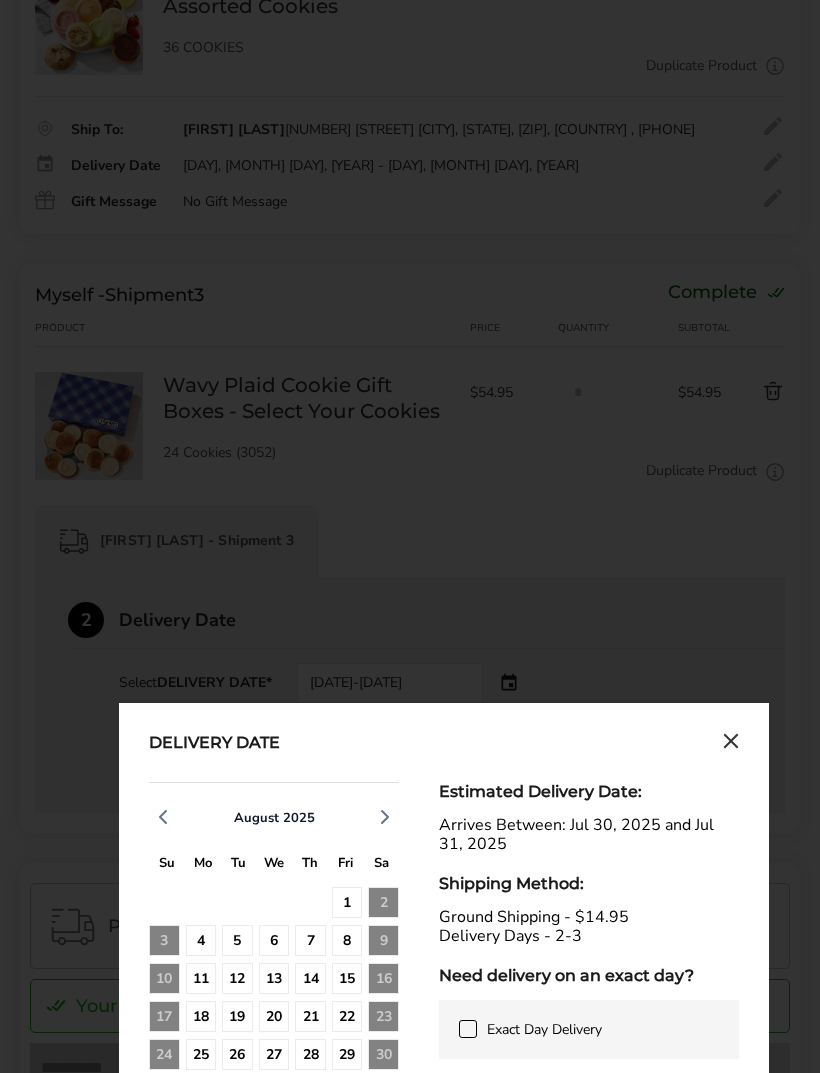 click on "1" 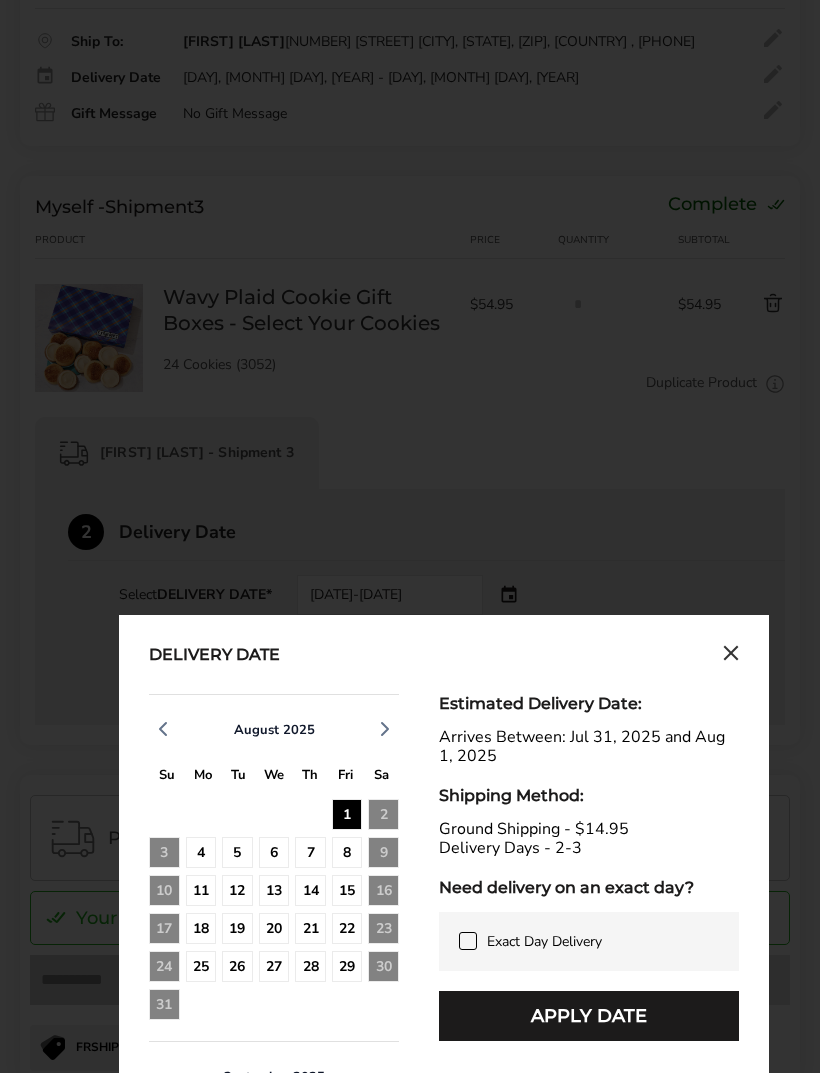 scroll, scrollTop: 912, scrollLeft: 0, axis: vertical 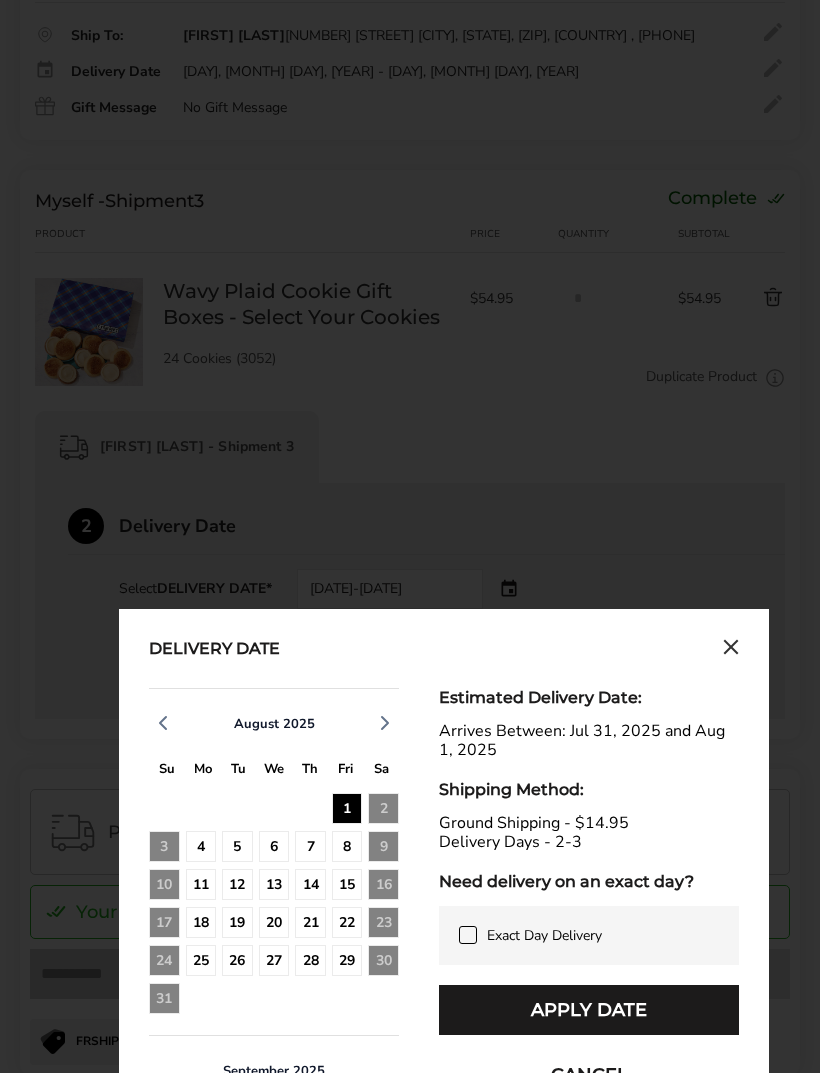 click on "Apply Date" at bounding box center [589, 1010] 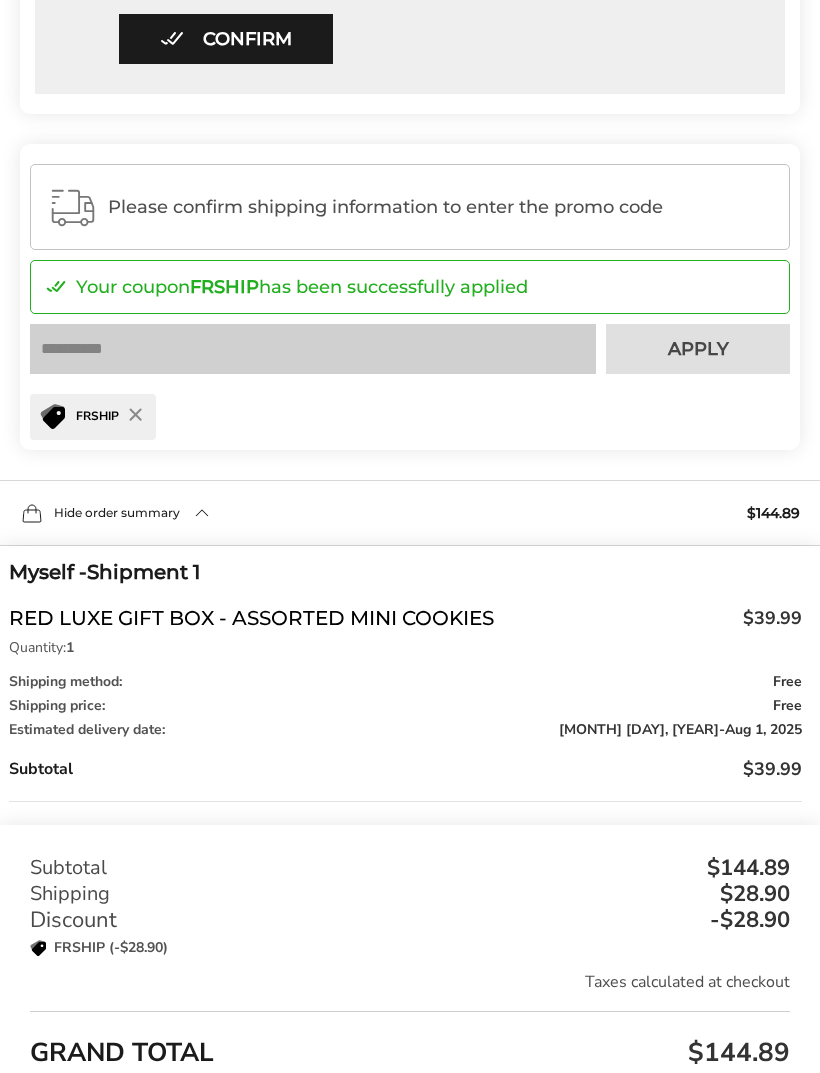 scroll, scrollTop: 1538, scrollLeft: 0, axis: vertical 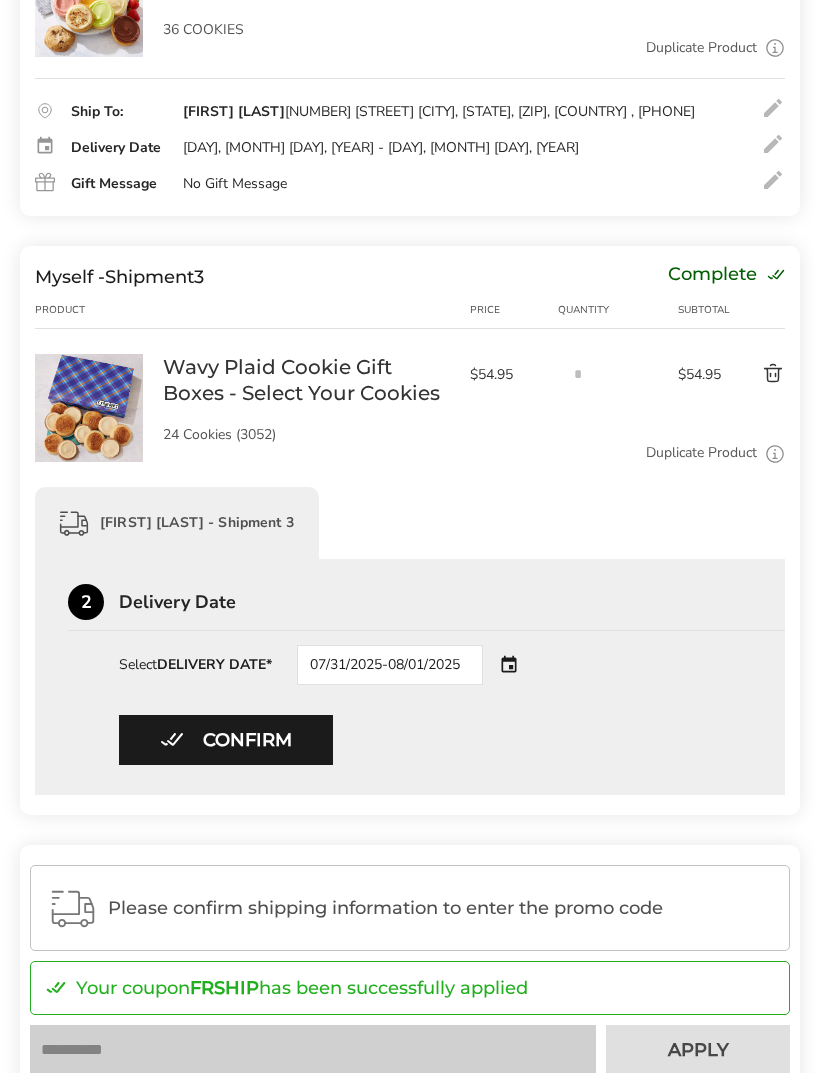 click on "07/31/2025-08/01/2025" at bounding box center (390, 665) 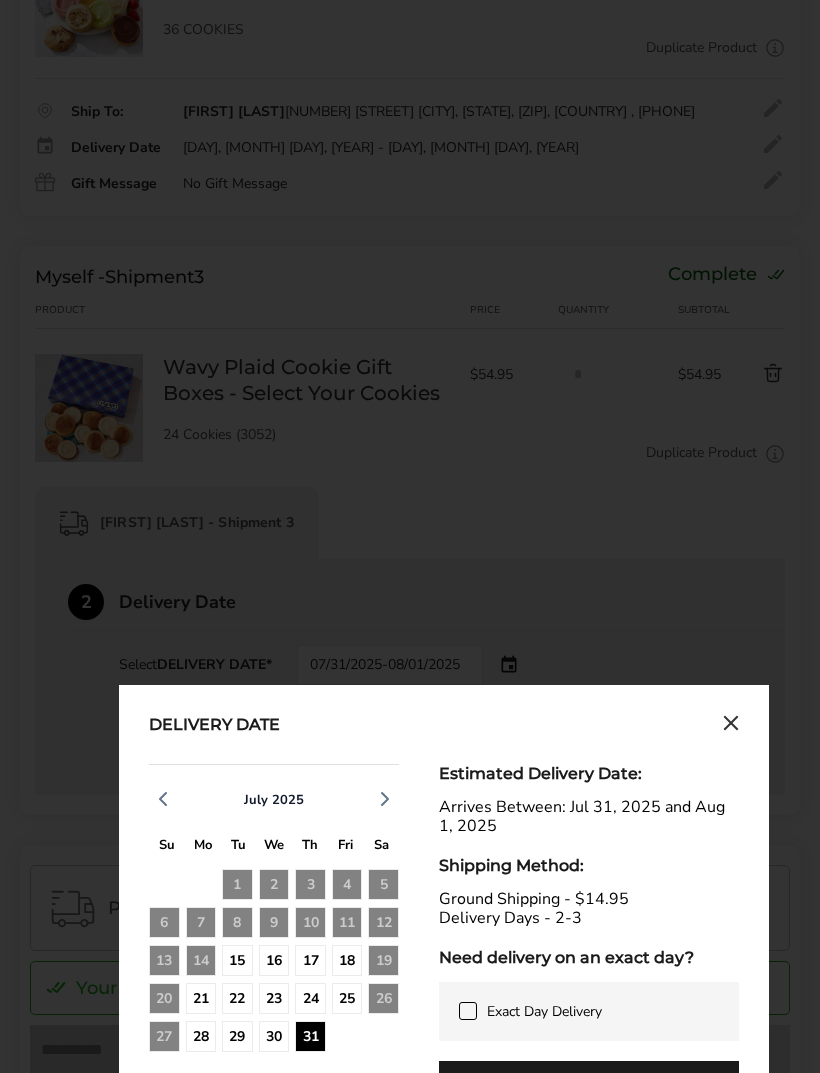 click on "17" 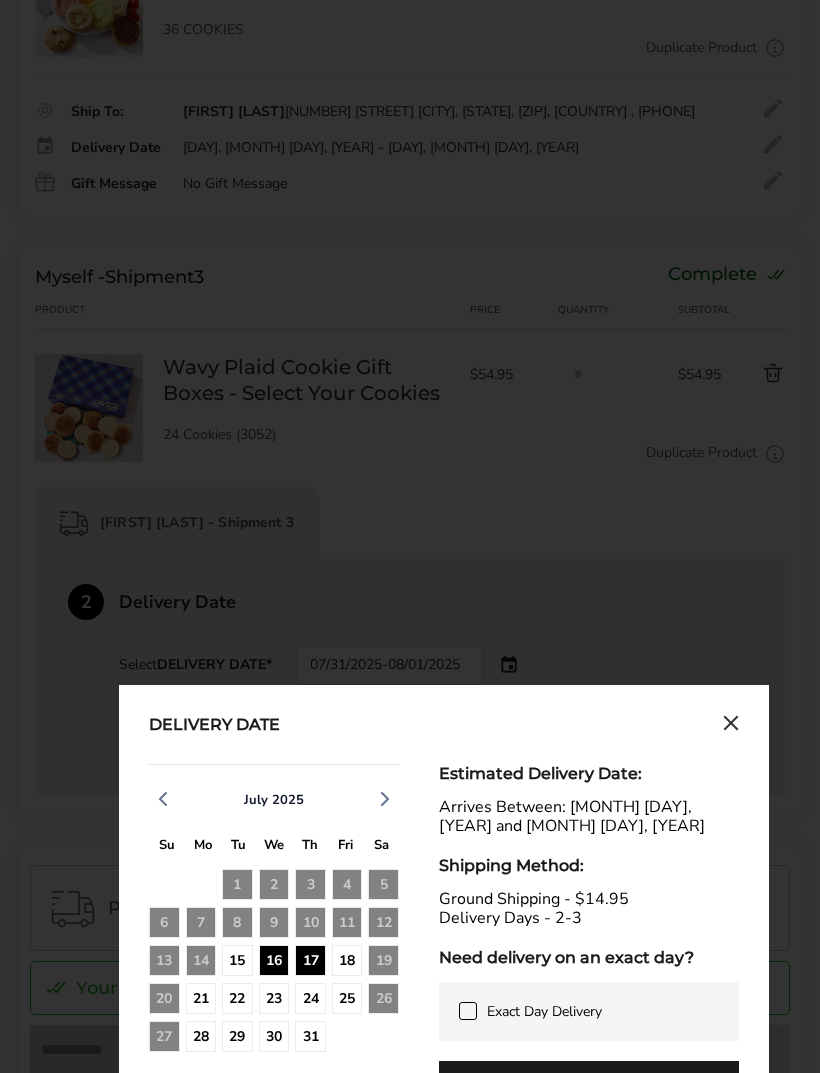 click on "18" 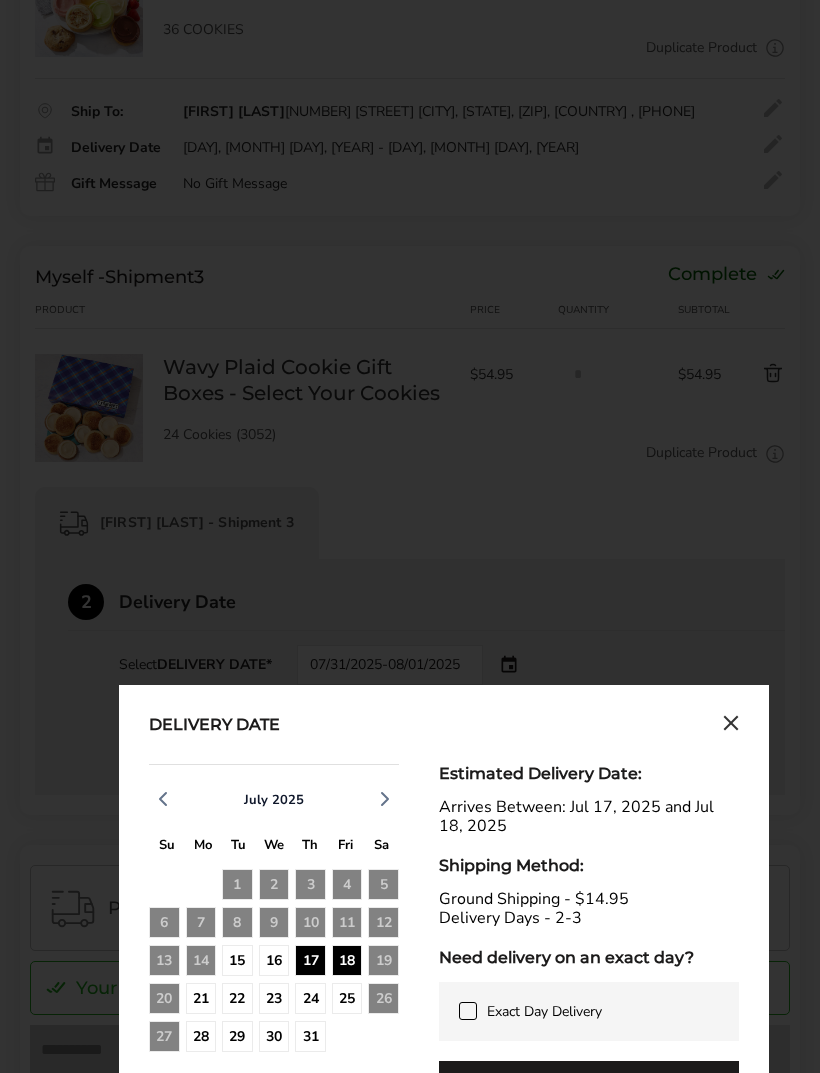click on "Apply Date" at bounding box center [589, 1086] 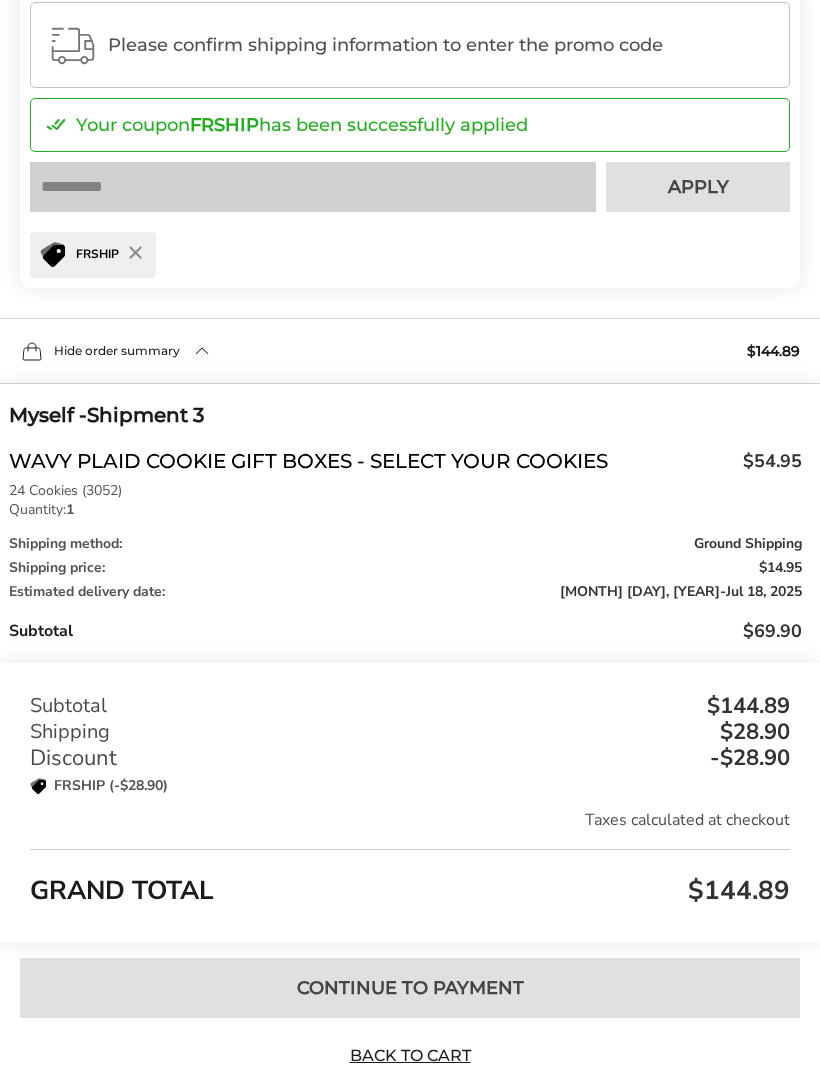 scroll, scrollTop: 1737, scrollLeft: 0, axis: vertical 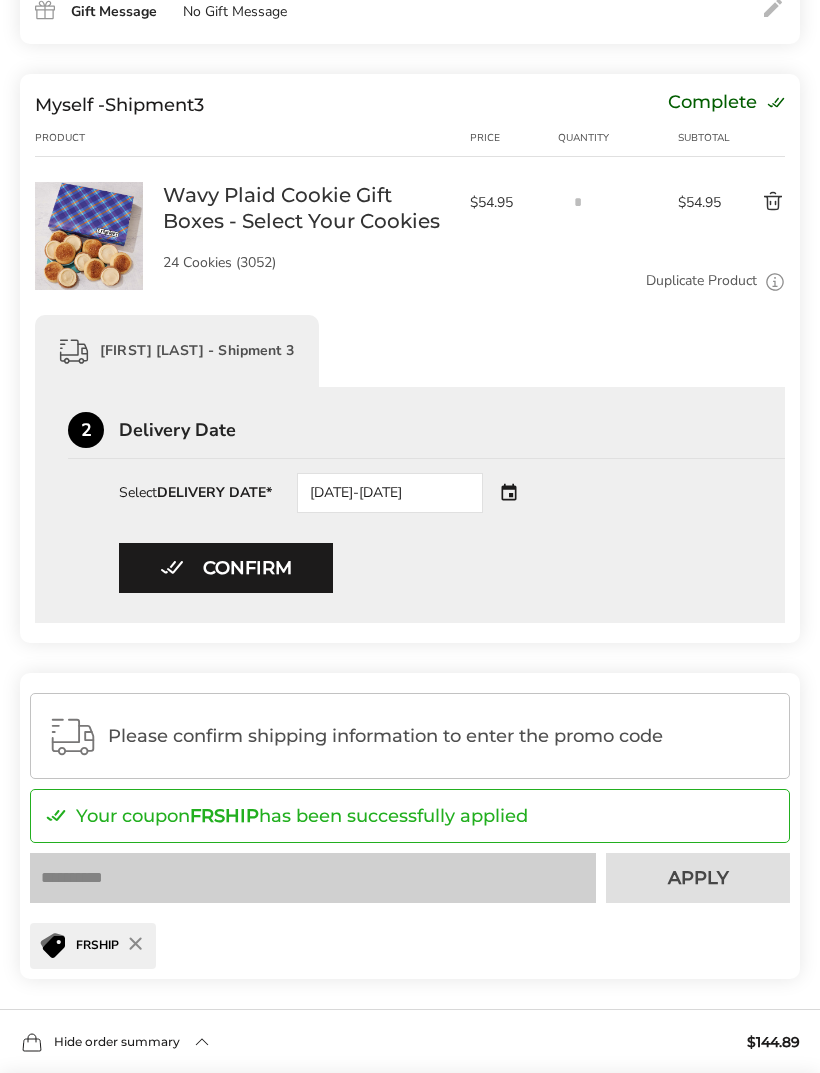 click on "[DATE]-[DATE]" at bounding box center [390, 494] 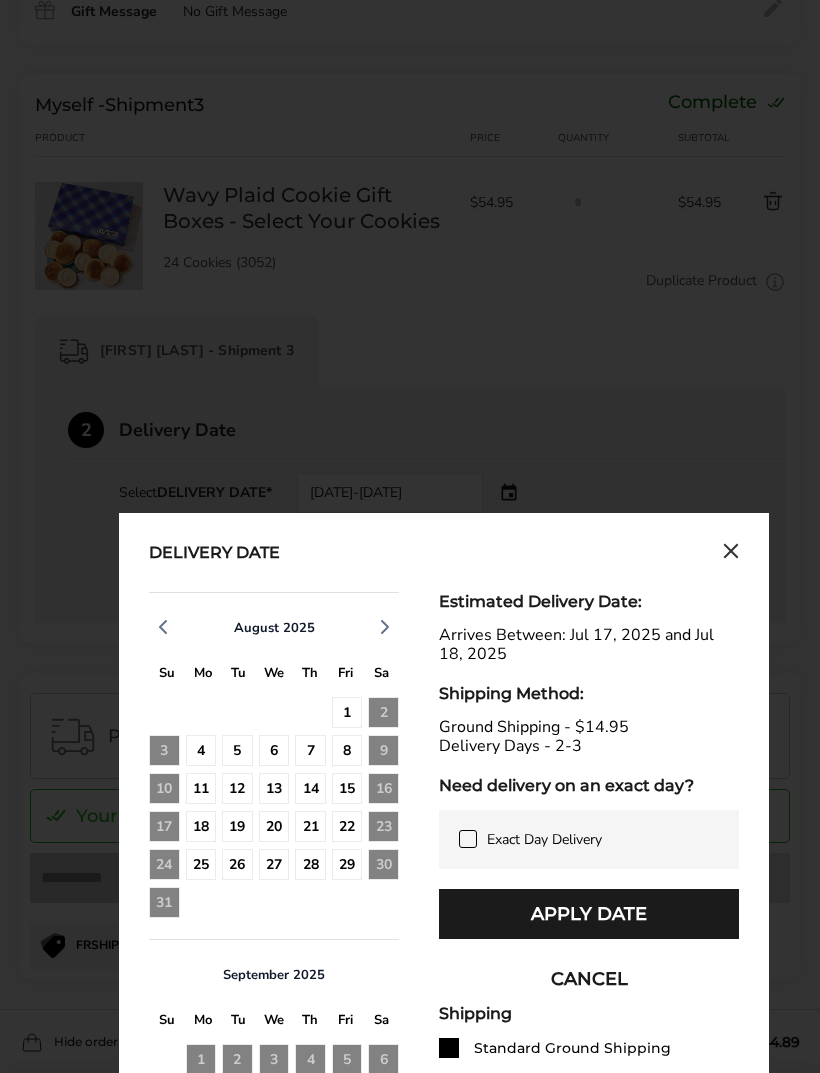 scroll, scrollTop: 1008, scrollLeft: 0, axis: vertical 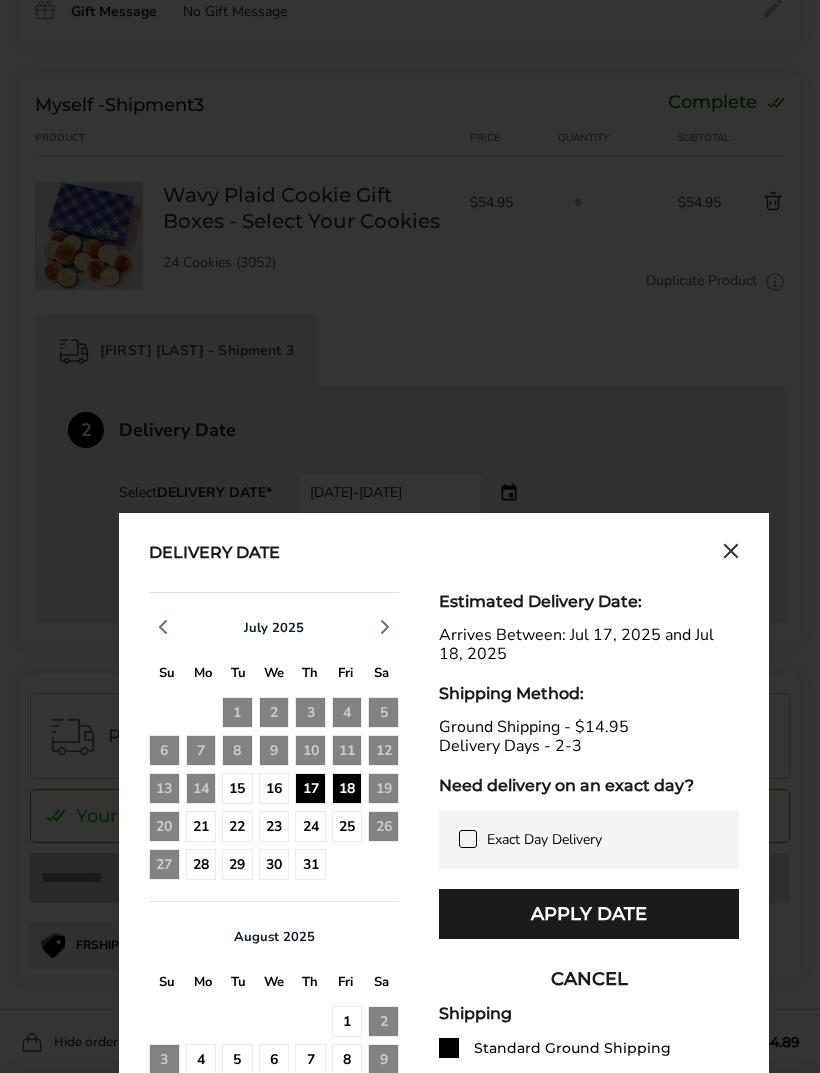 click on "15" 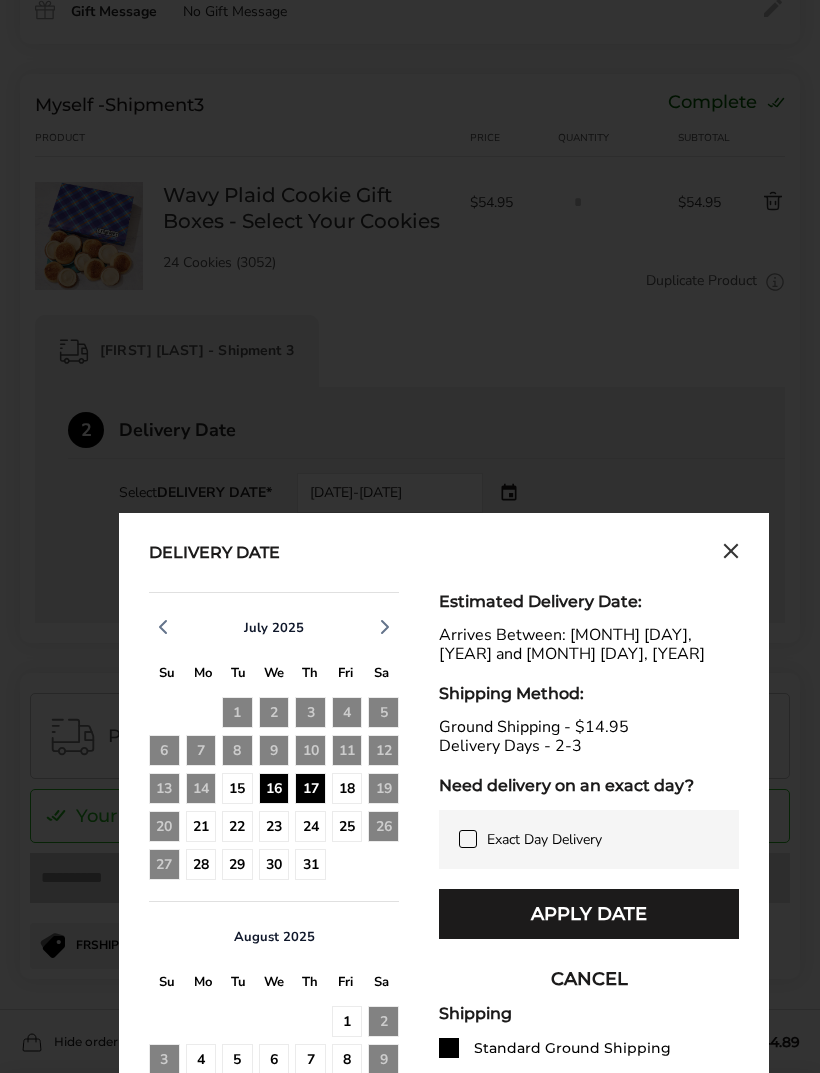 click on "15" 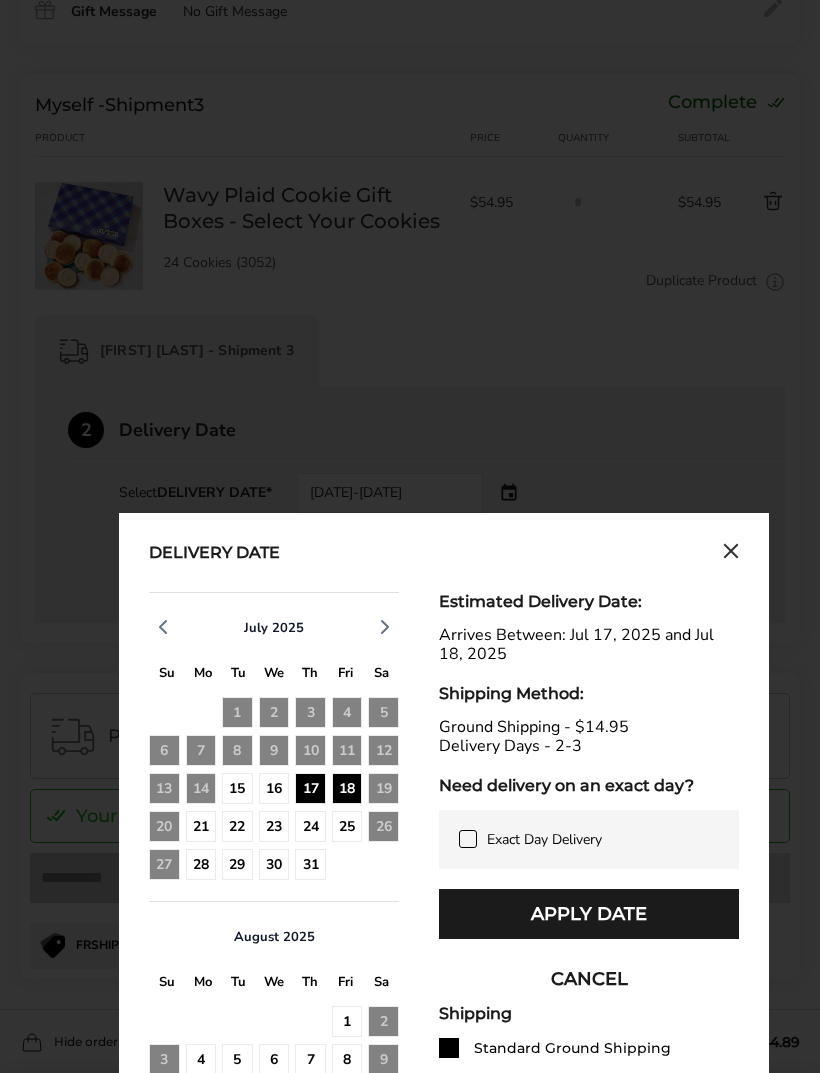 click on "15" 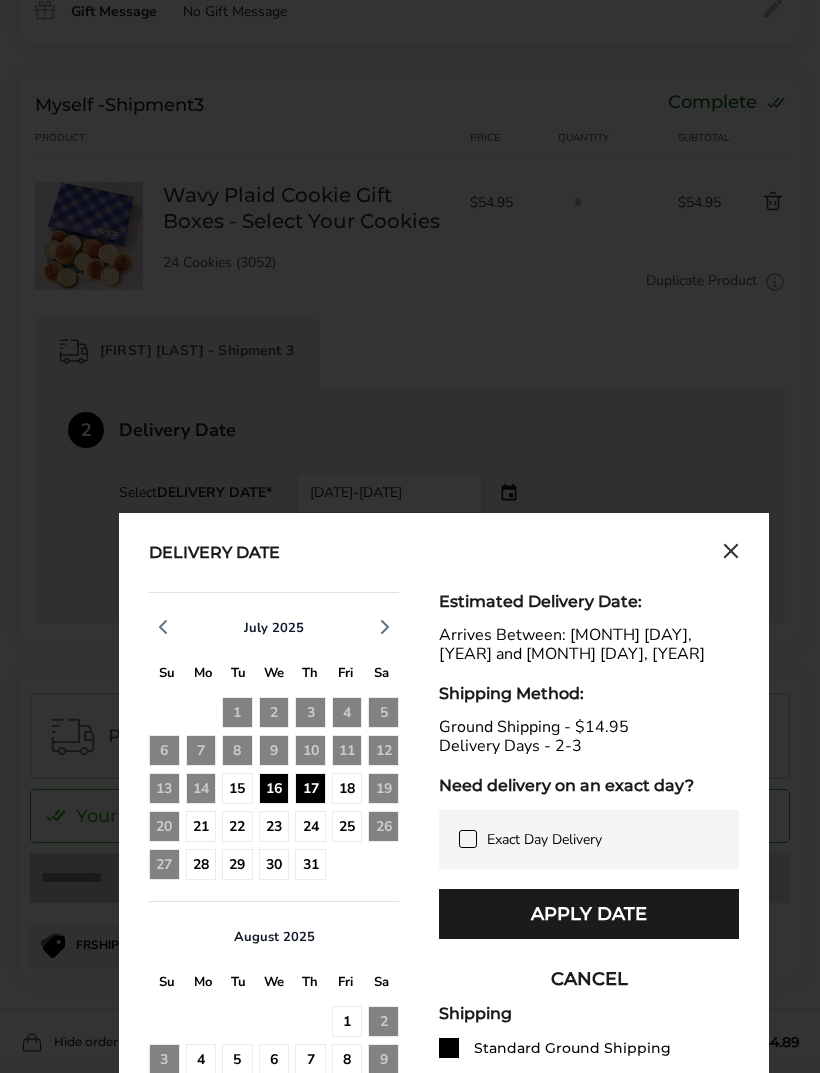 click on "Apply Date" at bounding box center (589, 914) 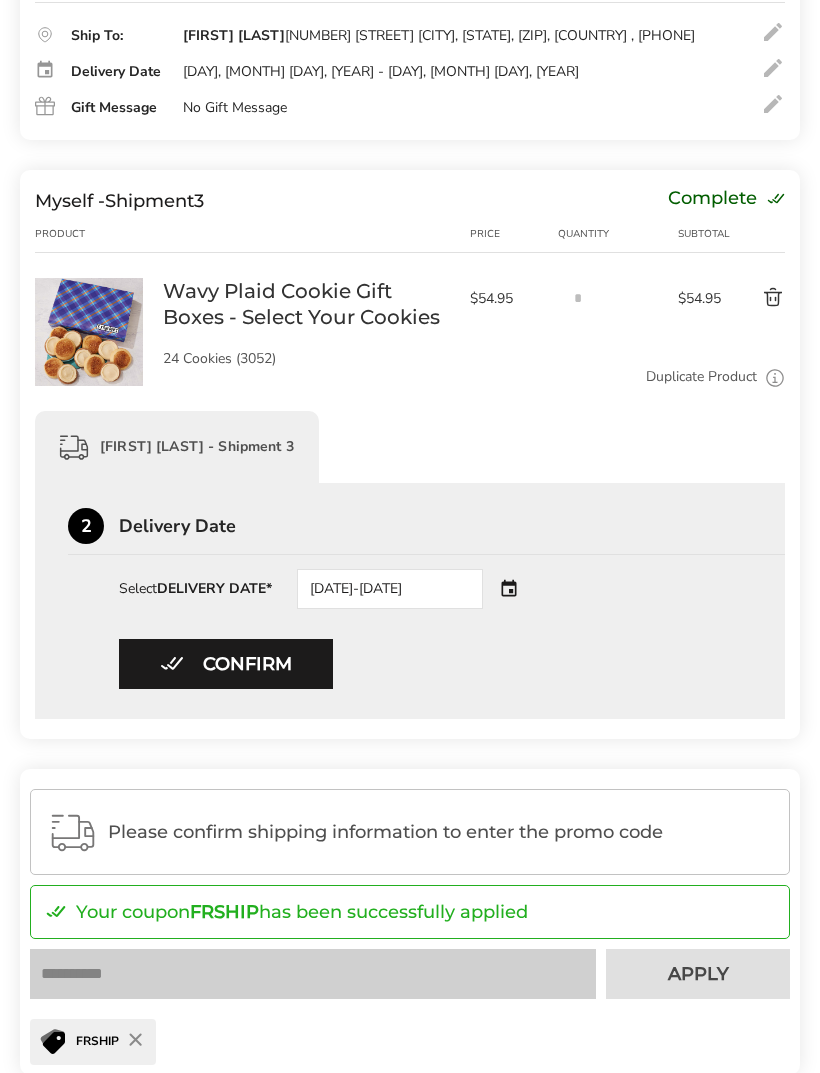 scroll, scrollTop: 913, scrollLeft: 0, axis: vertical 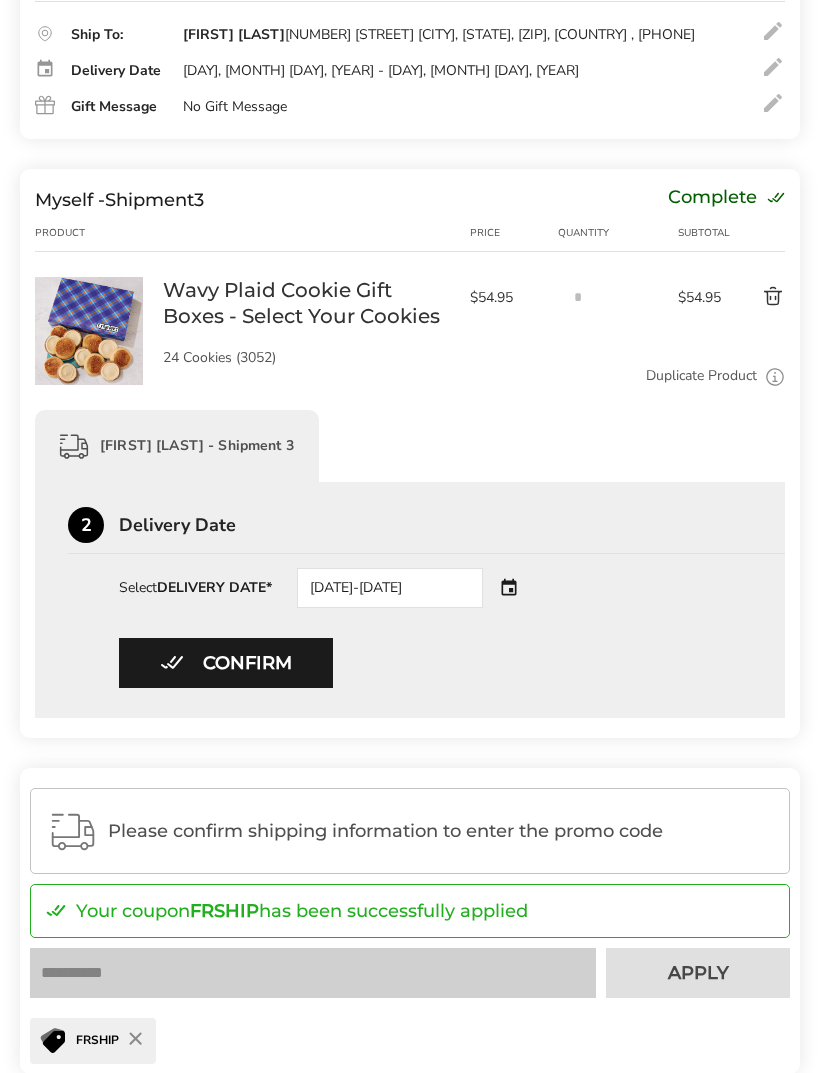 click on "Confirm" at bounding box center [226, 663] 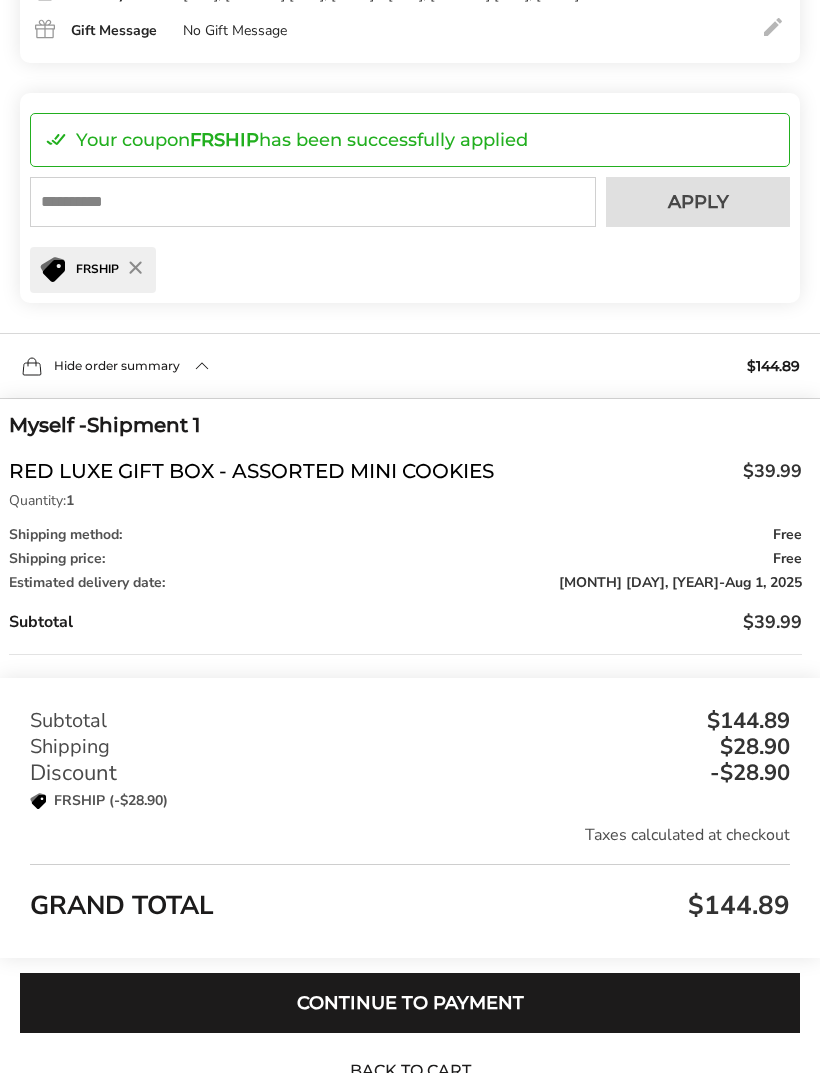 scroll, scrollTop: 1460, scrollLeft: 0, axis: vertical 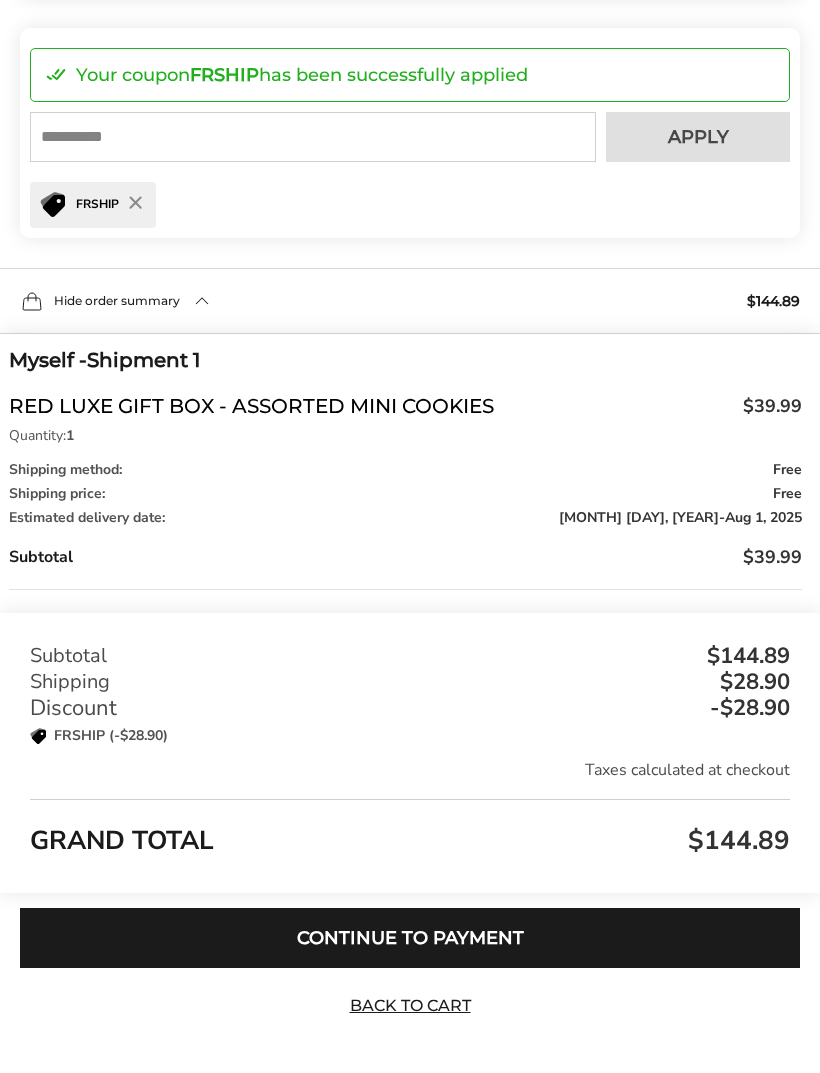 click on "Continue to Payment" at bounding box center (410, 938) 